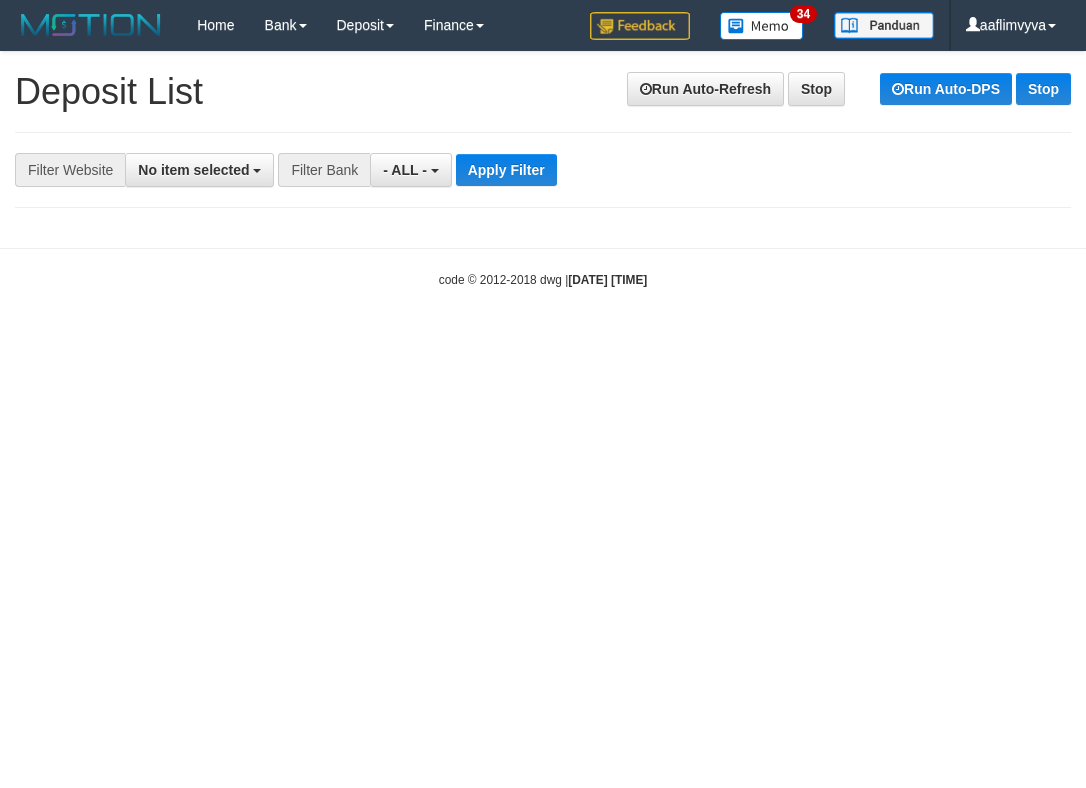 select 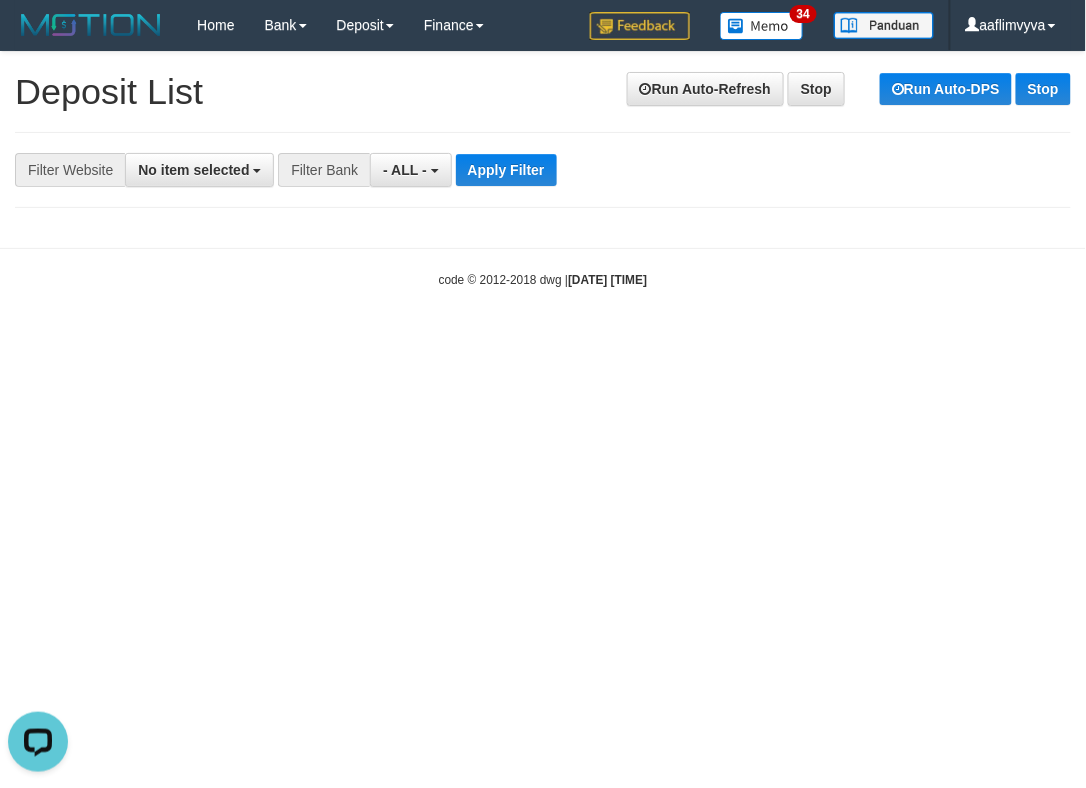 scroll, scrollTop: 0, scrollLeft: 0, axis: both 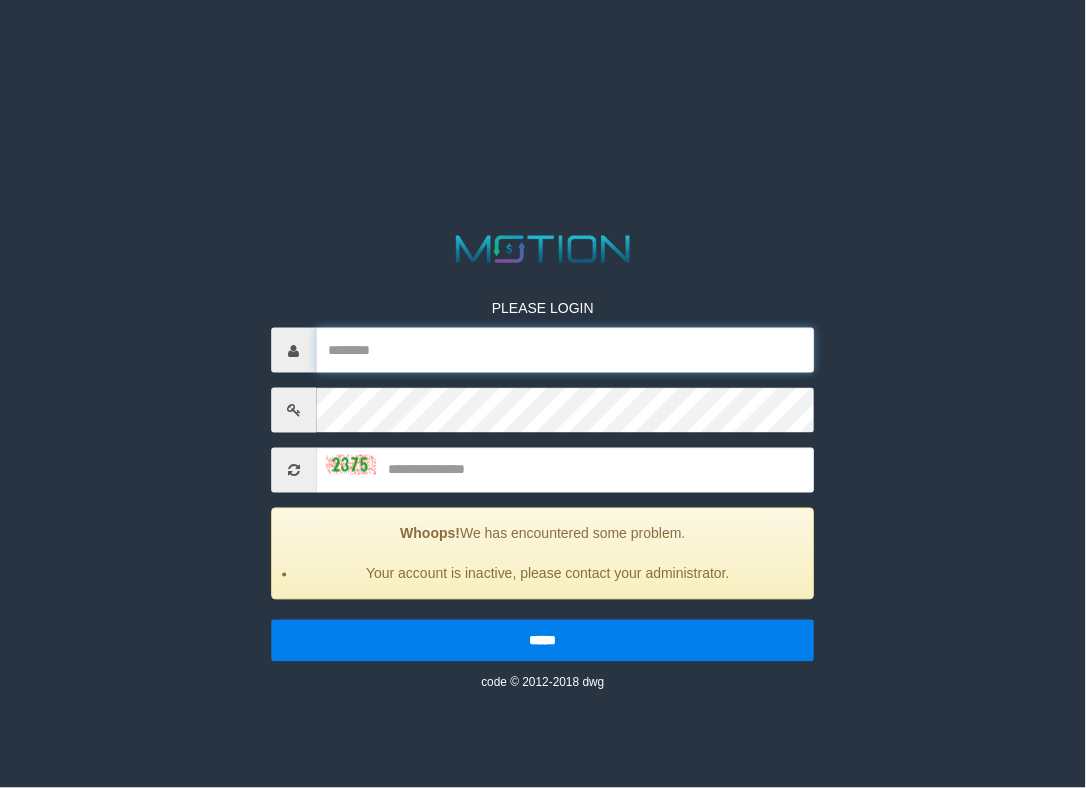 type on "**********" 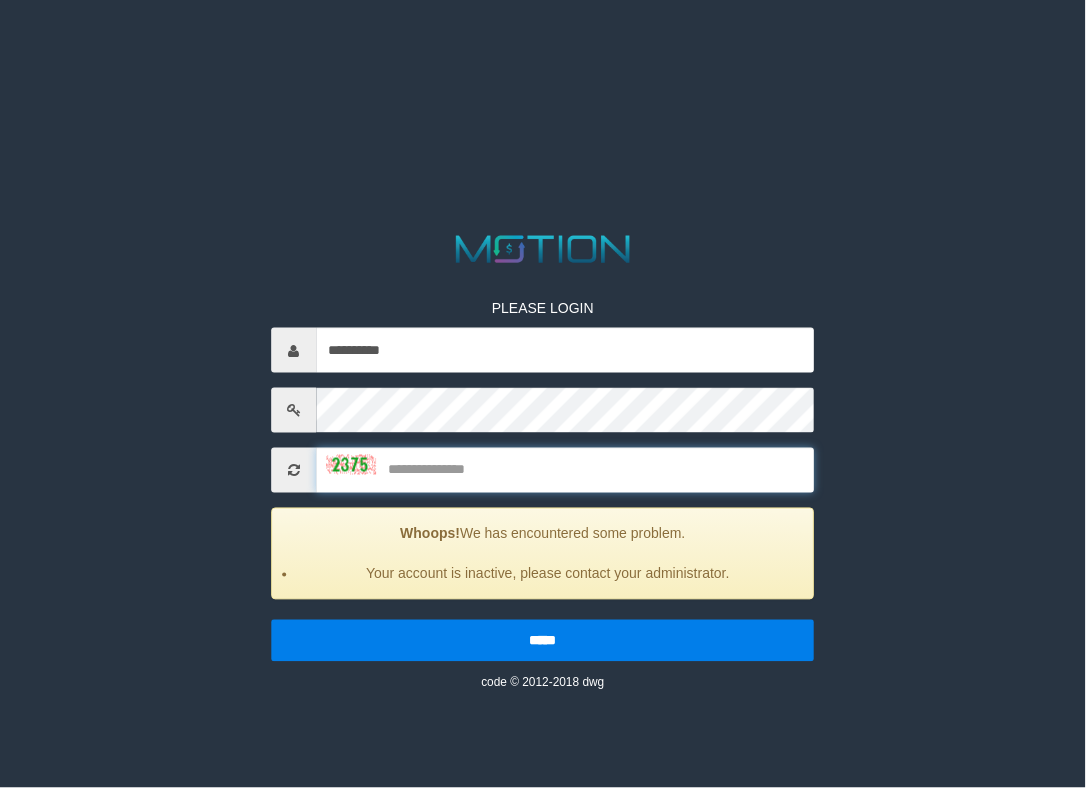 click at bounding box center [565, 470] 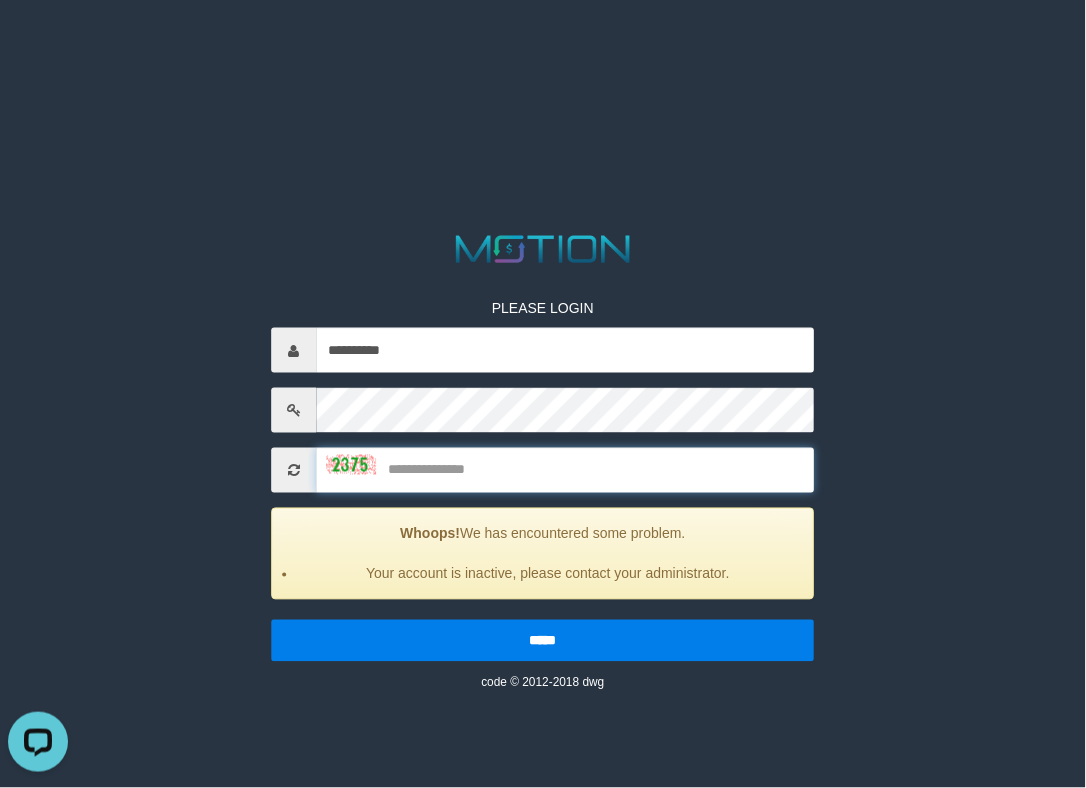 scroll, scrollTop: 0, scrollLeft: 0, axis: both 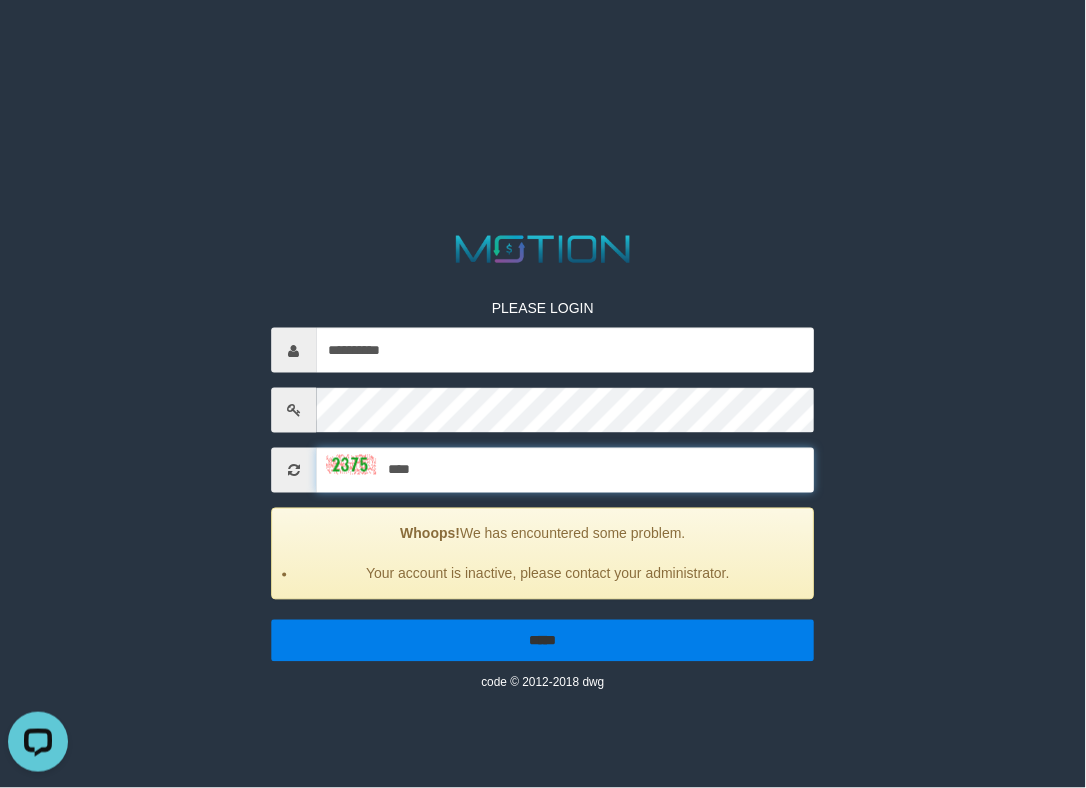 type on "****" 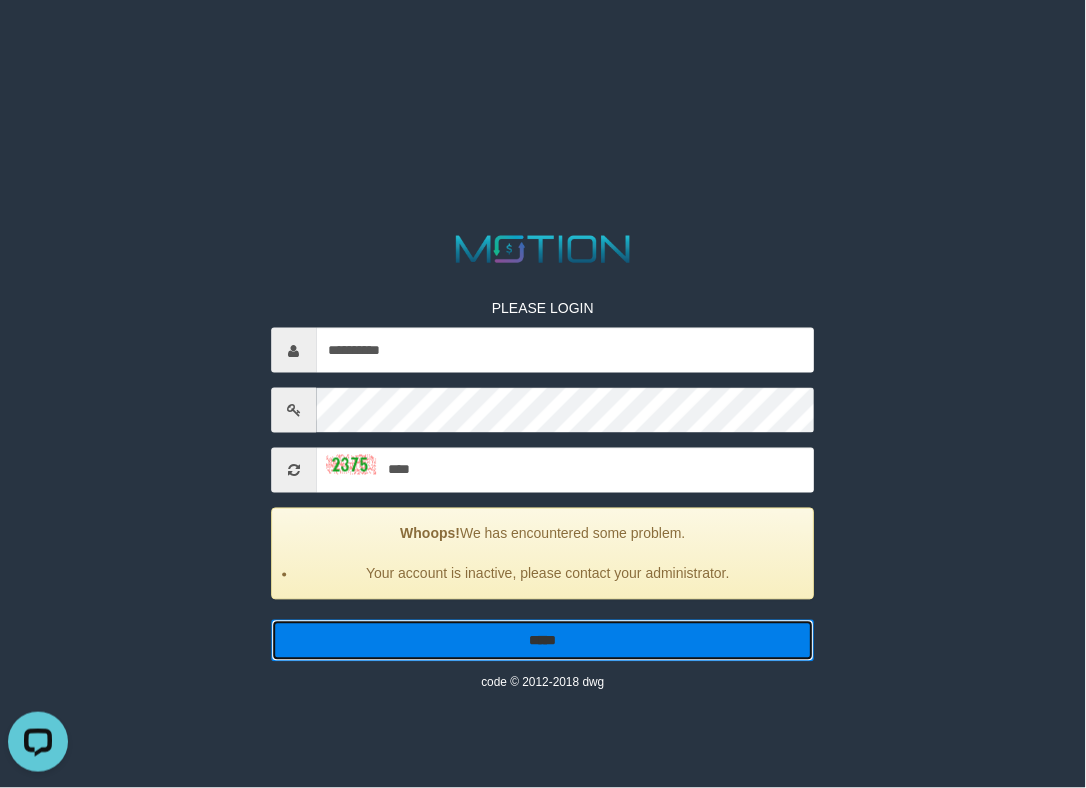 click on "*****" at bounding box center [542, 641] 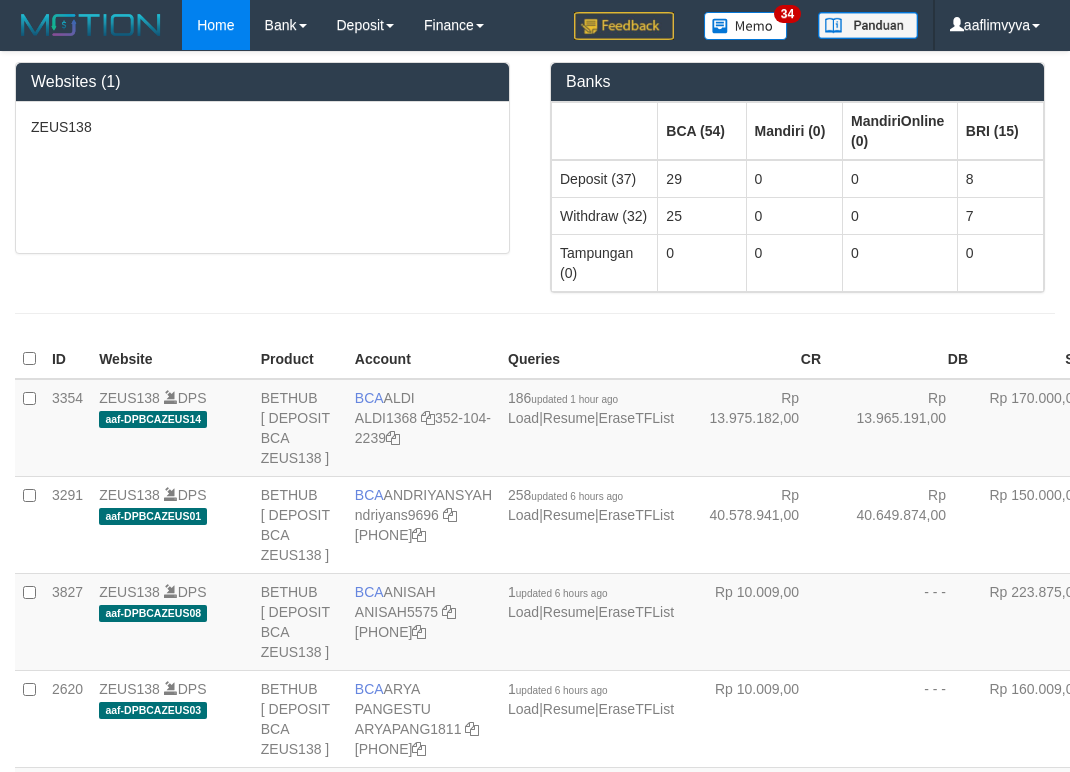 scroll, scrollTop: 0, scrollLeft: 0, axis: both 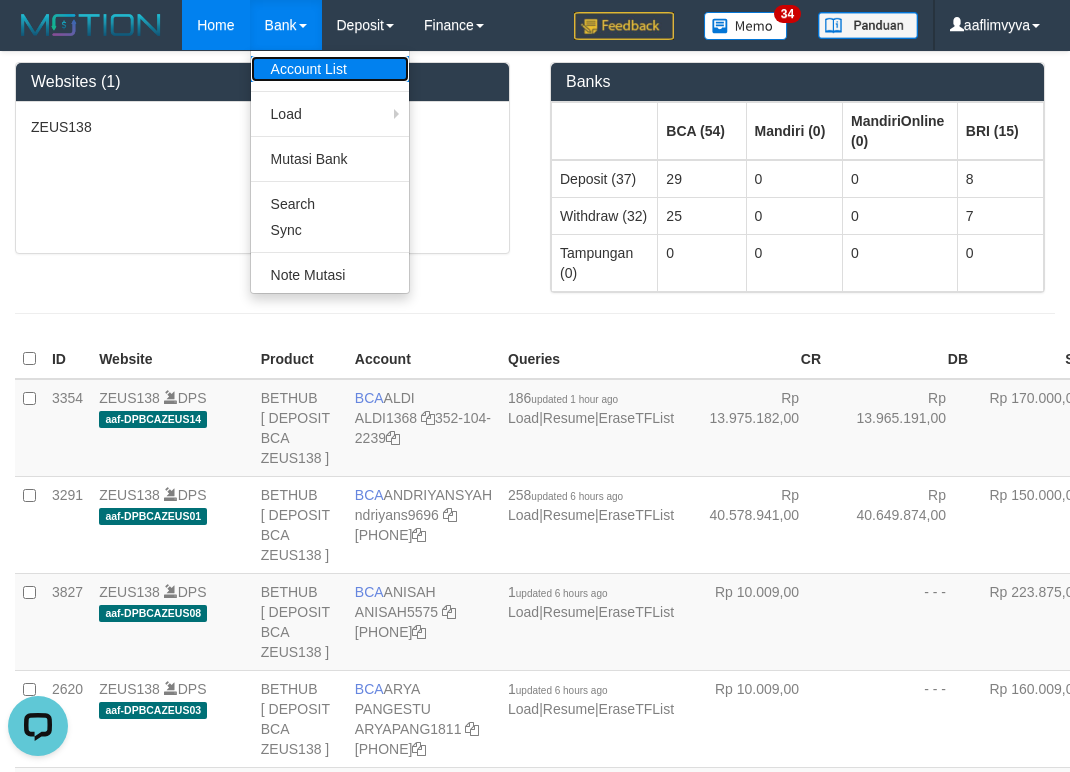click on "Account List" at bounding box center (330, 69) 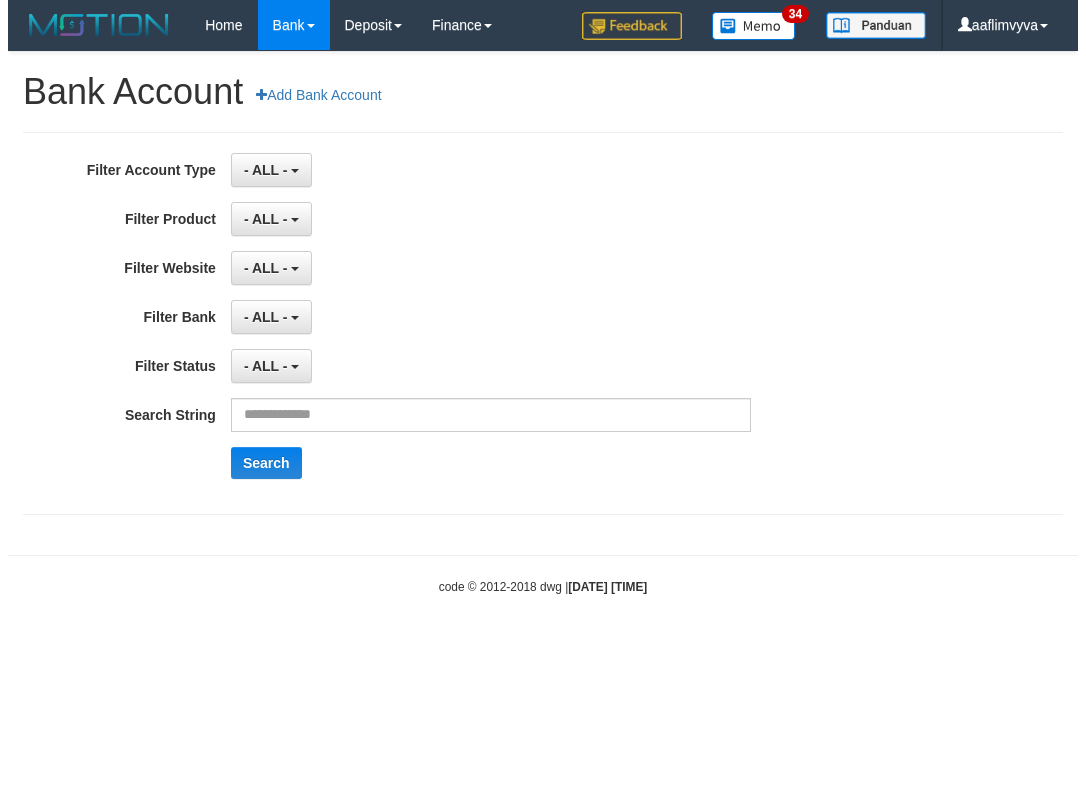 scroll, scrollTop: 0, scrollLeft: 0, axis: both 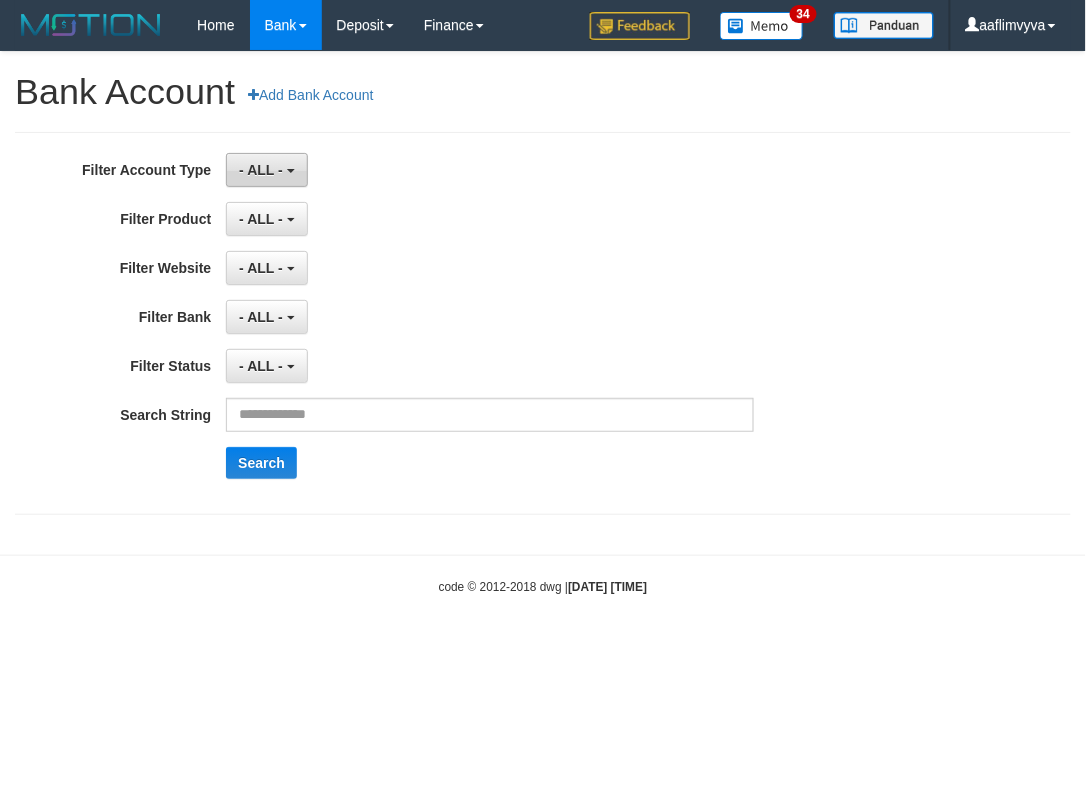 drag, startPoint x: 267, startPoint y: 154, endPoint x: 280, endPoint y: 174, distance: 23.853722 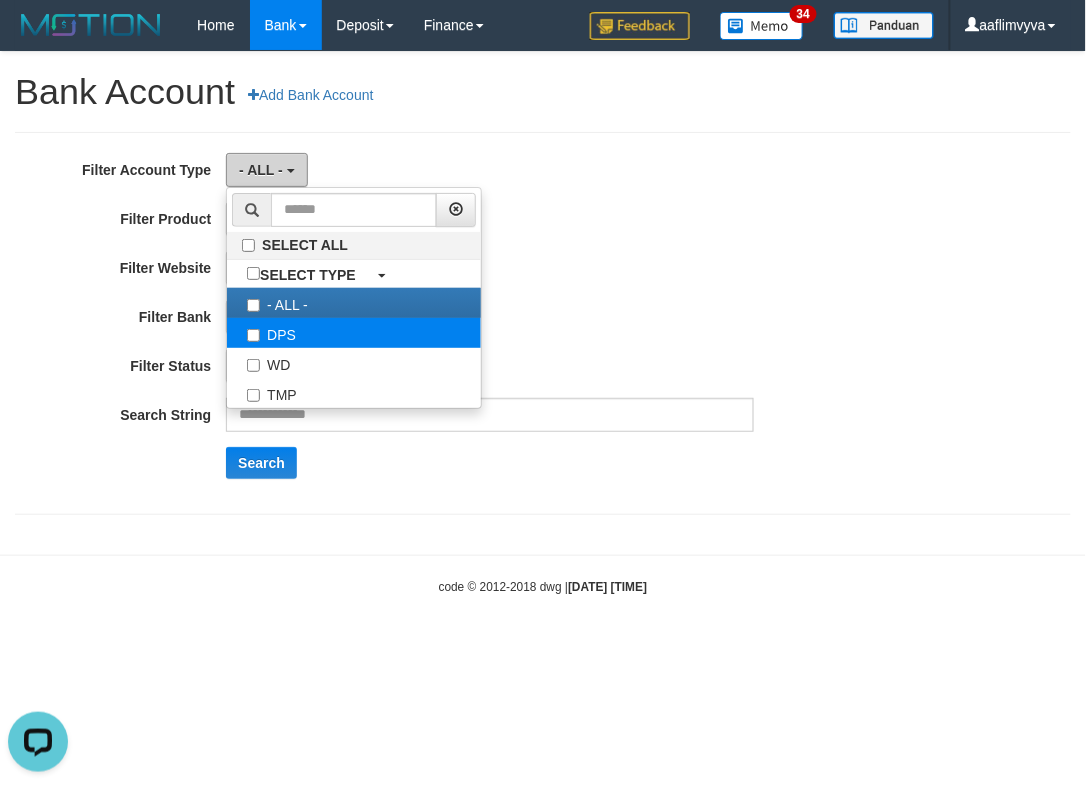 scroll, scrollTop: 0, scrollLeft: 0, axis: both 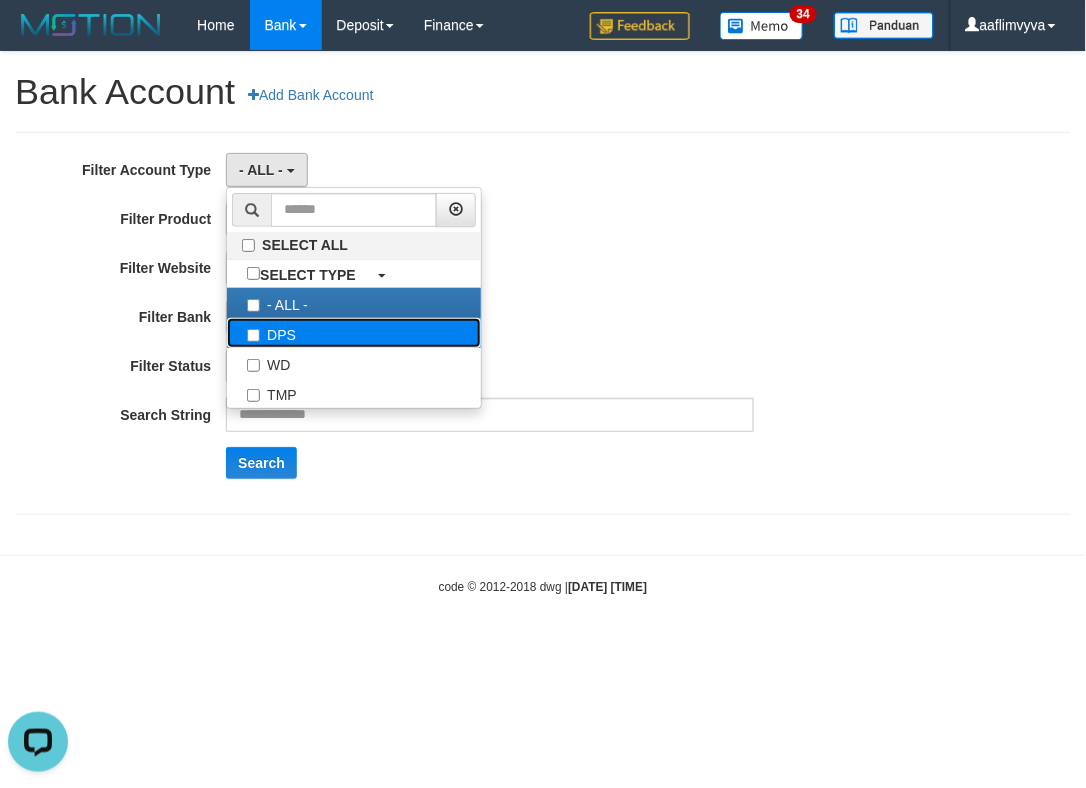 click on "DPS" at bounding box center (354, 333) 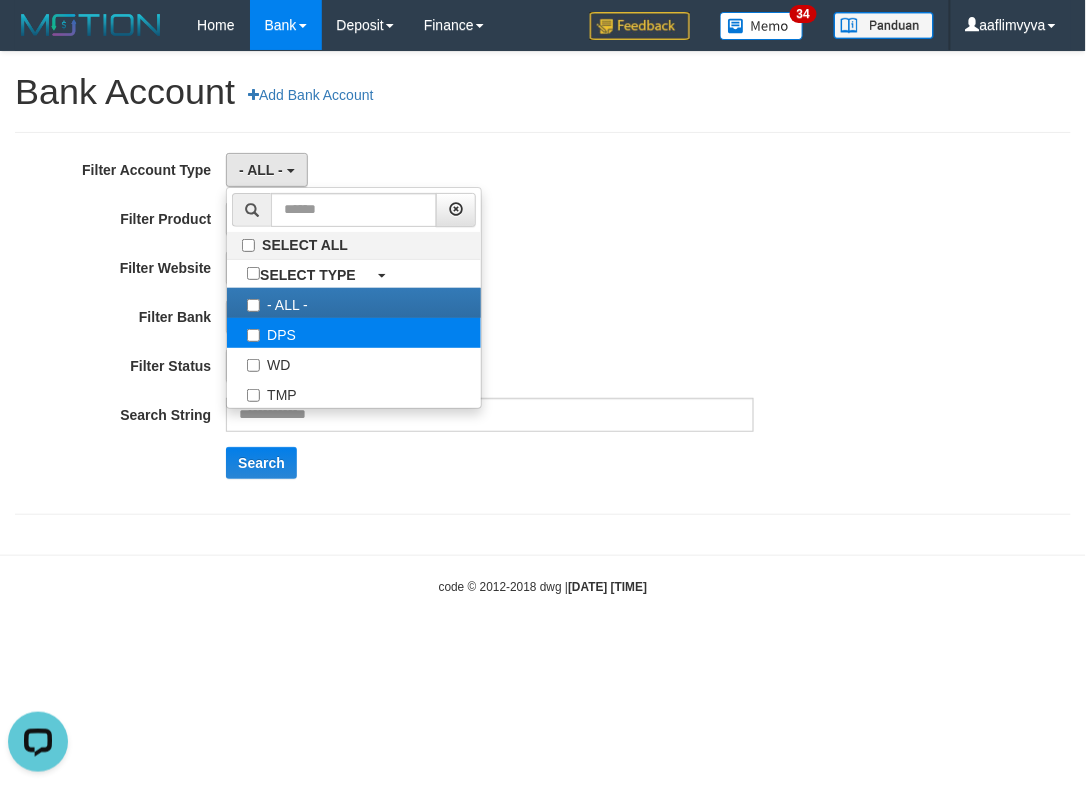 select on "***" 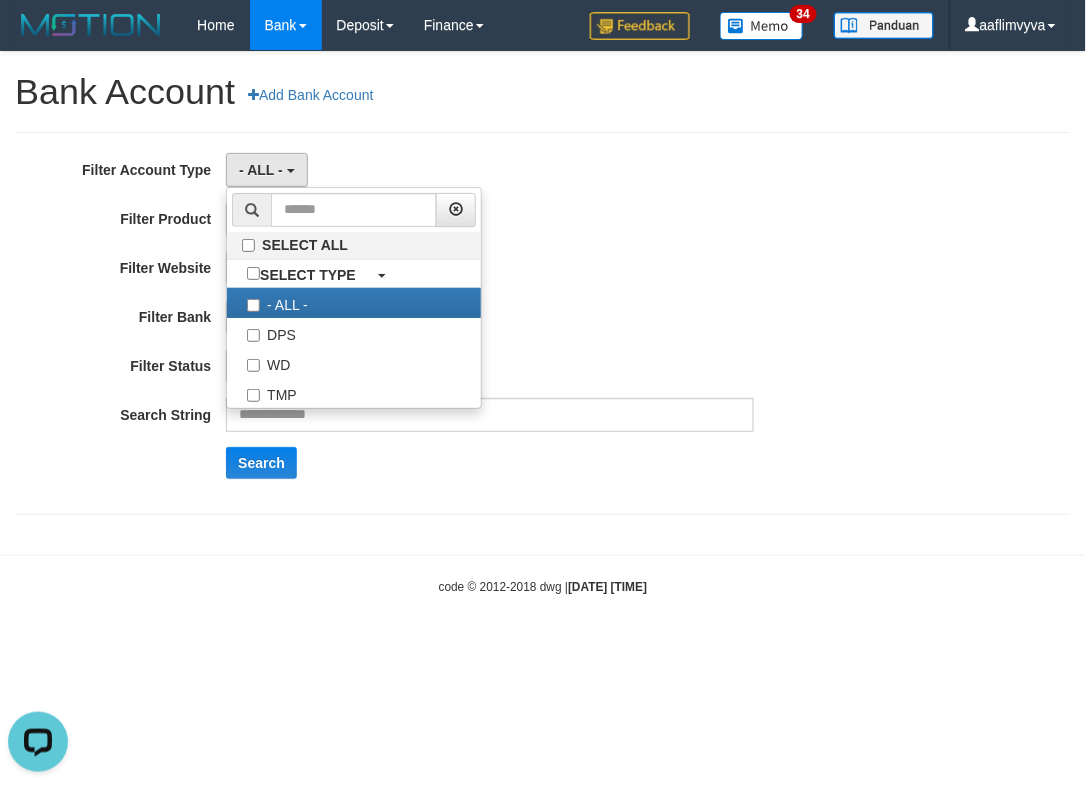 scroll, scrollTop: 17, scrollLeft: 0, axis: vertical 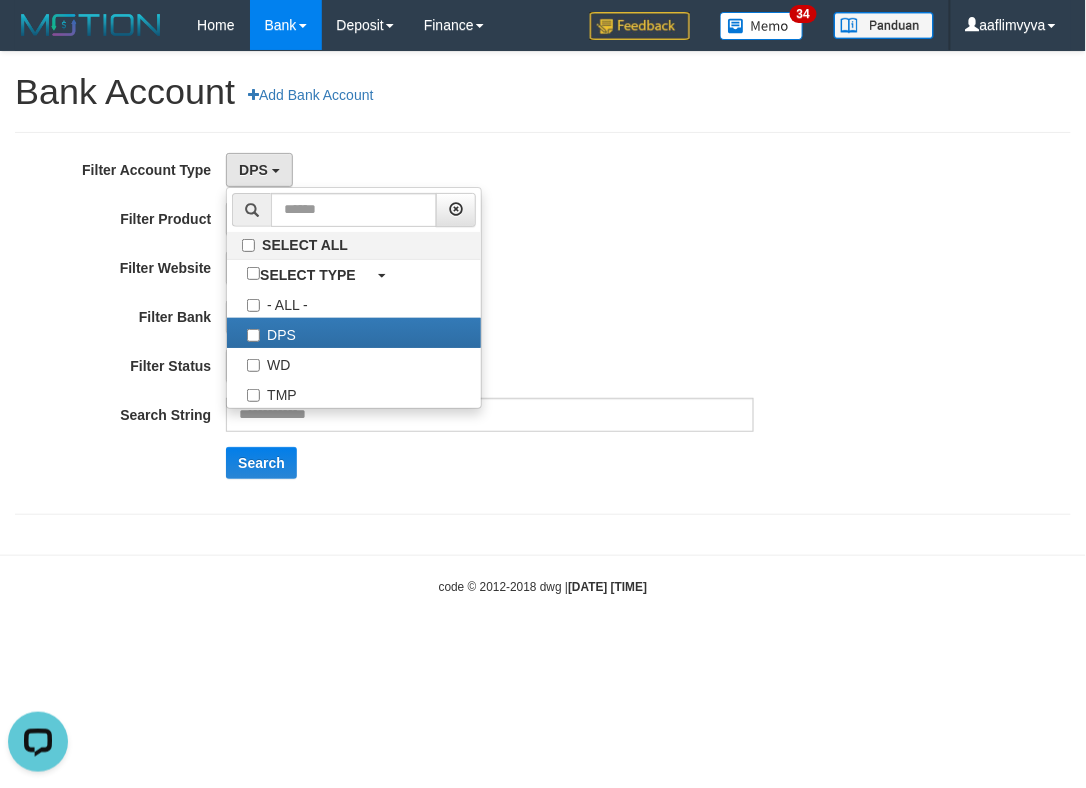 click on "**********" at bounding box center [452, 323] 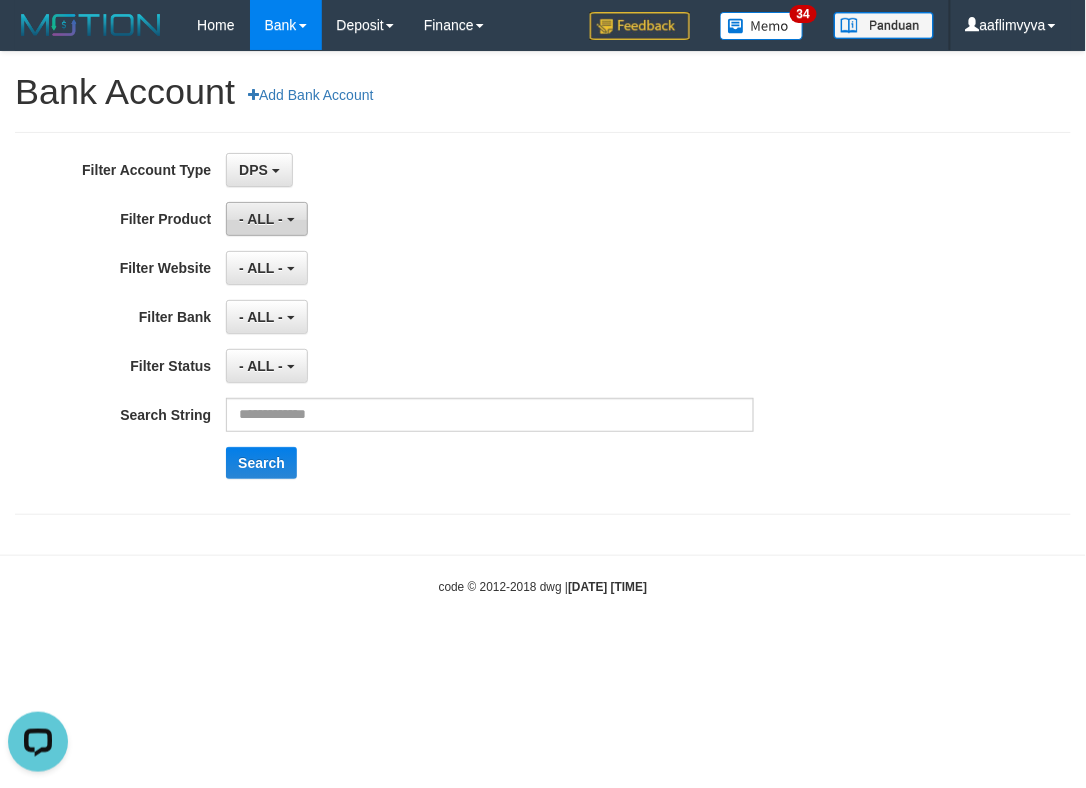 drag, startPoint x: 247, startPoint y: 213, endPoint x: 278, endPoint y: 232, distance: 36.359318 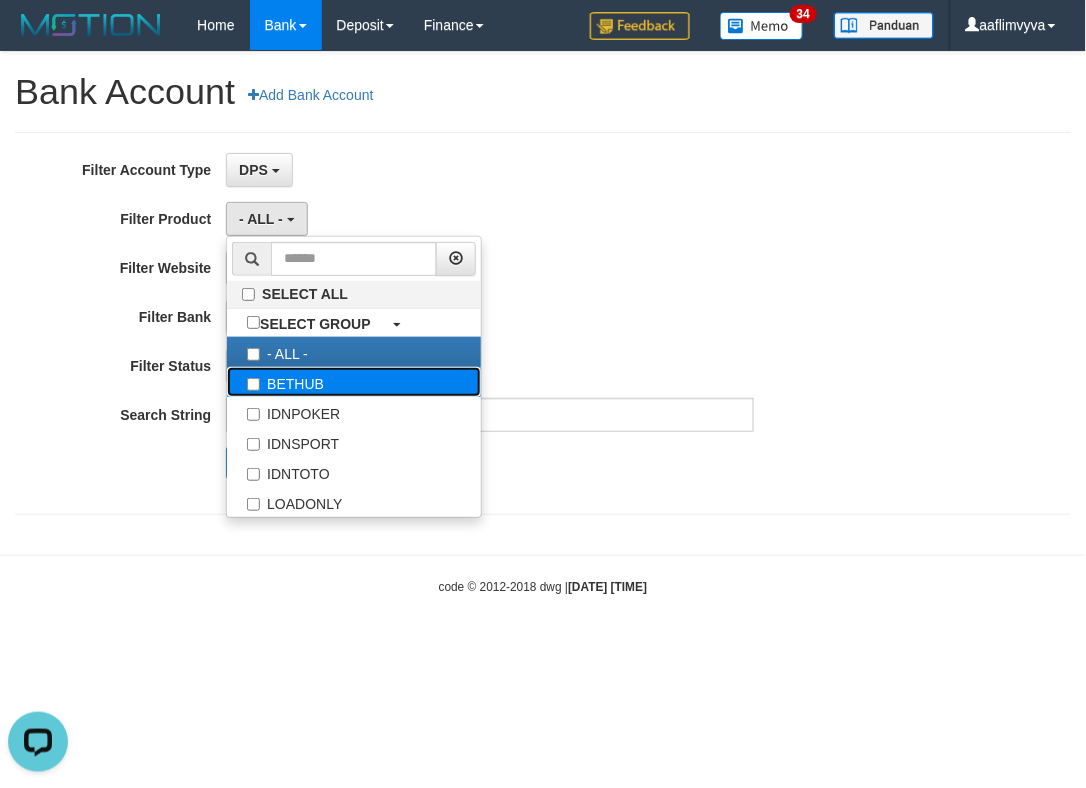 click on "BETHUB" at bounding box center (354, 382) 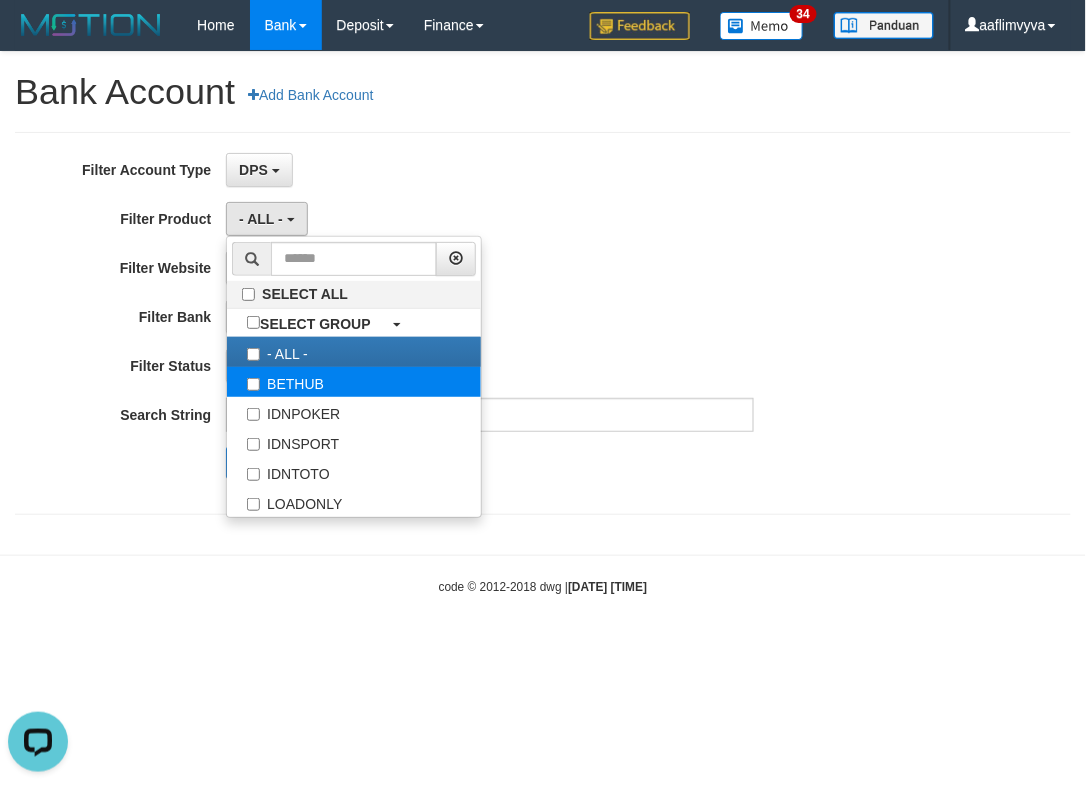 select on "*" 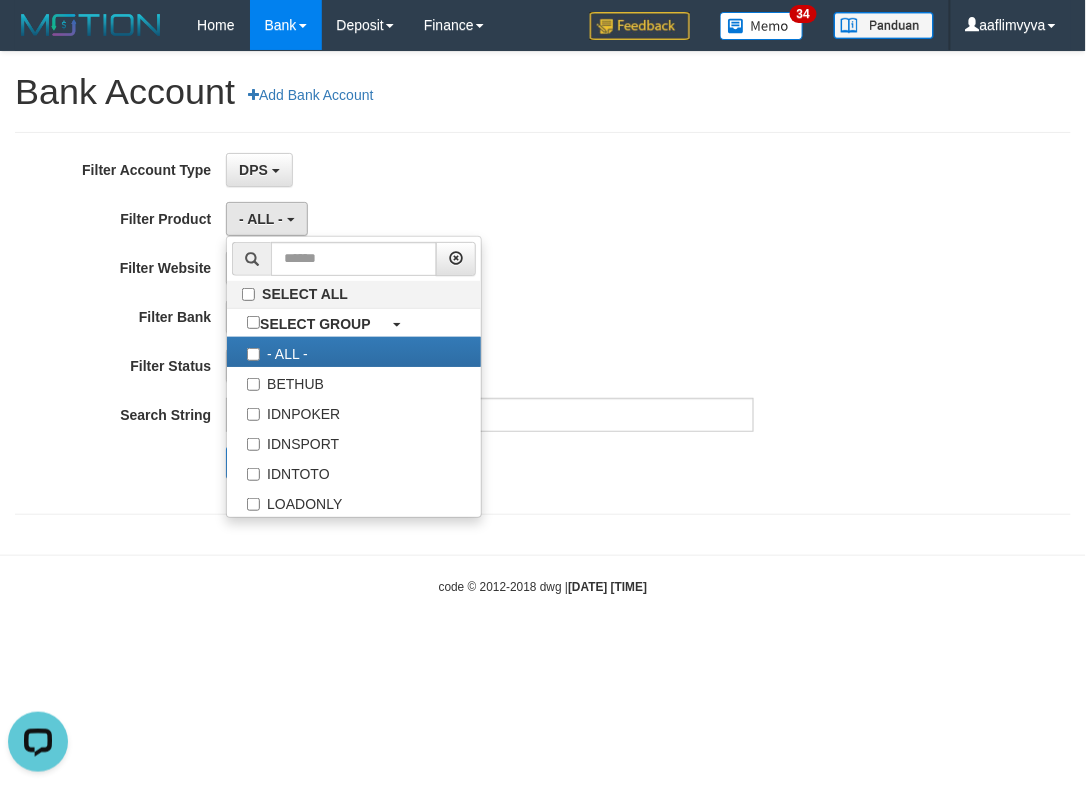 scroll, scrollTop: 17, scrollLeft: 0, axis: vertical 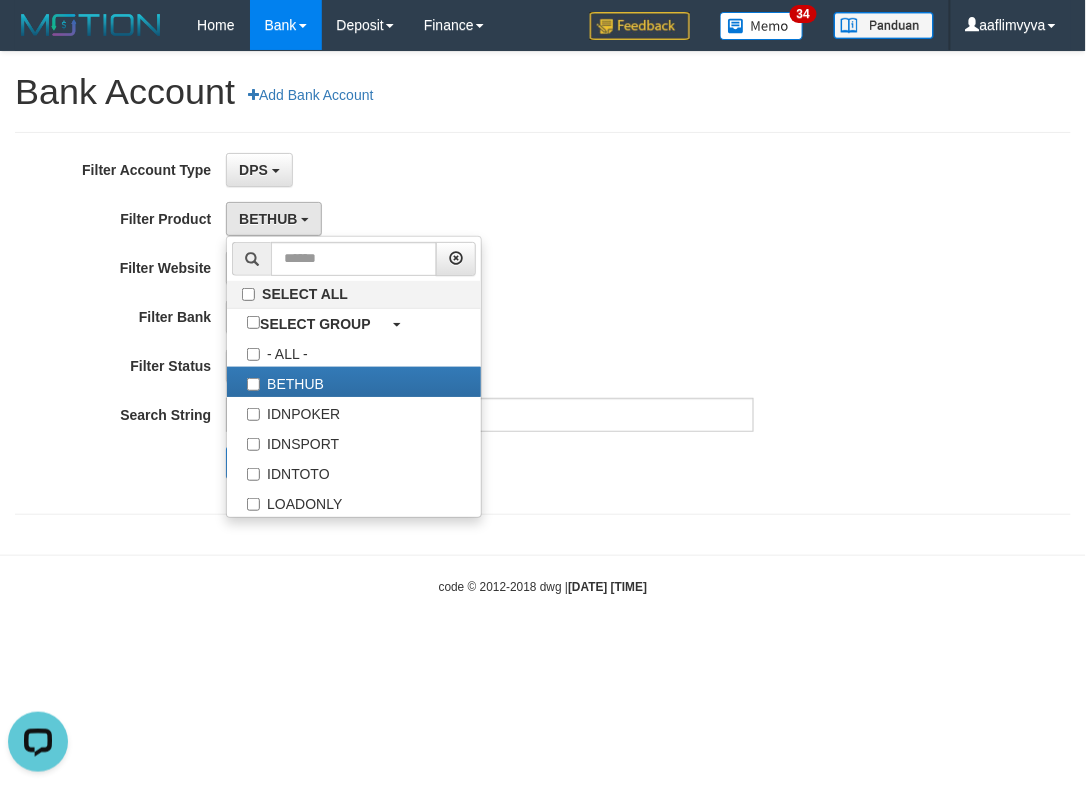 drag, startPoint x: 618, startPoint y: 272, endPoint x: 598, endPoint y: 273, distance: 20.024984 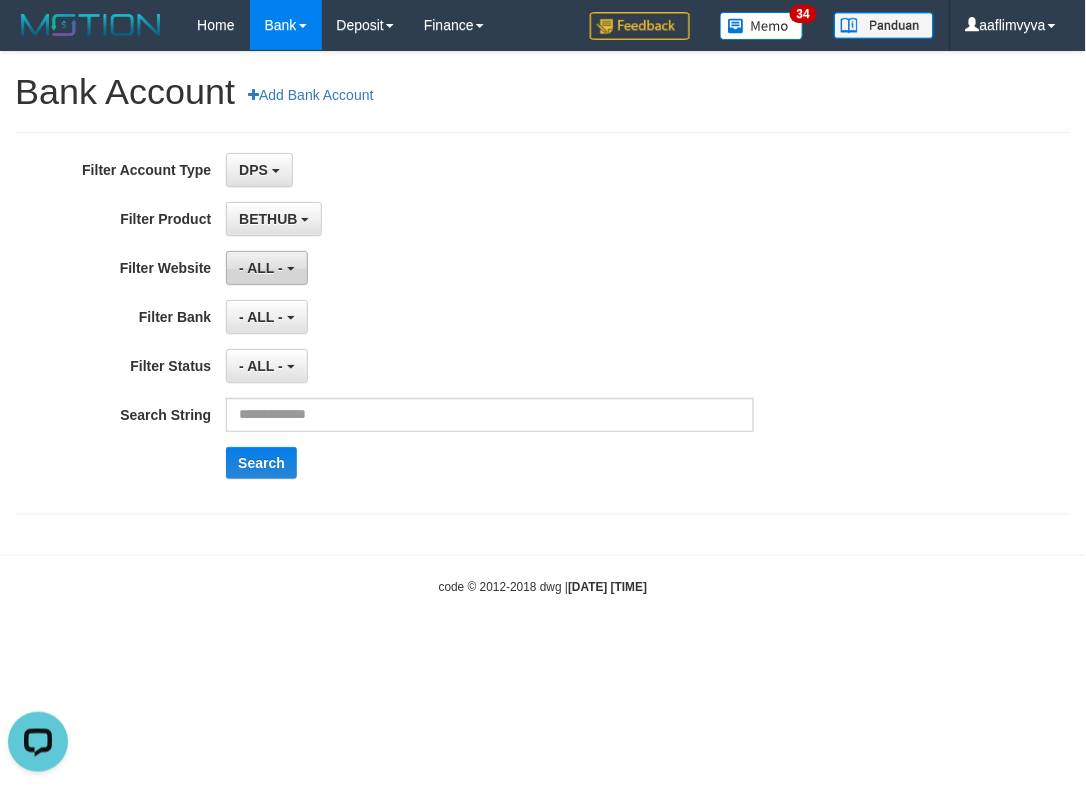 click on "- ALL -" at bounding box center (266, 268) 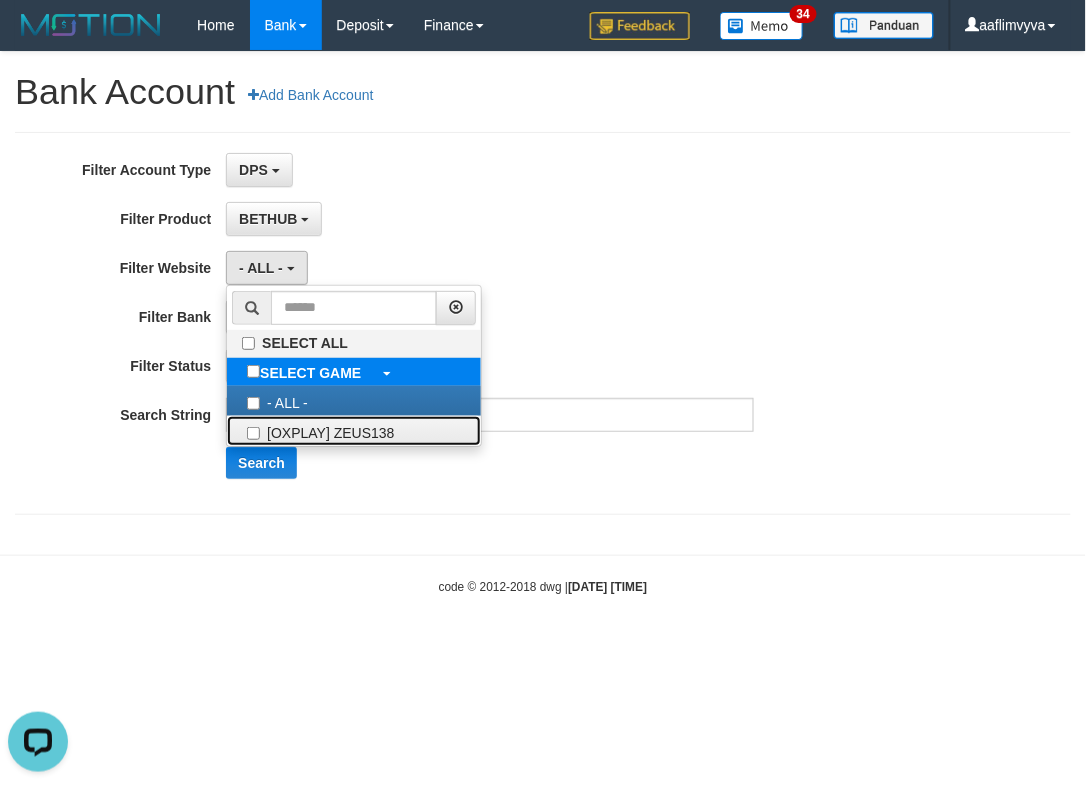 drag, startPoint x: 330, startPoint y: 432, endPoint x: 402, endPoint y: 366, distance: 97.67292 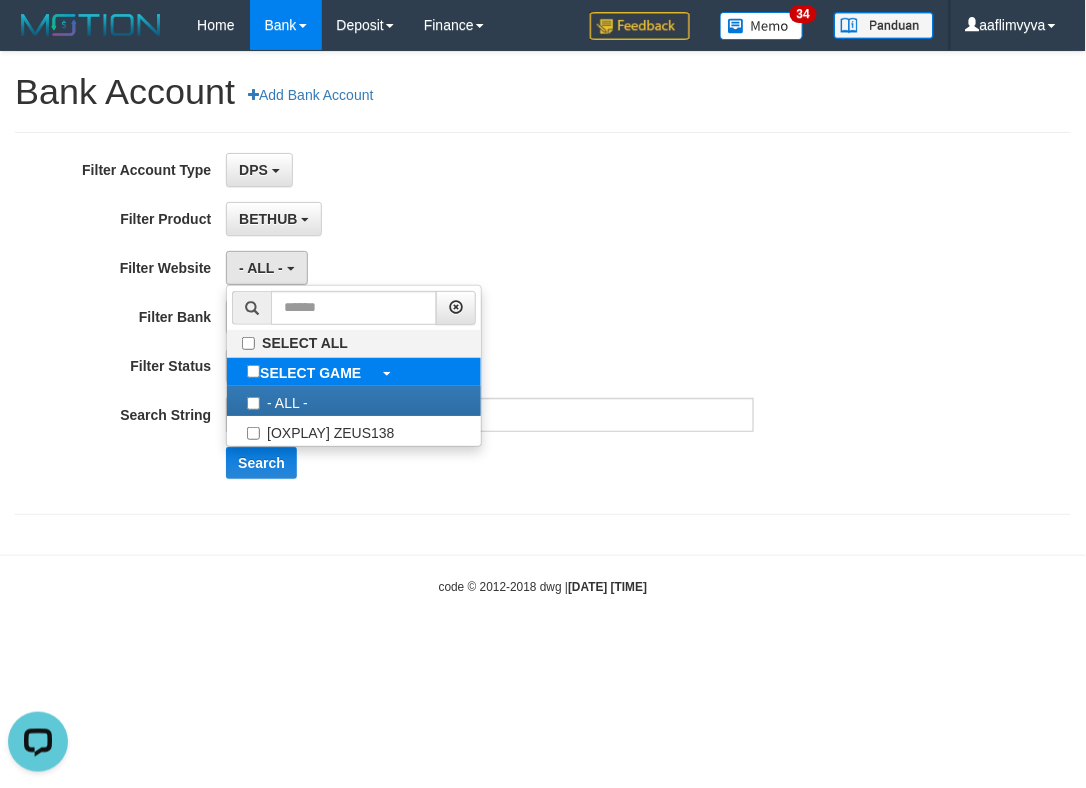 select on "***" 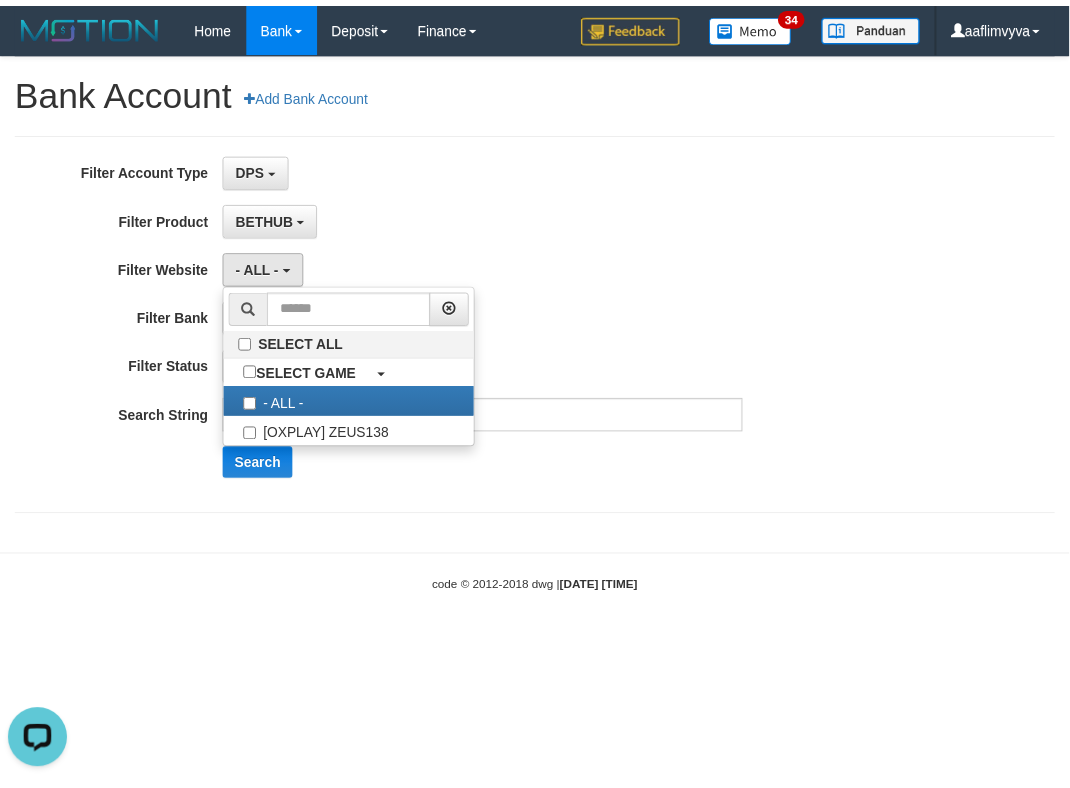 scroll, scrollTop: 17, scrollLeft: 0, axis: vertical 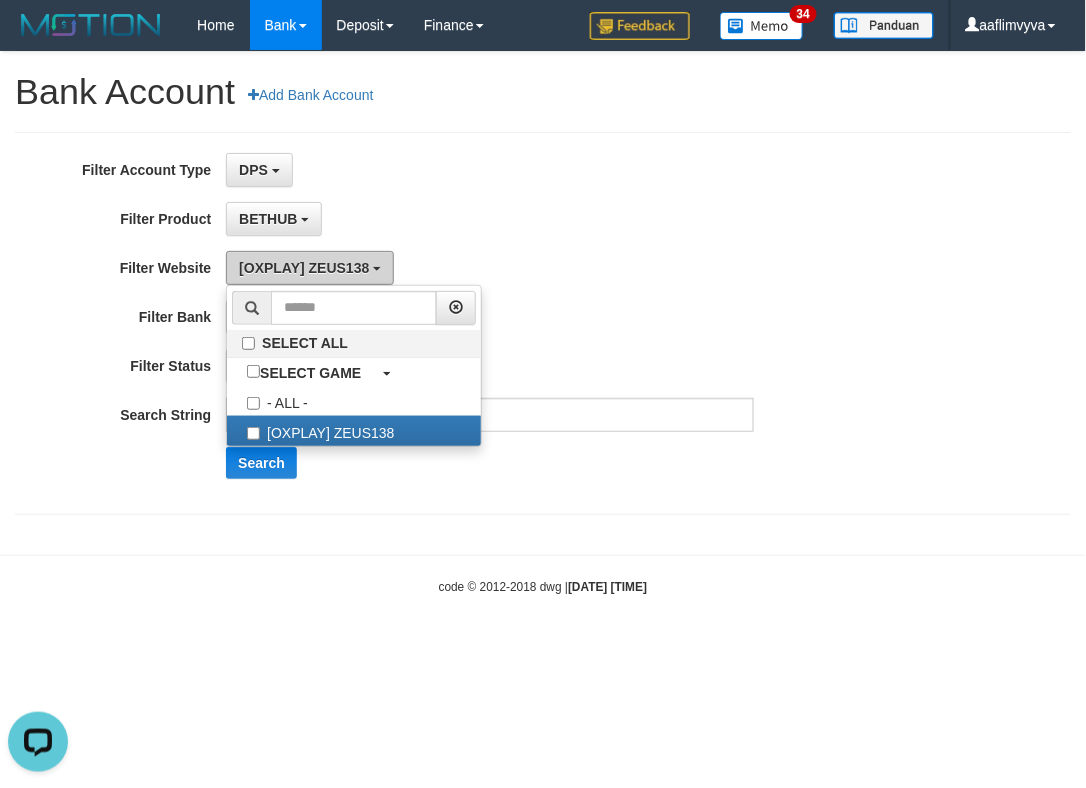 drag, startPoint x: 567, startPoint y: 223, endPoint x: 381, endPoint y: 285, distance: 196.06122 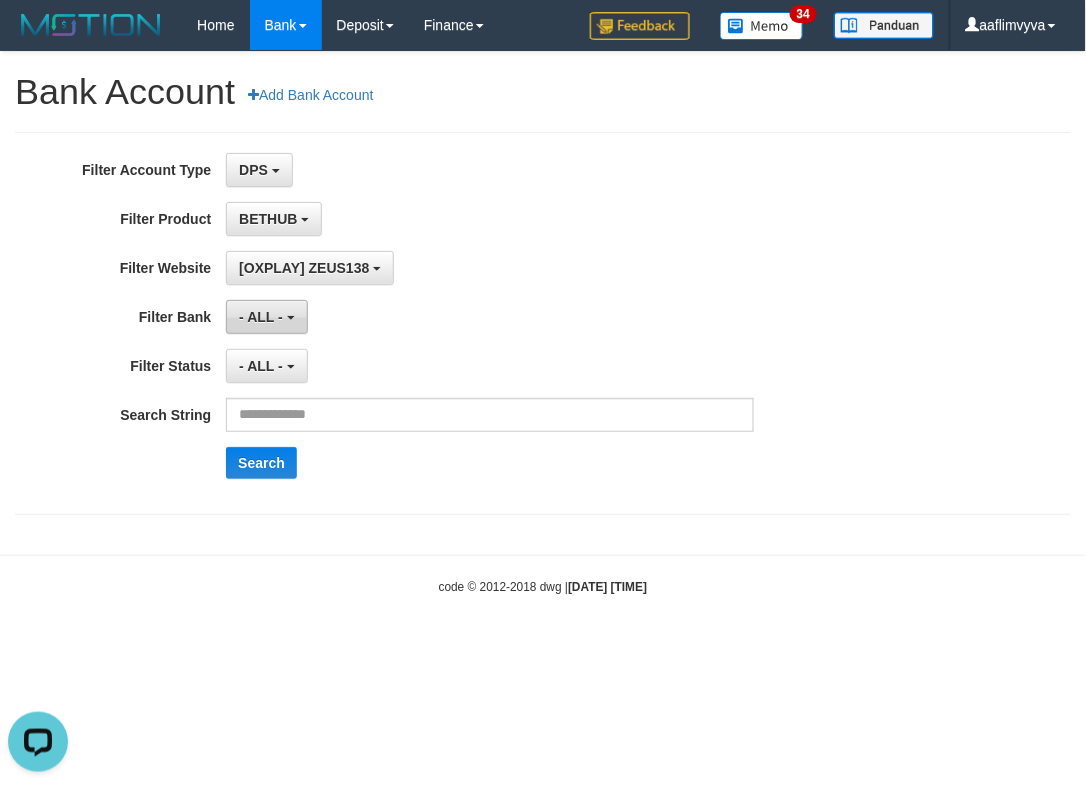 click on "- ALL -" at bounding box center [266, 317] 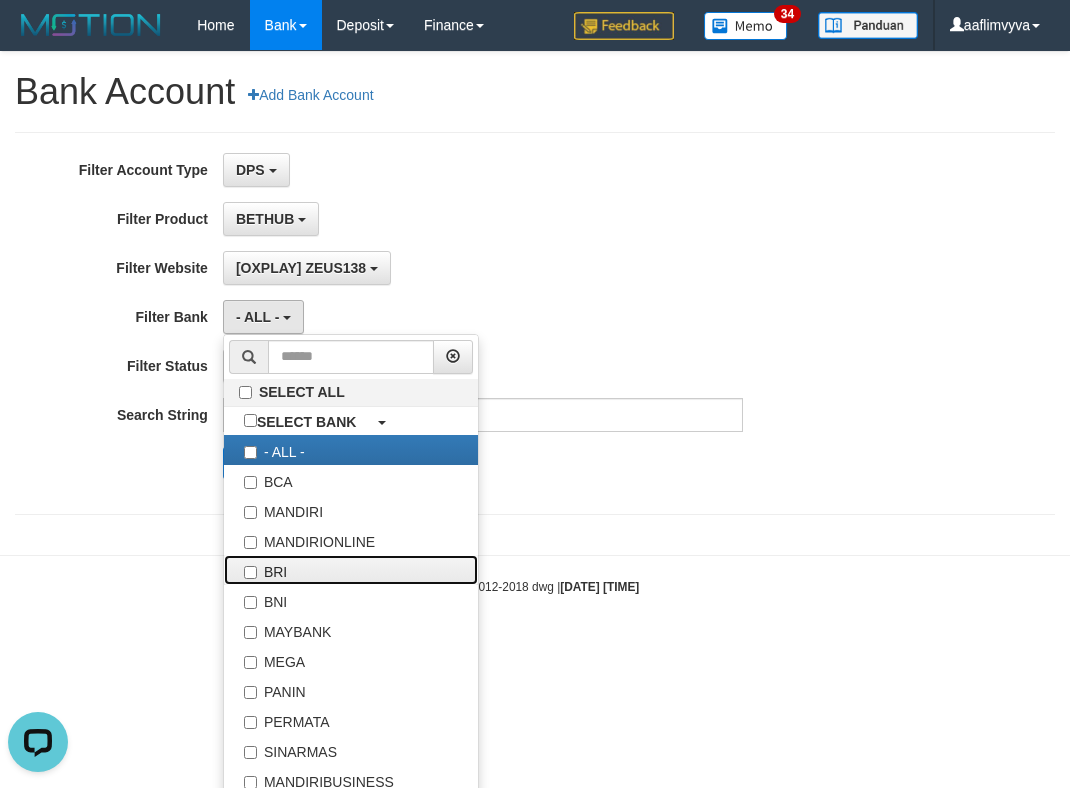 drag, startPoint x: 312, startPoint y: 581, endPoint x: 521, endPoint y: 257, distance: 385.56064 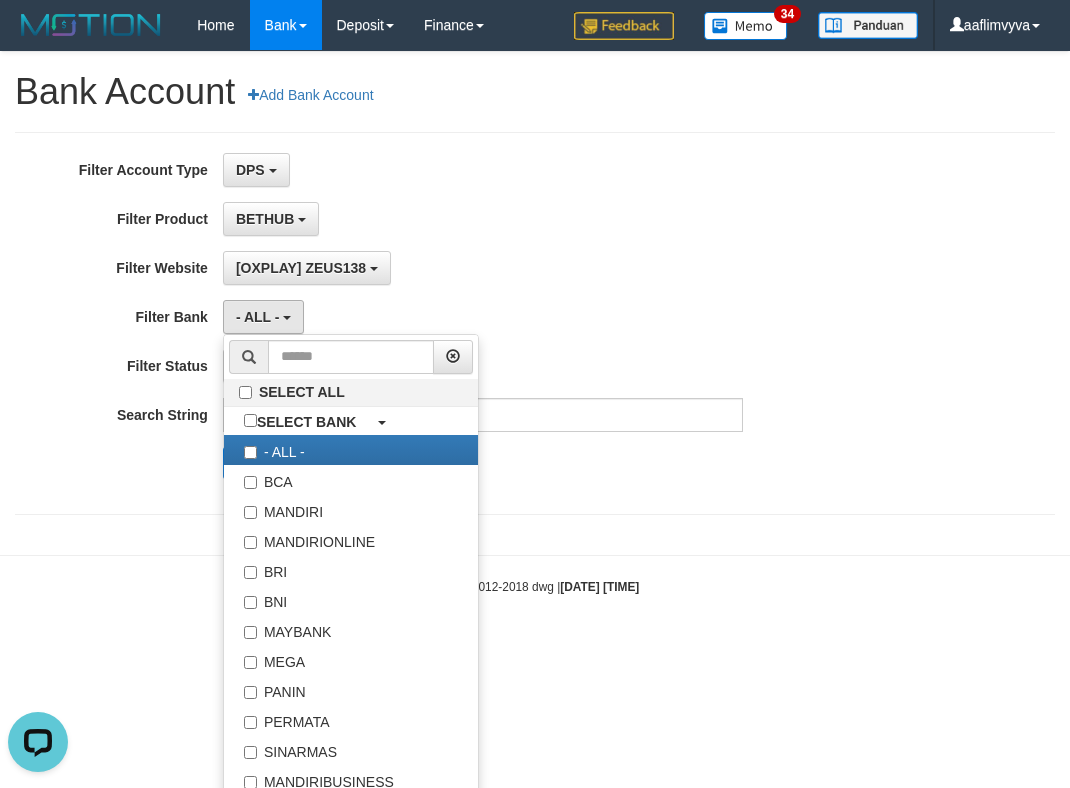 select on "***" 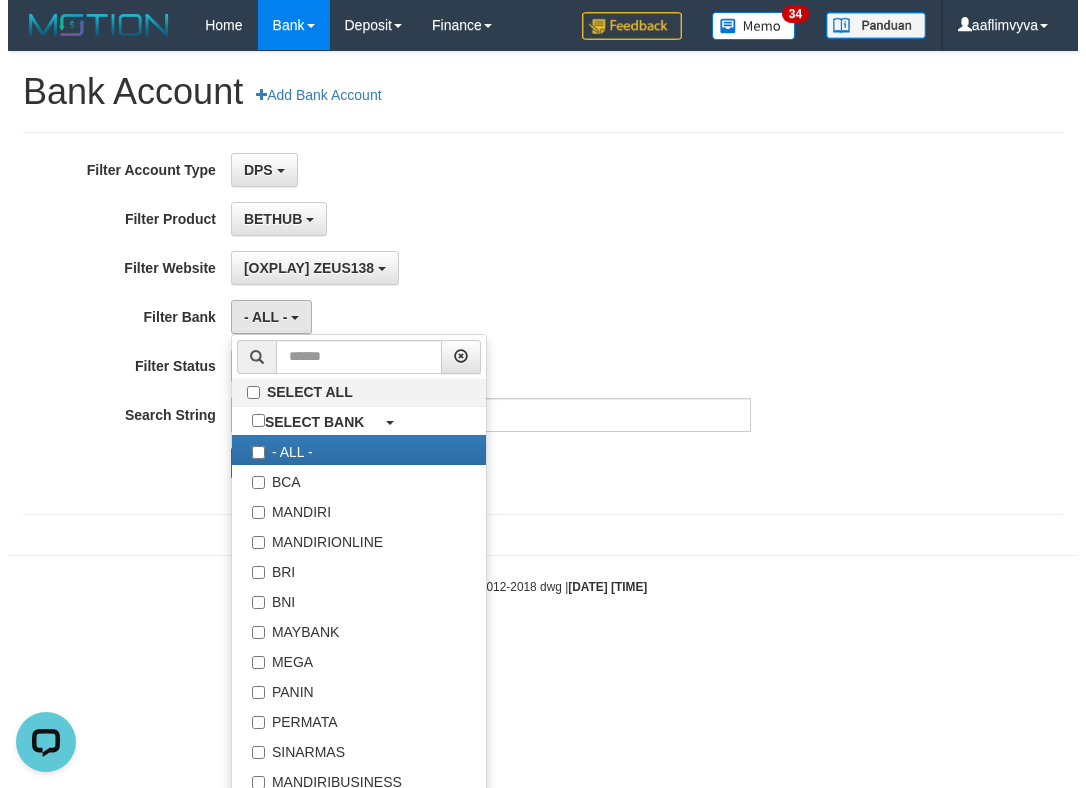 scroll, scrollTop: 17, scrollLeft: 0, axis: vertical 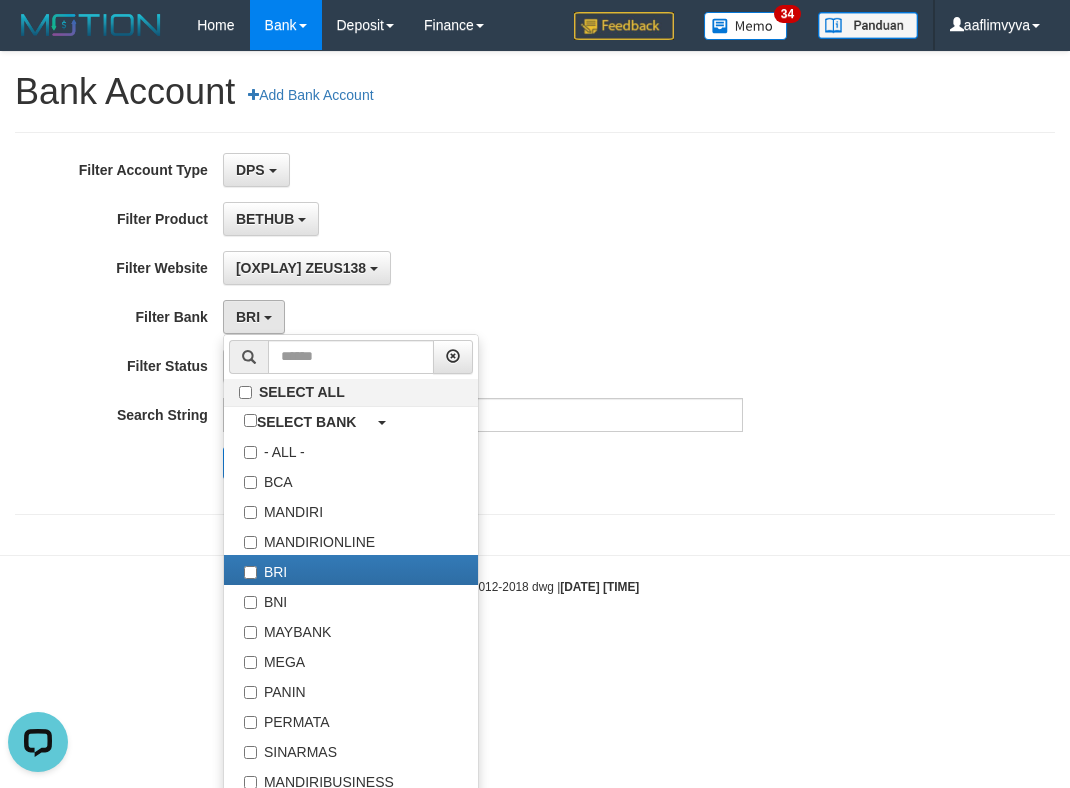 click on "**********" at bounding box center (446, 323) 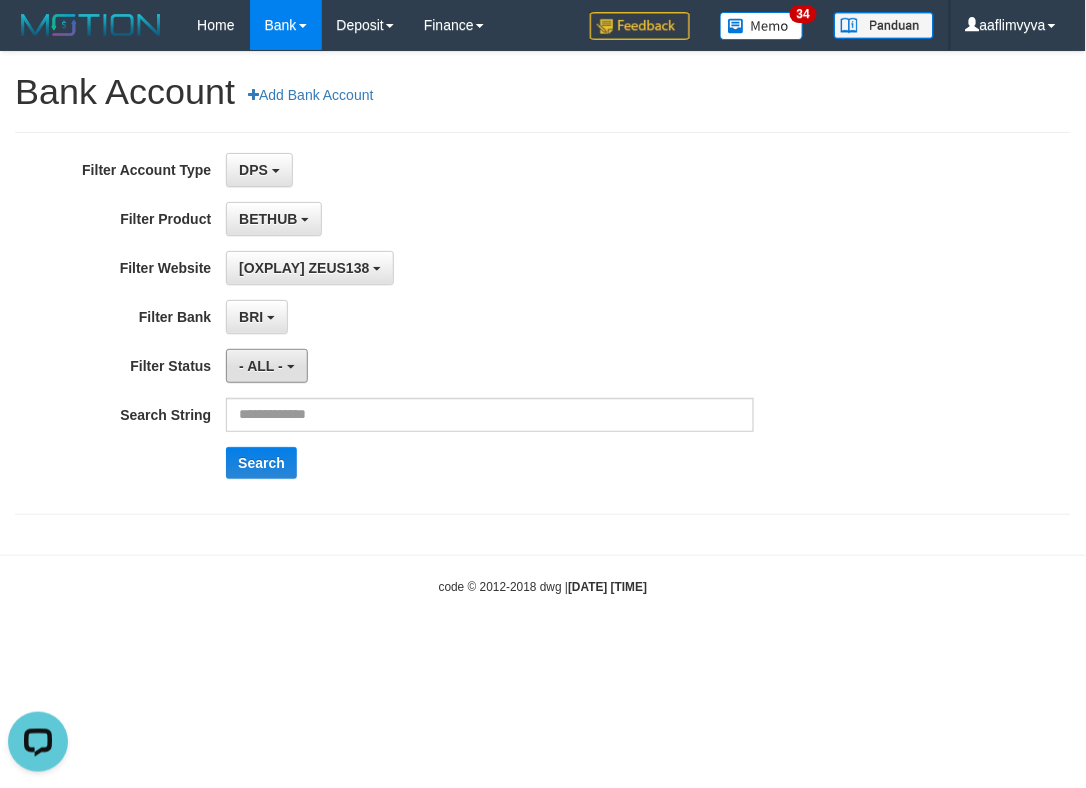 drag, startPoint x: 283, startPoint y: 378, endPoint x: 304, endPoint y: 408, distance: 36.619667 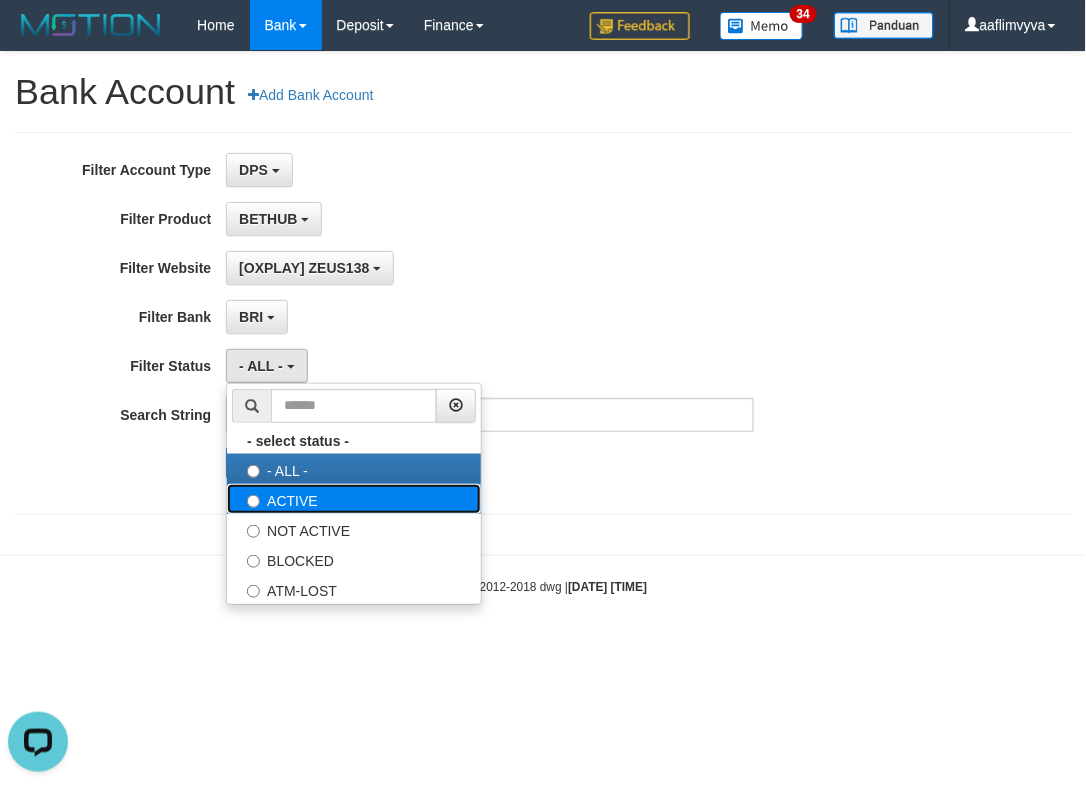 click on "ACTIVE" at bounding box center (354, 499) 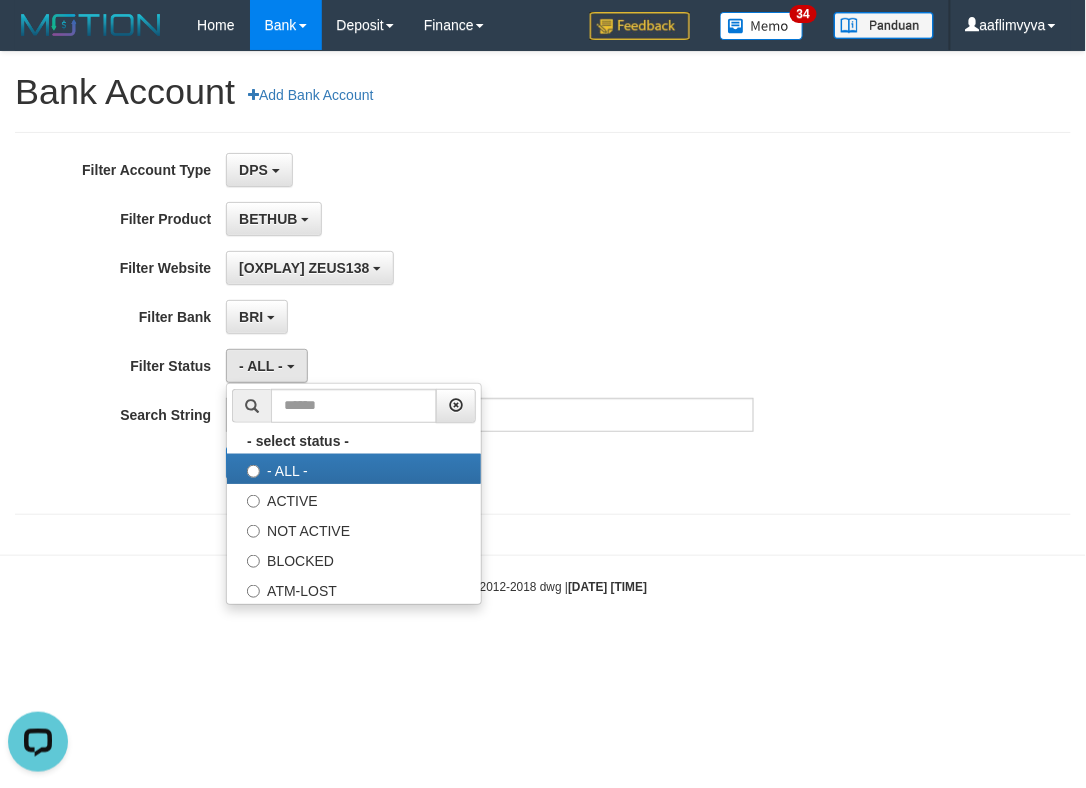 select on "*" 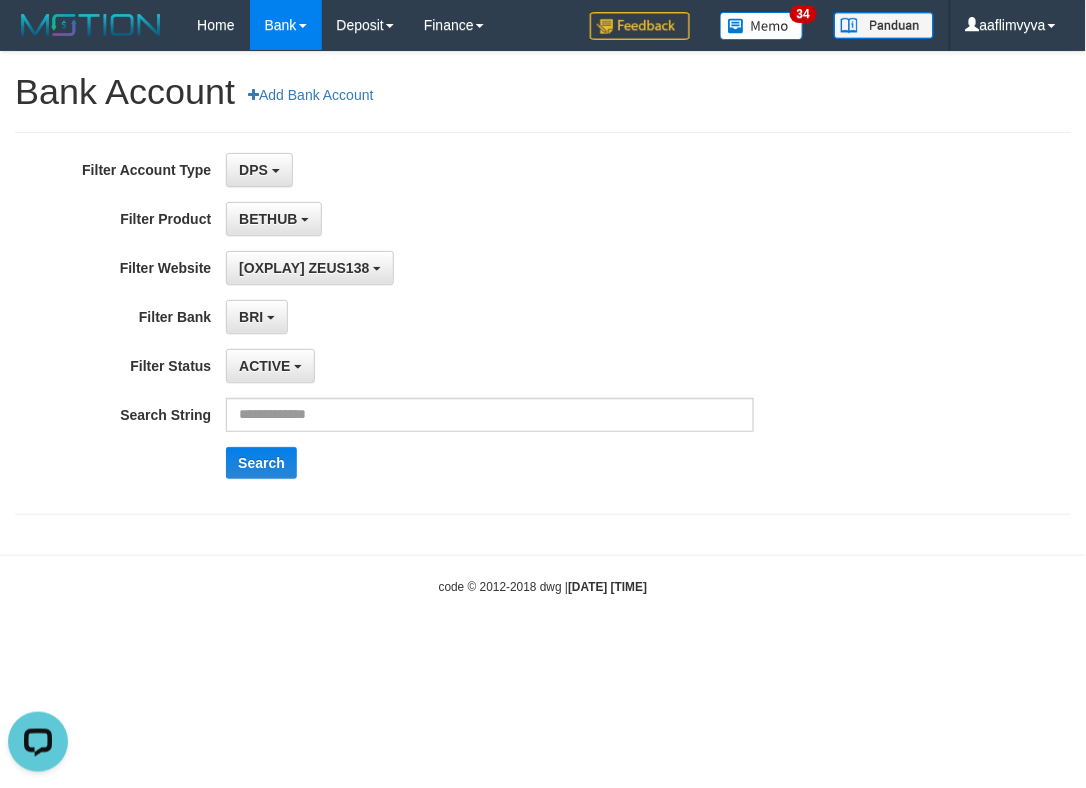 drag, startPoint x: 590, startPoint y: 270, endPoint x: 441, endPoint y: 356, distance: 172.03778 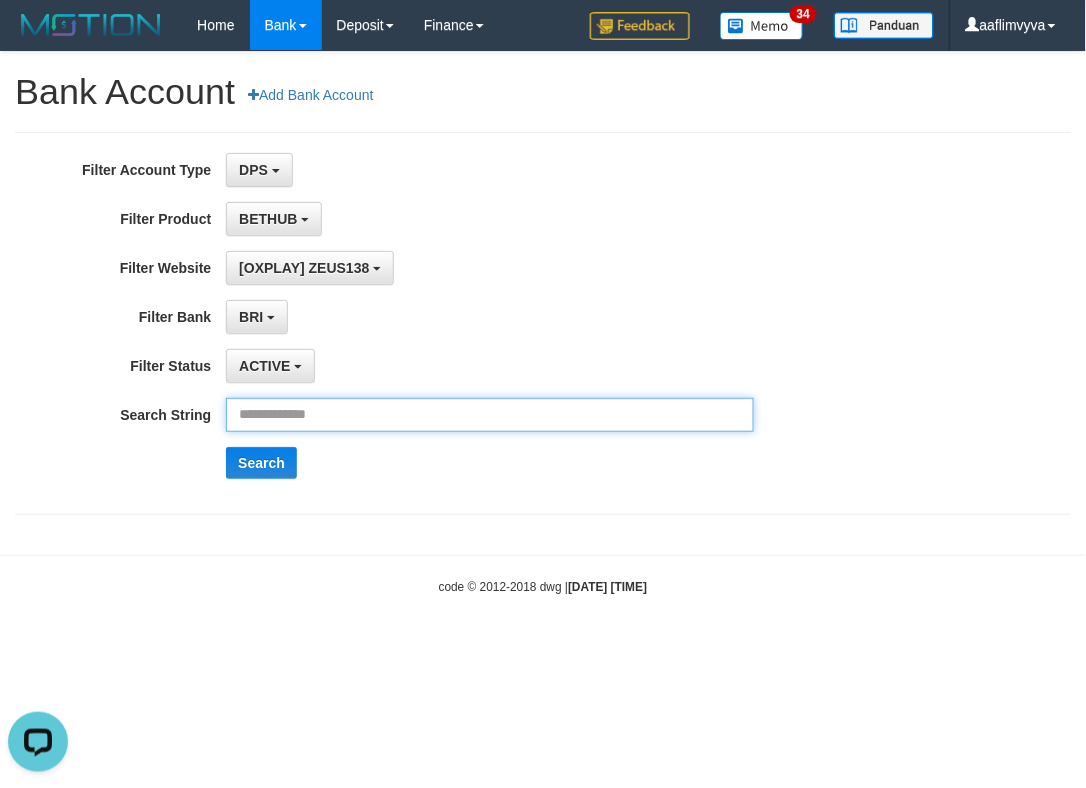 click at bounding box center [490, 415] 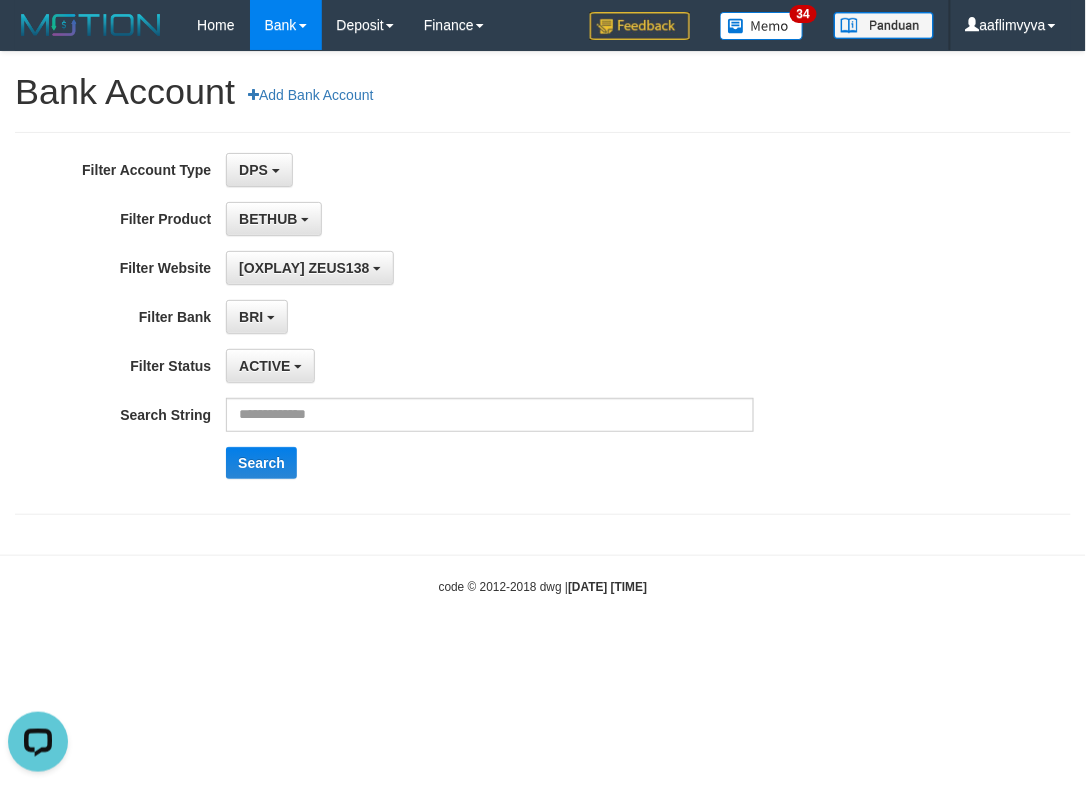 click on "Search" at bounding box center (565, 463) 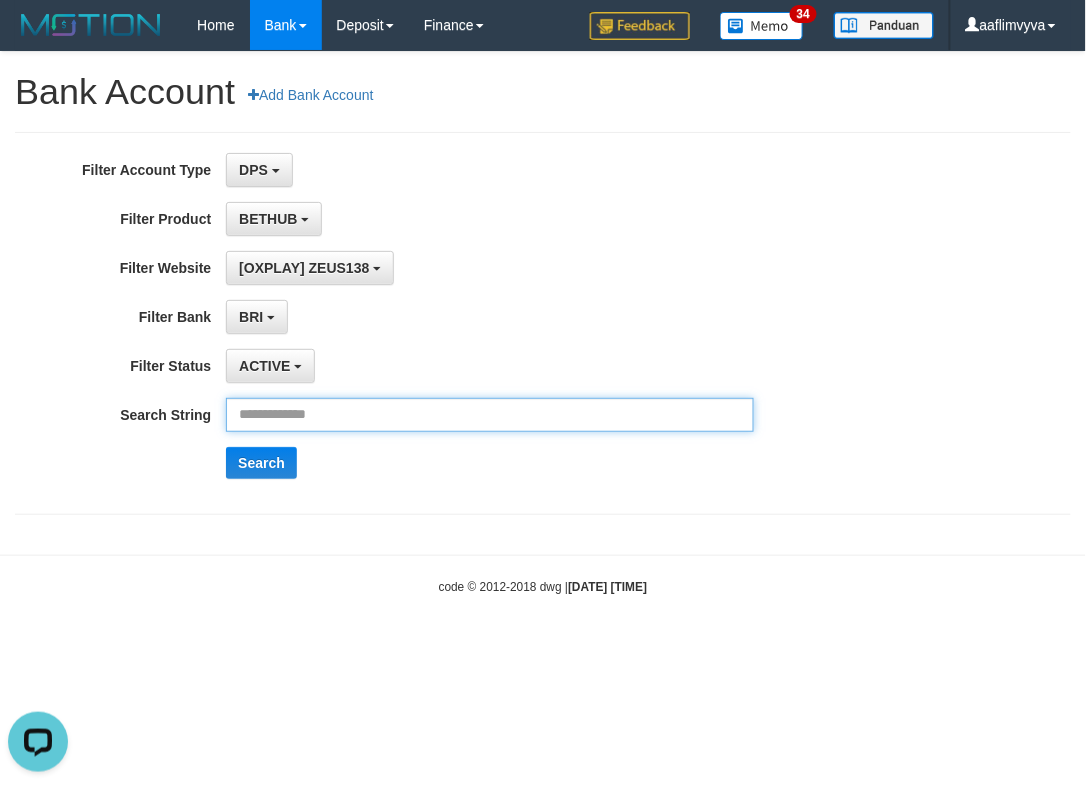 click at bounding box center [490, 415] 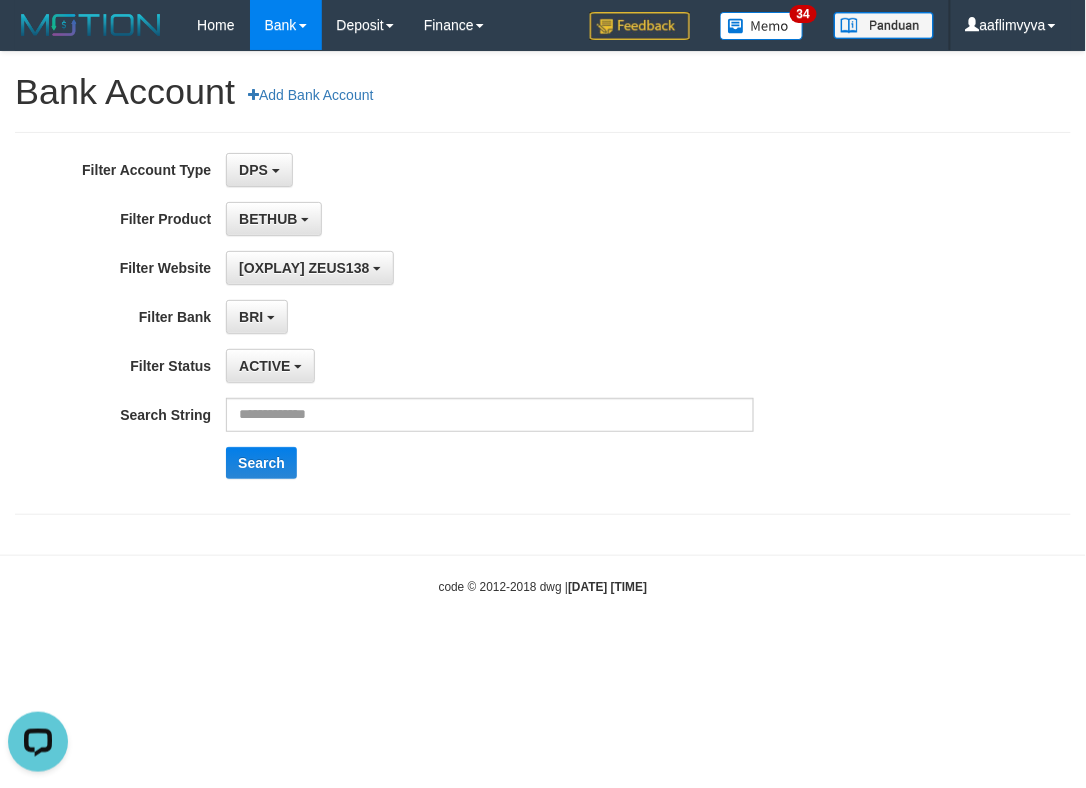 click on "Toggle navigation
Home
Bank
Account List
Load
By Website
Group
[OXPLAY]													ZEUS138
By Load Group (DPS)" at bounding box center (543, 323) 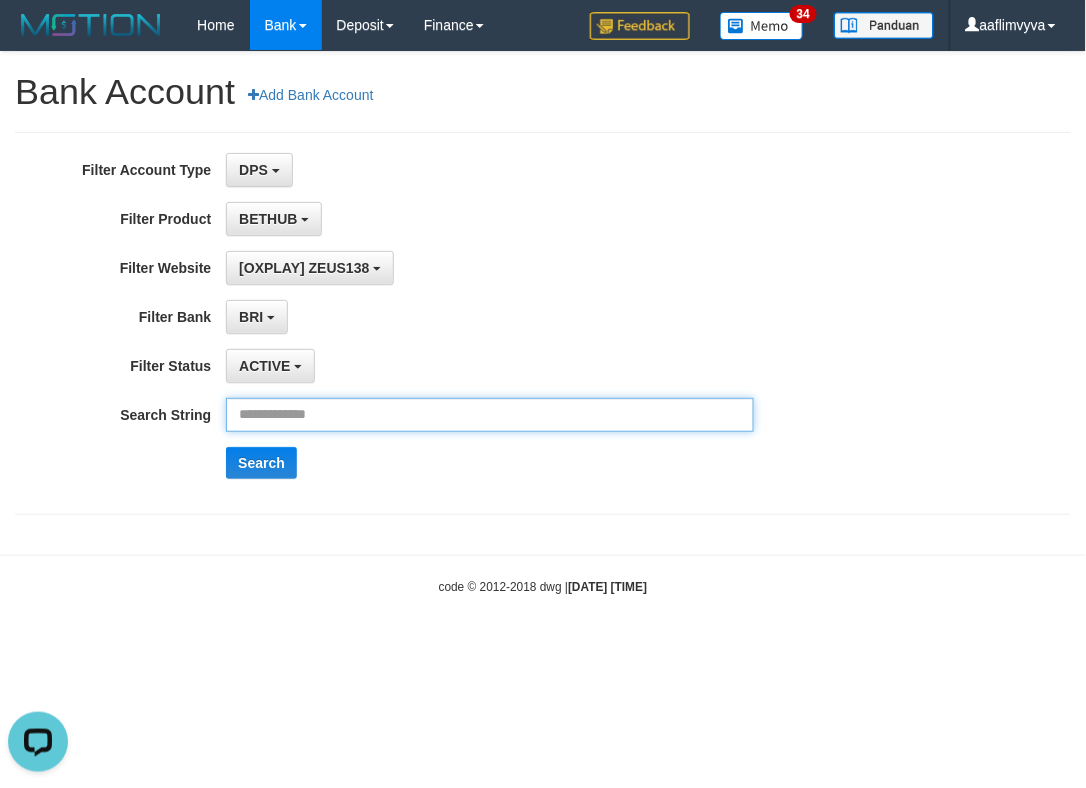 click at bounding box center (490, 415) 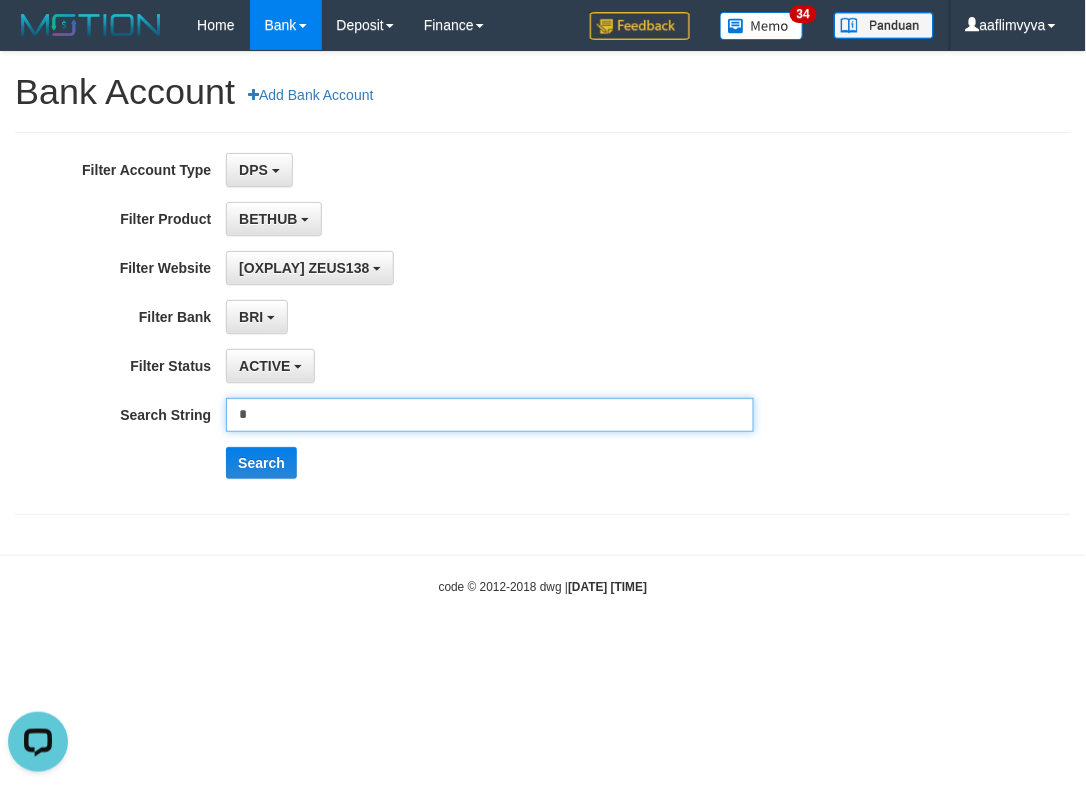 click on "*" at bounding box center (490, 415) 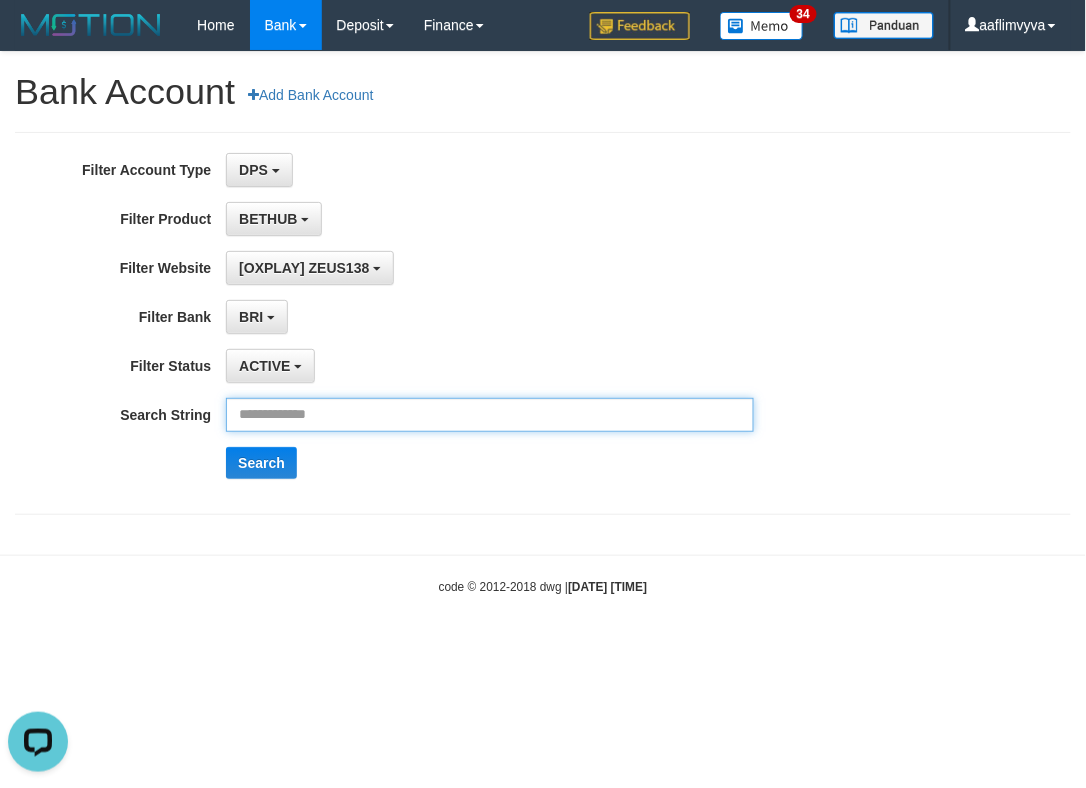 click at bounding box center (490, 415) 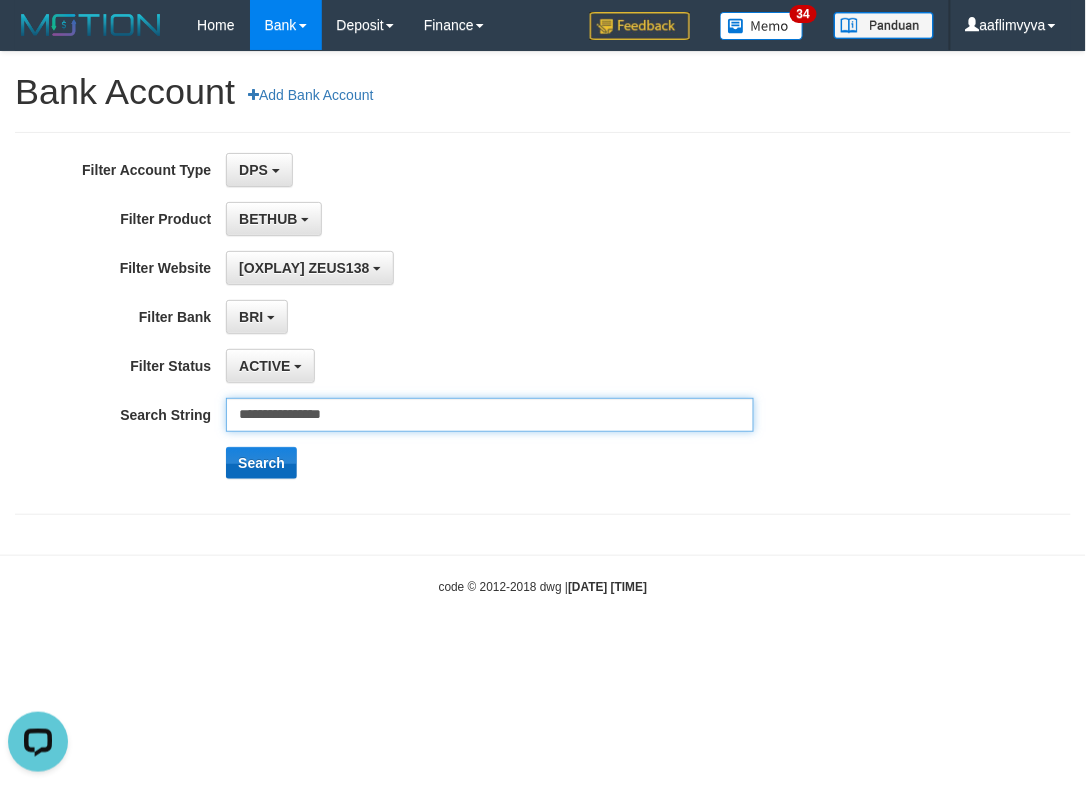 type on "**********" 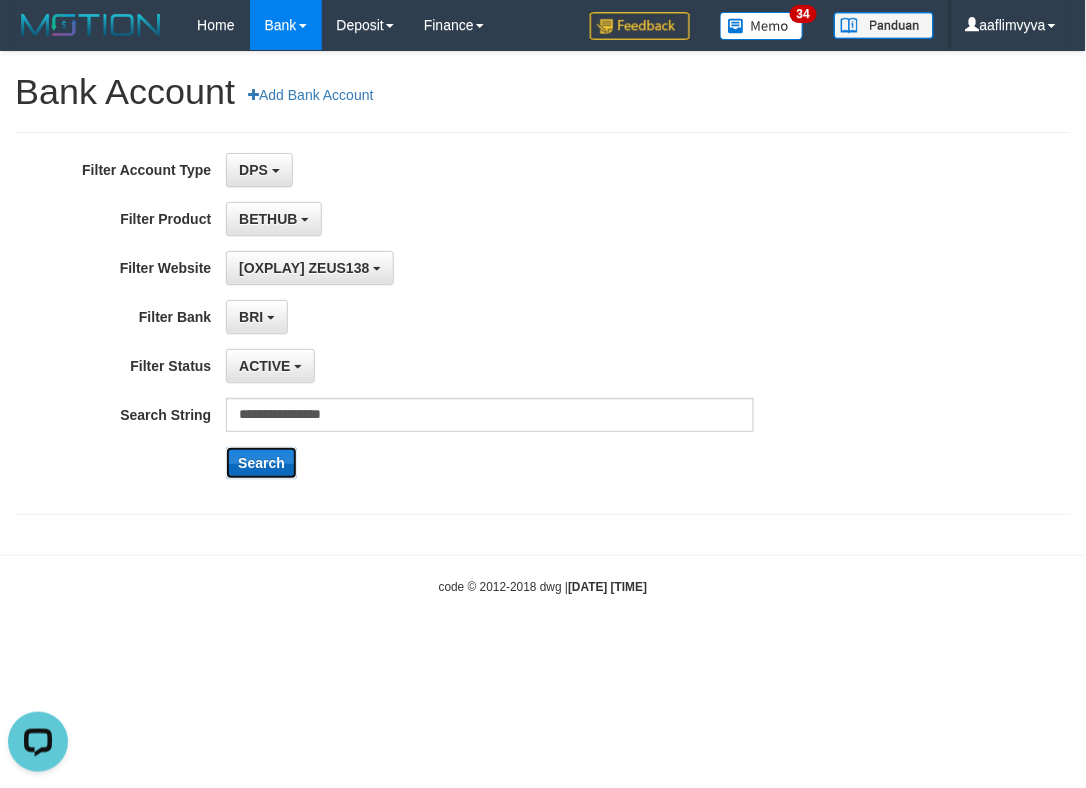 click on "Search" at bounding box center [261, 463] 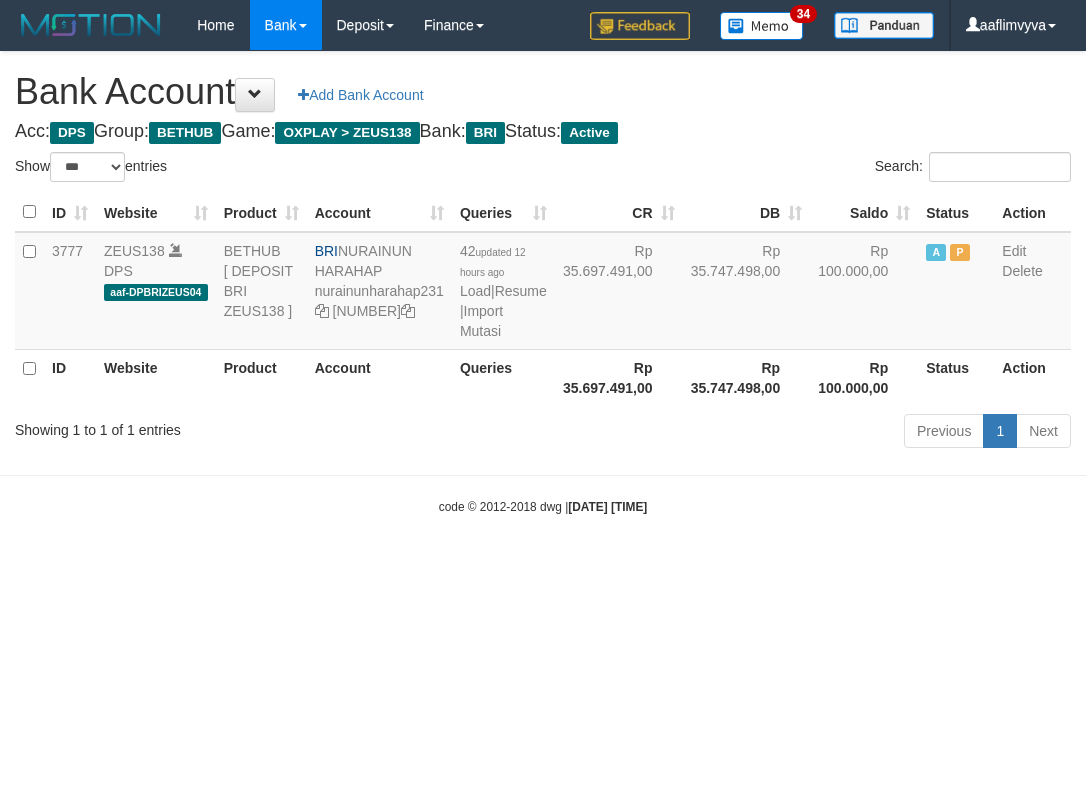 select on "***" 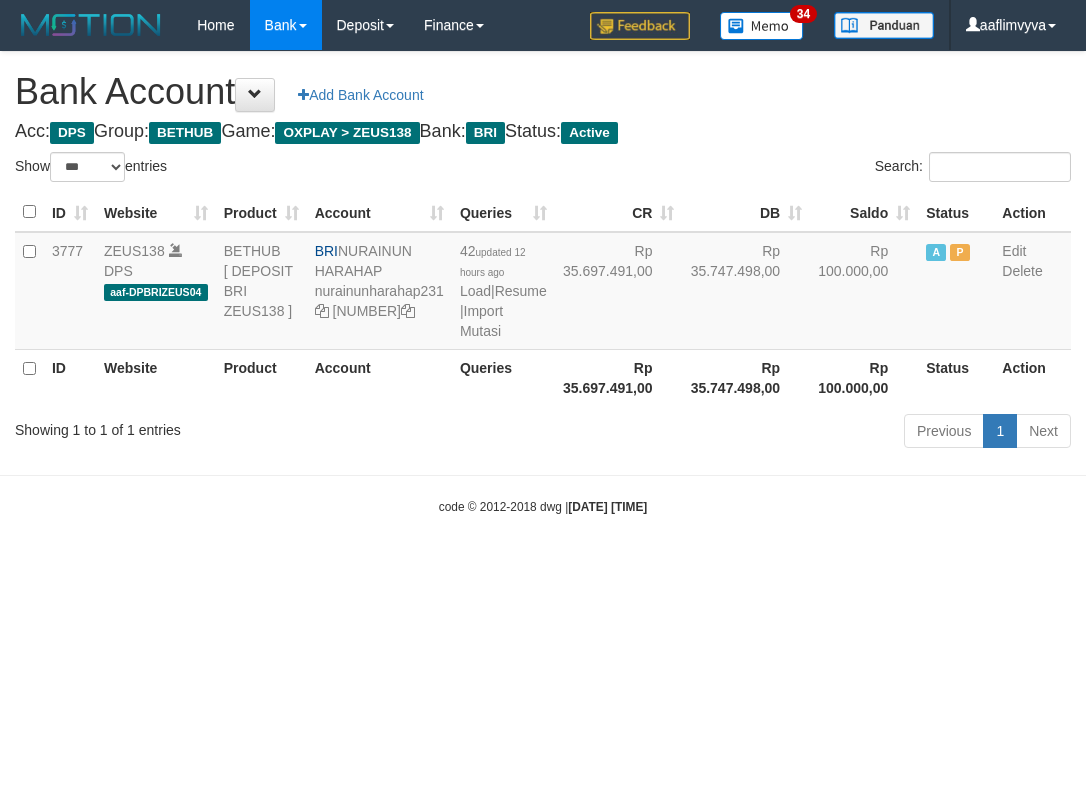 scroll, scrollTop: 0, scrollLeft: 0, axis: both 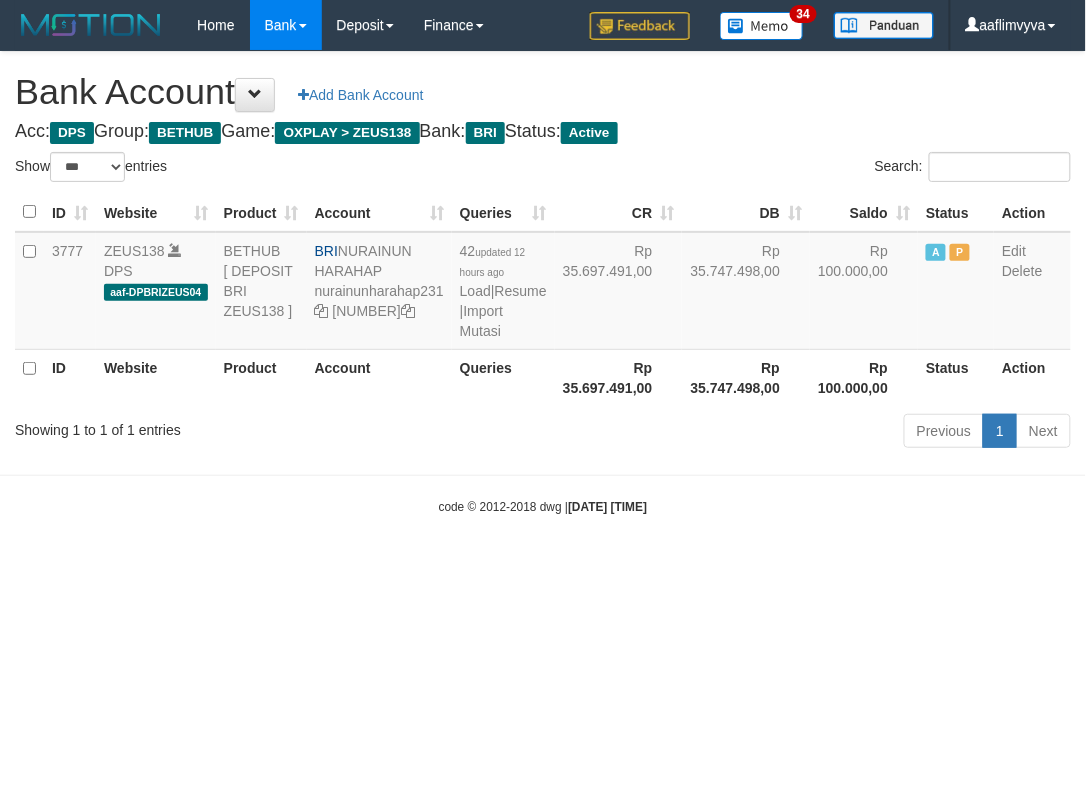click on "Toggle navigation
Home
Bank
Account List
Load
By Website
Group
[OXPLAY]													ZEUS138
By Load Group (DPS)" at bounding box center (543, 283) 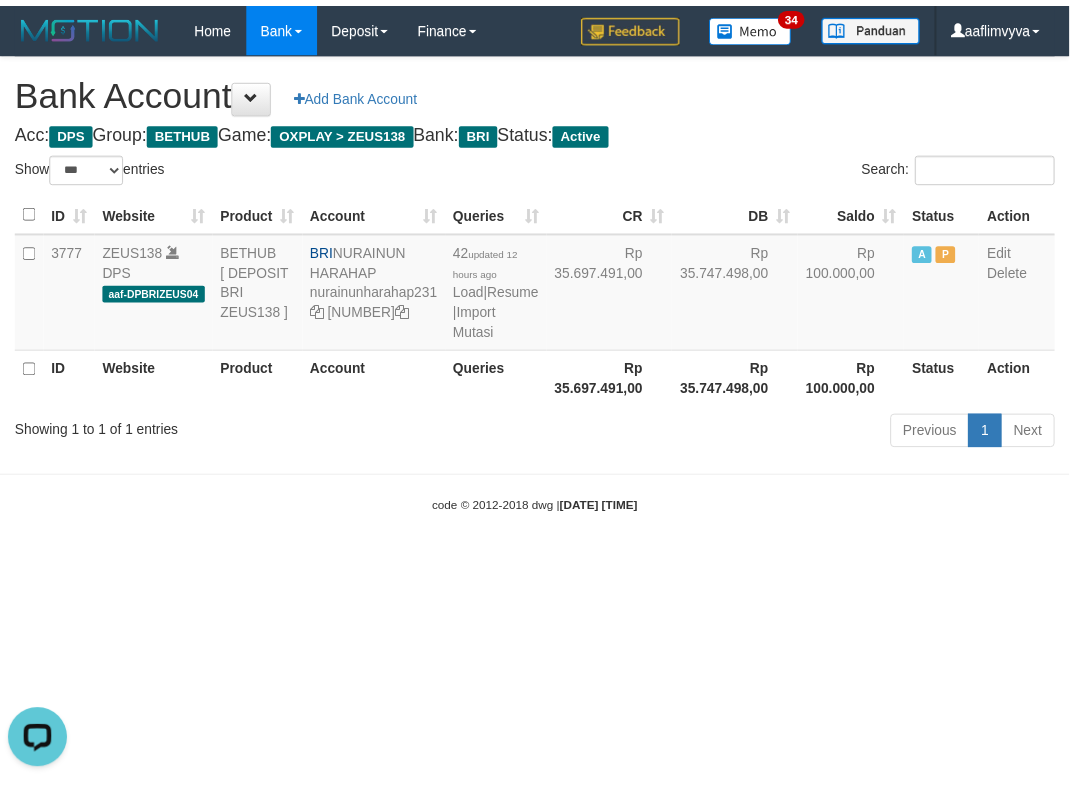 scroll, scrollTop: 0, scrollLeft: 0, axis: both 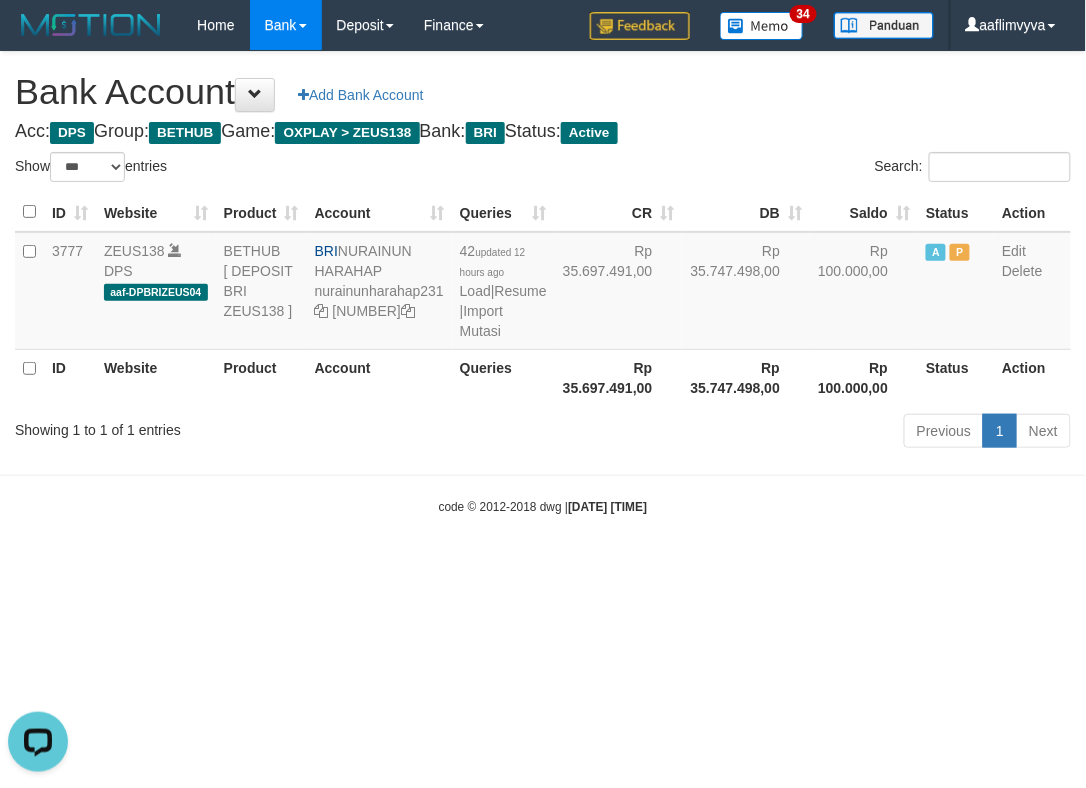 click on "Showing 1 to 1 of 1 entries" at bounding box center (226, 426) 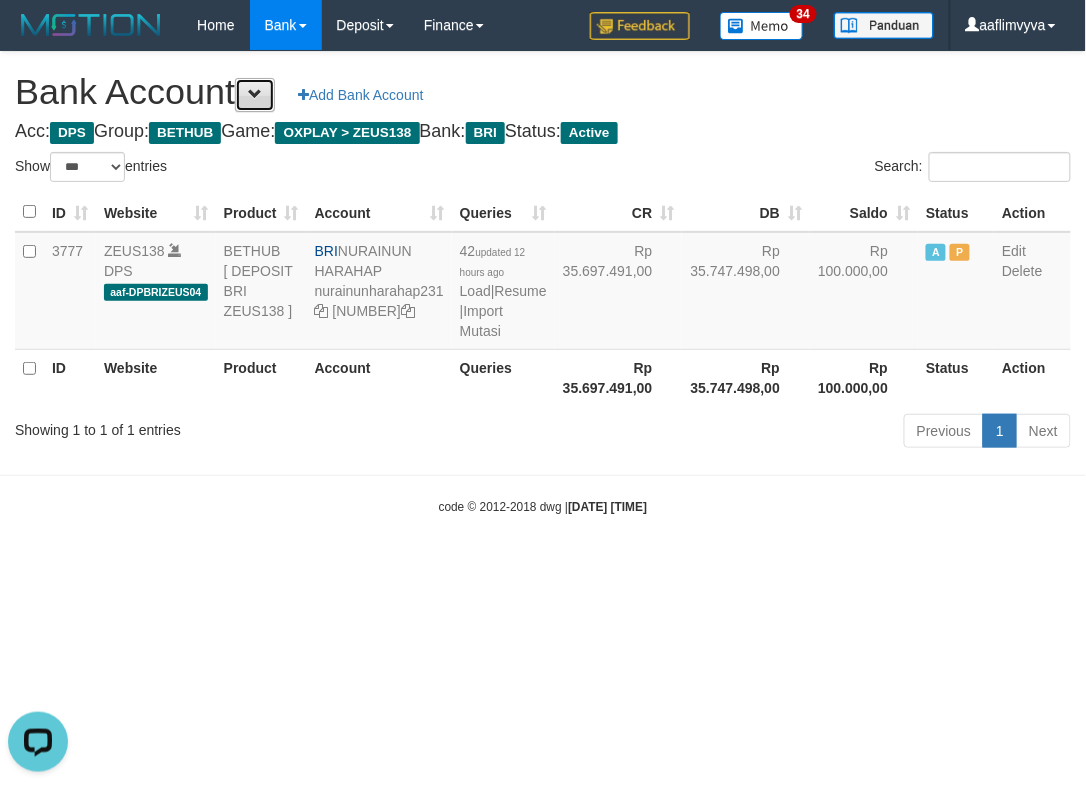 click at bounding box center [255, 94] 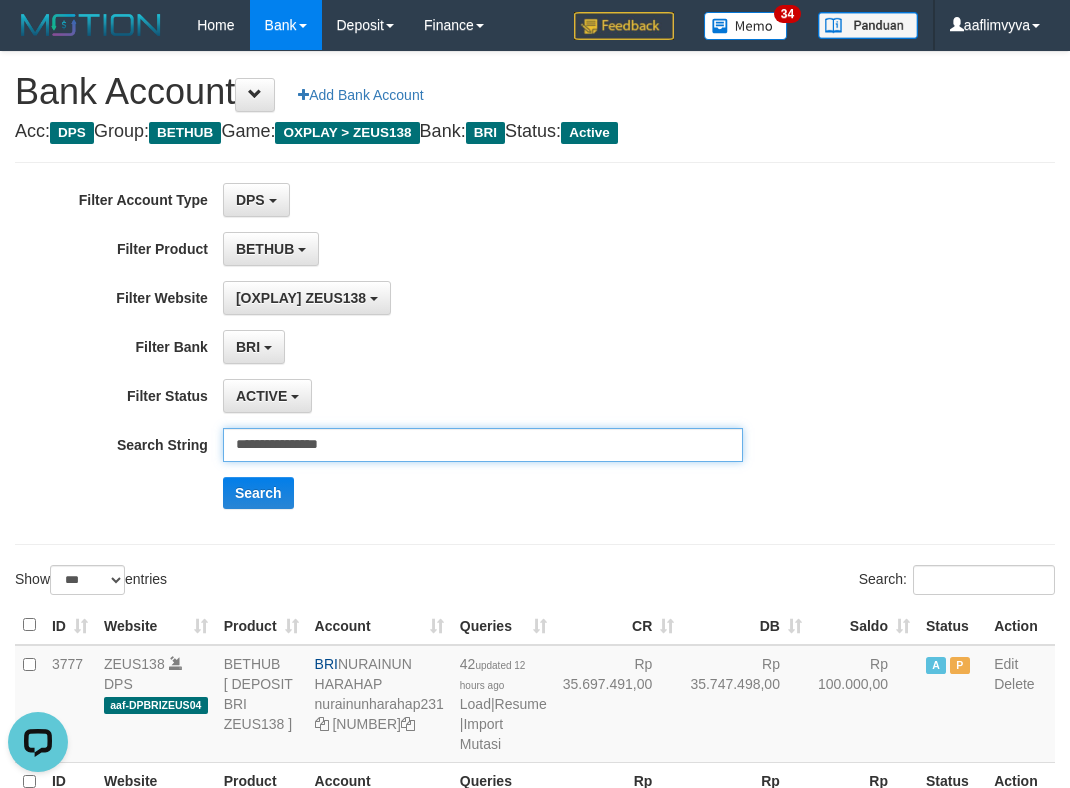 click on "**********" at bounding box center (483, 445) 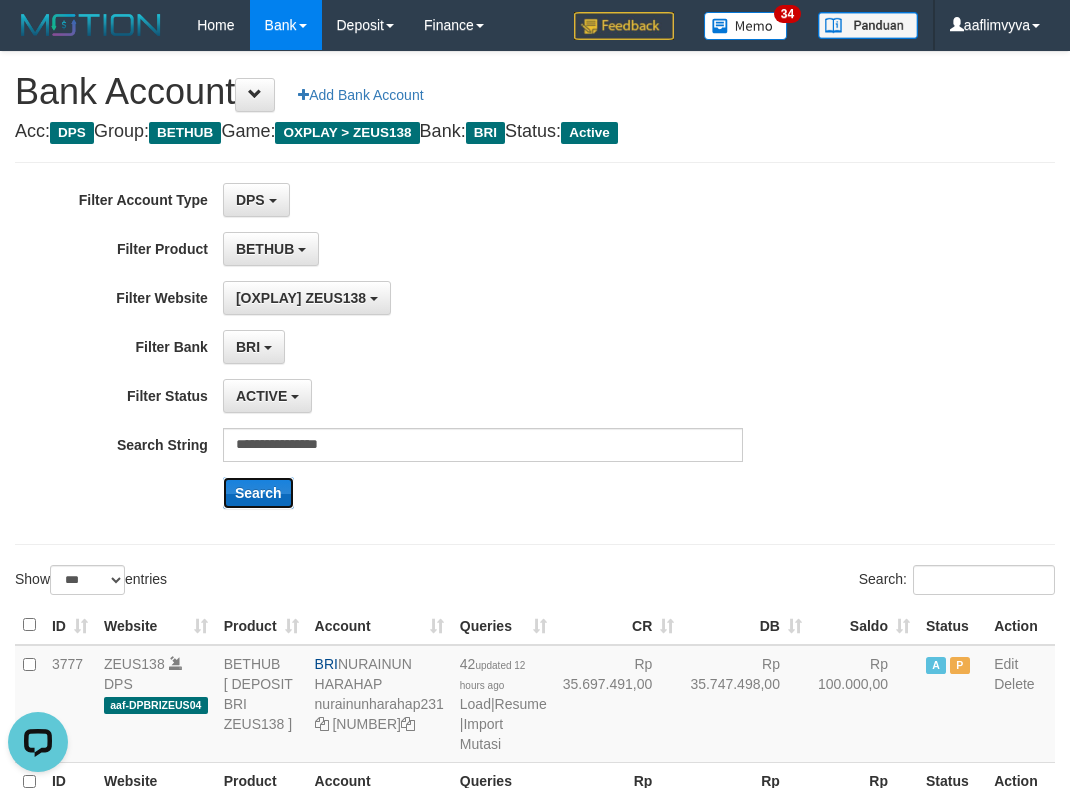 click on "Search" at bounding box center (258, 493) 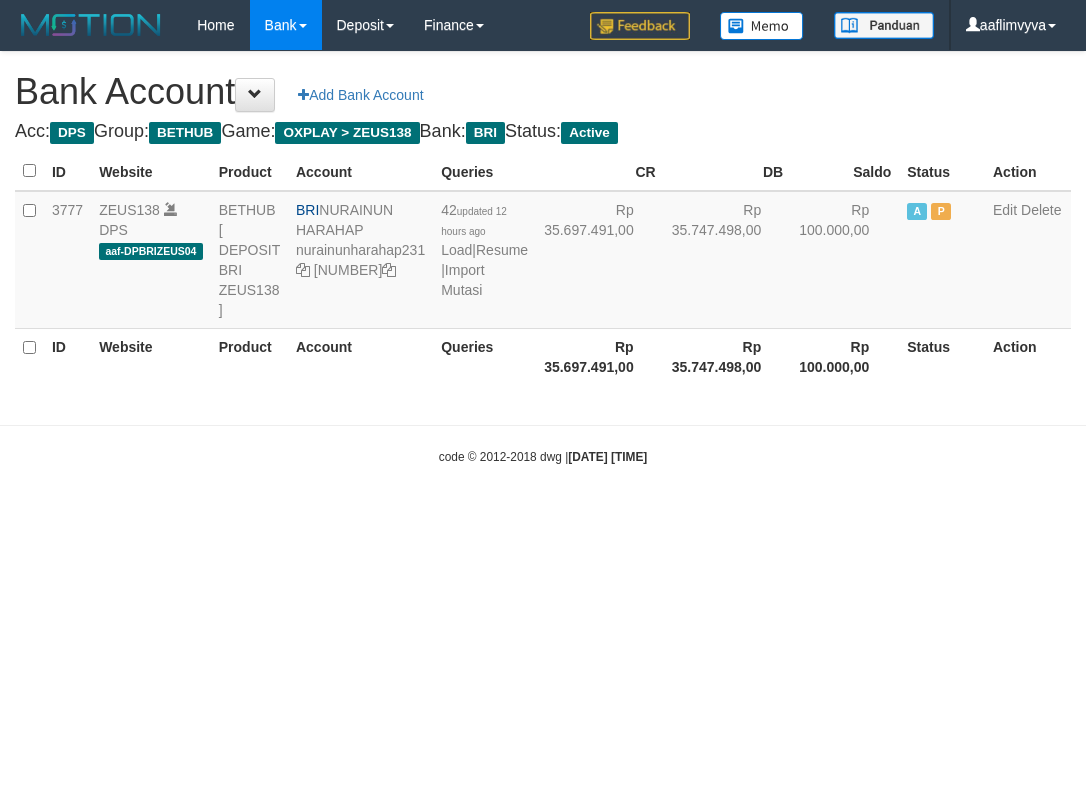 scroll, scrollTop: 0, scrollLeft: 0, axis: both 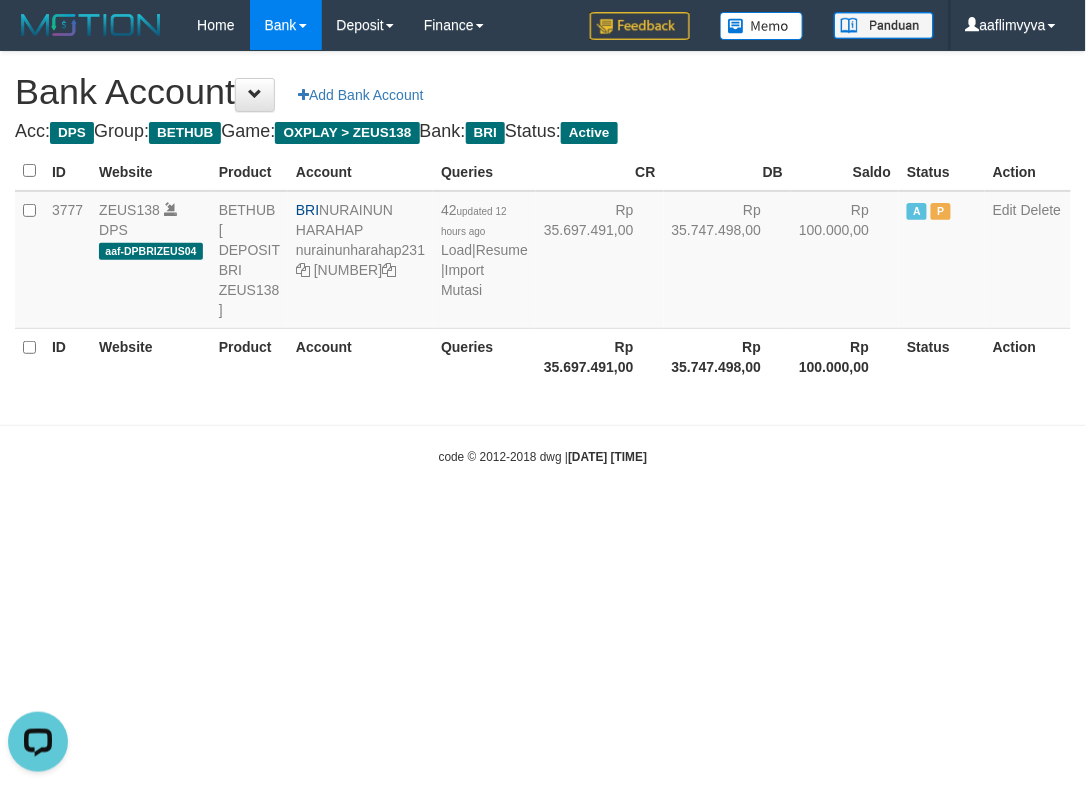 click on "Toggle navigation
Home
Bank
Account List
Load
By Website
Group
[OXPLAY]													ZEUS138
By Load Group (DPS)
Group aaf-001
Group aaf-002
Group aaf-DPBCAVIP01ZEUS138
Group aaf-DPBCAVIP02ZEUS138" at bounding box center (543, 258) 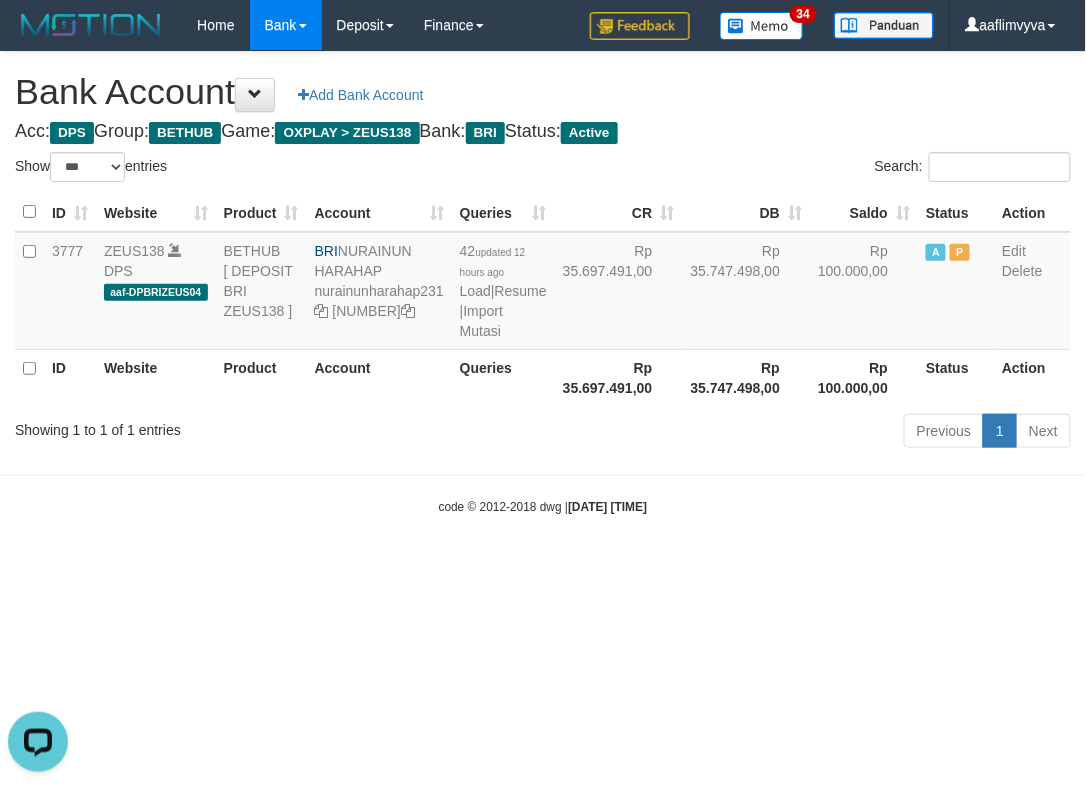 click on "Toggle navigation
Home
Bank
Account List
Load
By Website
Group
[OXPLAY]													ZEUS138
By Load Group (DPS)" at bounding box center [543, 283] 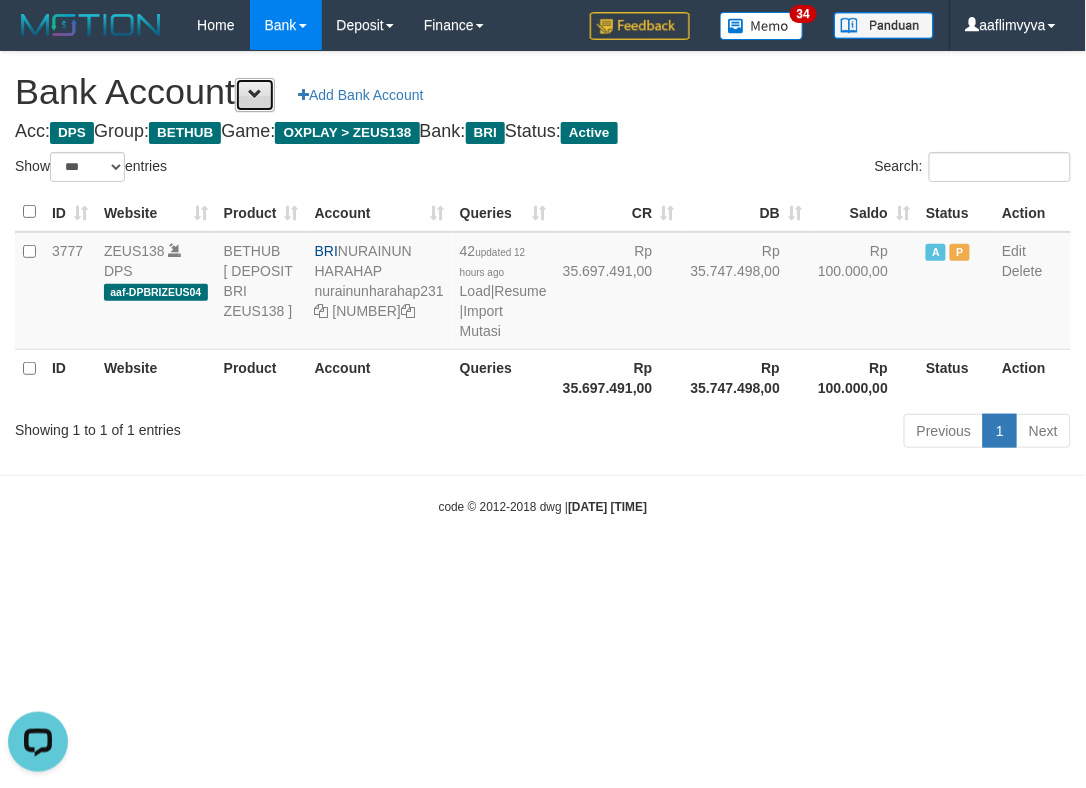 click at bounding box center (255, 94) 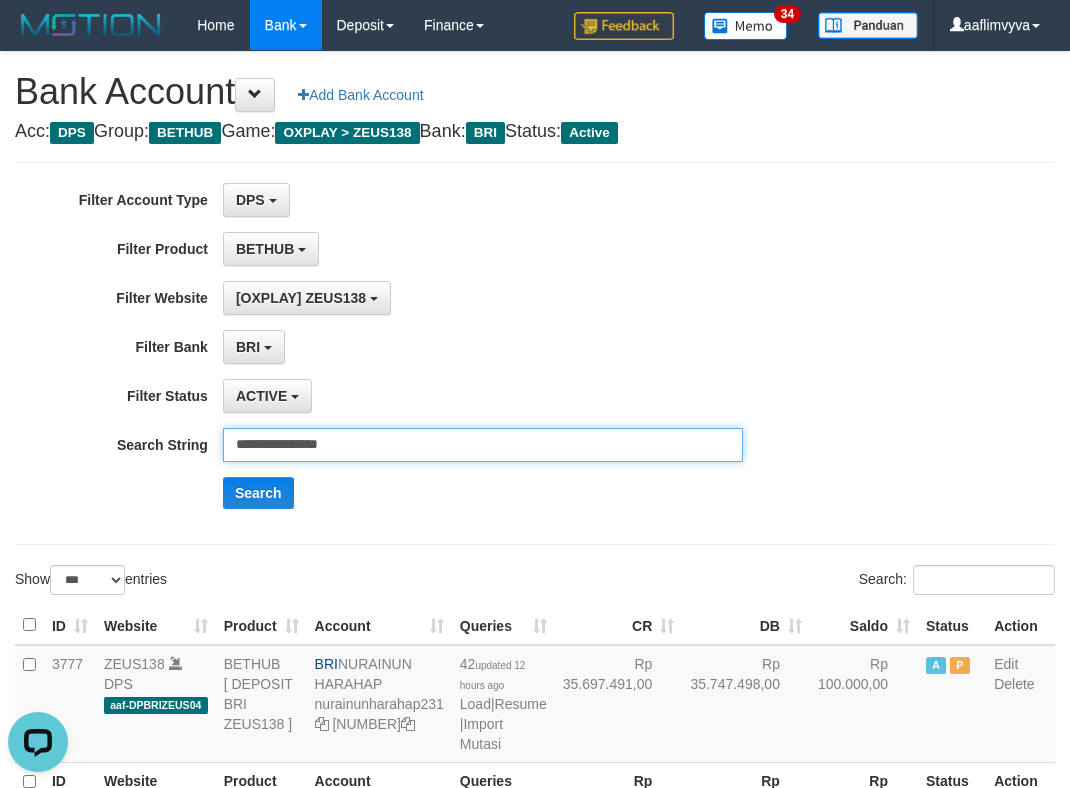 click on "**********" at bounding box center (483, 445) 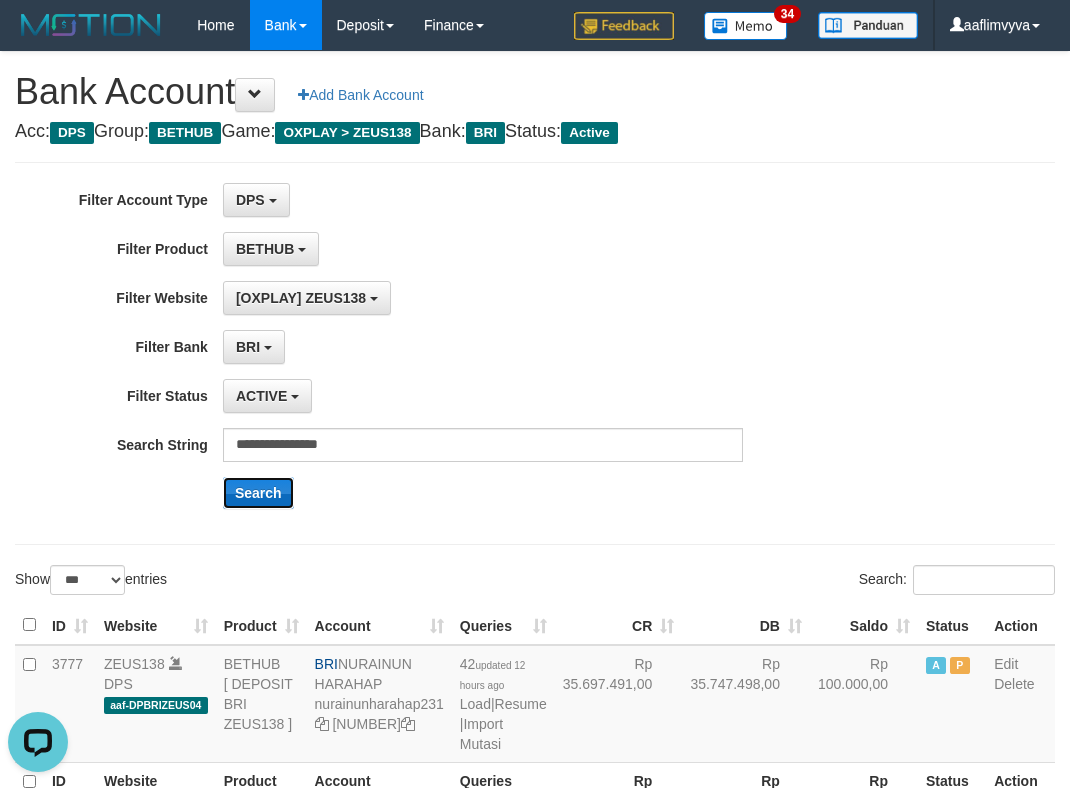 click on "Search" at bounding box center (258, 493) 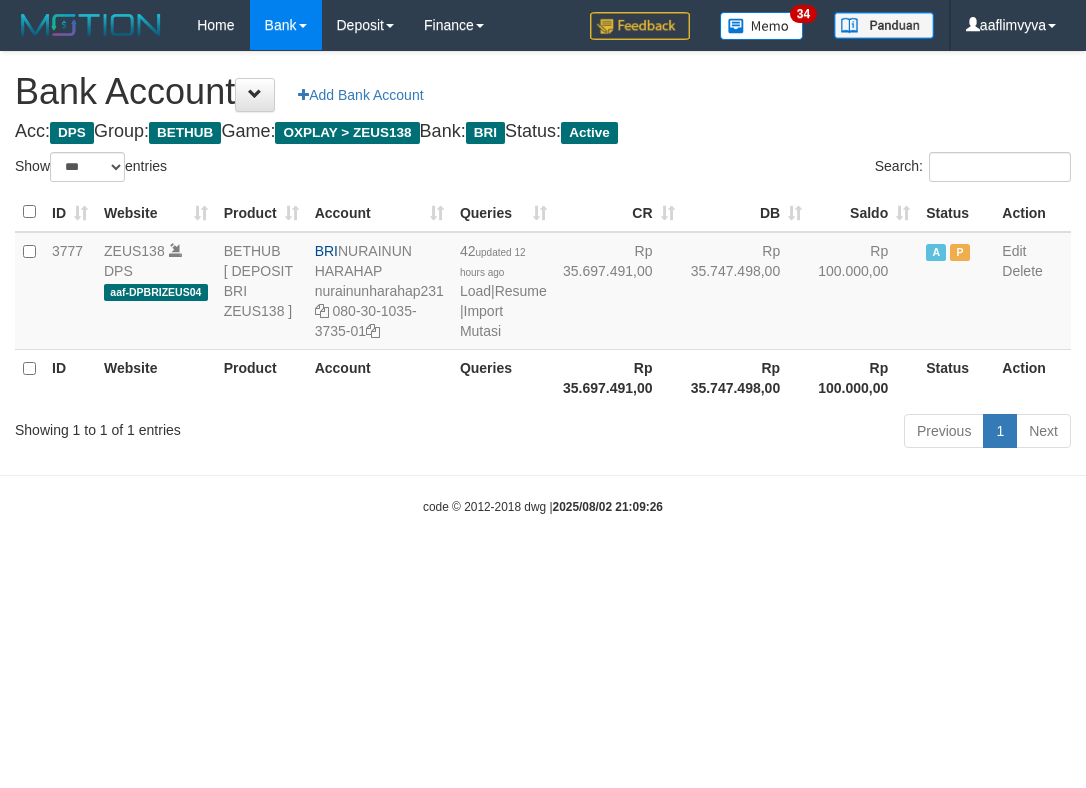 select on "***" 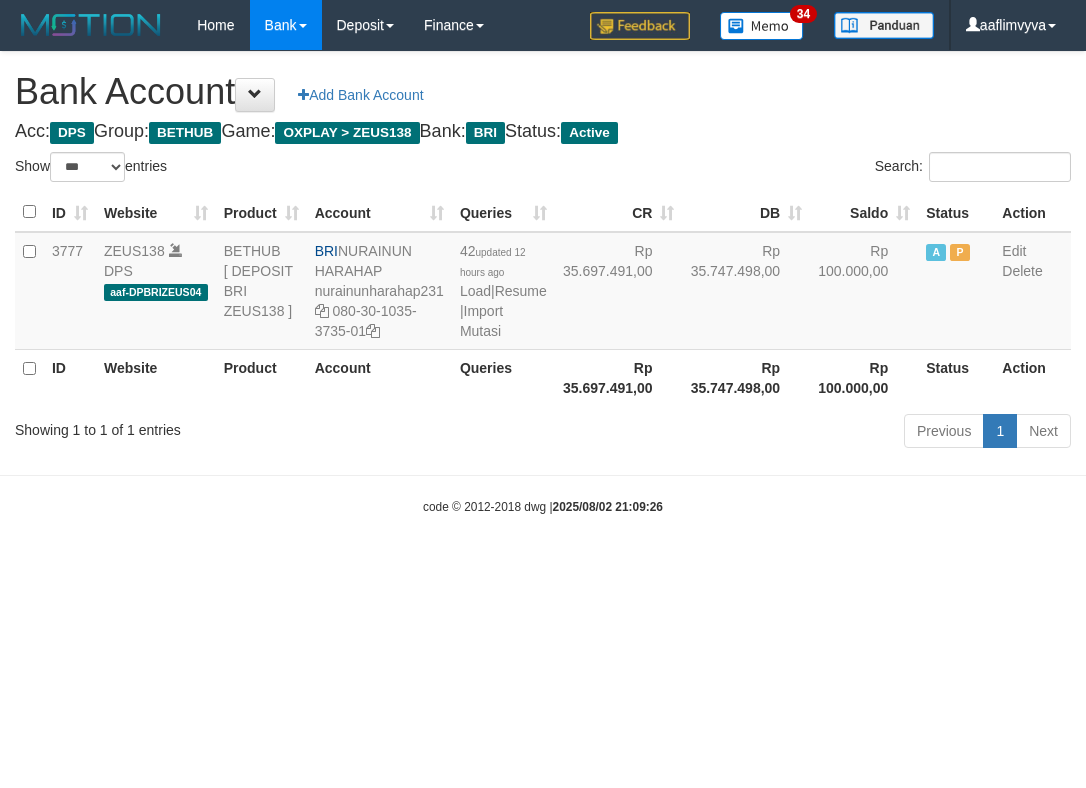 scroll, scrollTop: 0, scrollLeft: 0, axis: both 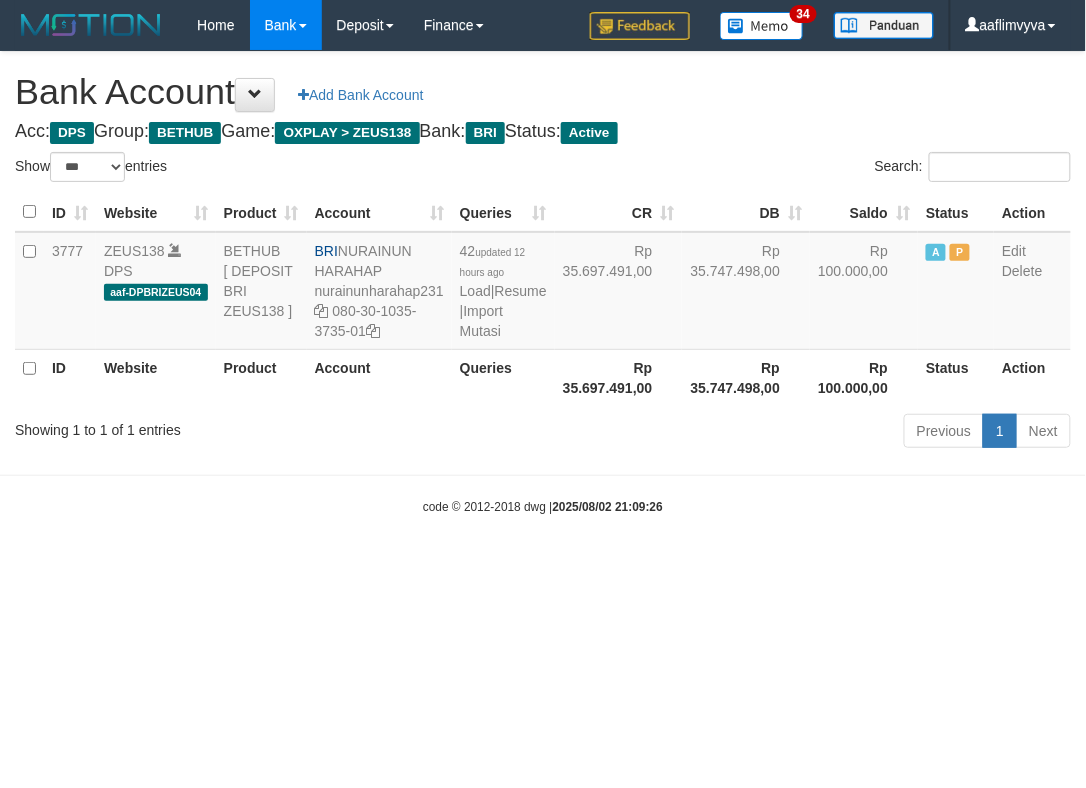 drag, startPoint x: 0, startPoint y: 0, endPoint x: 265, endPoint y: 560, distance: 619.53613 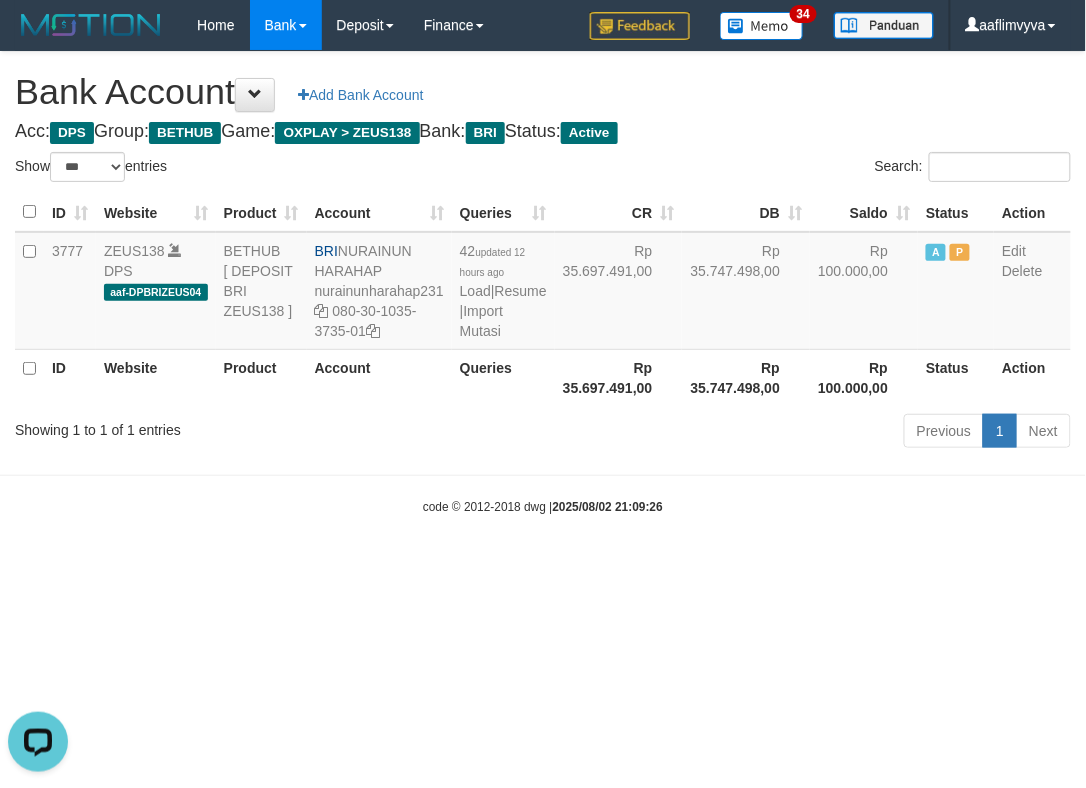 scroll, scrollTop: 0, scrollLeft: 0, axis: both 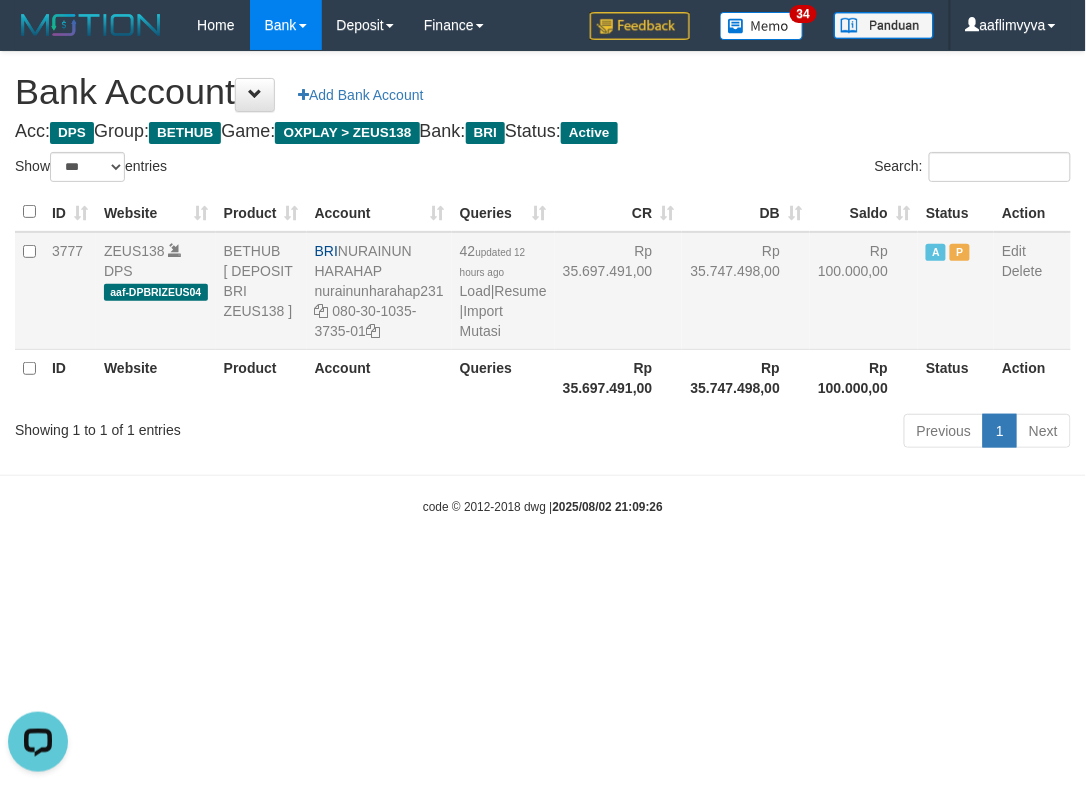 drag, startPoint x: 377, startPoint y: 268, endPoint x: 346, endPoint y: 255, distance: 33.61547 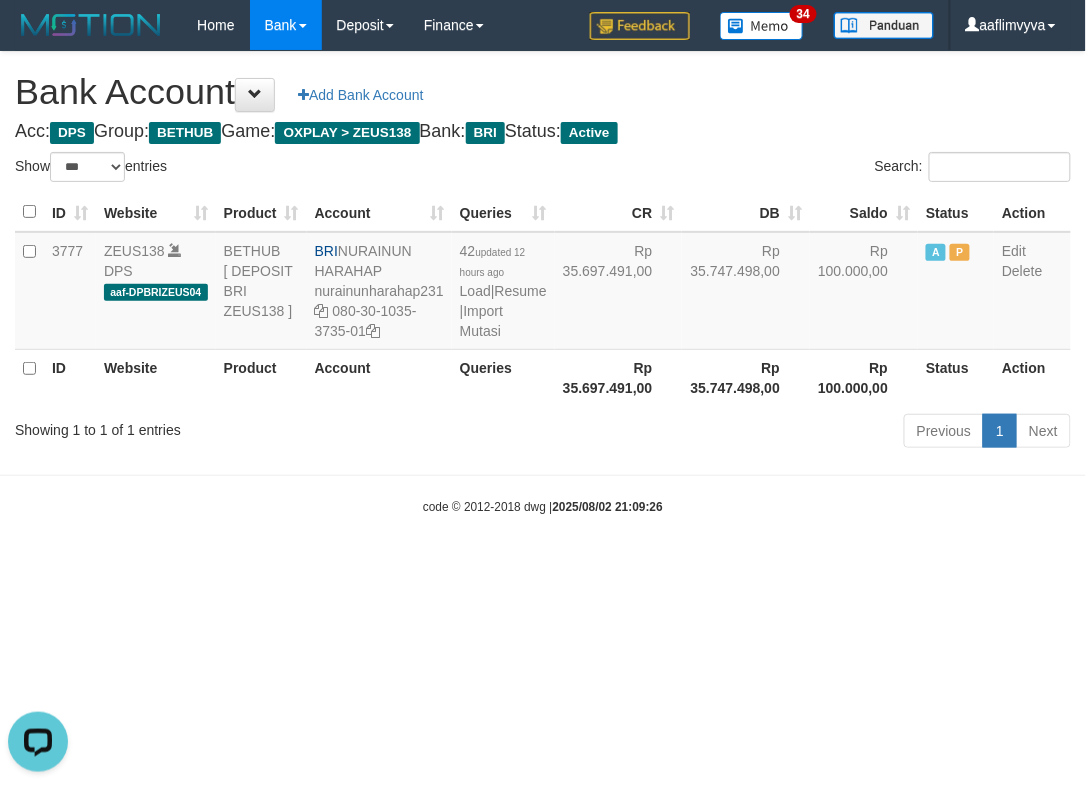 click on "Toggle navigation
Home
Bank
Account List
Load
By Website
Group
[OXPLAY]													ZEUS138
By Load Group (DPS)" at bounding box center (543, 283) 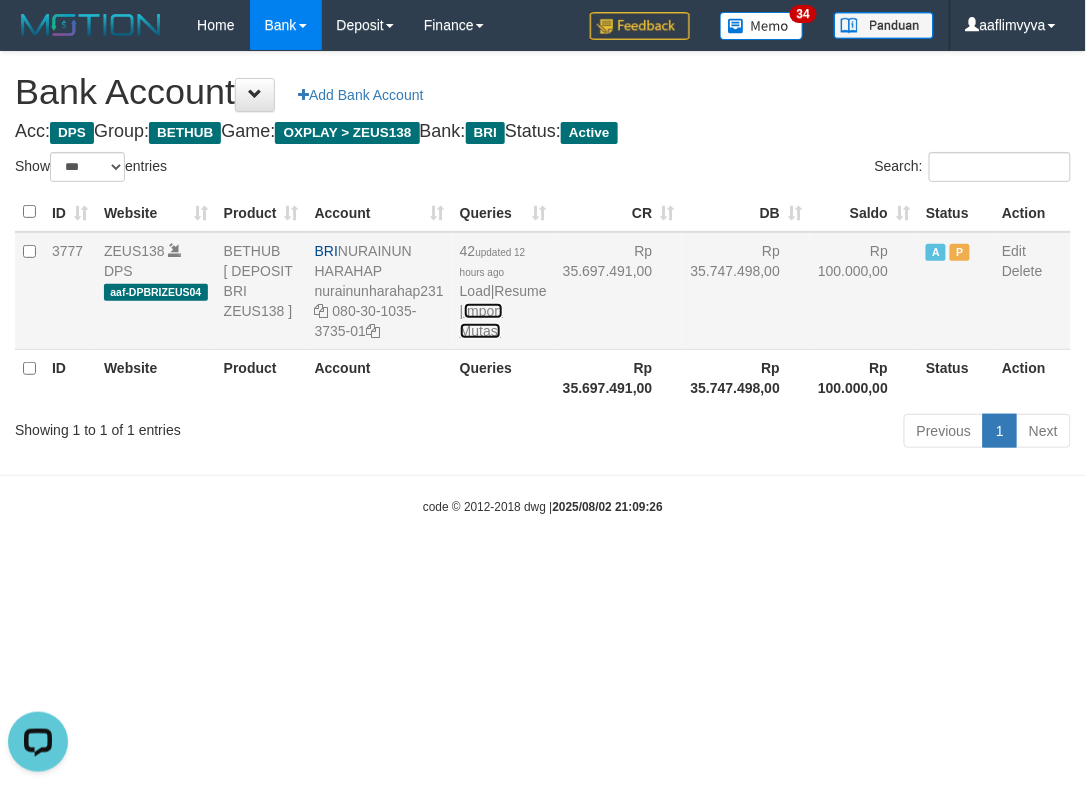 click on "Import Mutasi" at bounding box center [481, 321] 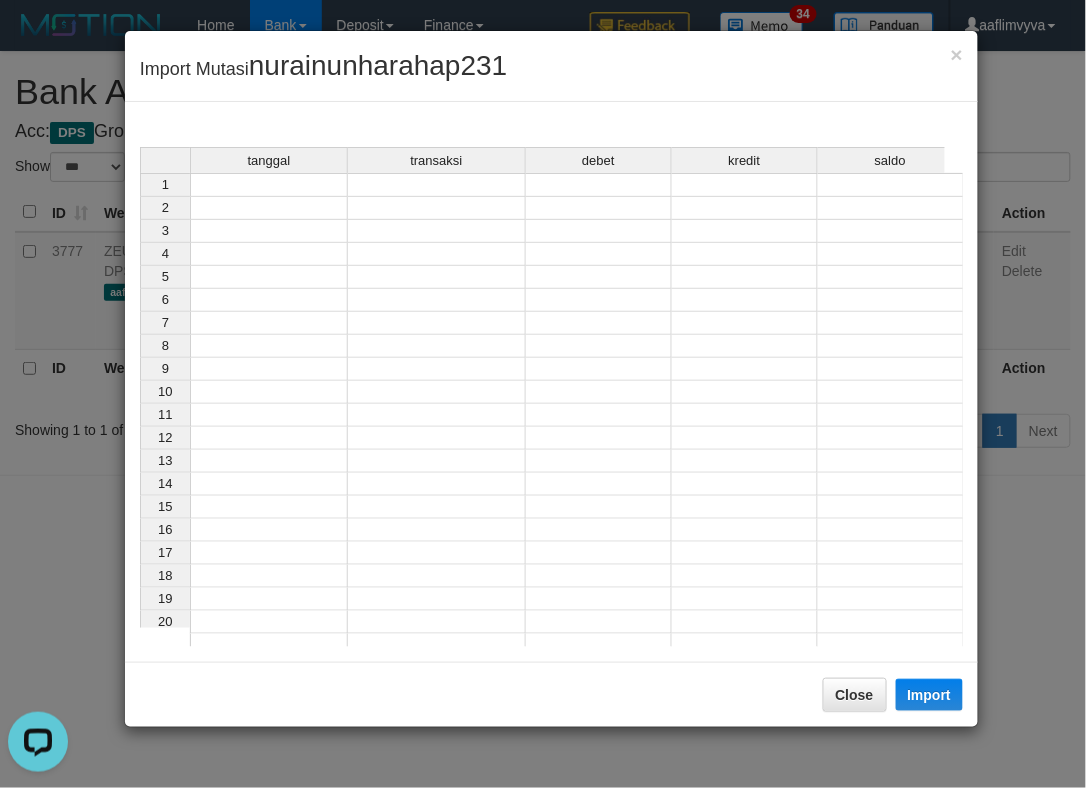 click at bounding box center [269, 185] 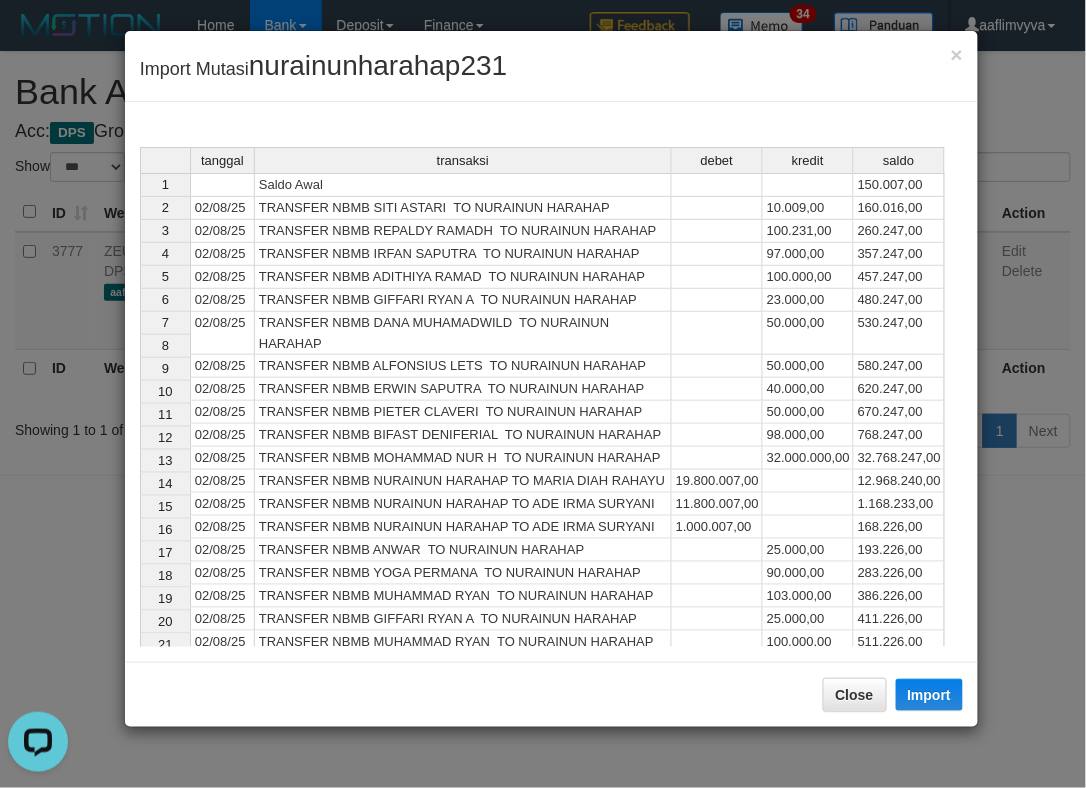 click on "×
Import Mutasi  nurainunharahap231" at bounding box center [551, 66] 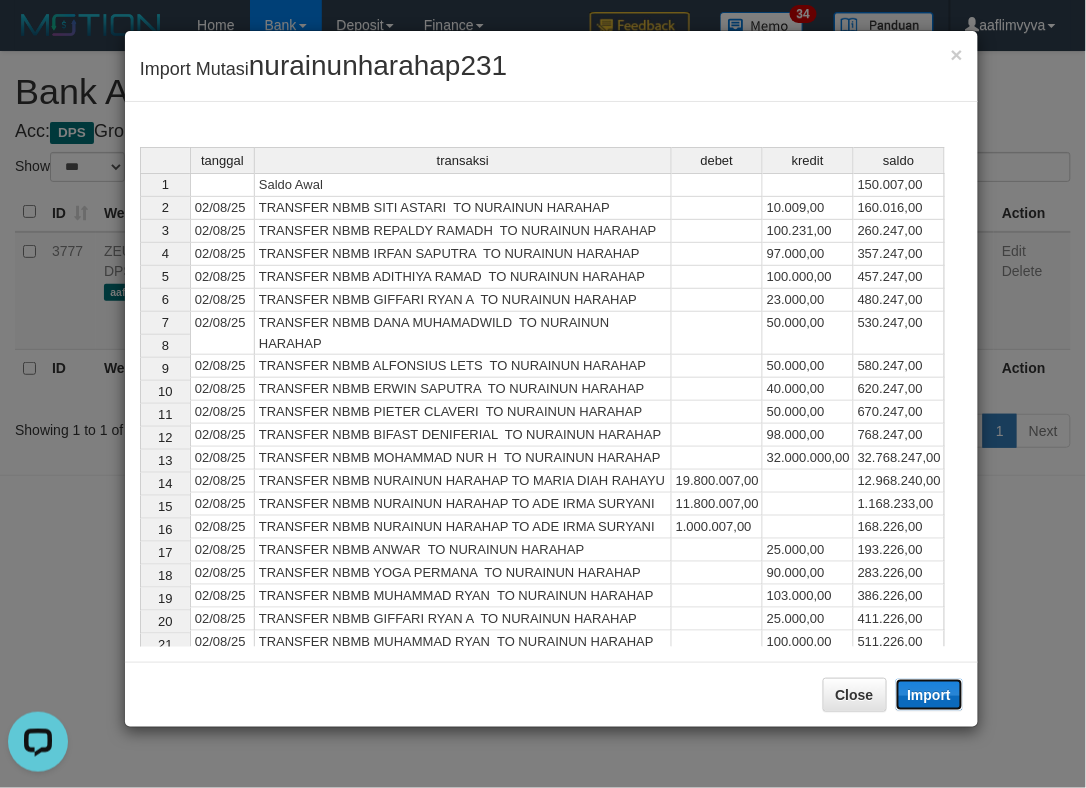 click on "Import" at bounding box center (930, 695) 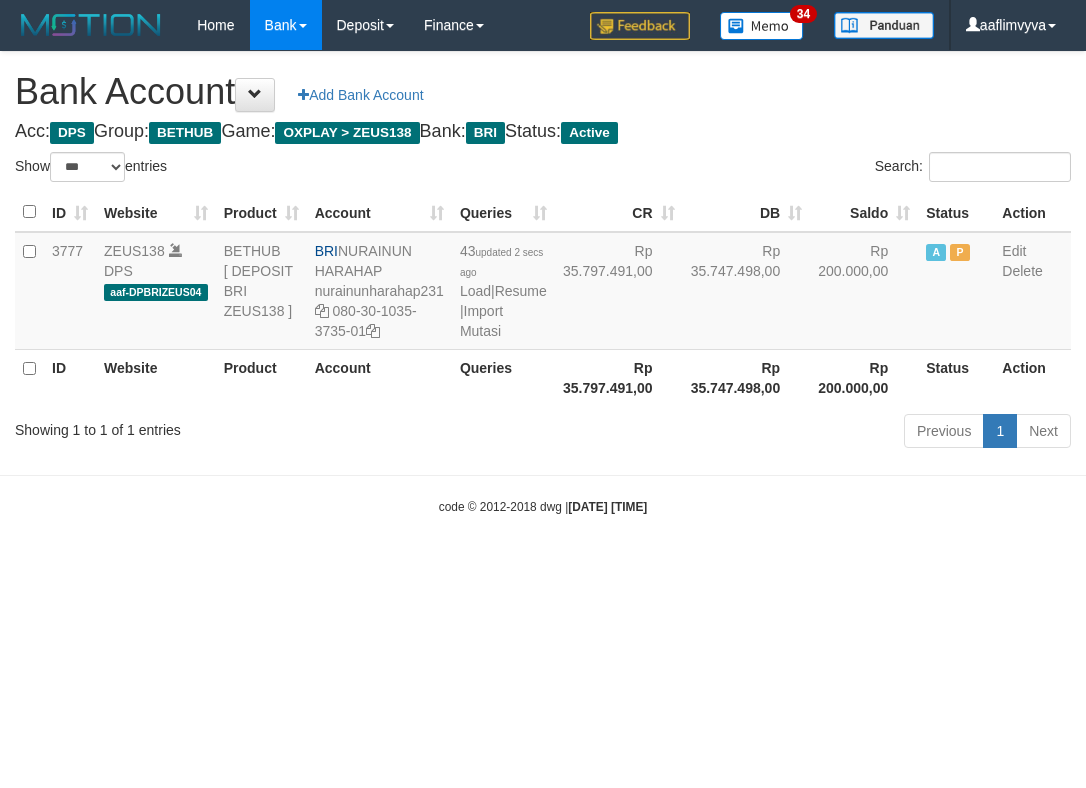 select on "***" 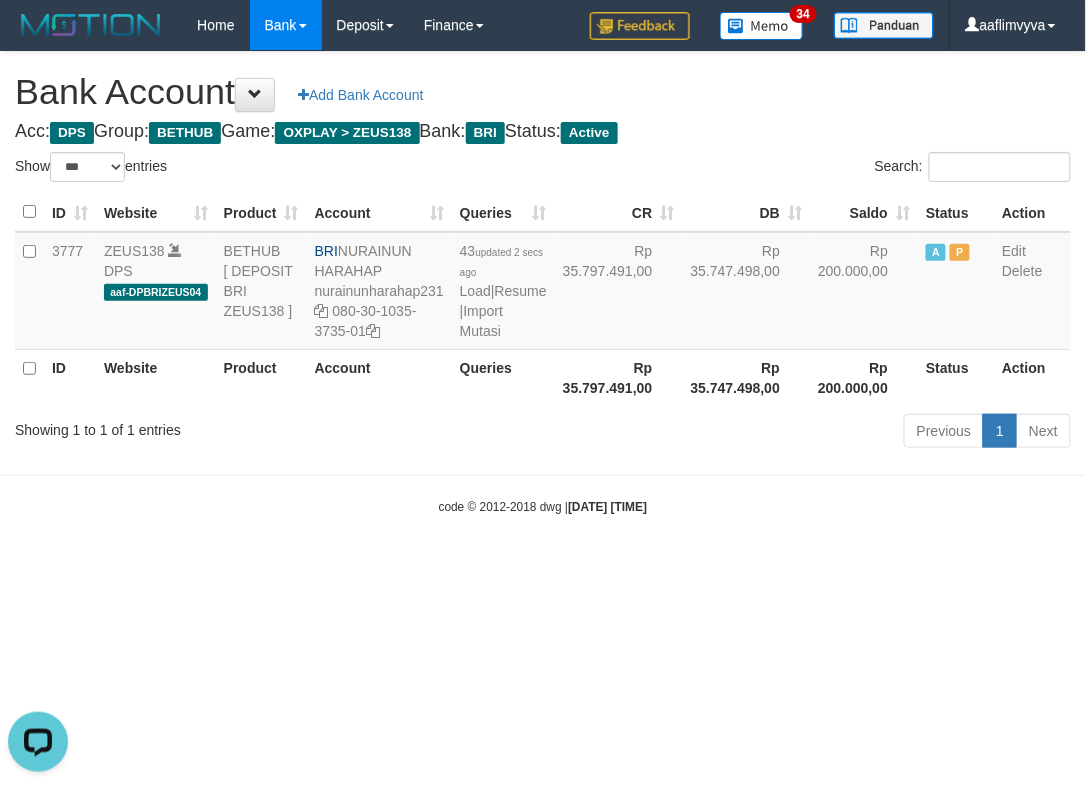 scroll, scrollTop: 0, scrollLeft: 0, axis: both 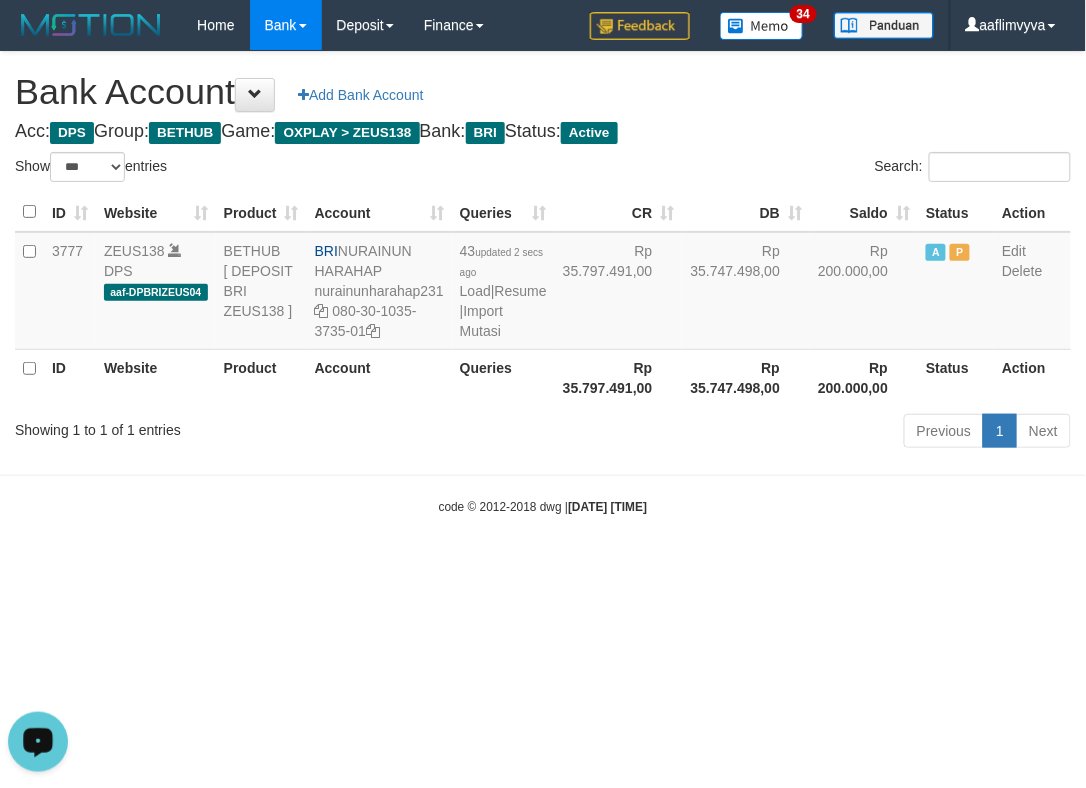 click on "Toggle navigation
Home
Bank
Account List
Load
By Website
Group
[OXPLAY]													ZEUS138
By Load Group (DPS)
Sync" at bounding box center (543, 283) 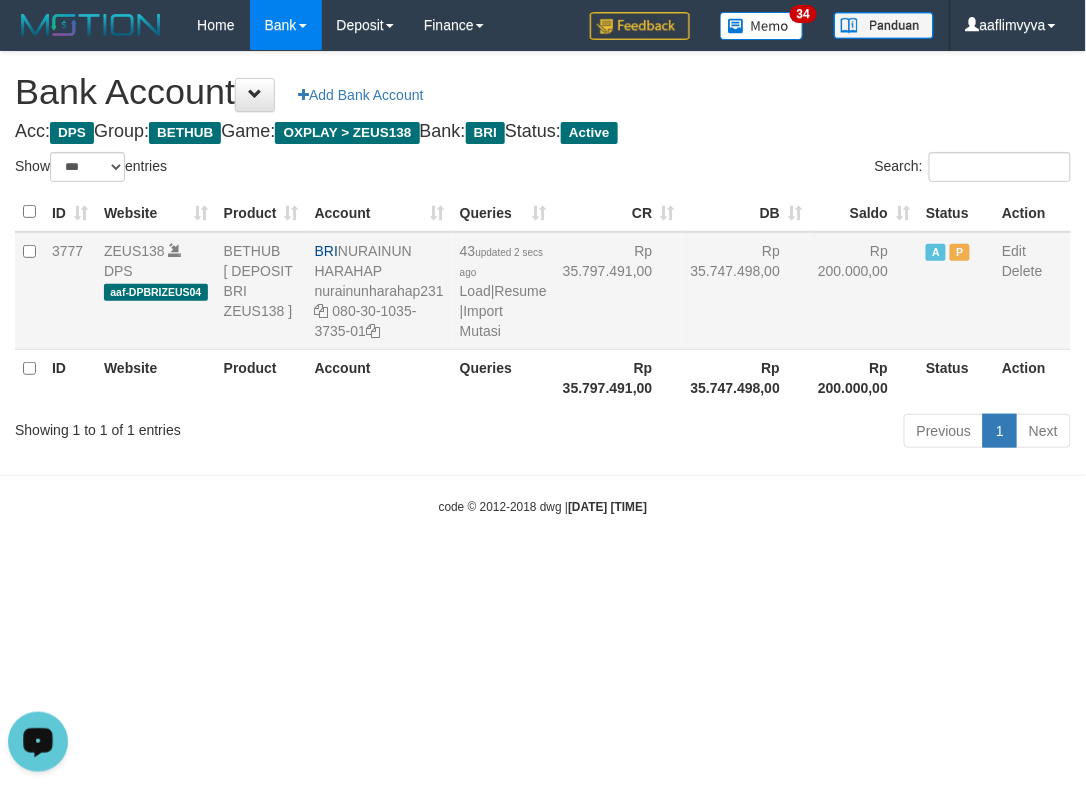 click on "43  updated 2 secs ago
Load
|
Resume
|
Import Mutasi" at bounding box center [503, 291] 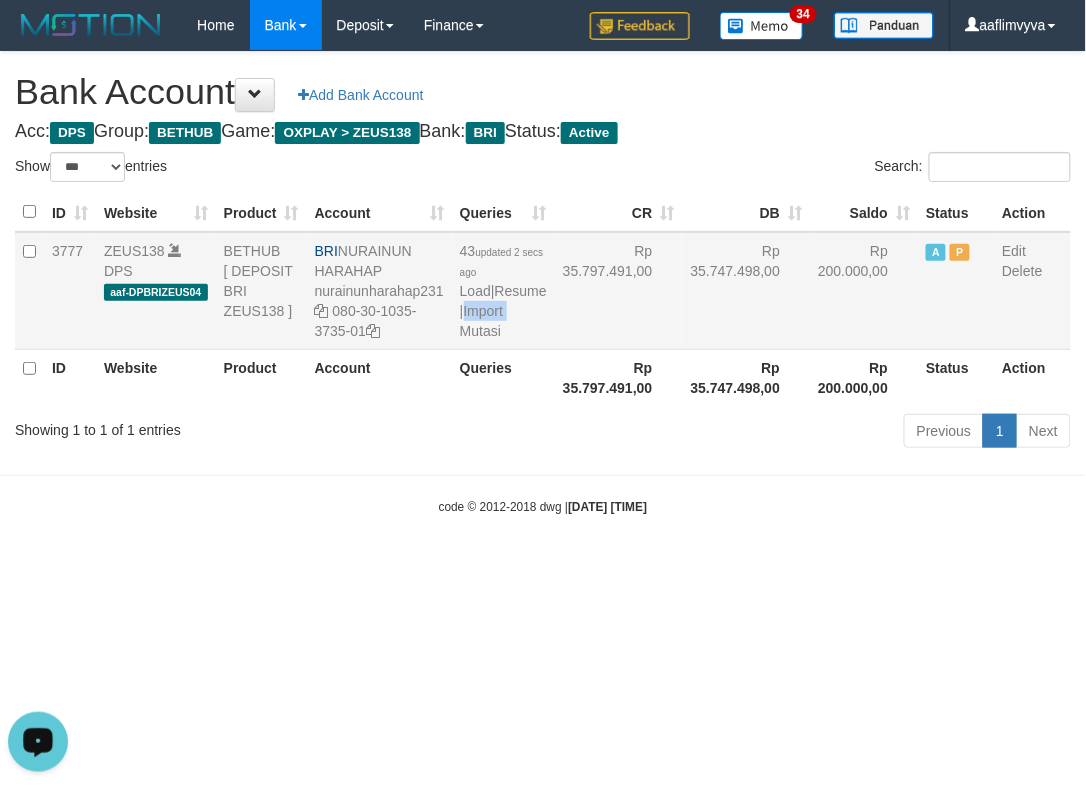 click on "43  updated 2 secs ago
Load
|
Resume
|
Import Mutasi" at bounding box center (503, 291) 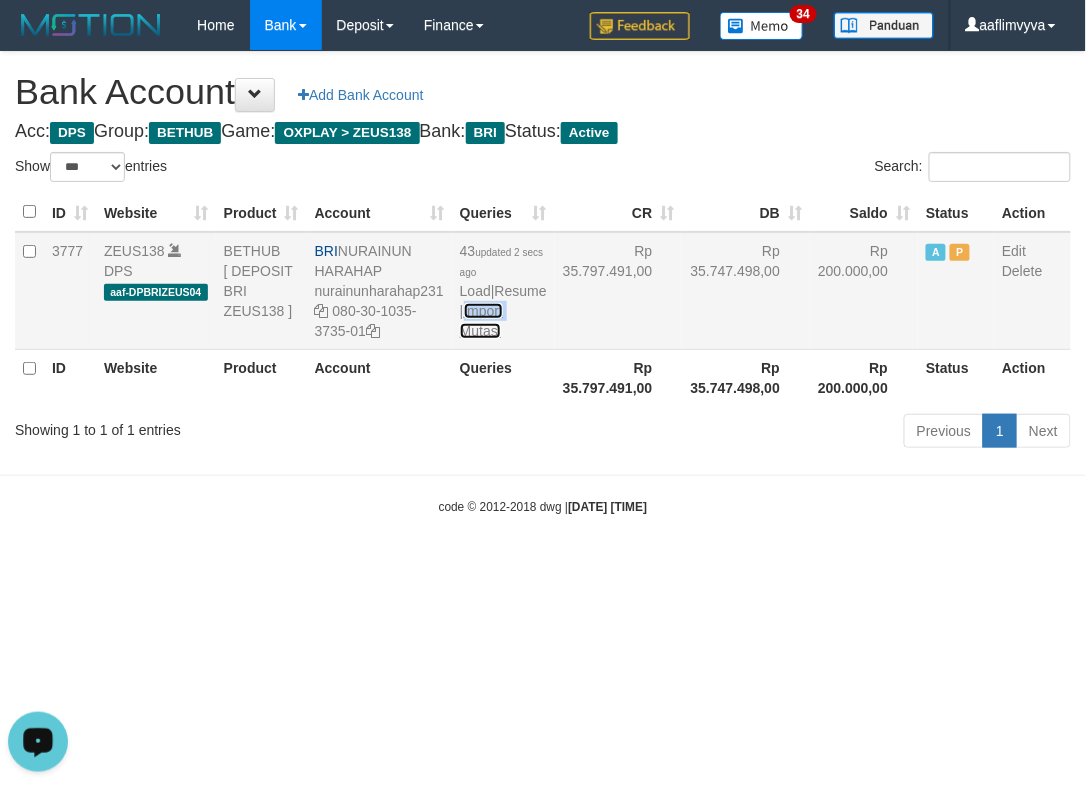 click on "Import Mutasi" at bounding box center (481, 321) 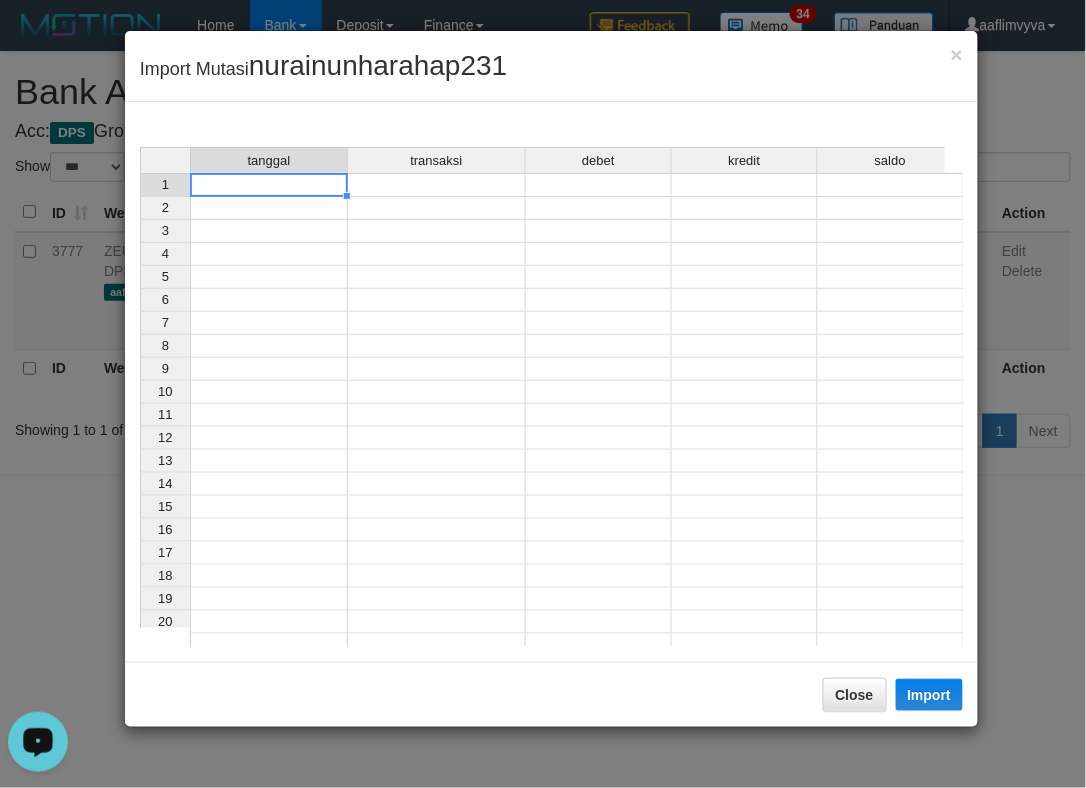 click at bounding box center (269, 185) 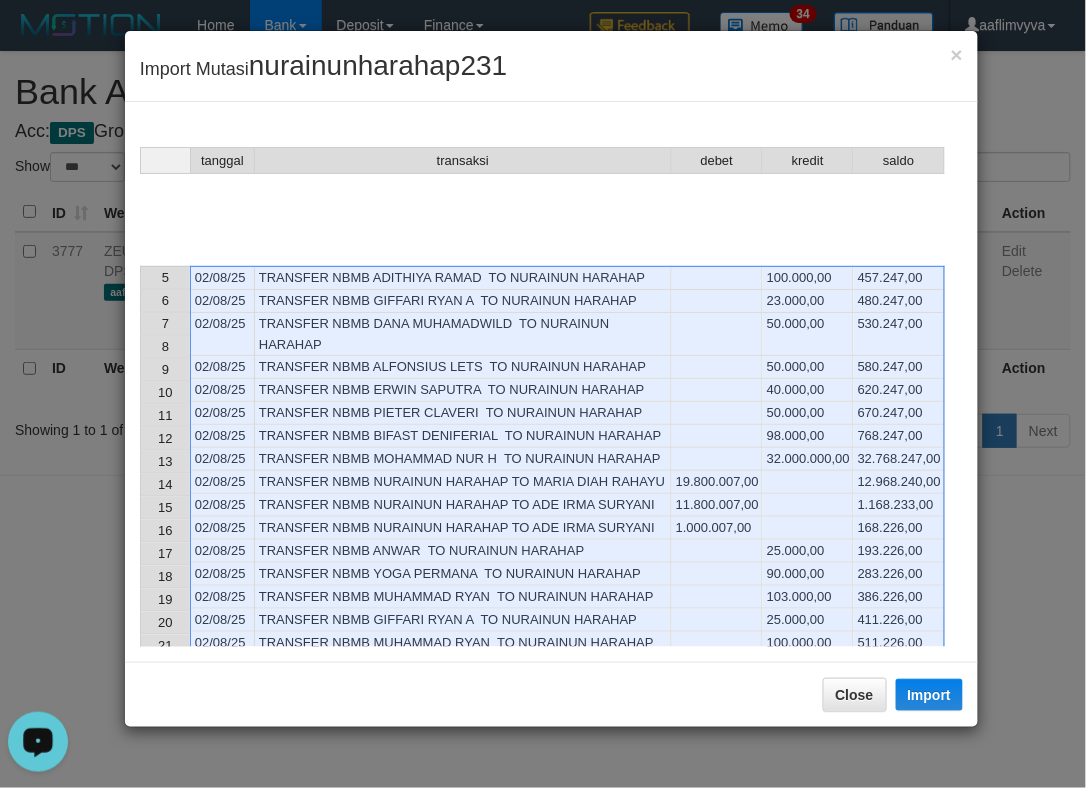 scroll, scrollTop: 863, scrollLeft: 0, axis: vertical 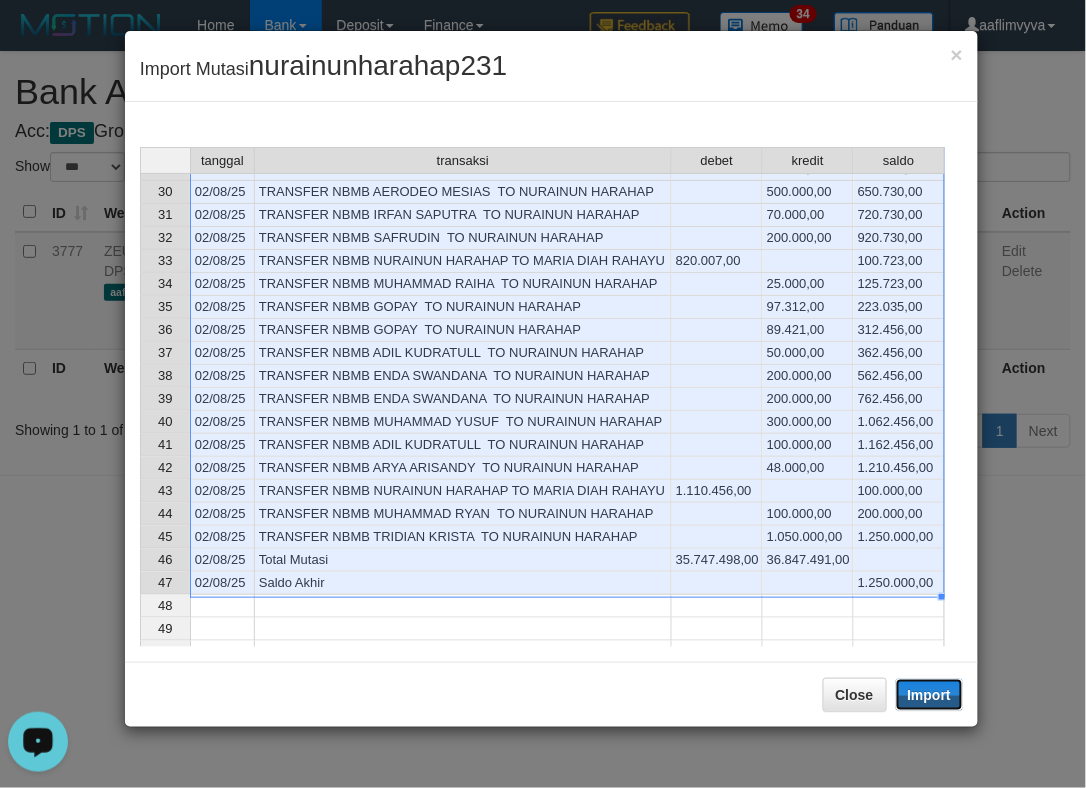 drag, startPoint x: 928, startPoint y: 690, endPoint x: 33, endPoint y: 537, distance: 907.98346 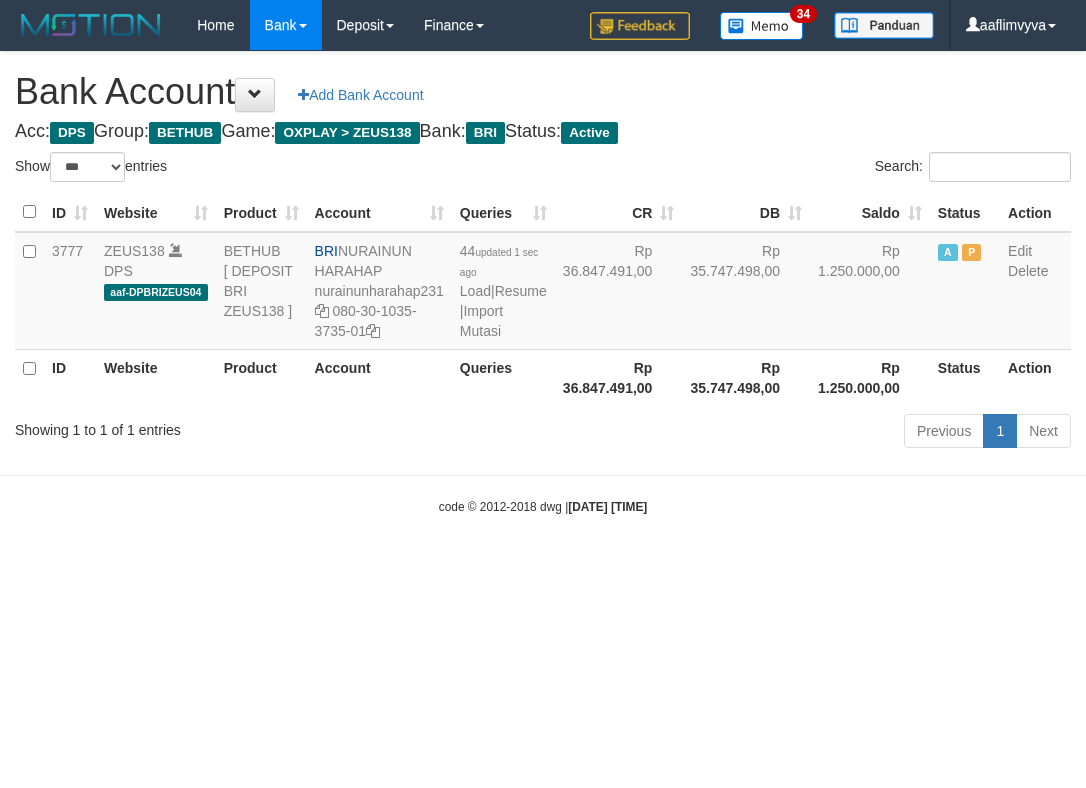 select on "***" 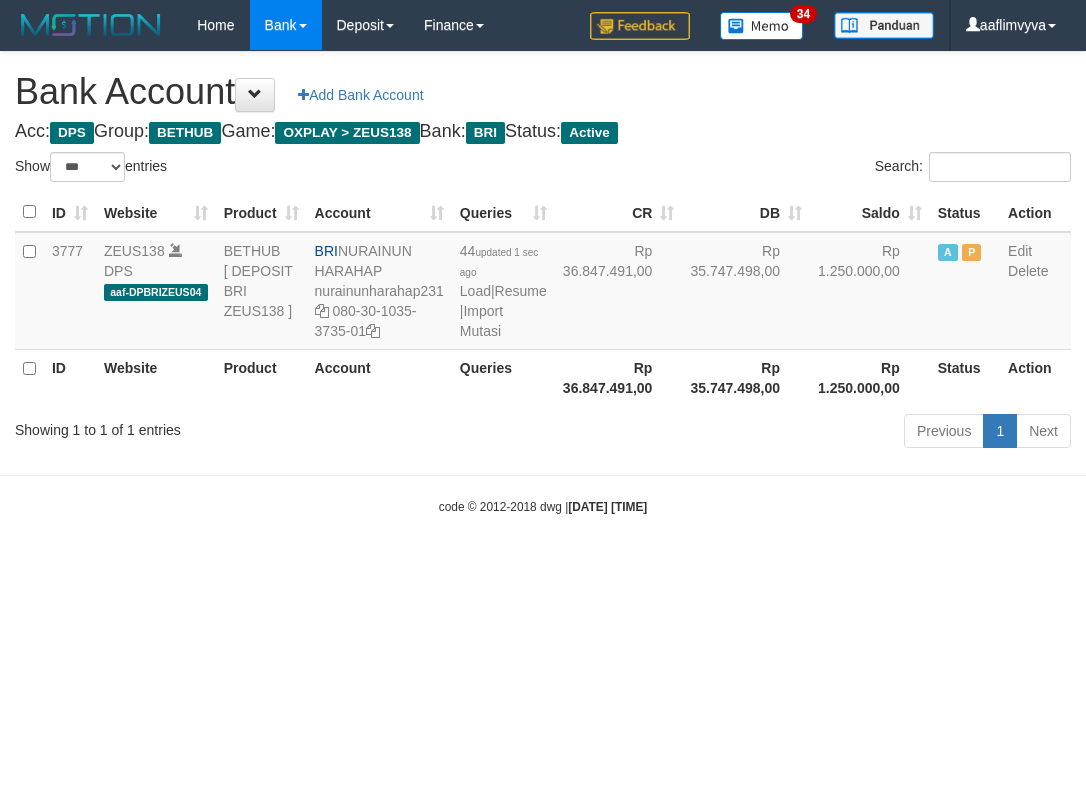 scroll, scrollTop: 0, scrollLeft: 0, axis: both 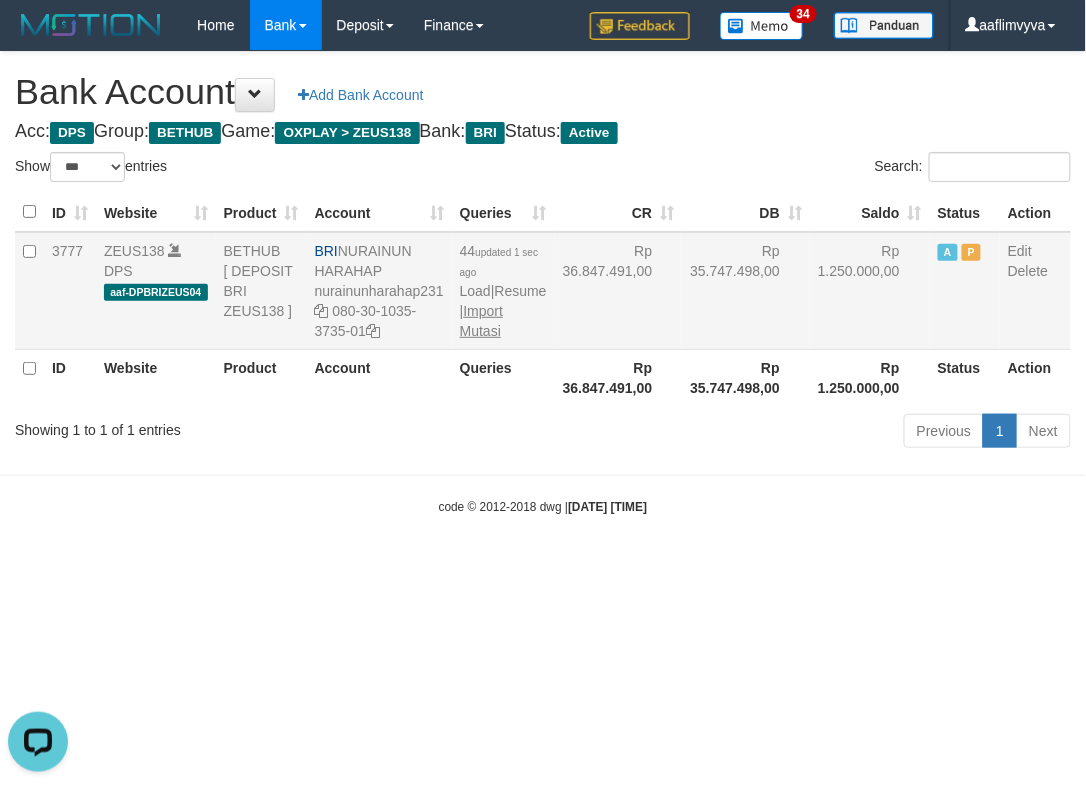 drag, startPoint x: 517, startPoint y: 520, endPoint x: 491, endPoint y: 353, distance: 169.01184 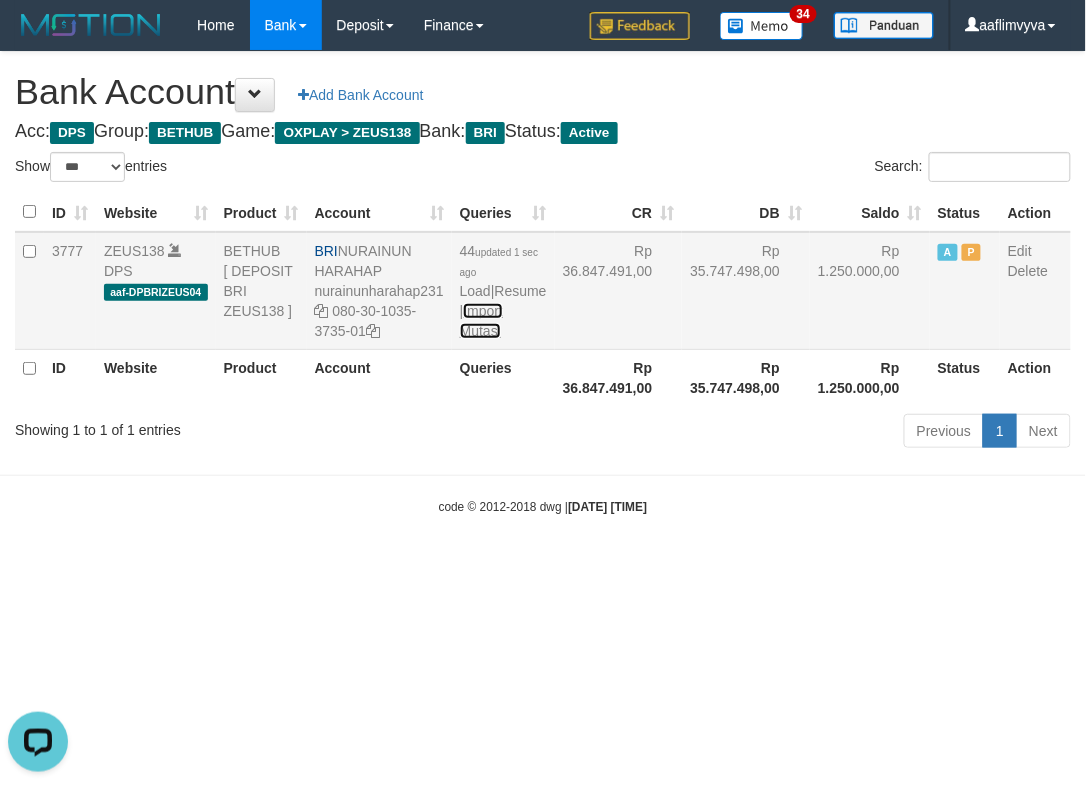 click on "Import Mutasi" at bounding box center (481, 321) 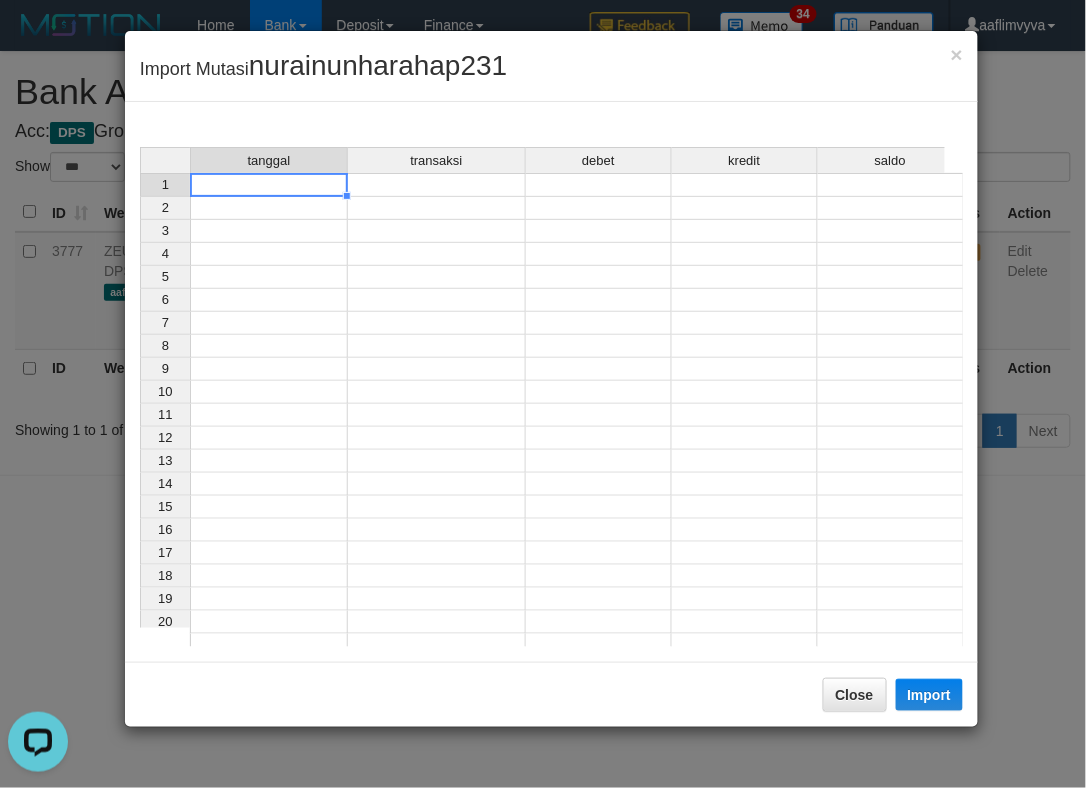 click at bounding box center (269, 185) 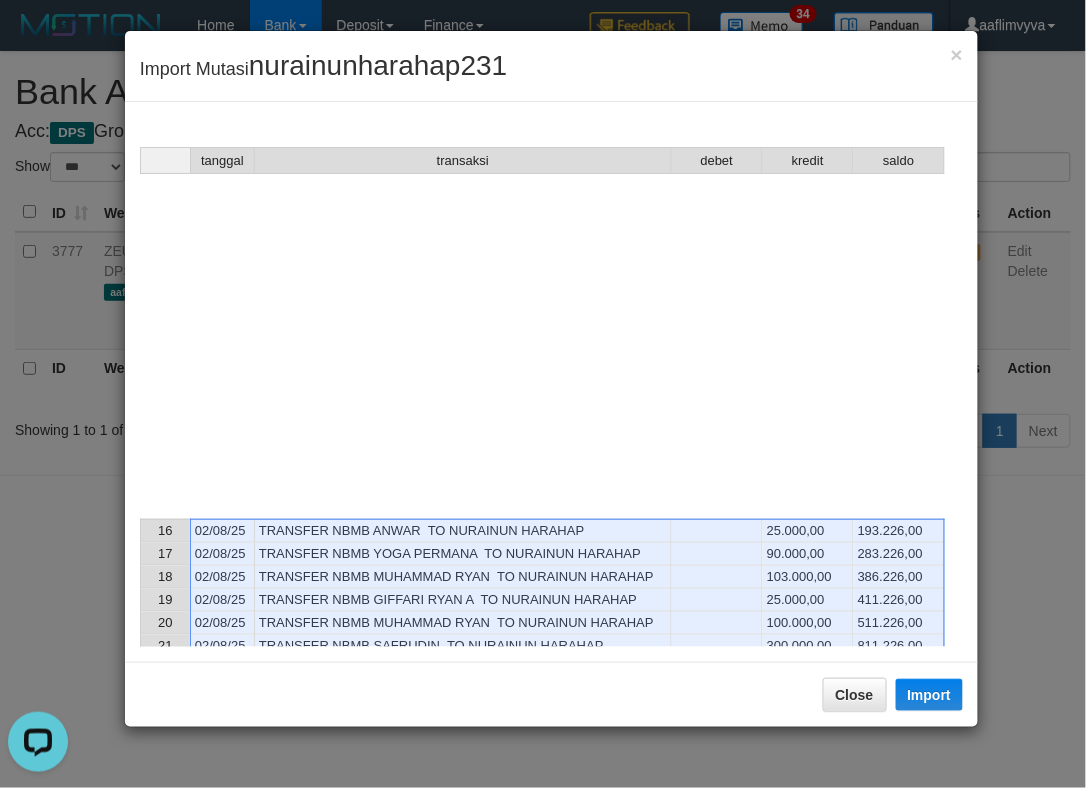 scroll, scrollTop: 1092, scrollLeft: 0, axis: vertical 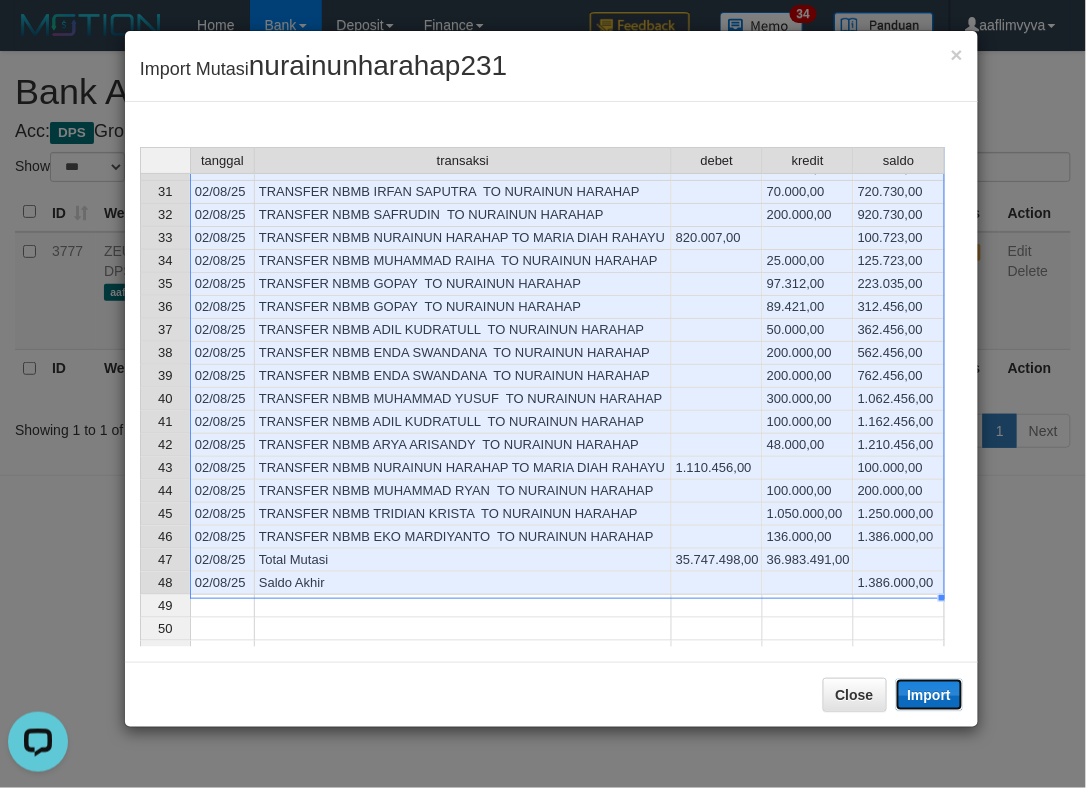 click on "Import" at bounding box center [930, 695] 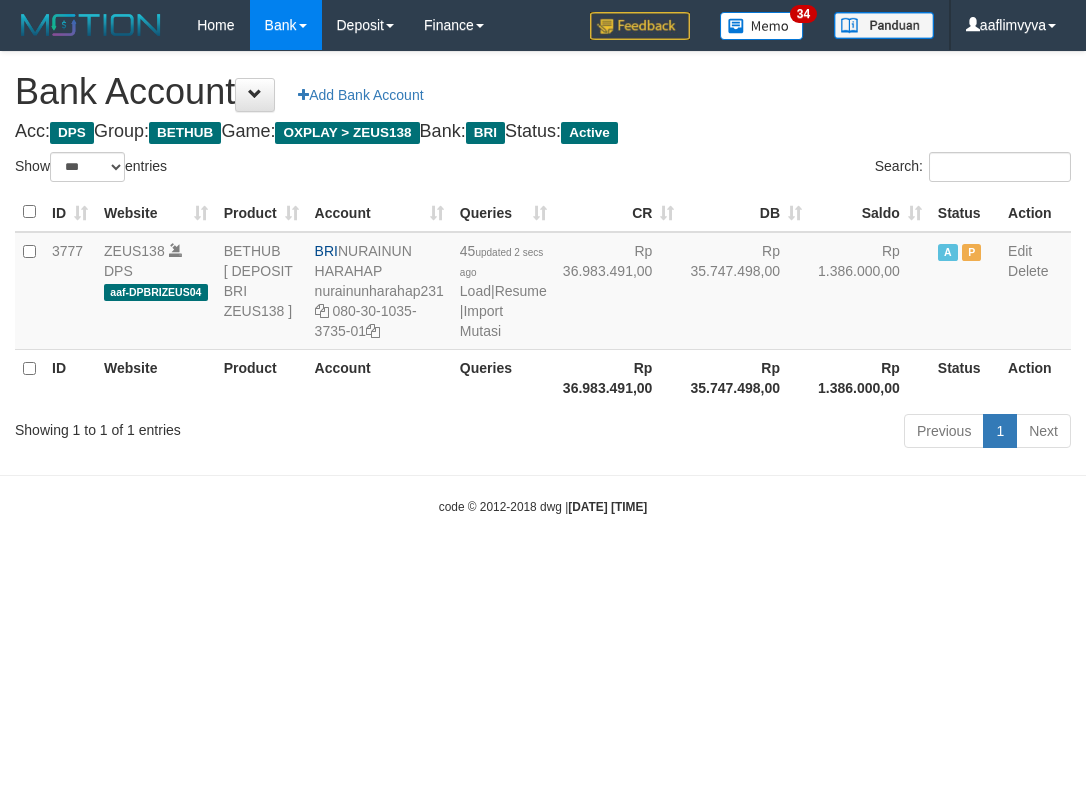 select on "***" 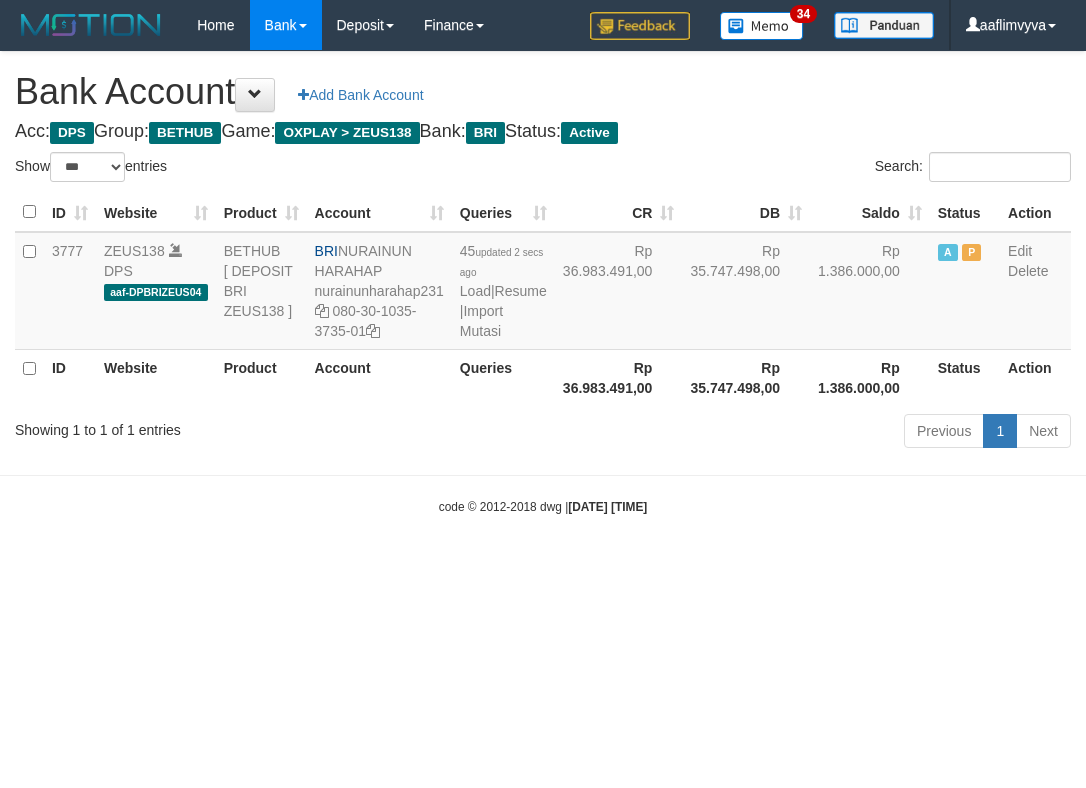 scroll, scrollTop: 0, scrollLeft: 0, axis: both 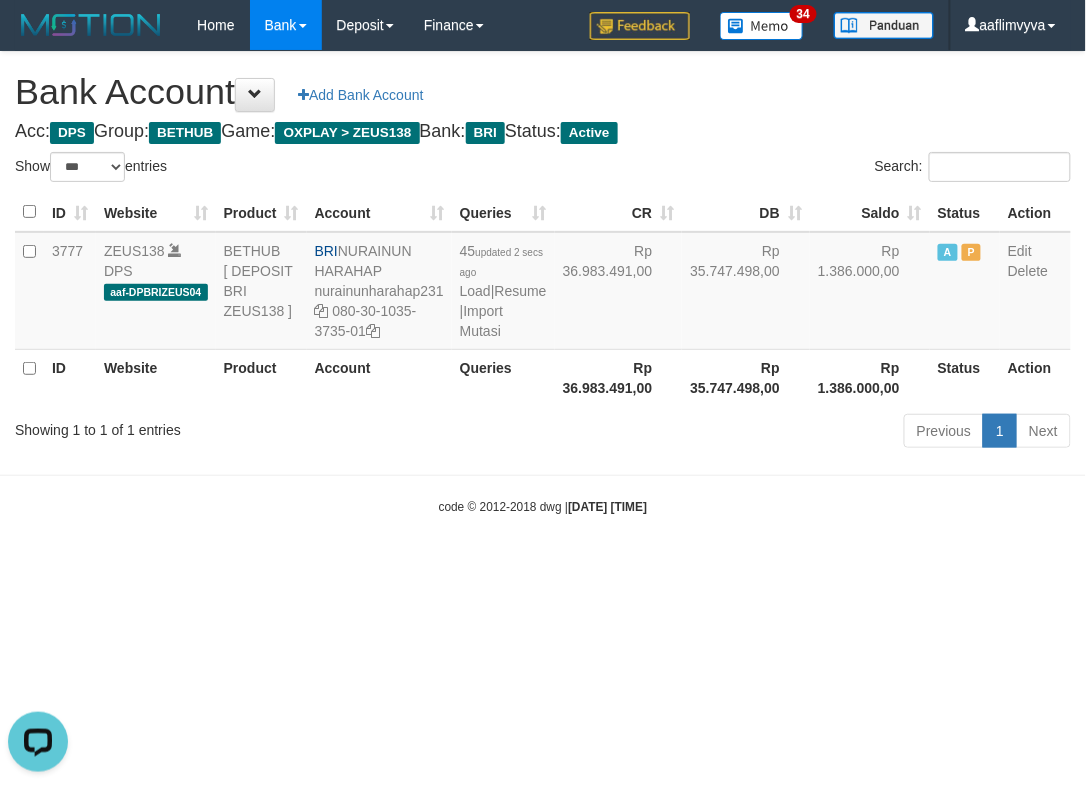 click on "Toggle navigation
Home
Bank
Account List
Load
By Website
Group
[OXPLAY]													ZEUS138
By Load Group (DPS)
Sync" at bounding box center [543, 283] 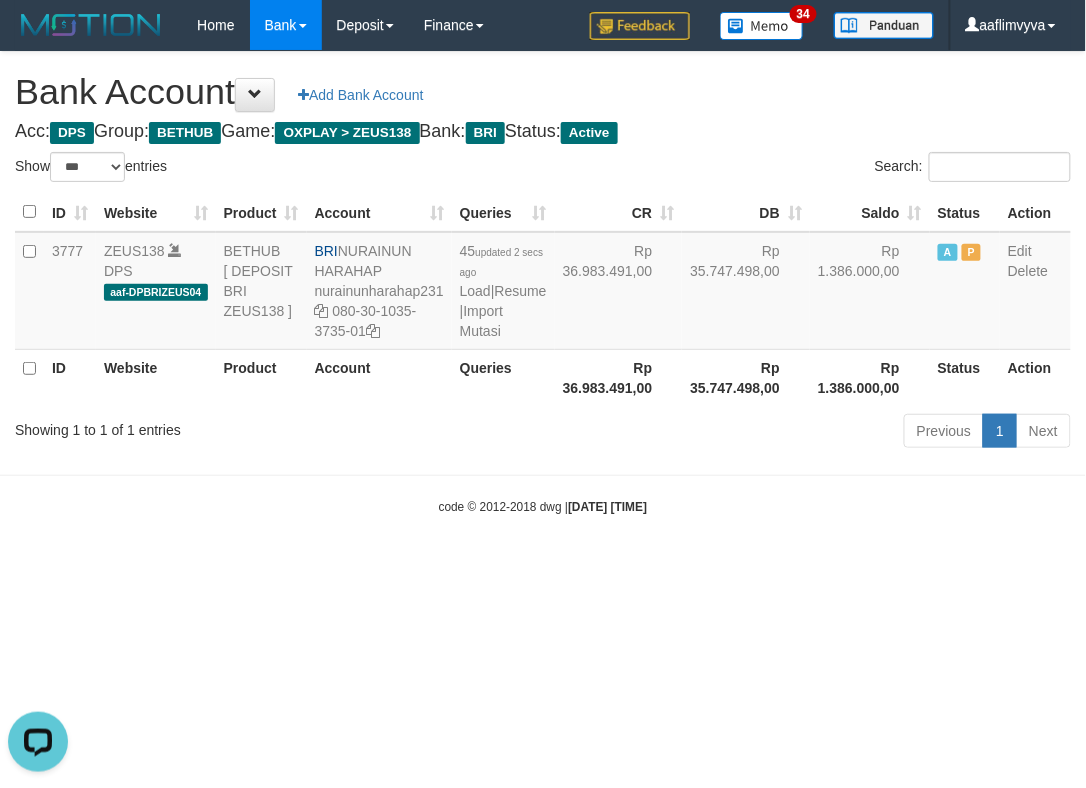 drag, startPoint x: 738, startPoint y: 545, endPoint x: 720, endPoint y: 533, distance: 21.633308 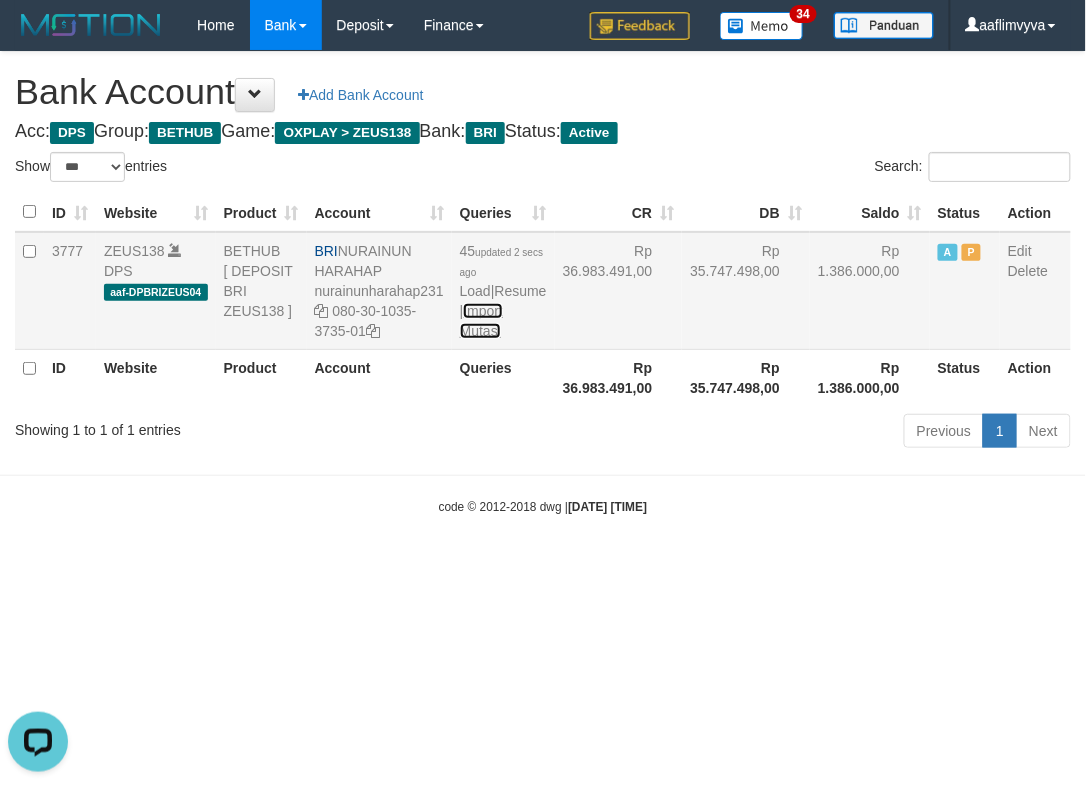 click on "Import Mutasi" at bounding box center [481, 321] 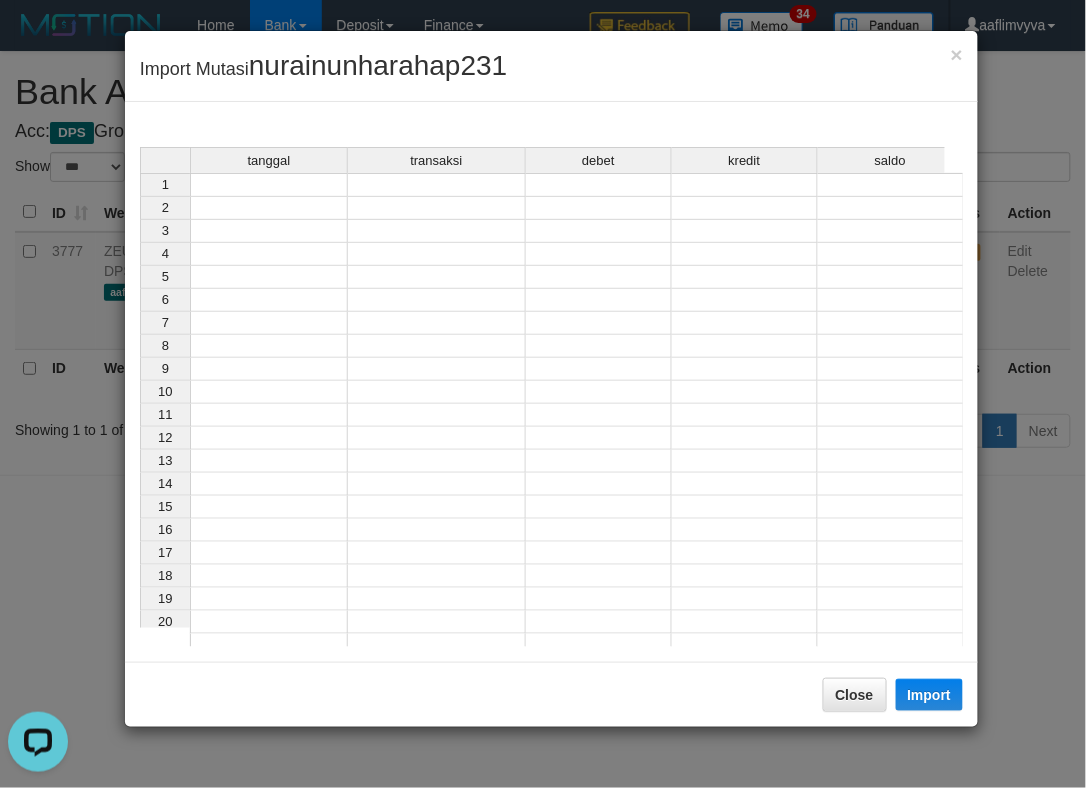 click at bounding box center [269, 185] 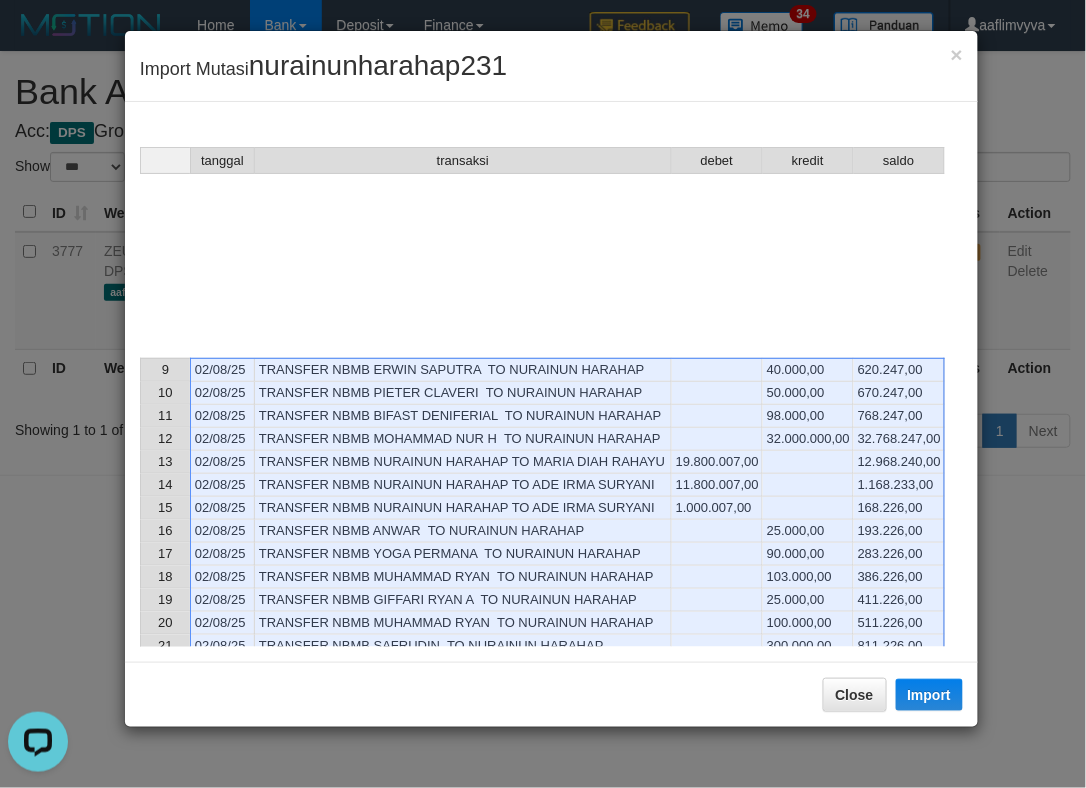 scroll, scrollTop: 407, scrollLeft: 0, axis: vertical 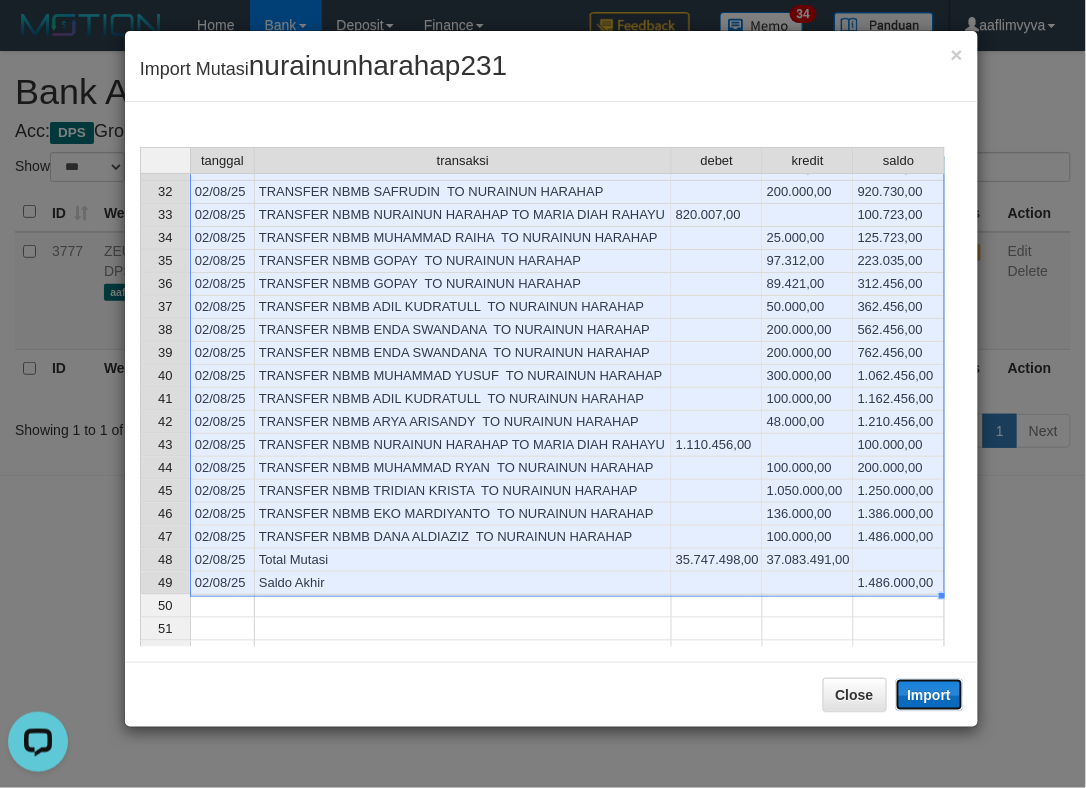 click on "Import" at bounding box center [930, 695] 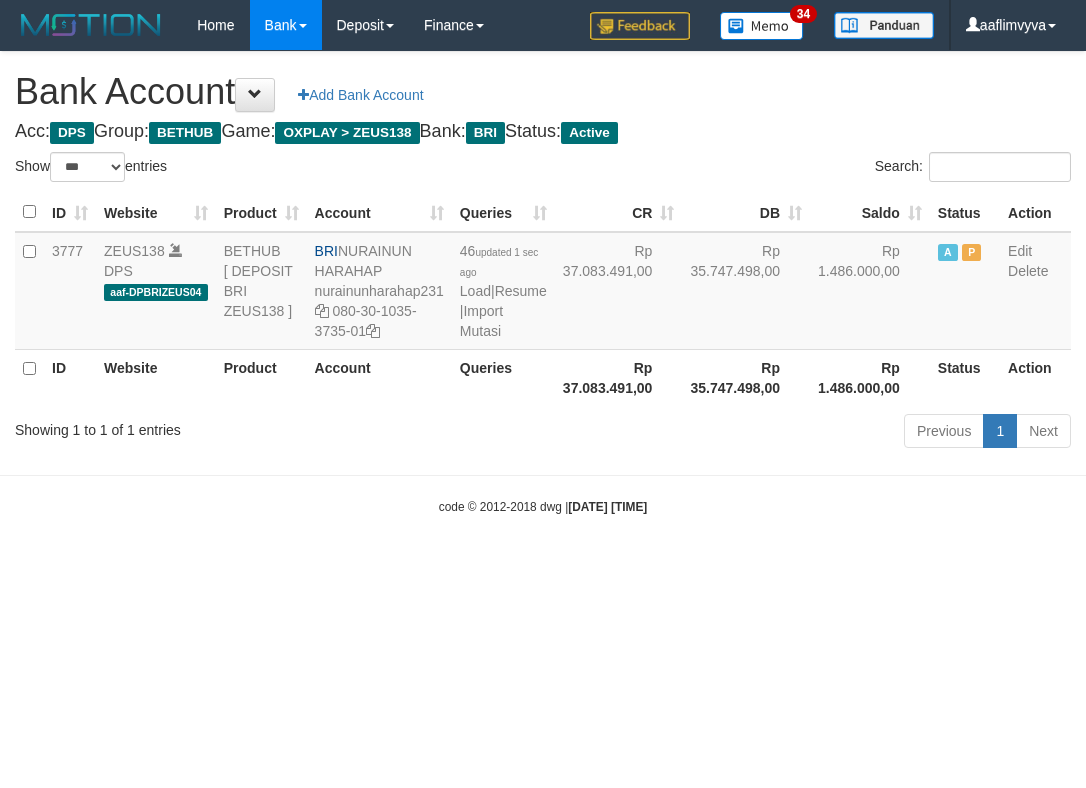 select on "***" 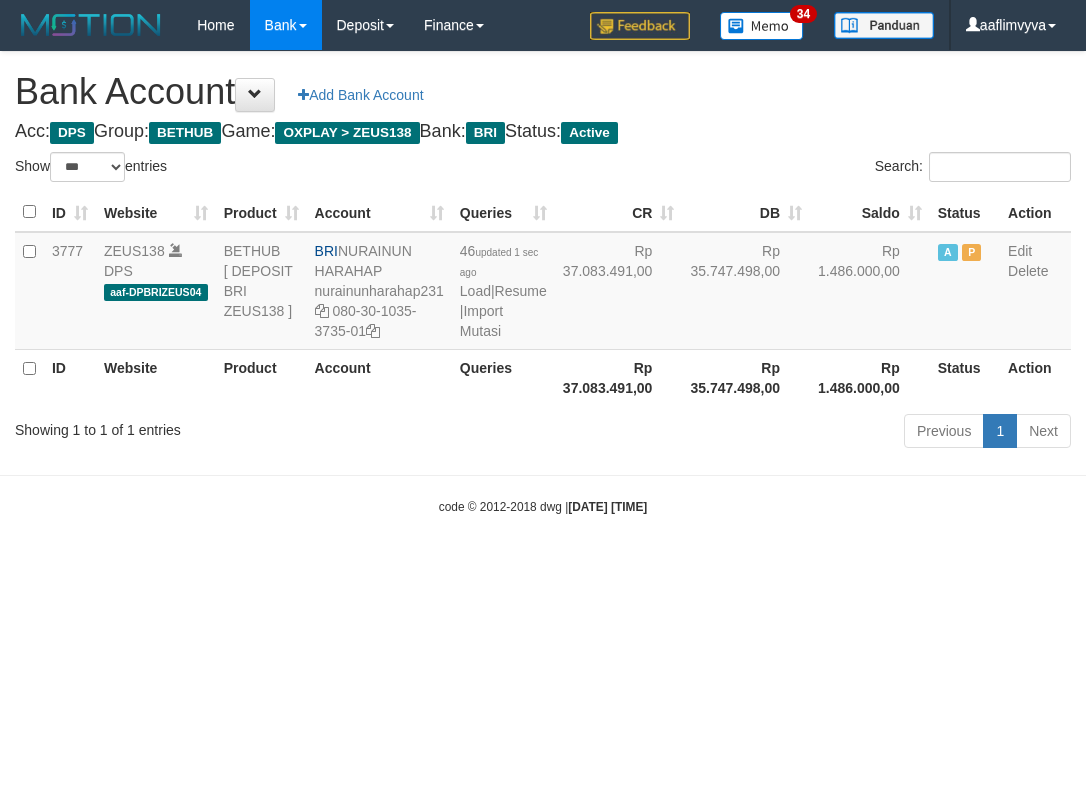scroll, scrollTop: 0, scrollLeft: 0, axis: both 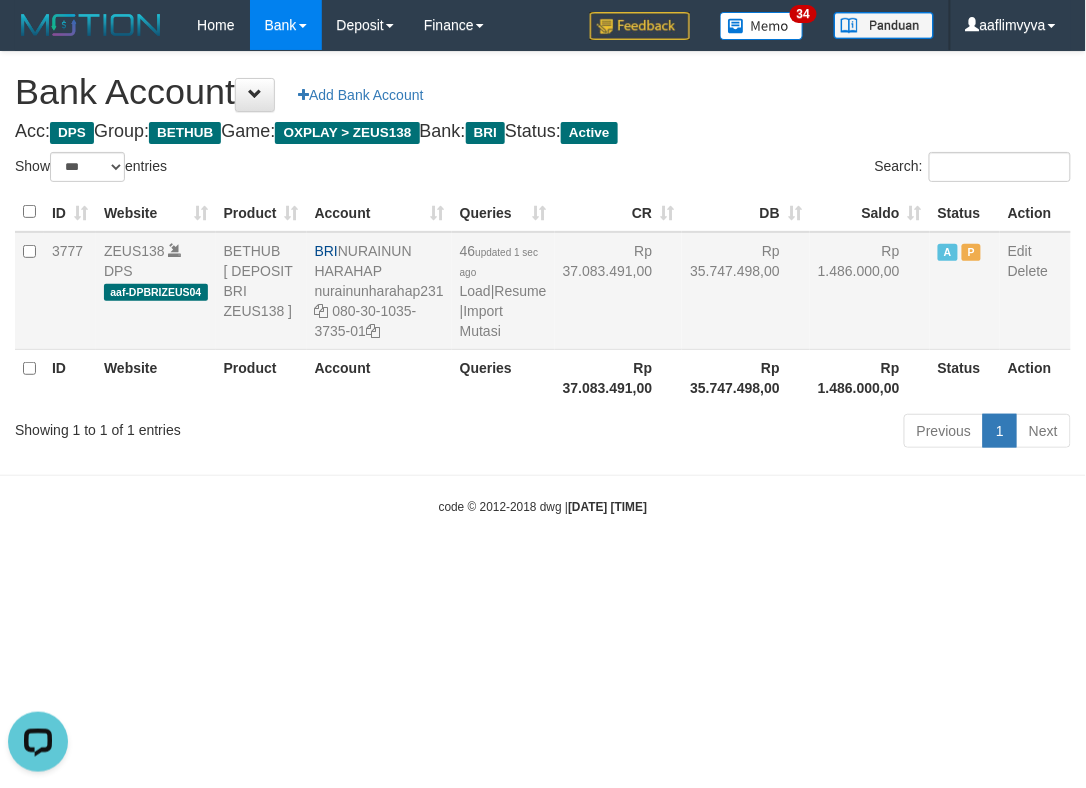 drag, startPoint x: 382, startPoint y: 268, endPoint x: 343, endPoint y: 252, distance: 42.154476 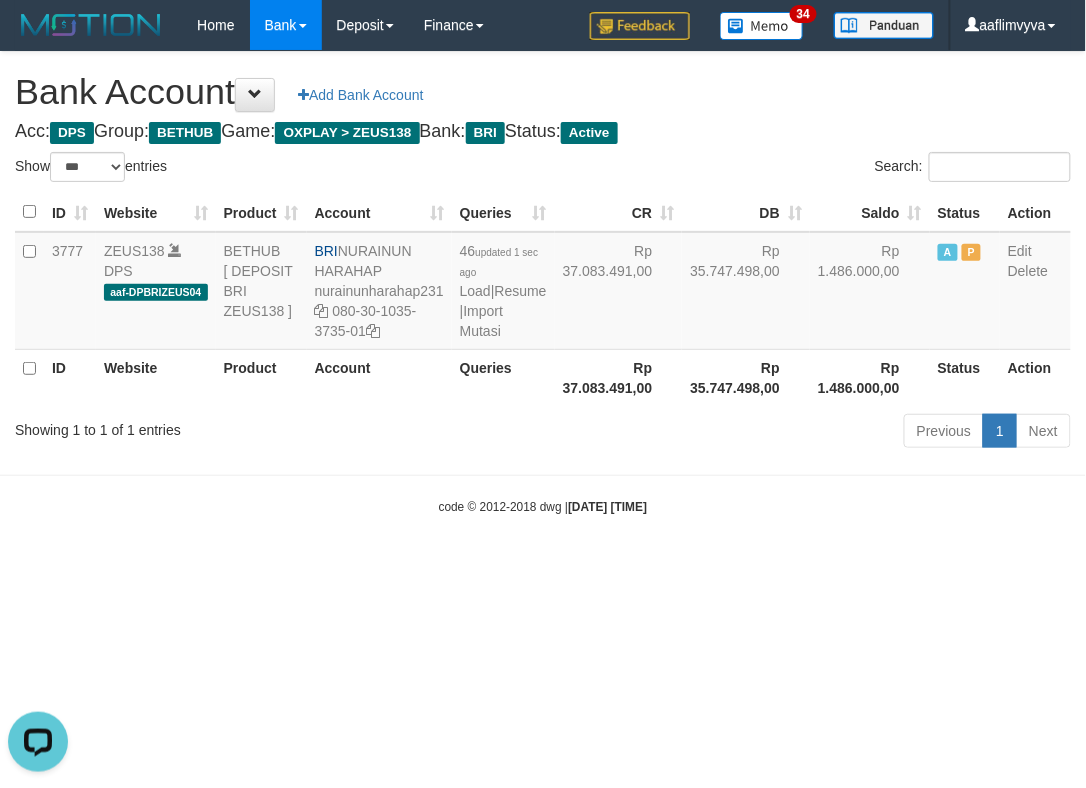 click on "Toggle navigation
Home
Bank
Account List
Load
By Website
Group
[OXPLAY]													ZEUS138
By Load Group (DPS)
Sync" at bounding box center [543, 283] 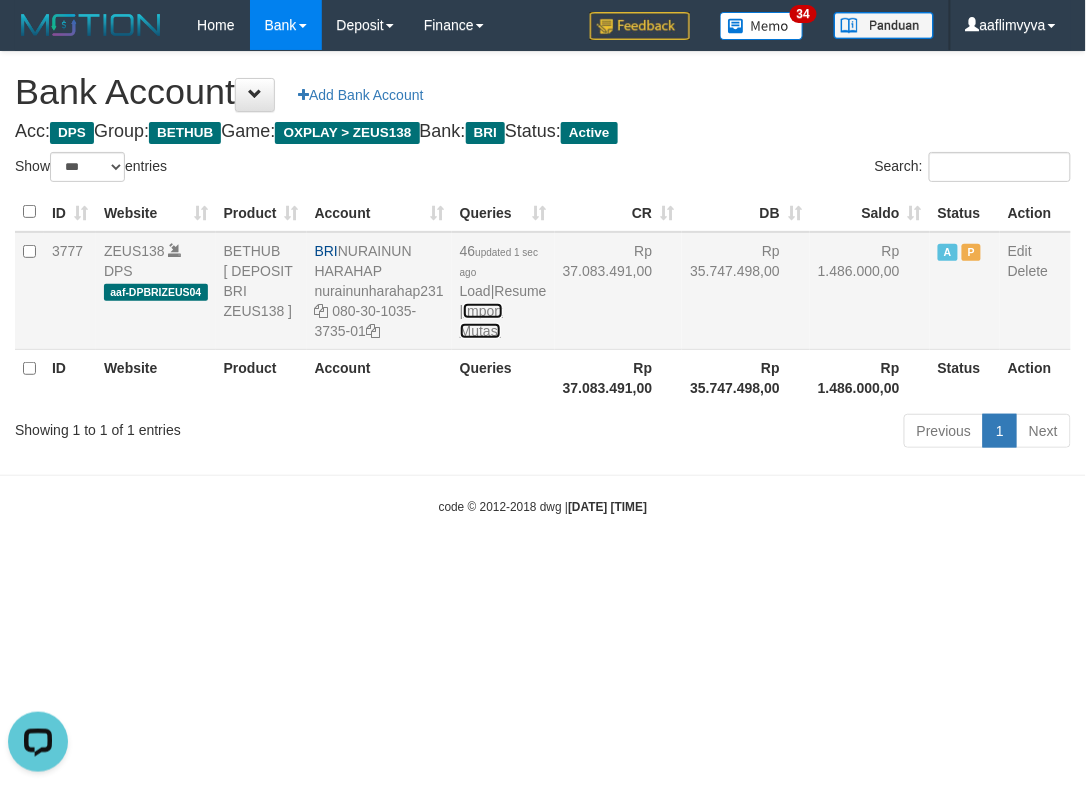 click on "Import Mutasi" at bounding box center (481, 321) 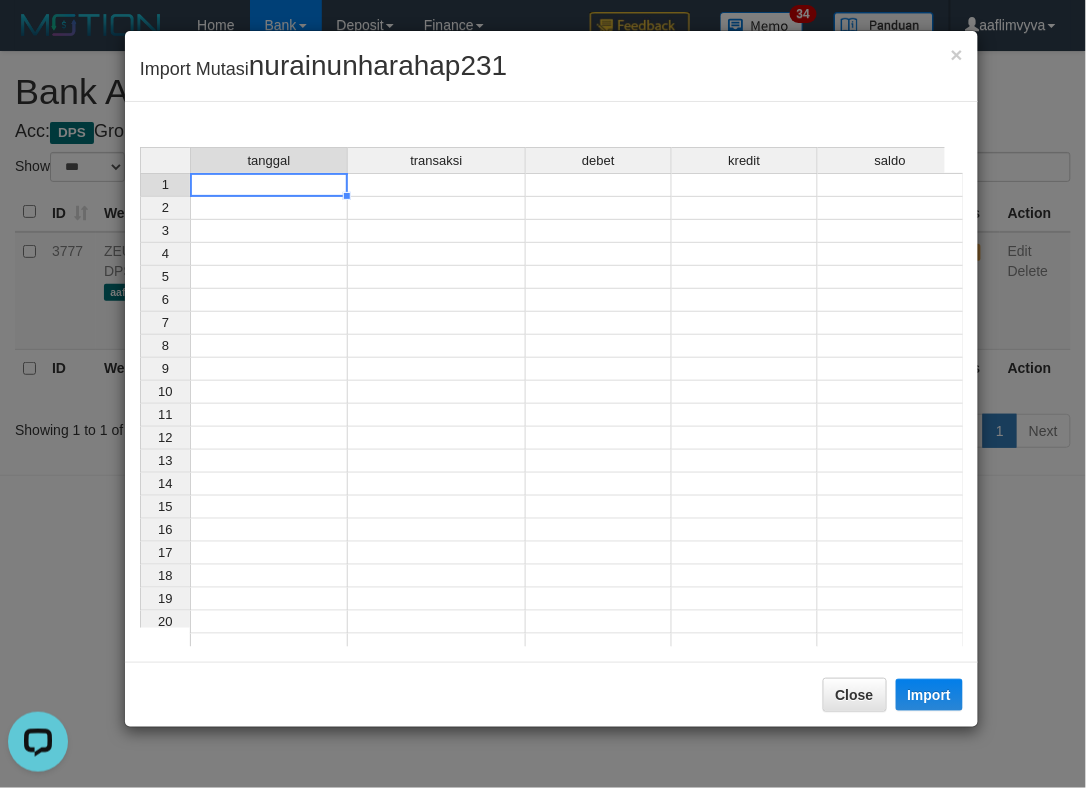 click at bounding box center [269, 185] 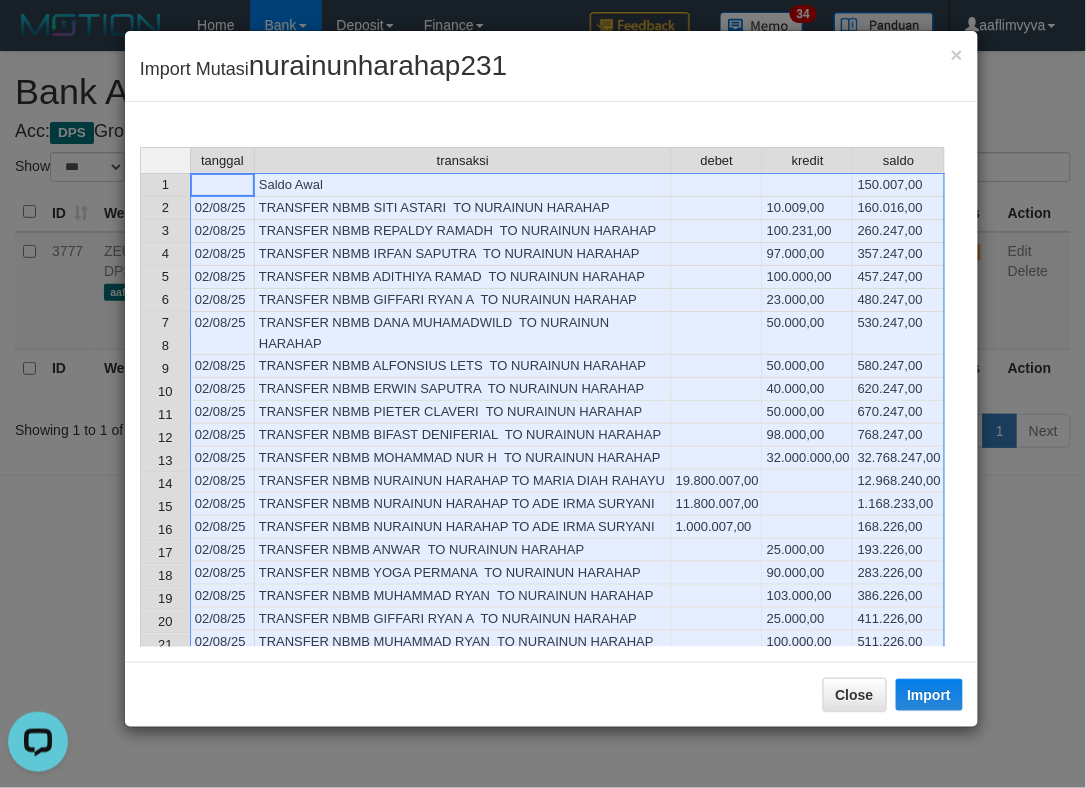 scroll, scrollTop: 501, scrollLeft: 0, axis: vertical 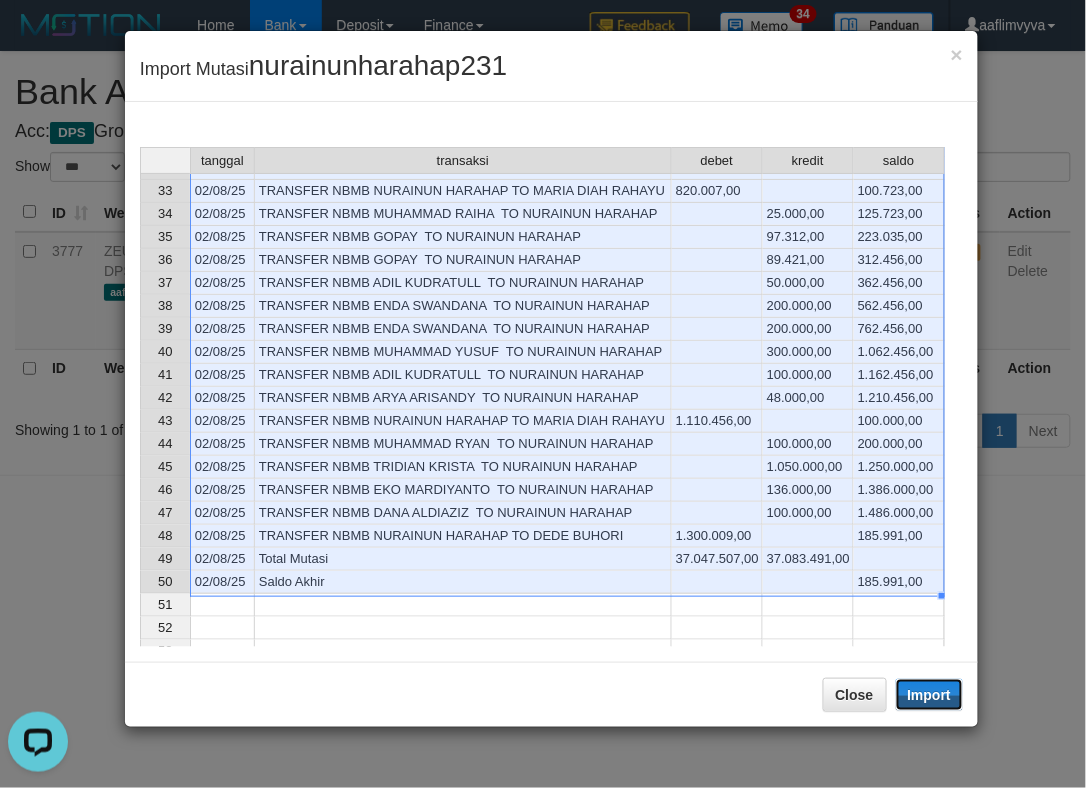 drag, startPoint x: 952, startPoint y: 705, endPoint x: 558, endPoint y: 660, distance: 396.56146 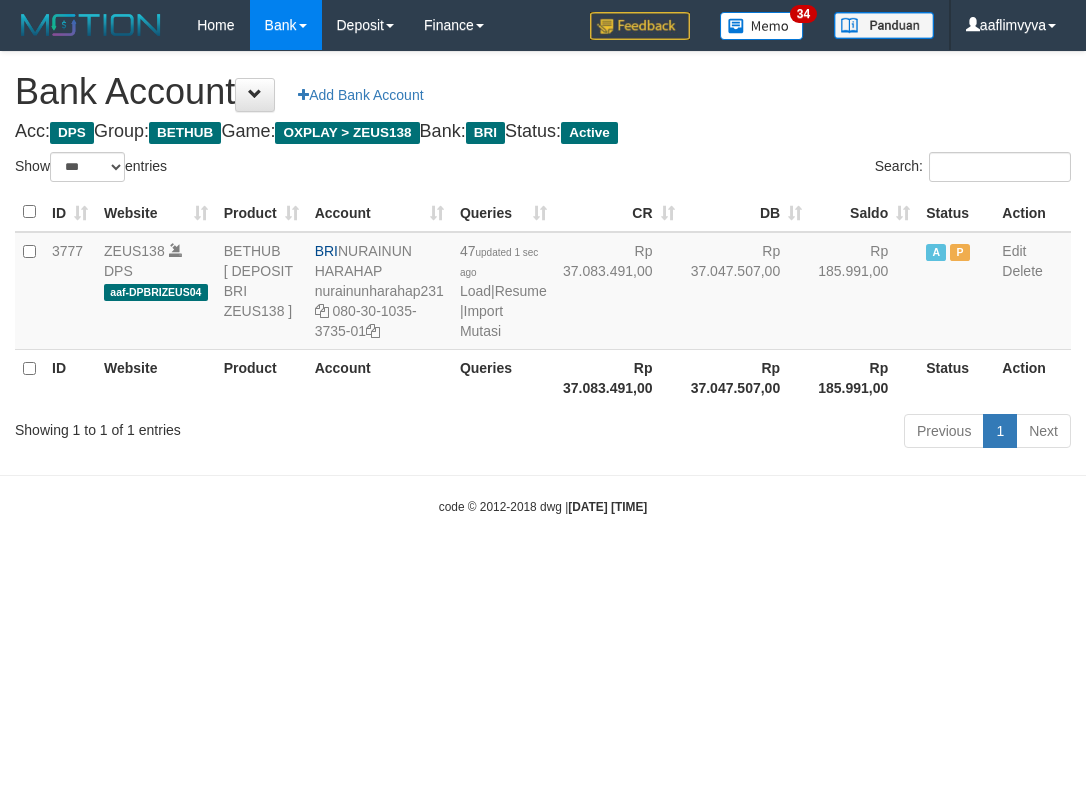 select on "***" 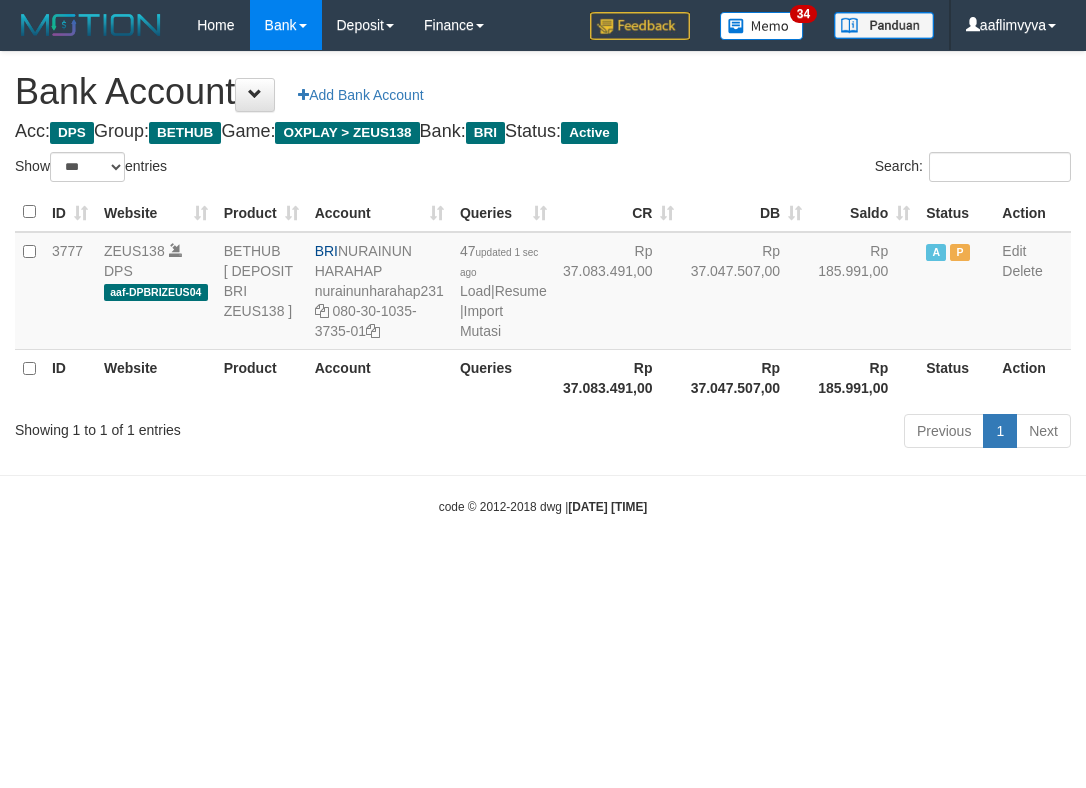 scroll, scrollTop: 0, scrollLeft: 0, axis: both 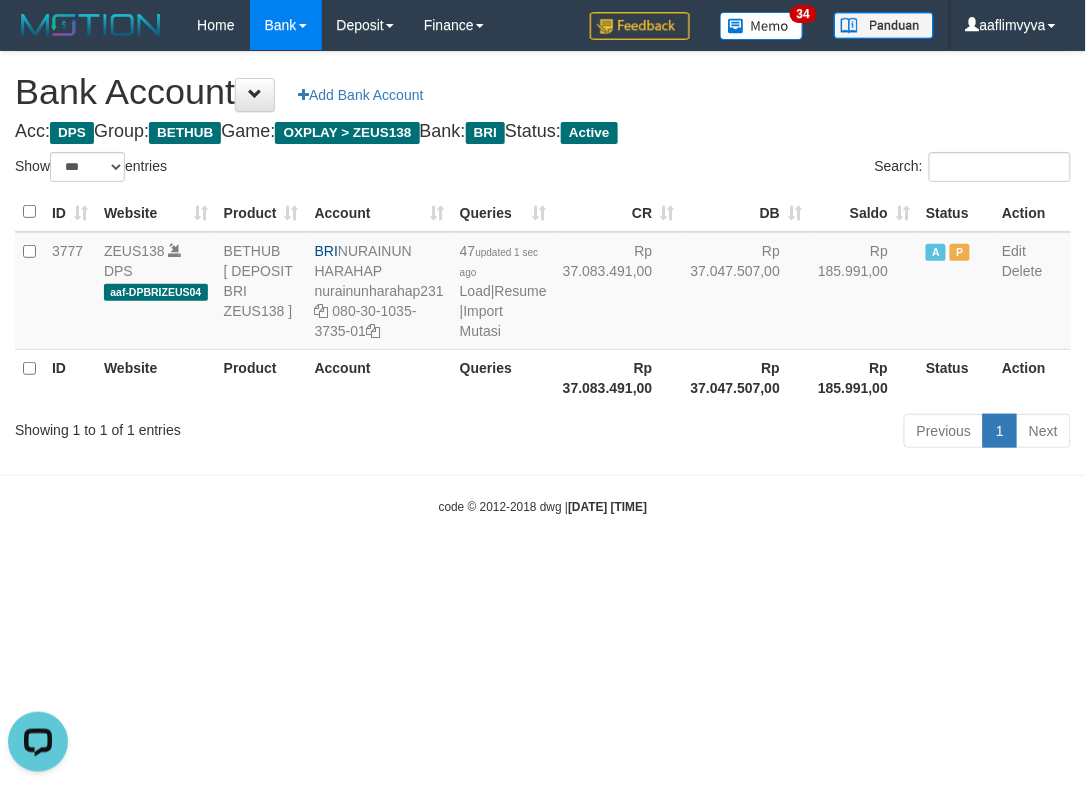 click on "Toggle navigation
Home
Bank
Account List
Load
By Website
Group
[OXPLAY]													ZEUS138
By Load Group (DPS)
Sync" at bounding box center [543, 283] 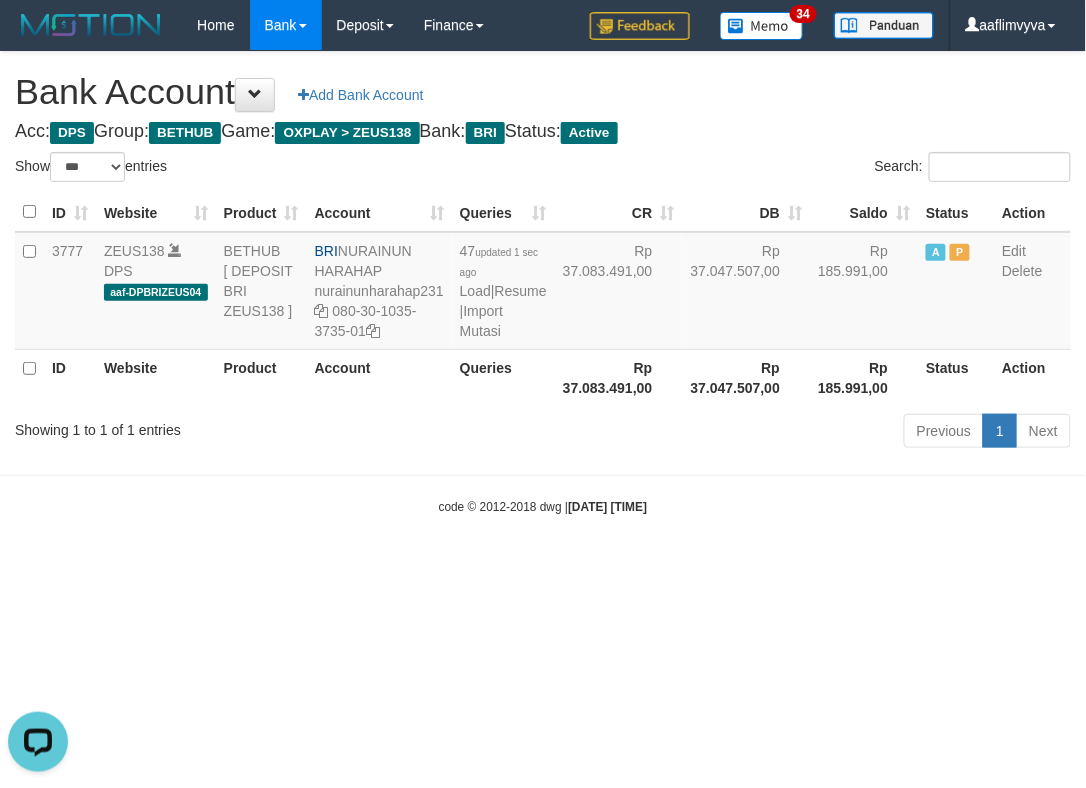 click on "Toggle navigation
Home
Bank
Account List
Load
By Website
Group
[OXPLAY]													ZEUS138
By Load Group (DPS)" at bounding box center [543, 283] 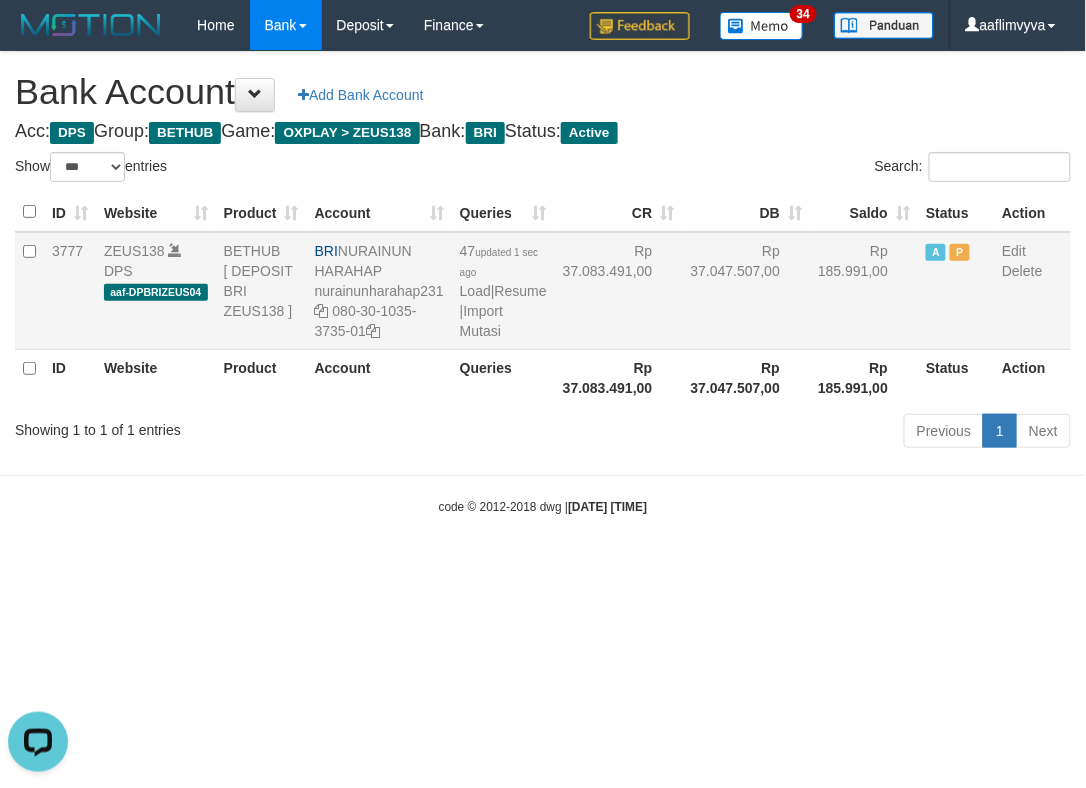 click on "47  updated 1 sec ago
Load
|
Resume
|
Import Mutasi" at bounding box center (503, 291) 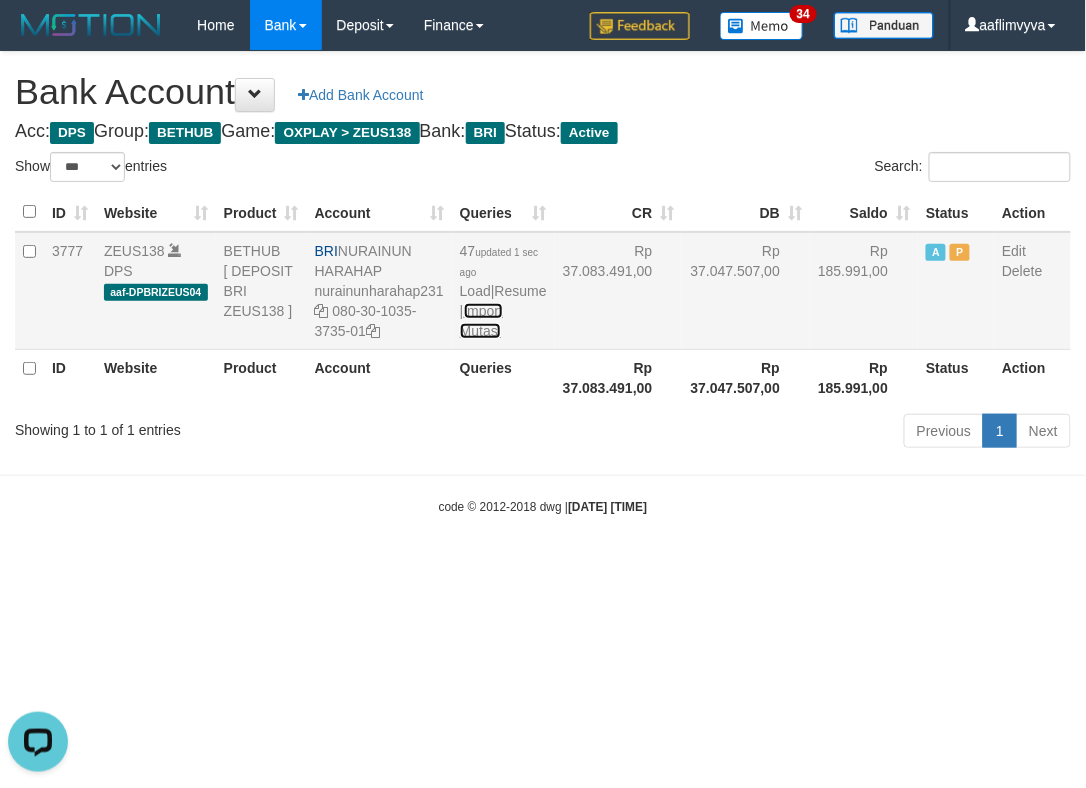 click on "Import Mutasi" at bounding box center (481, 321) 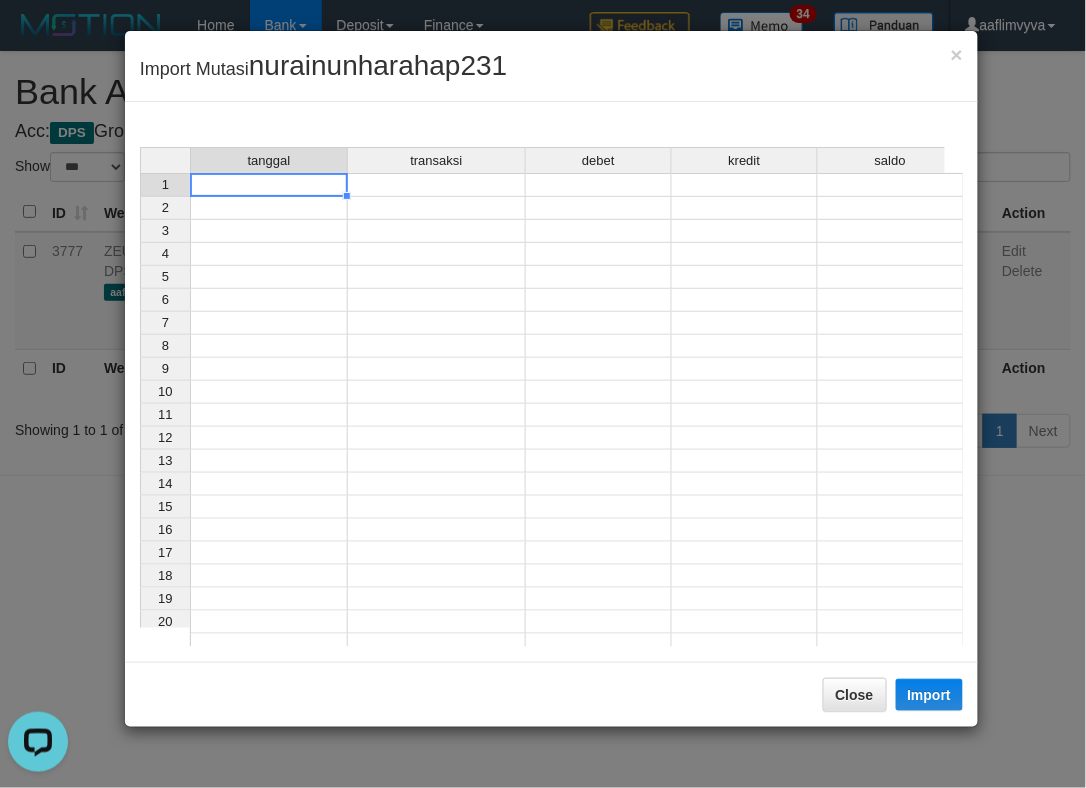 click at bounding box center [269, 185] 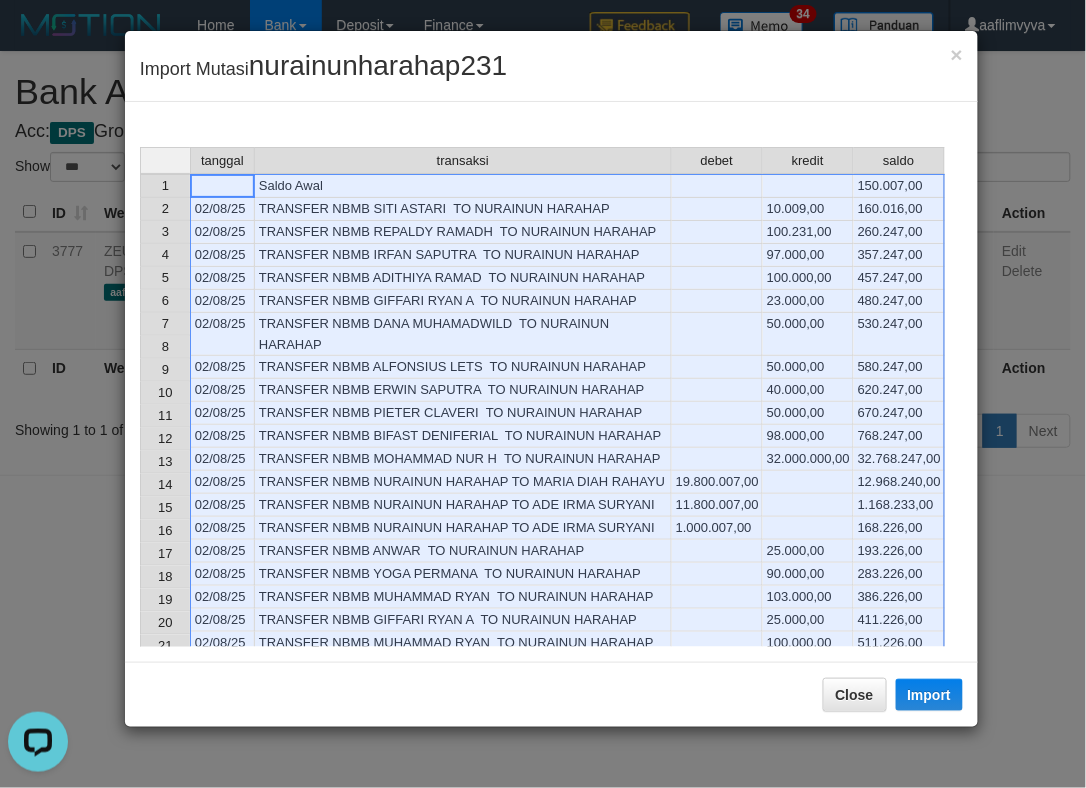 scroll, scrollTop: 141, scrollLeft: 0, axis: vertical 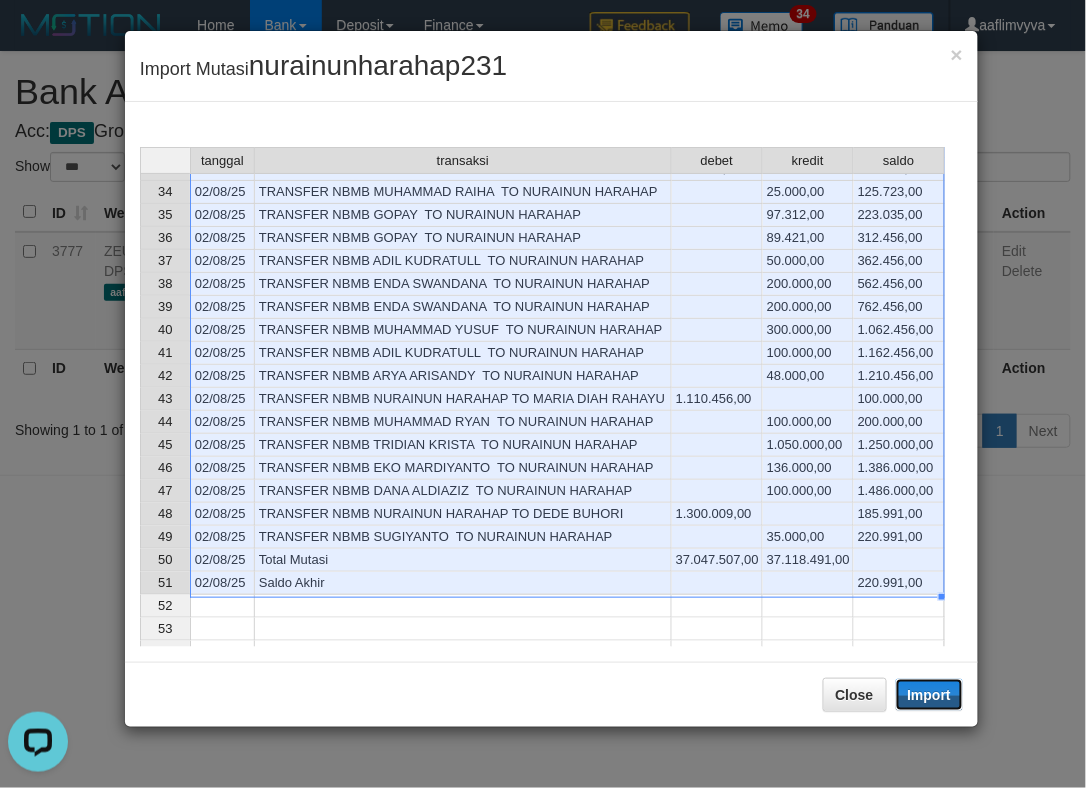 drag, startPoint x: 922, startPoint y: 708, endPoint x: 427, endPoint y: 570, distance: 513.87646 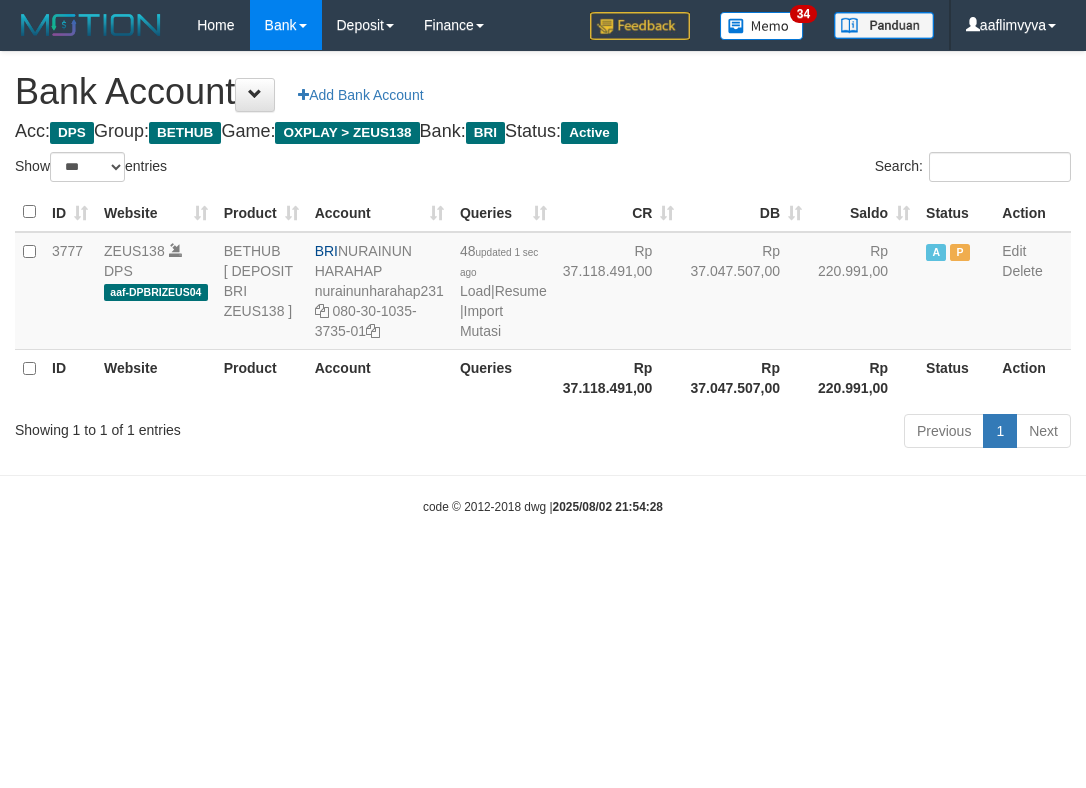 select on "***" 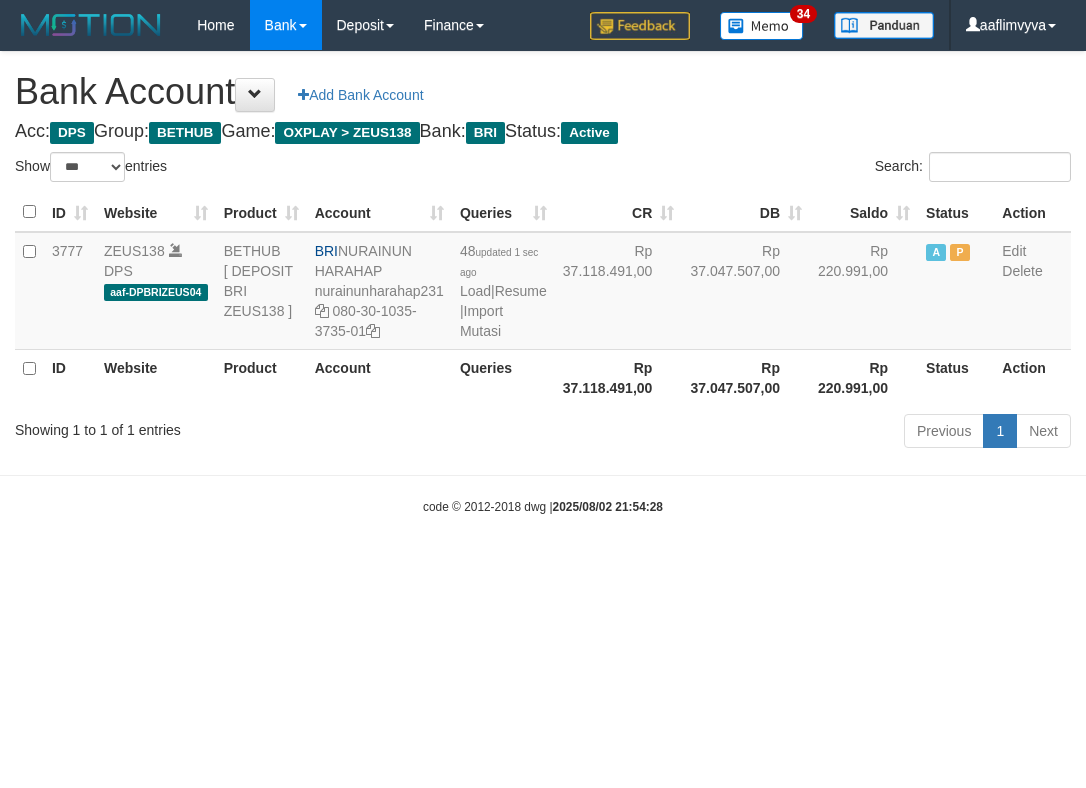 scroll, scrollTop: 0, scrollLeft: 0, axis: both 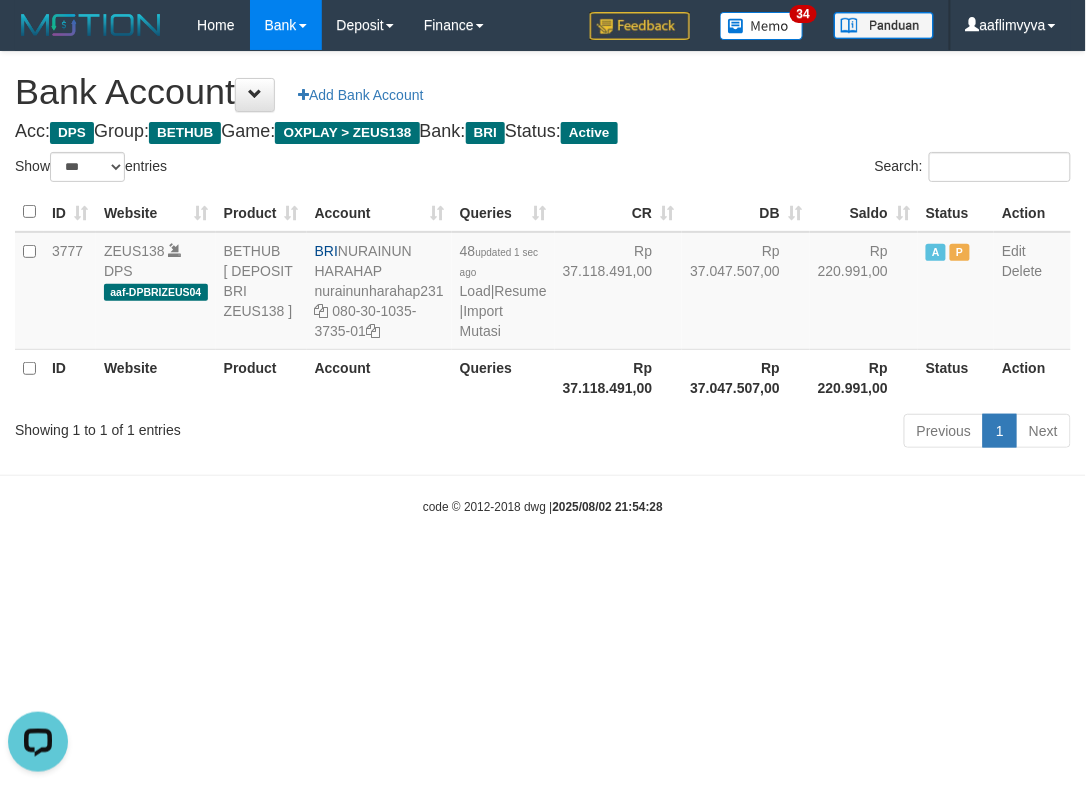 drag, startPoint x: 840, startPoint y: 595, endPoint x: 762, endPoint y: 567, distance: 82.8734 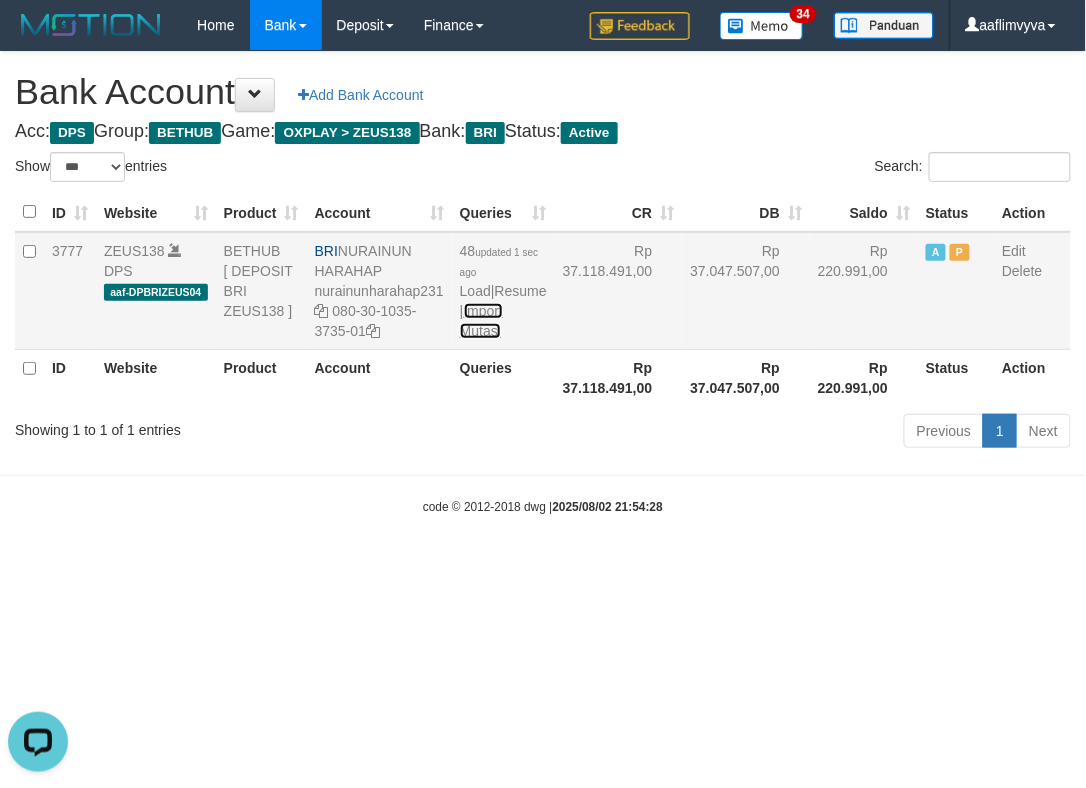 click on "Import Mutasi" at bounding box center [481, 321] 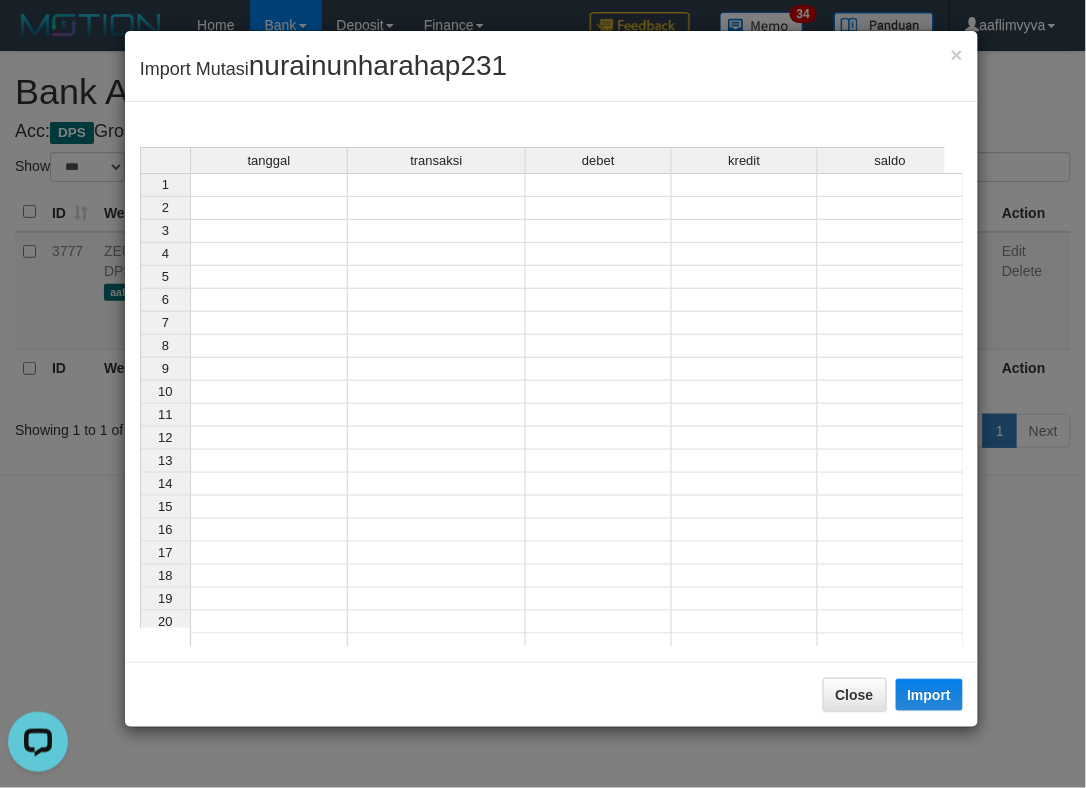 click at bounding box center (269, 185) 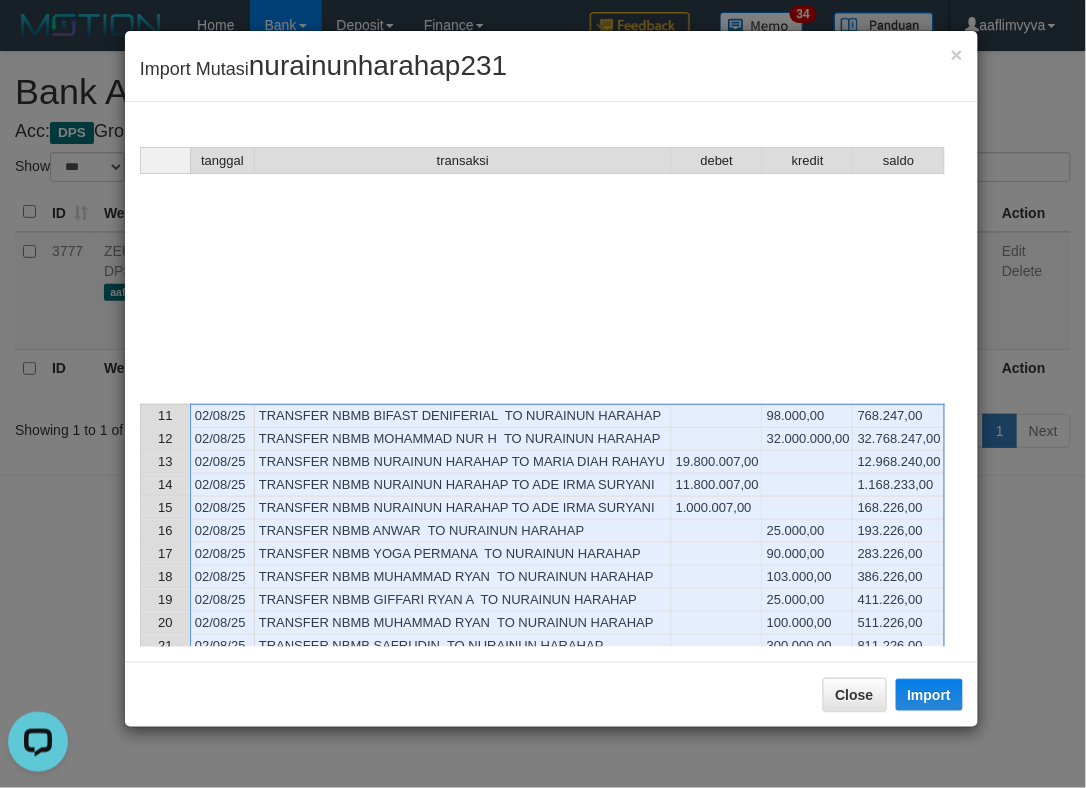 scroll, scrollTop: 407, scrollLeft: 0, axis: vertical 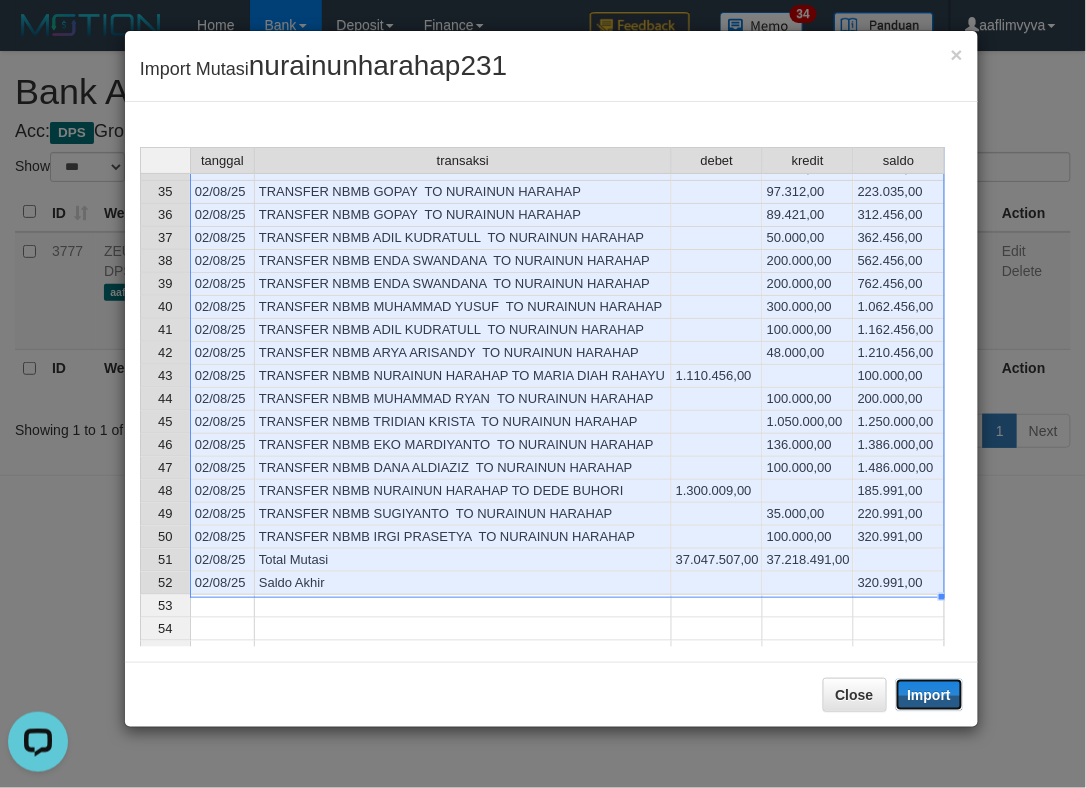 drag, startPoint x: 930, startPoint y: 696, endPoint x: 386, endPoint y: 364, distance: 637.3068 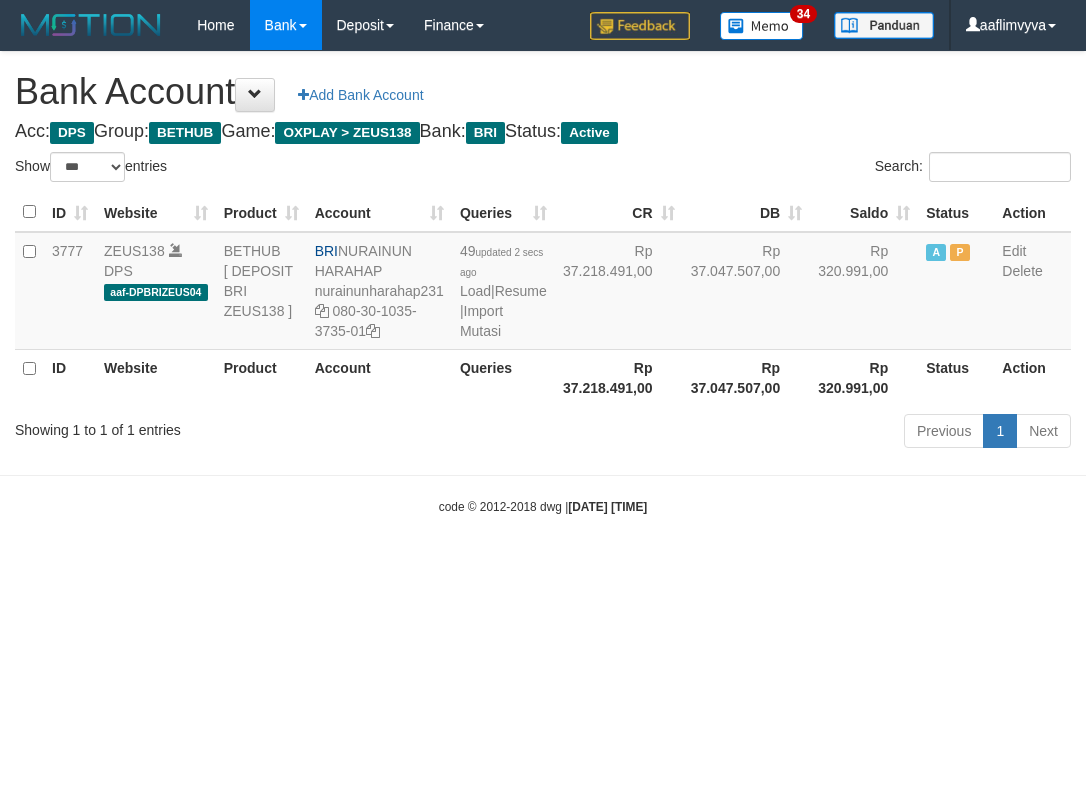 select on "***" 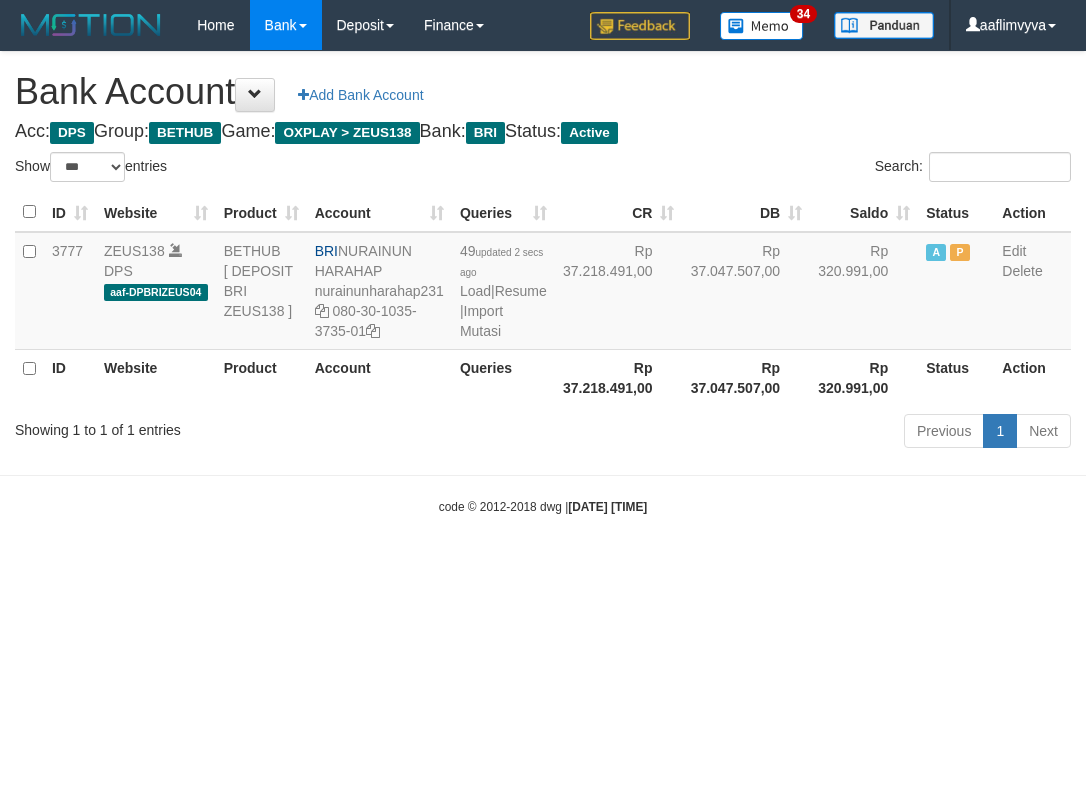 scroll, scrollTop: 0, scrollLeft: 0, axis: both 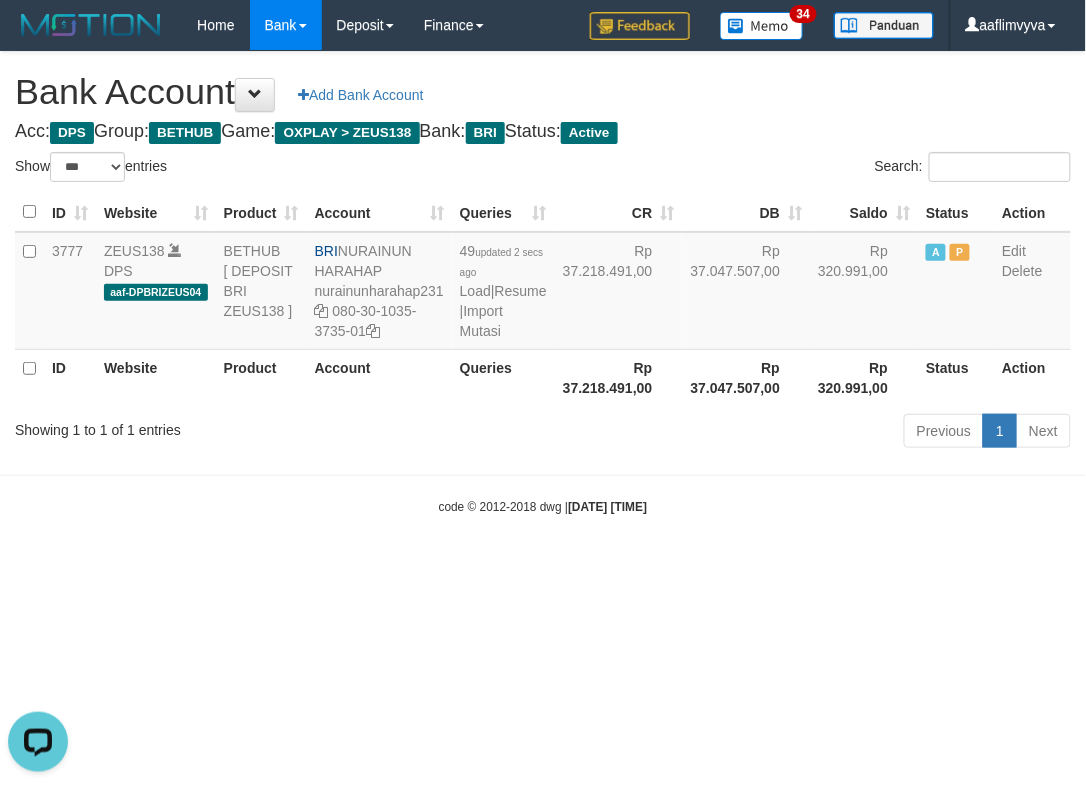 drag, startPoint x: 838, startPoint y: 582, endPoint x: 661, endPoint y: 491, distance: 199.02261 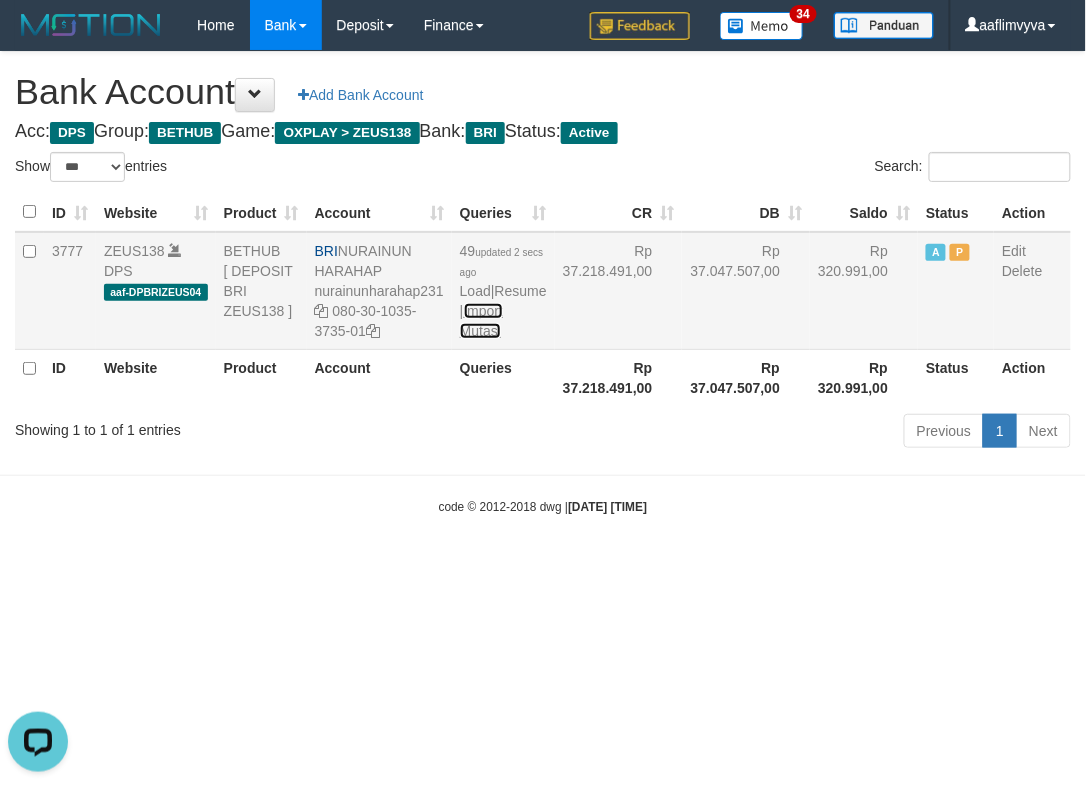click on "Import Mutasi" at bounding box center [481, 321] 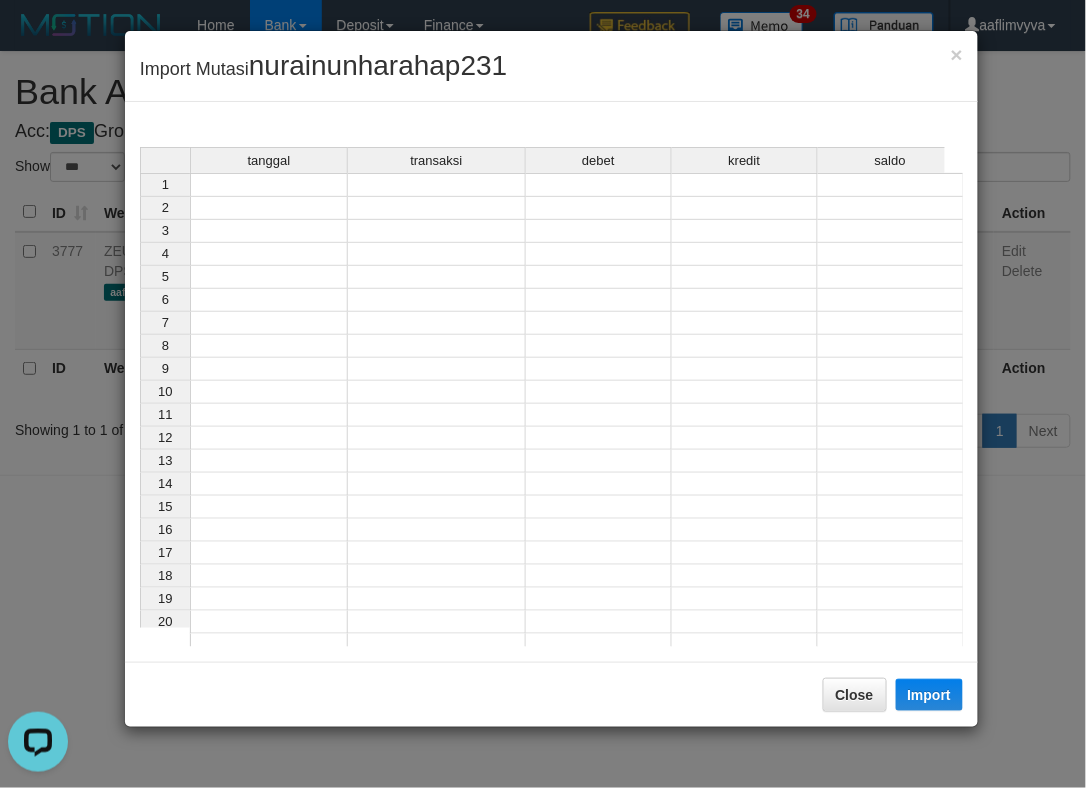 click at bounding box center (269, 185) 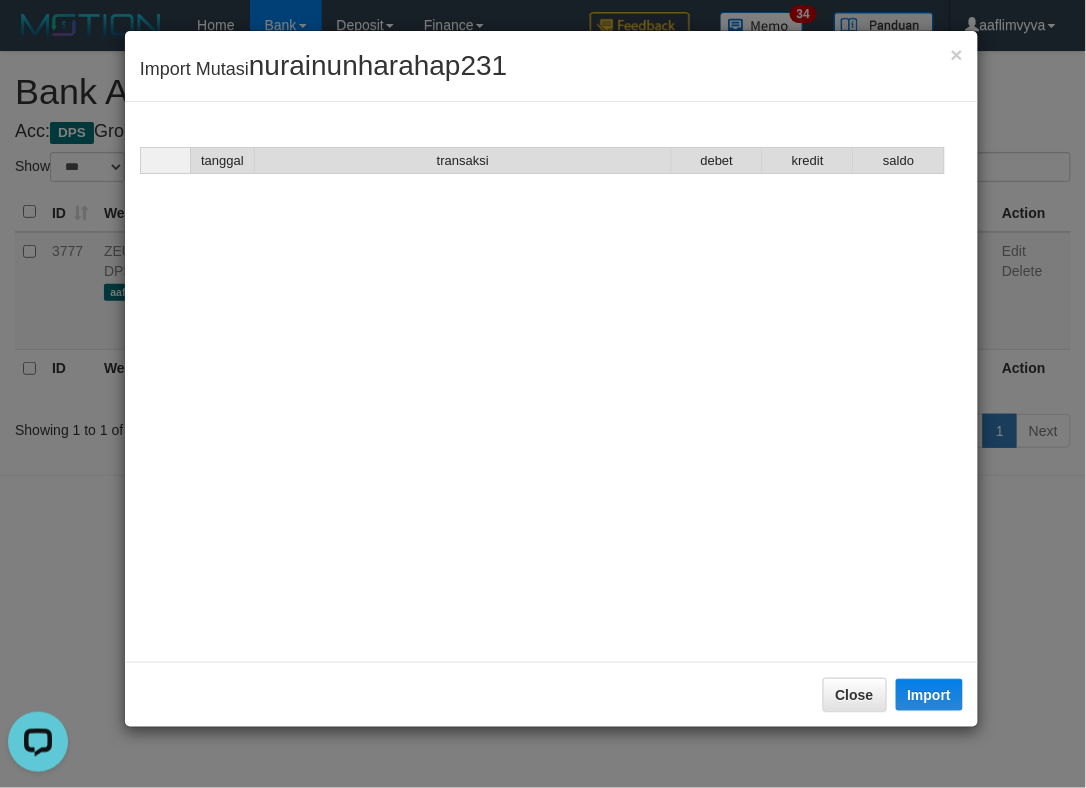 scroll, scrollTop: 1207, scrollLeft: 0, axis: vertical 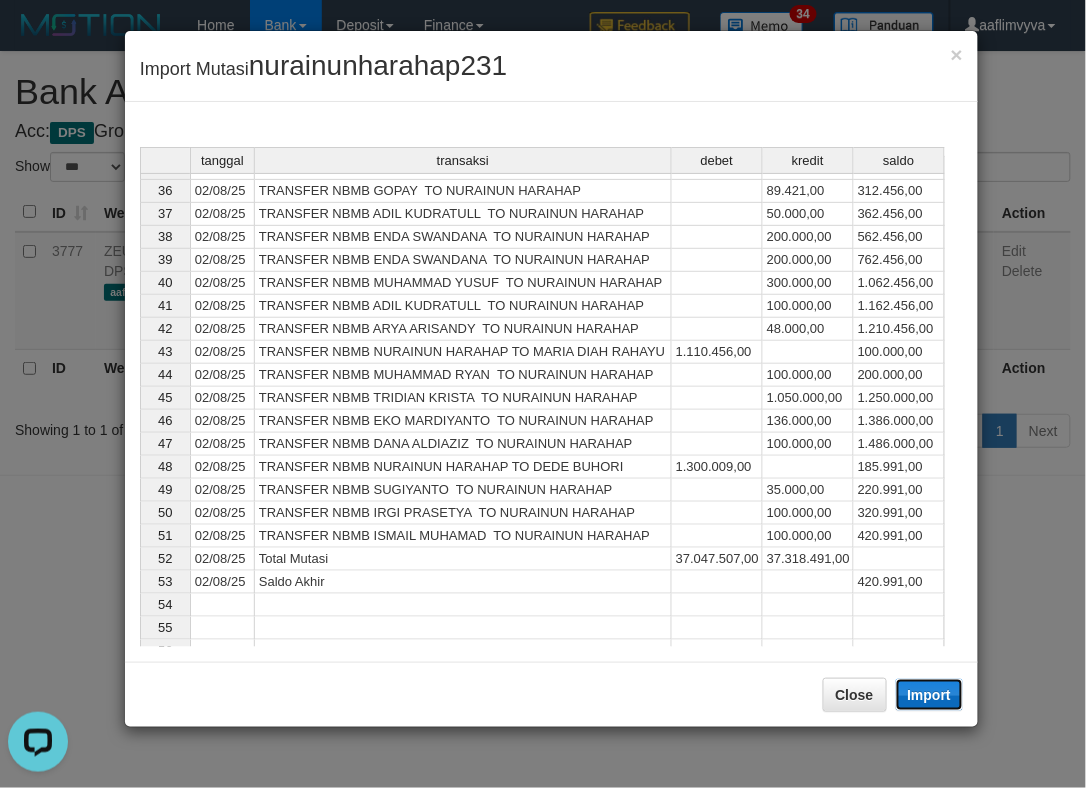 click on "Import" at bounding box center (930, 695) 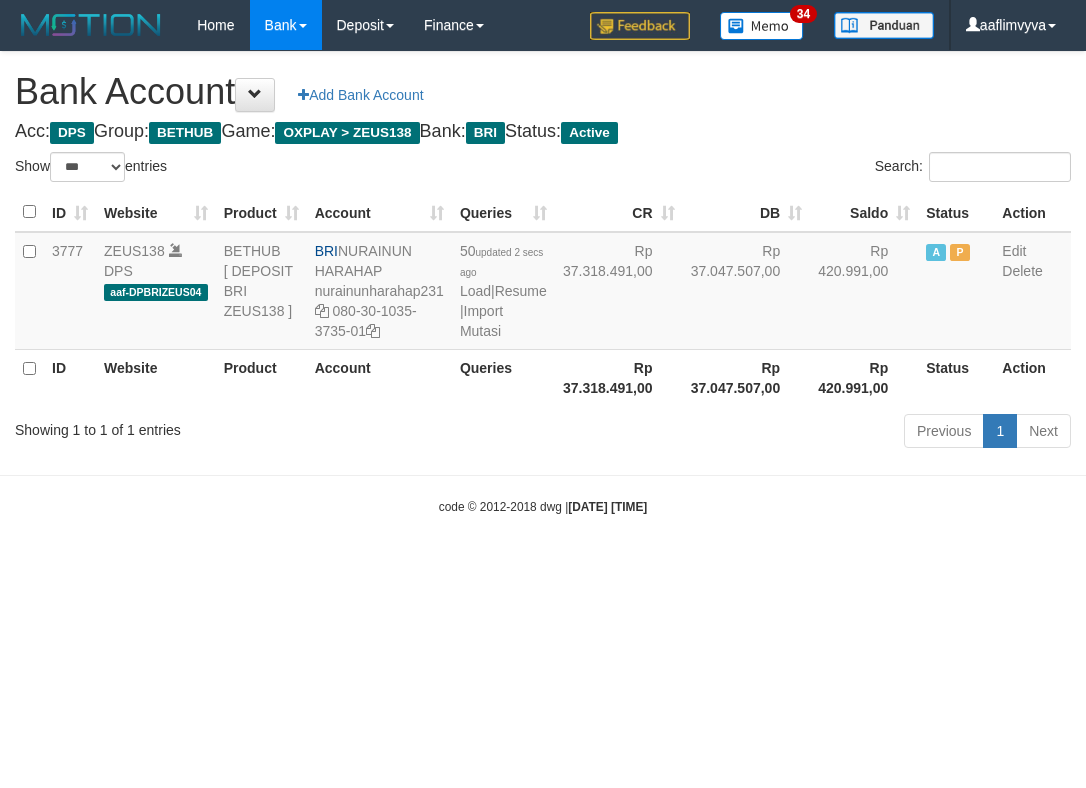 select on "***" 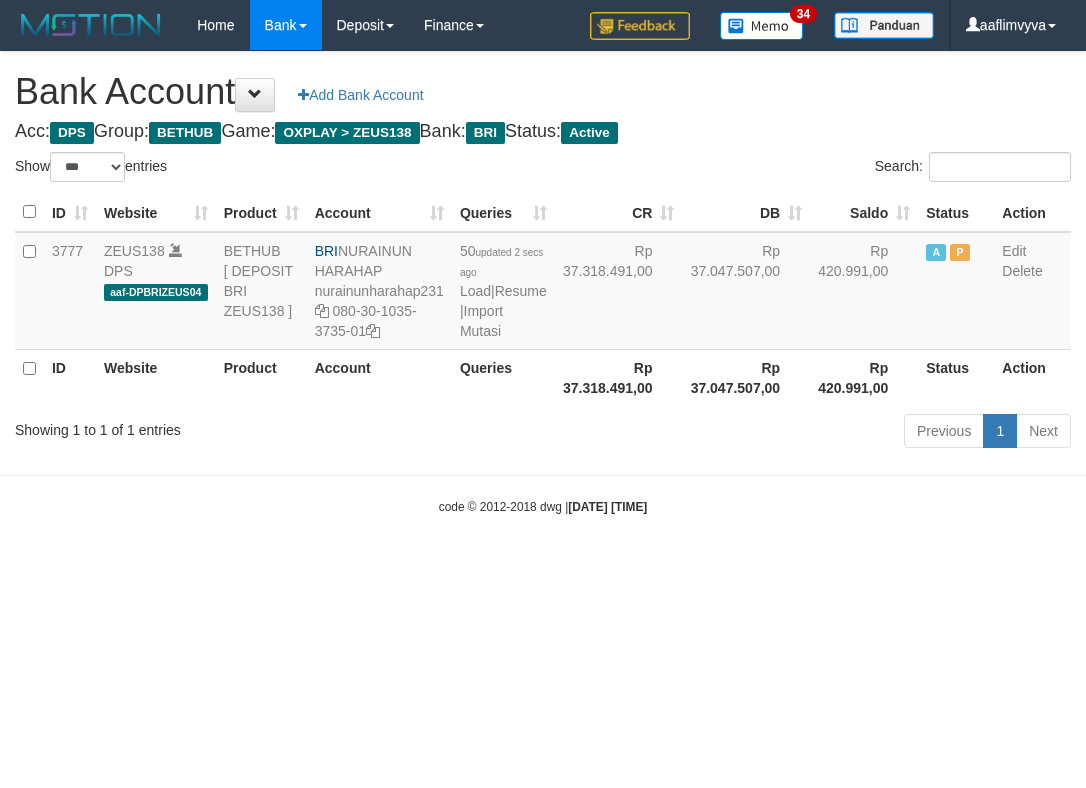 scroll, scrollTop: 0, scrollLeft: 0, axis: both 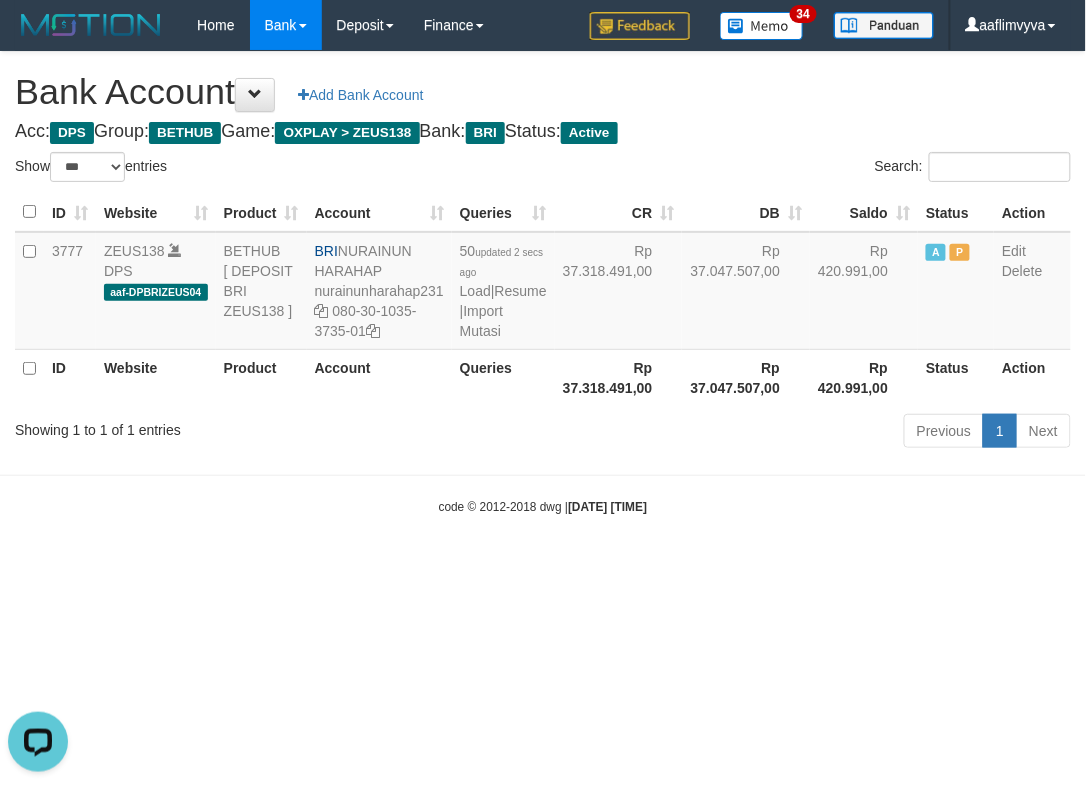 drag, startPoint x: 808, startPoint y: 657, endPoint x: 658, endPoint y: 600, distance: 160.46495 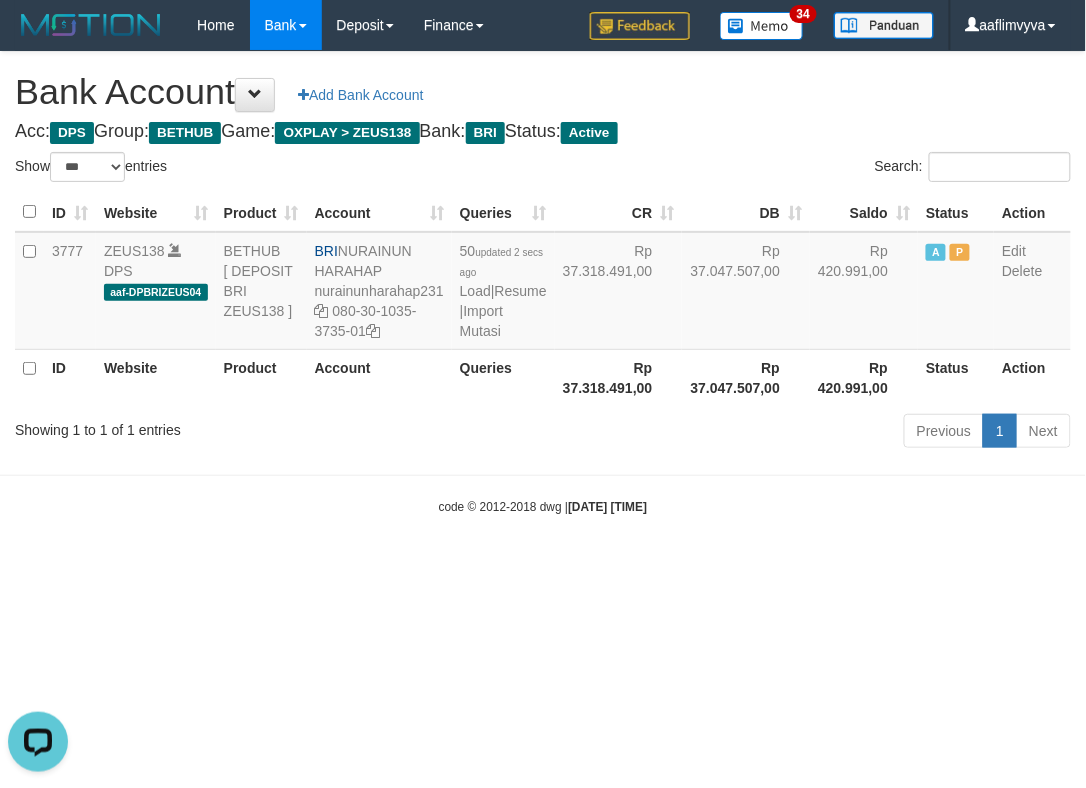 drag, startPoint x: 734, startPoint y: 567, endPoint x: 725, endPoint y: 557, distance: 13.453624 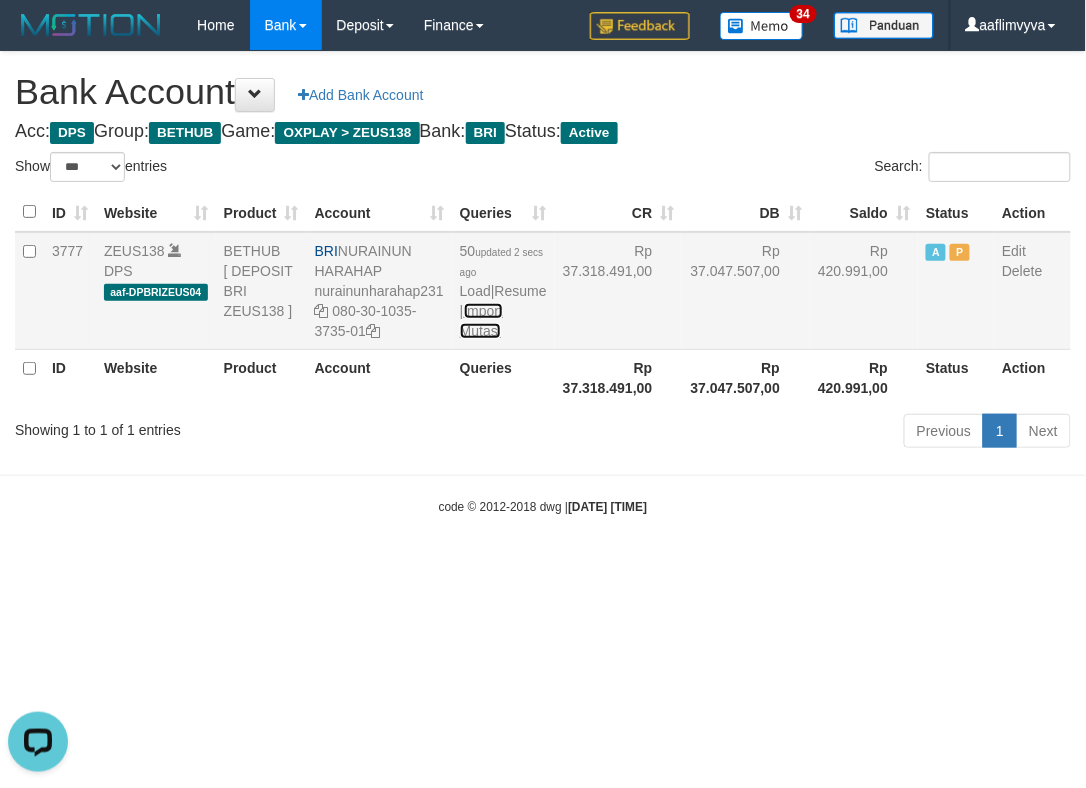 click on "Import Mutasi" at bounding box center [481, 321] 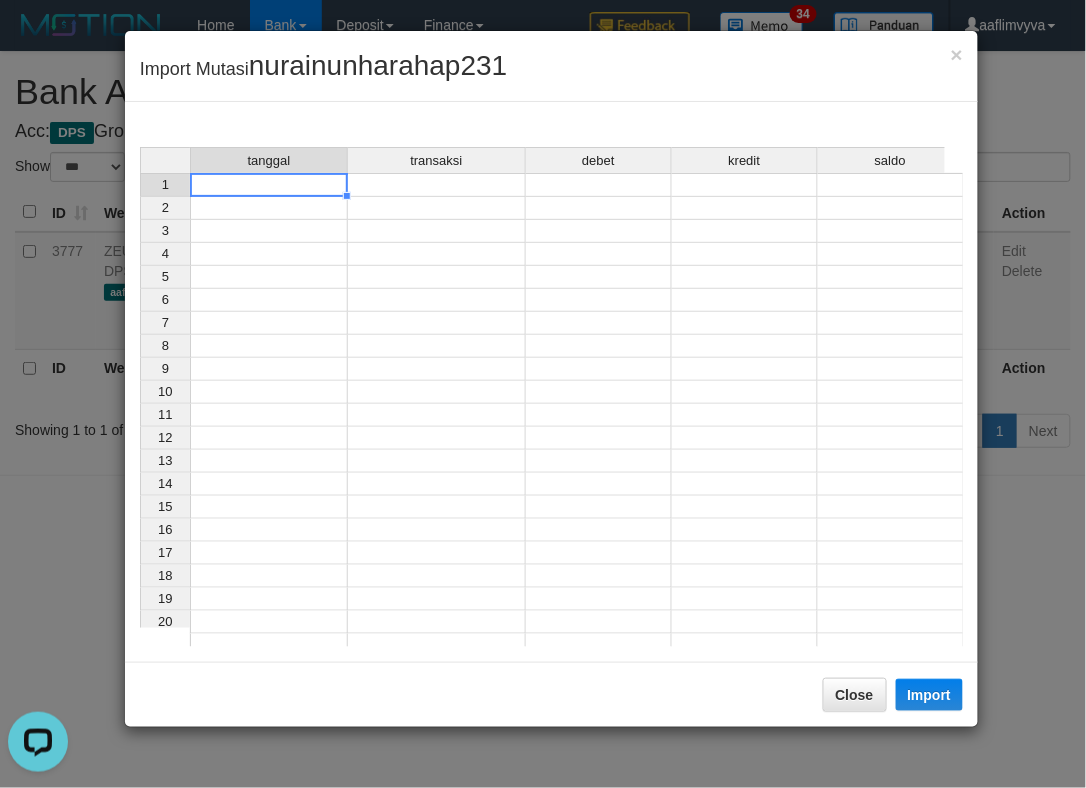 click at bounding box center [269, 185] 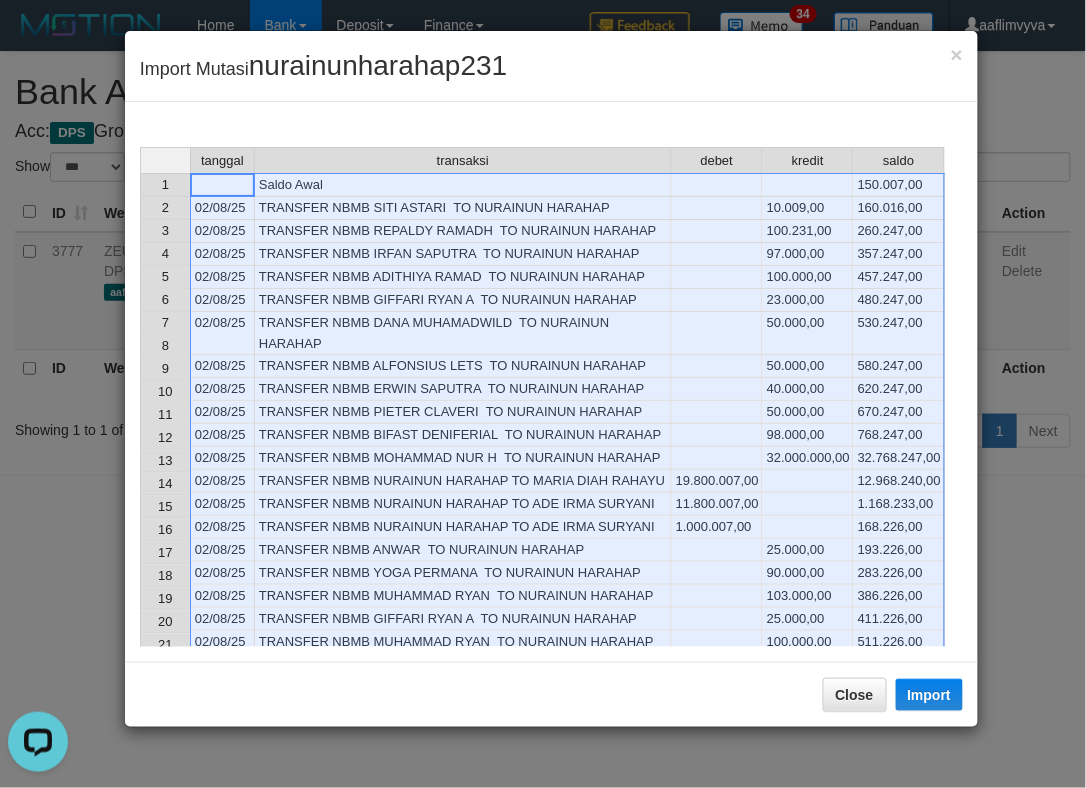 scroll, scrollTop: 814, scrollLeft: 0, axis: vertical 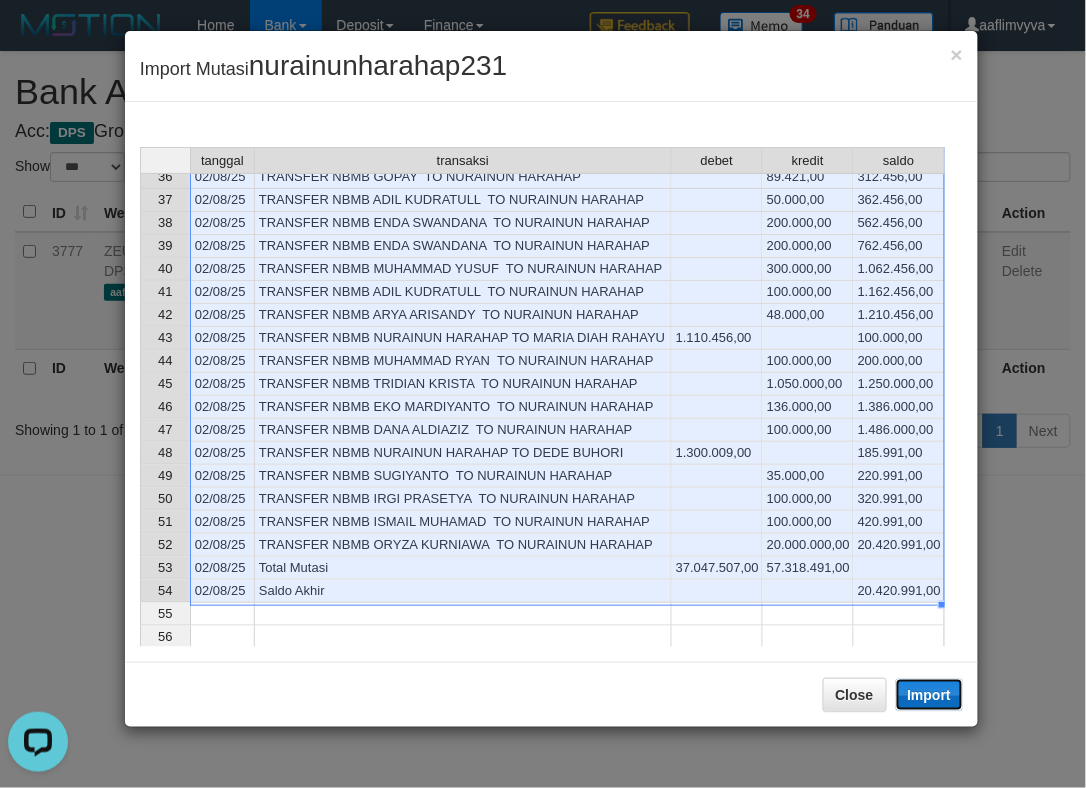 click on "Import" at bounding box center [930, 695] 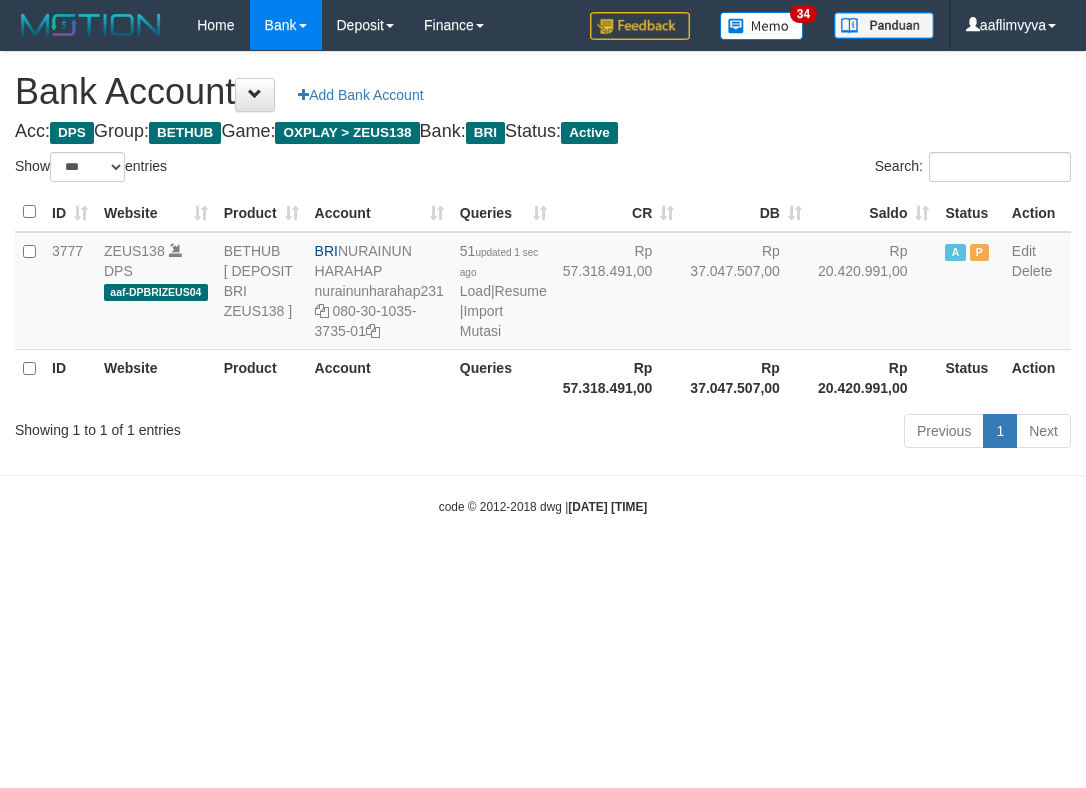 select on "***" 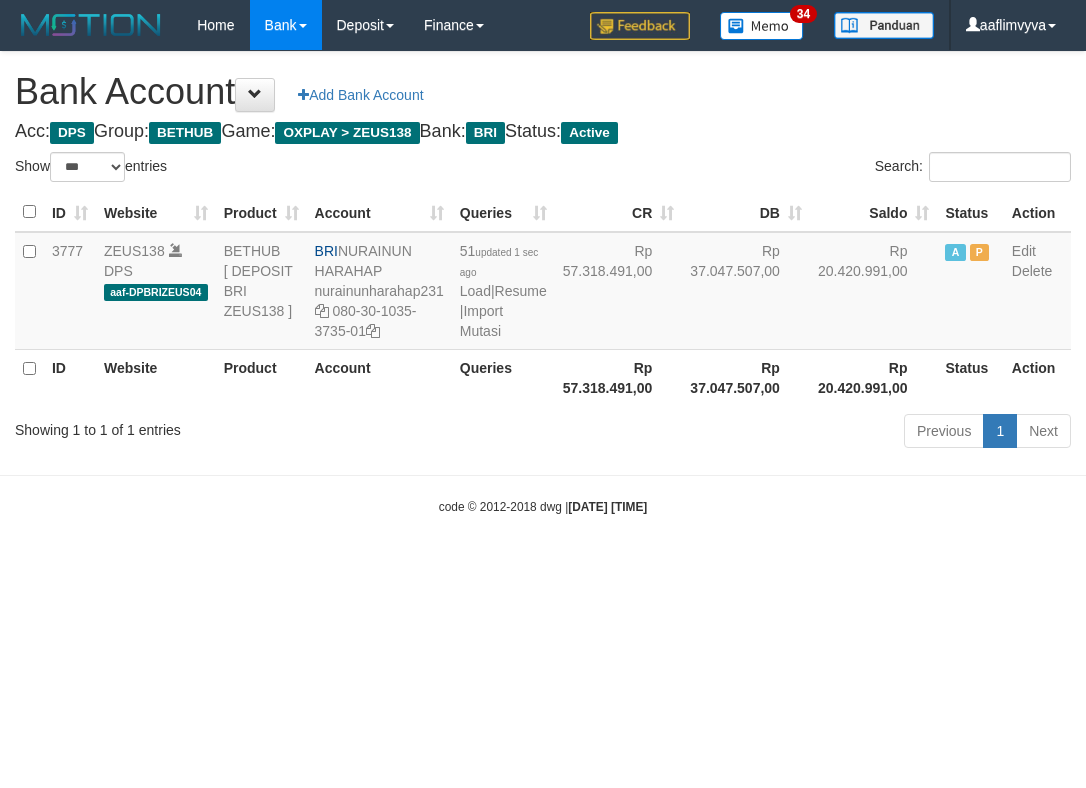 scroll, scrollTop: 0, scrollLeft: 0, axis: both 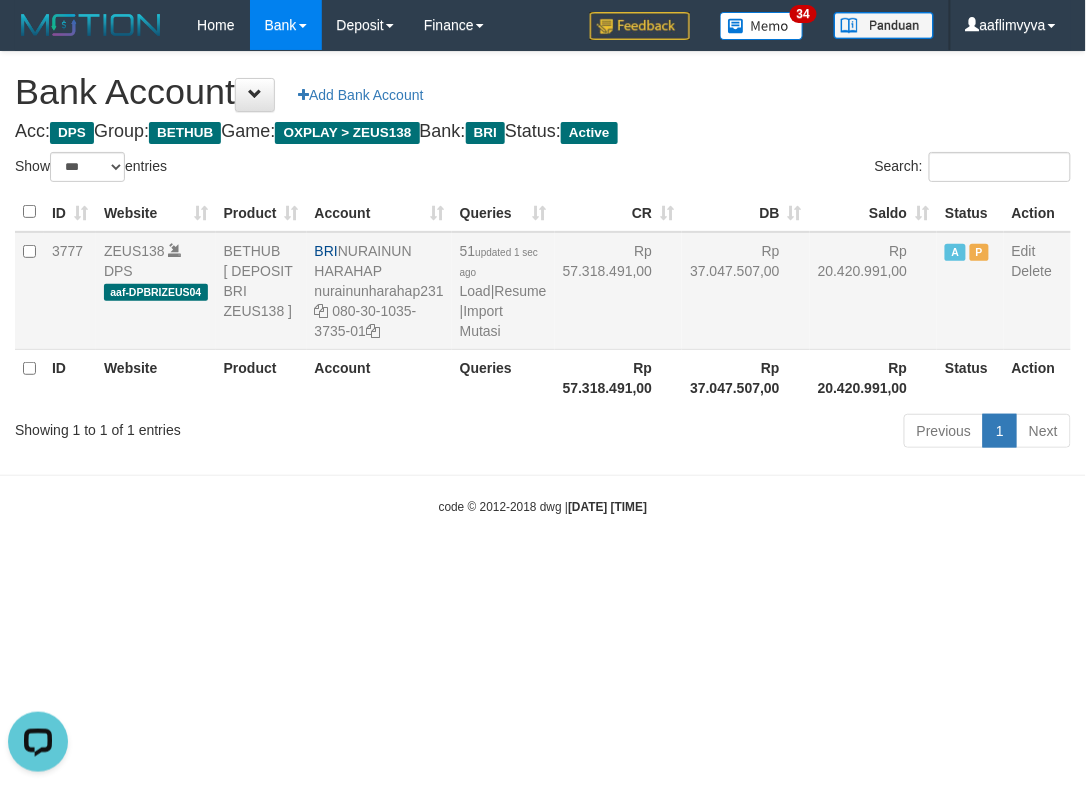 drag, startPoint x: 355, startPoint y: 267, endPoint x: 340, endPoint y: 257, distance: 18.027756 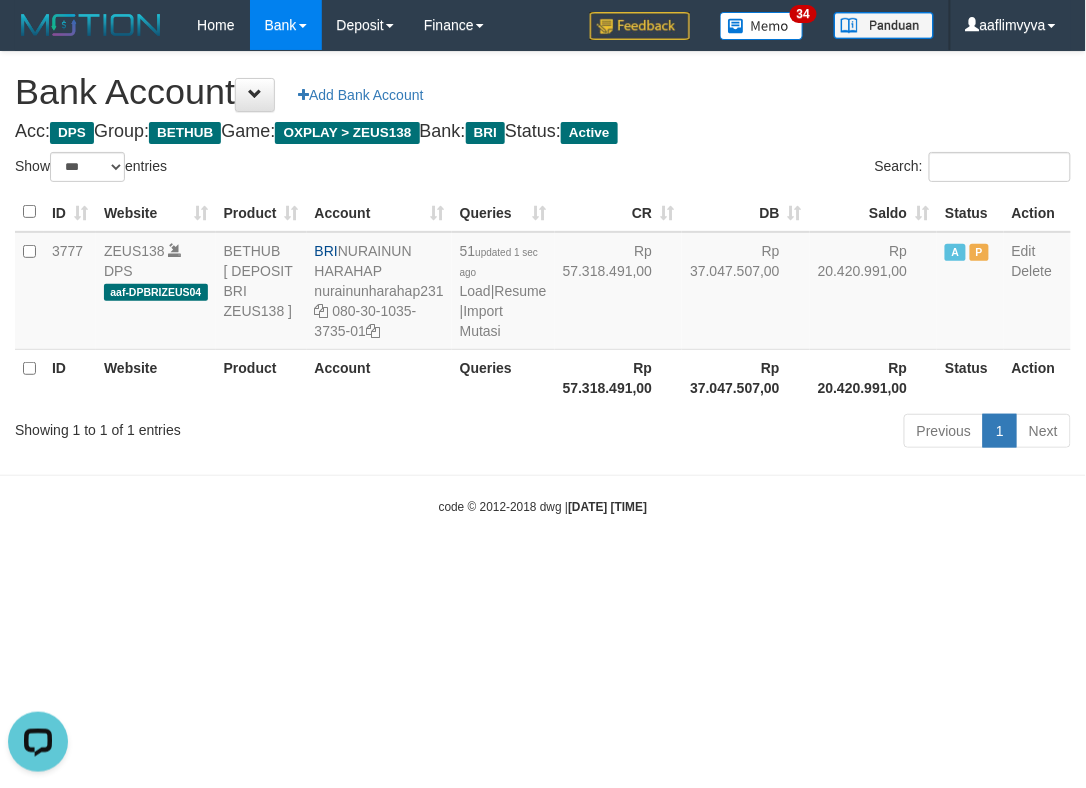 click on "Toggle navigation
Home
Bank
Account List
Load
By Website
Group
[OXPLAY]													ZEUS138
By Load Group (DPS)
Sync" at bounding box center (543, 283) 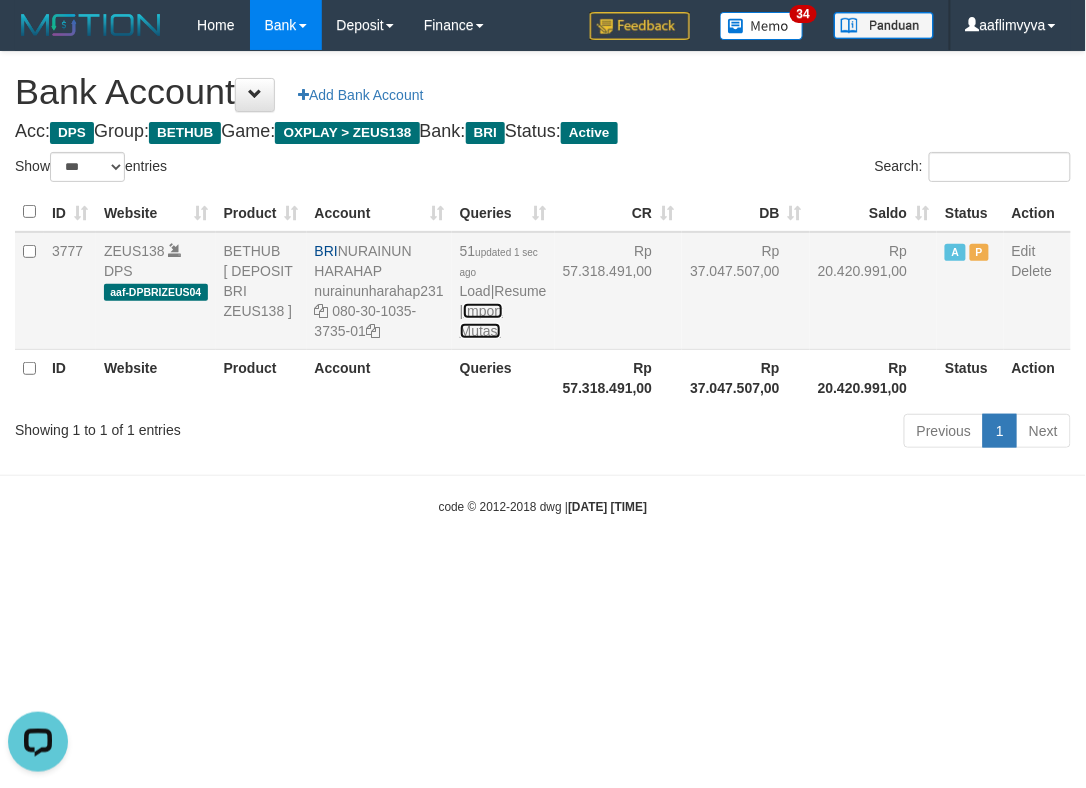 click on "Import Mutasi" at bounding box center (481, 321) 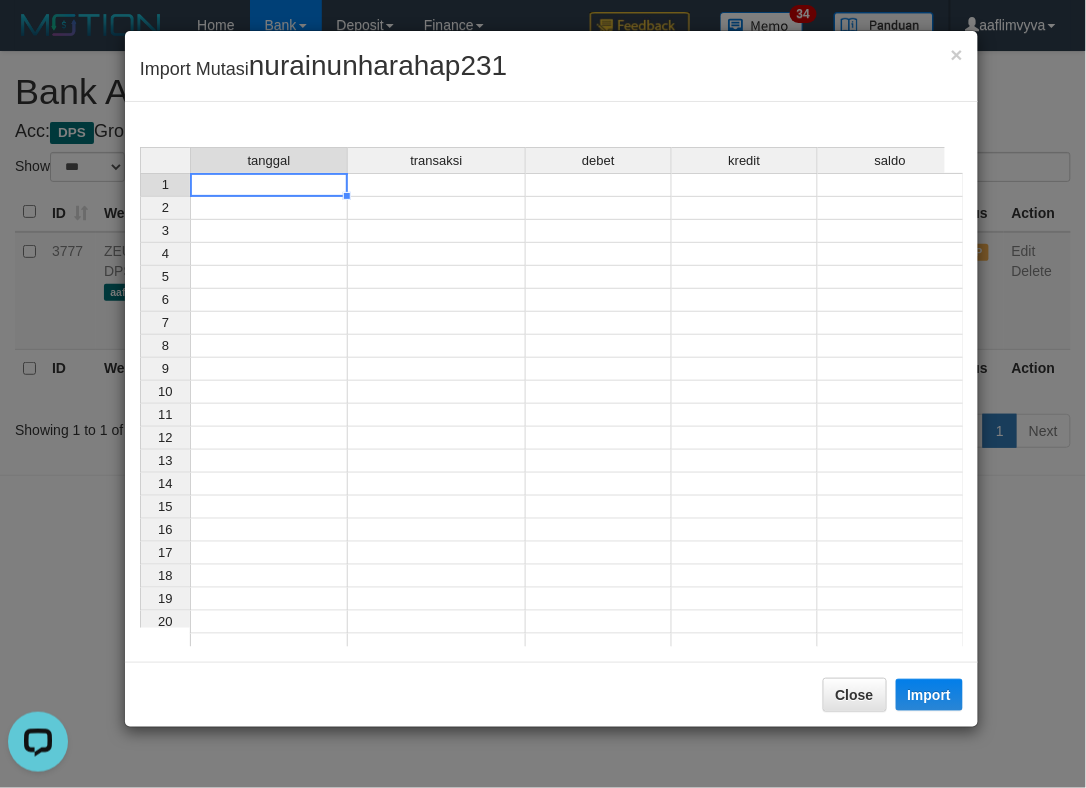 click at bounding box center [269, 185] 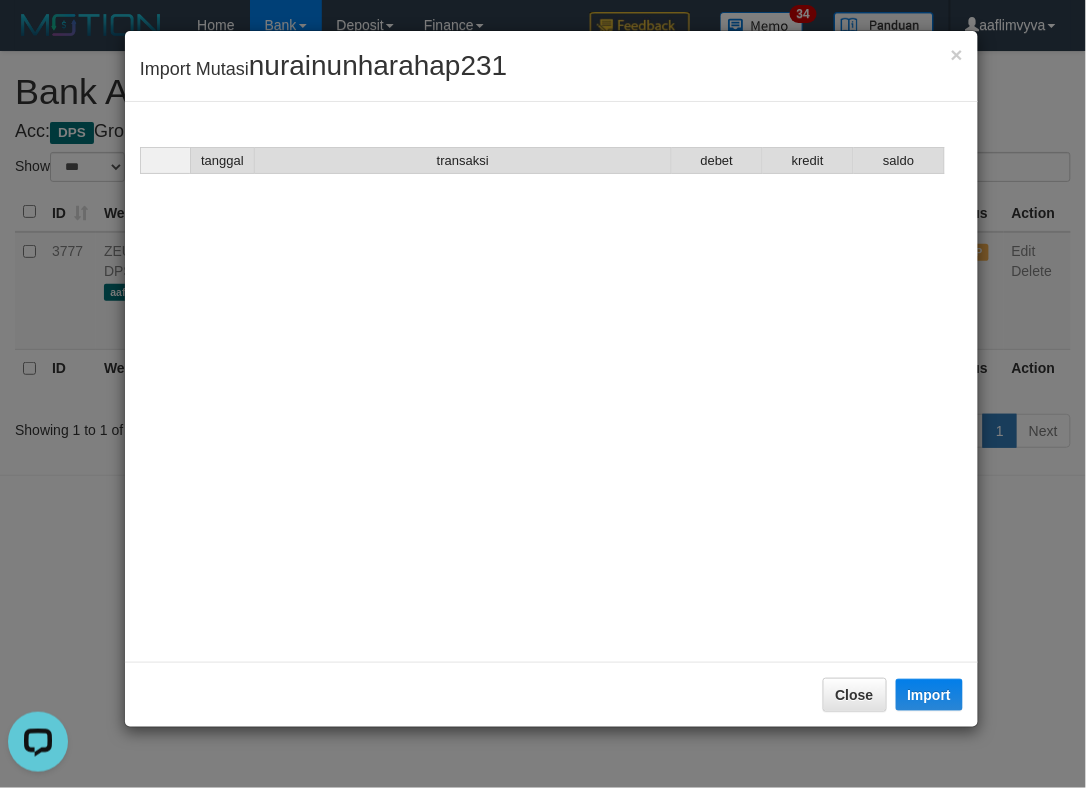 scroll, scrollTop: 1321, scrollLeft: 0, axis: vertical 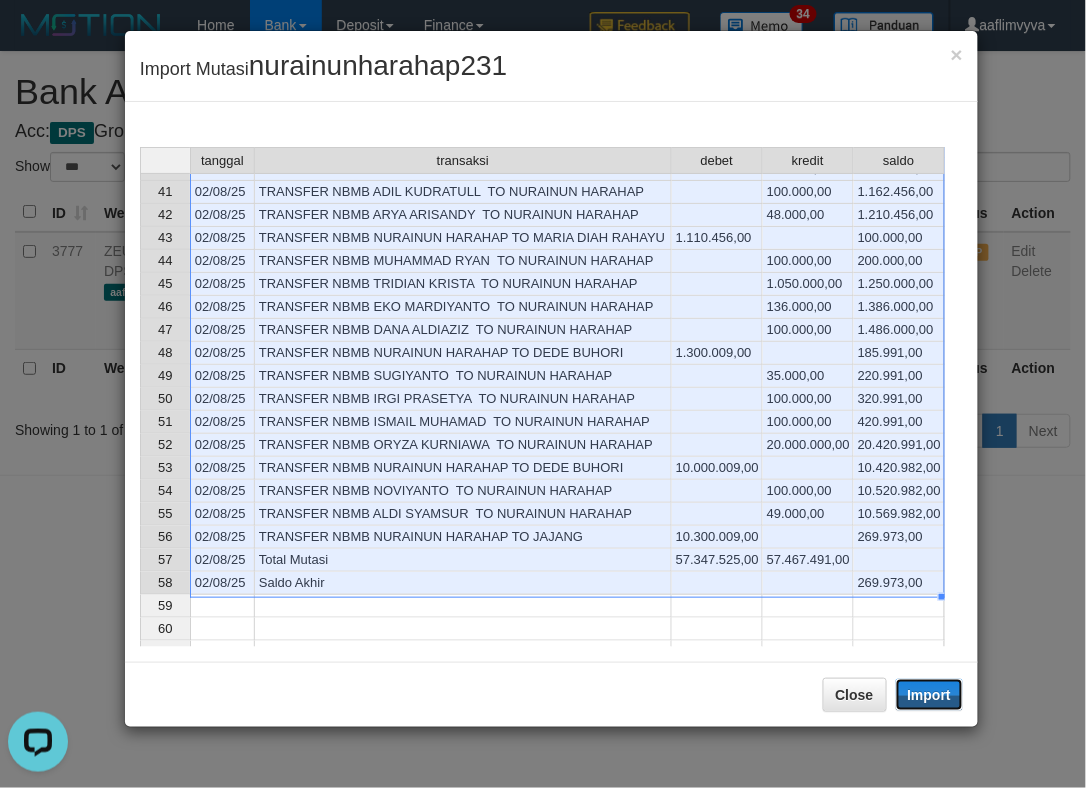 drag, startPoint x: 937, startPoint y: 698, endPoint x: 173, endPoint y: 451, distance: 802.93524 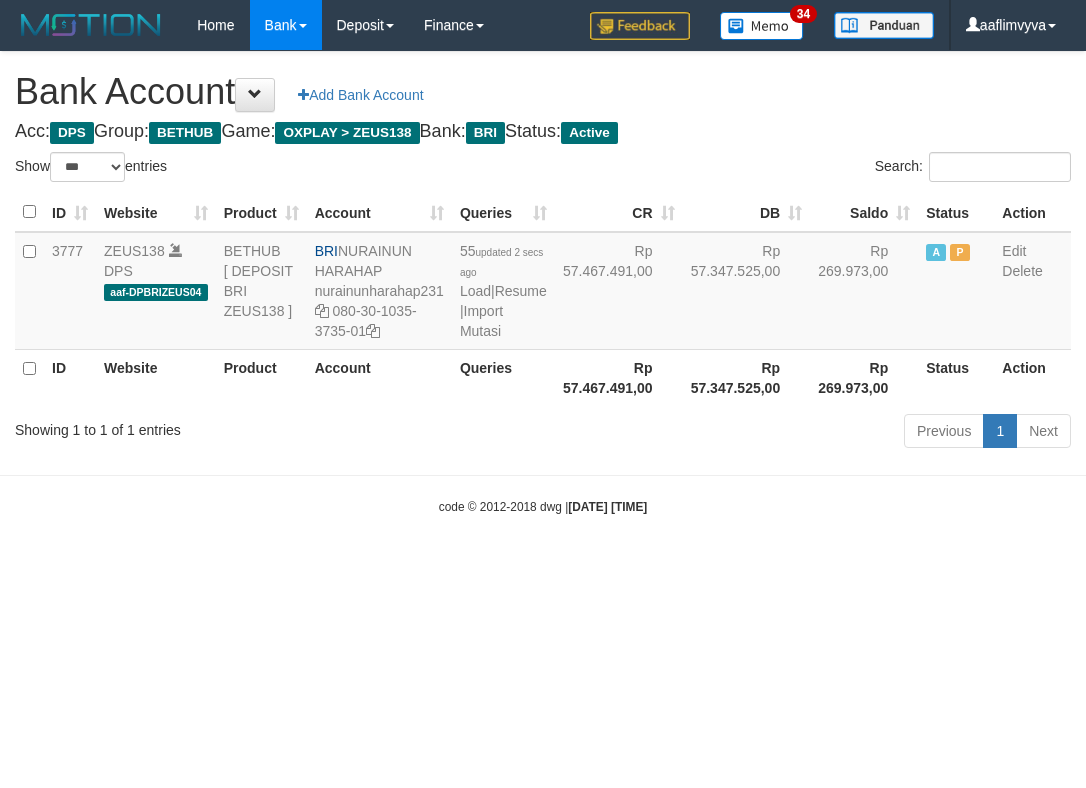 select on "***" 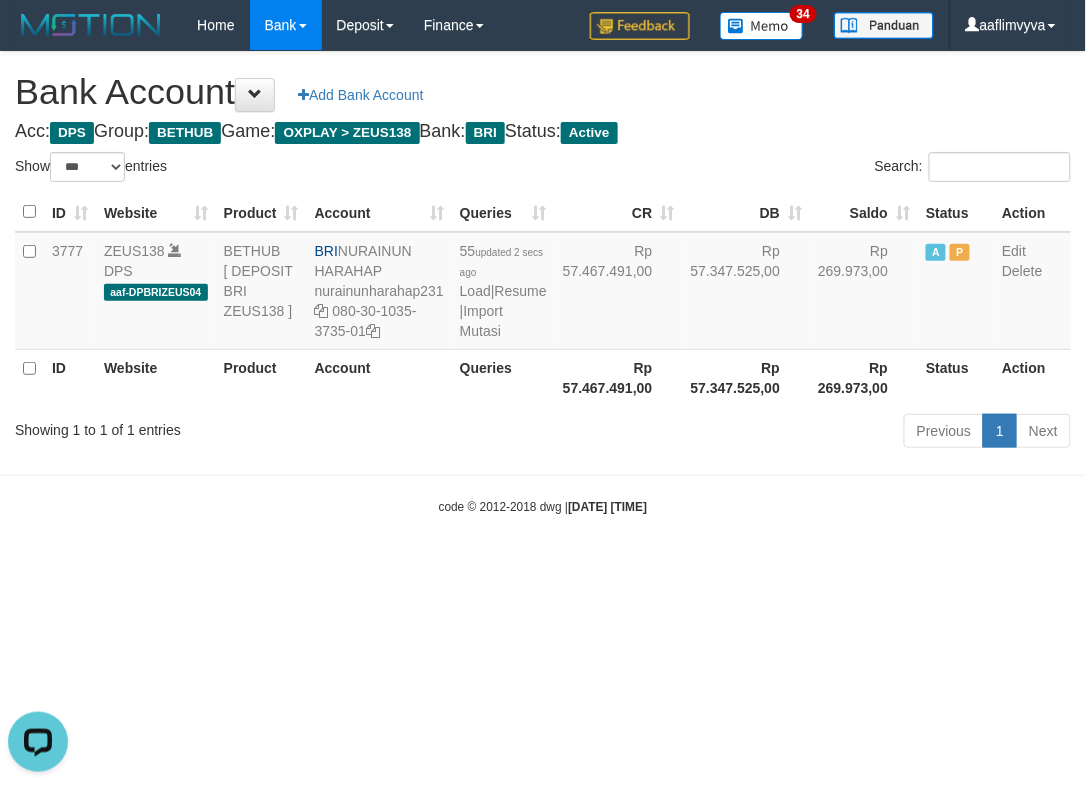 scroll, scrollTop: 0, scrollLeft: 0, axis: both 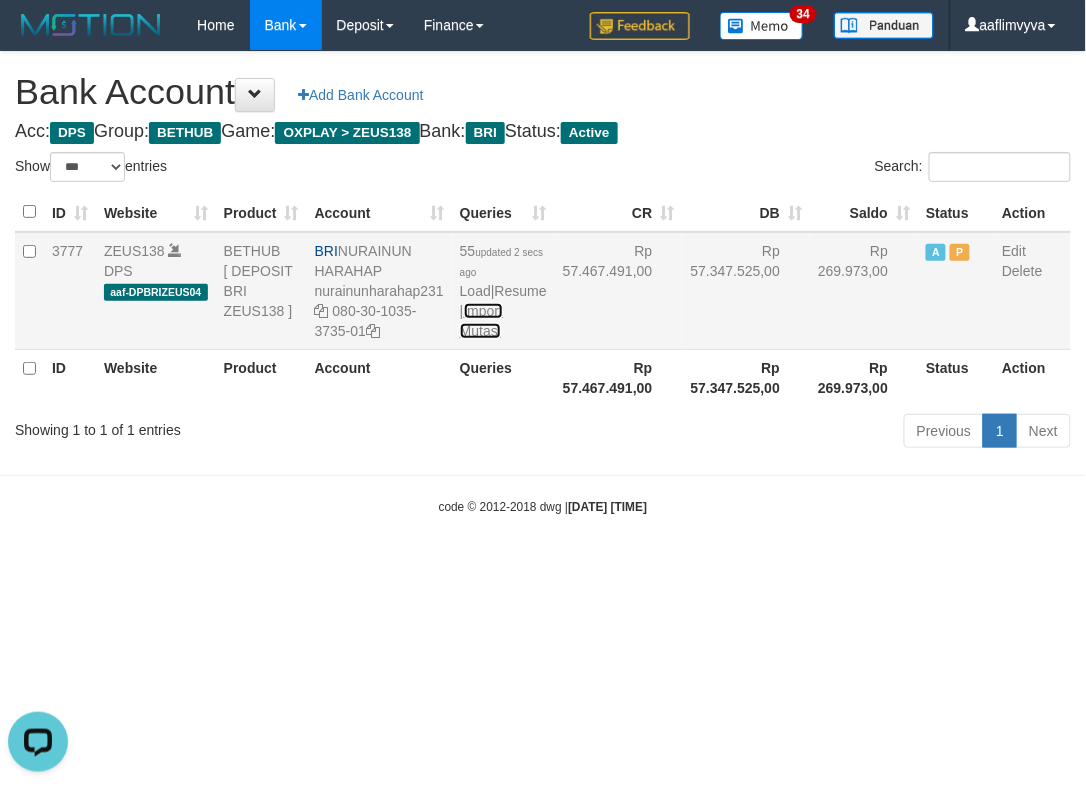 click on "Import Mutasi" at bounding box center (481, 321) 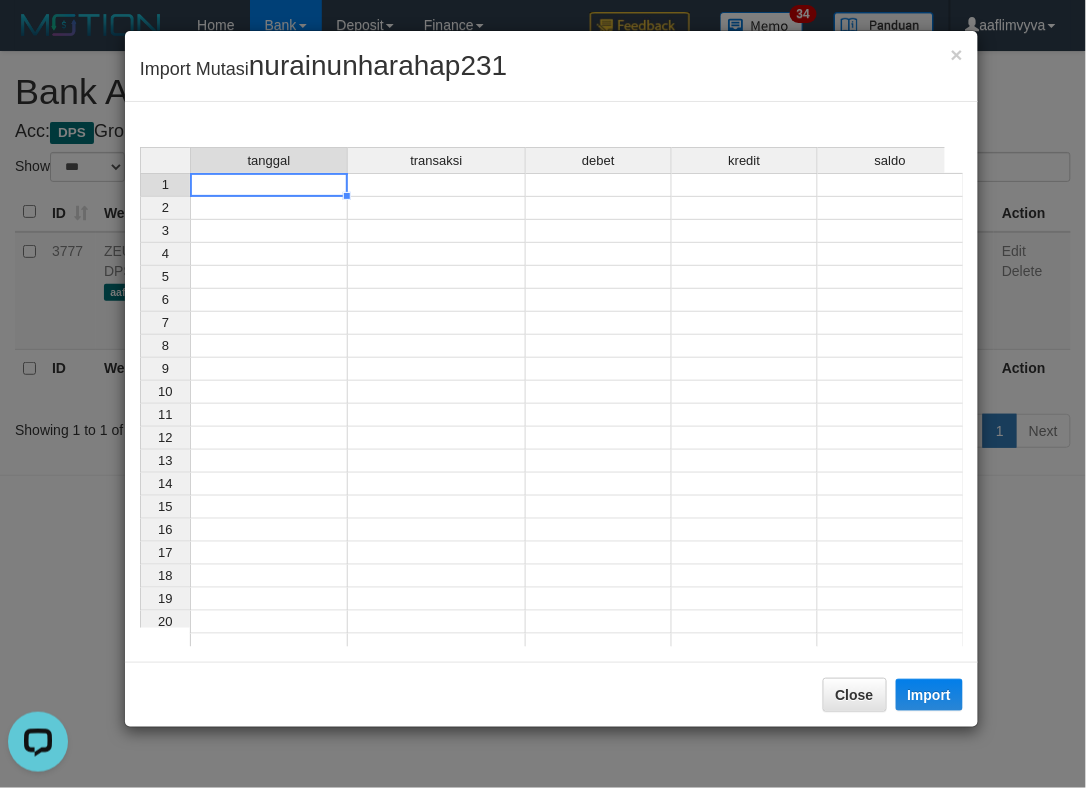click at bounding box center (269, 185) 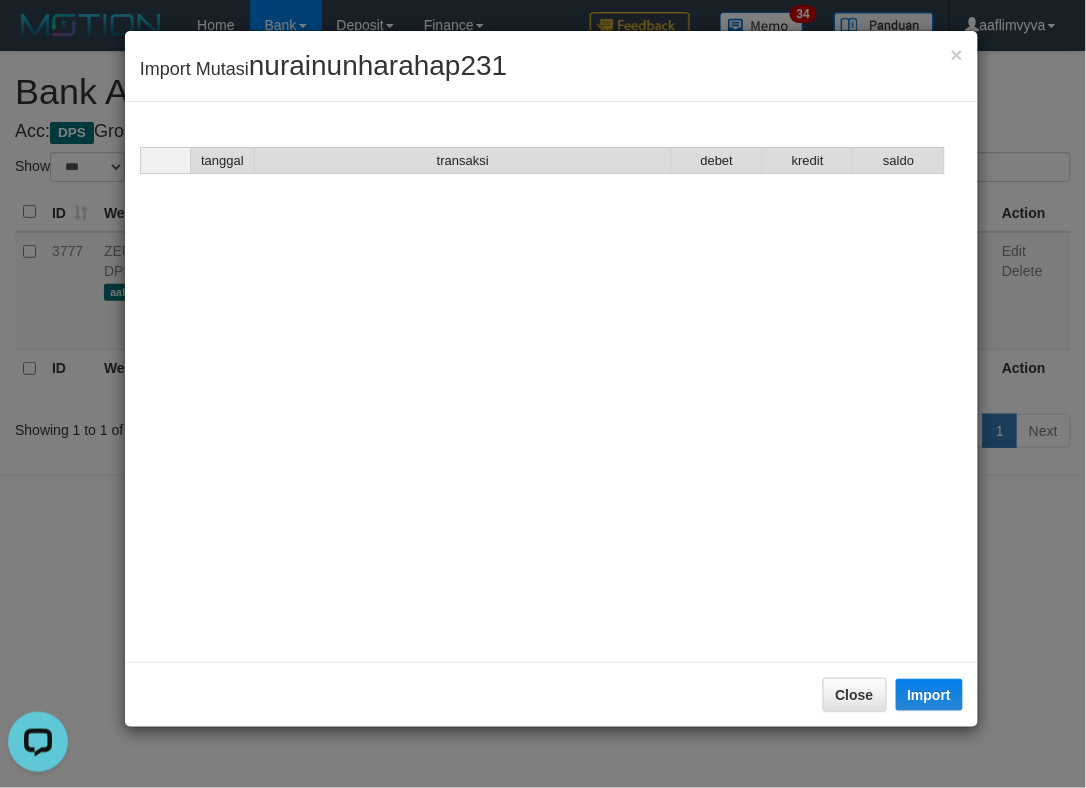 scroll, scrollTop: 1345, scrollLeft: 0, axis: vertical 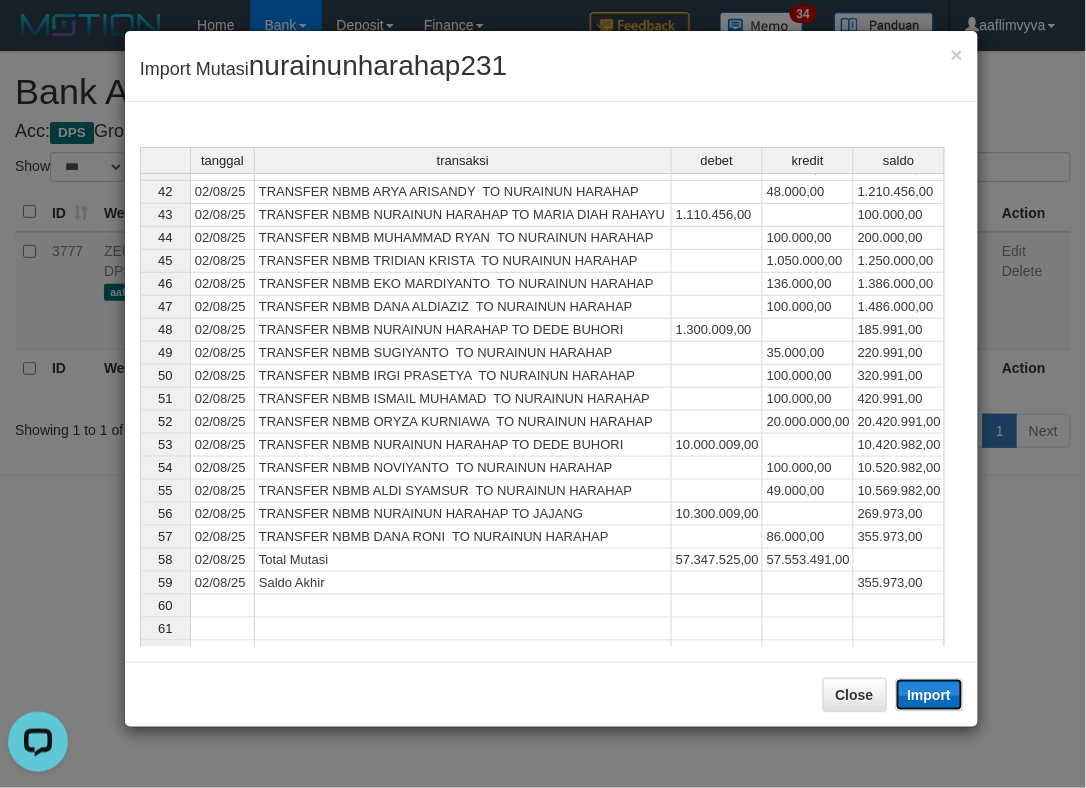 click on "Import" at bounding box center (930, 695) 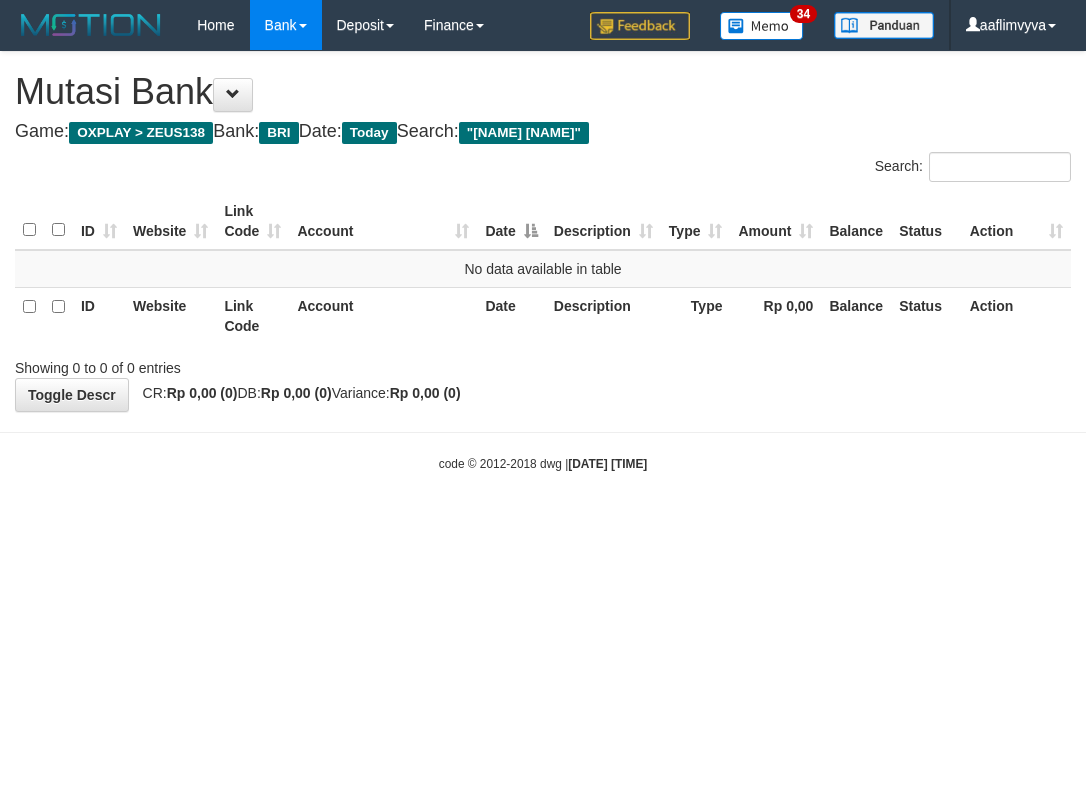 scroll, scrollTop: 0, scrollLeft: 0, axis: both 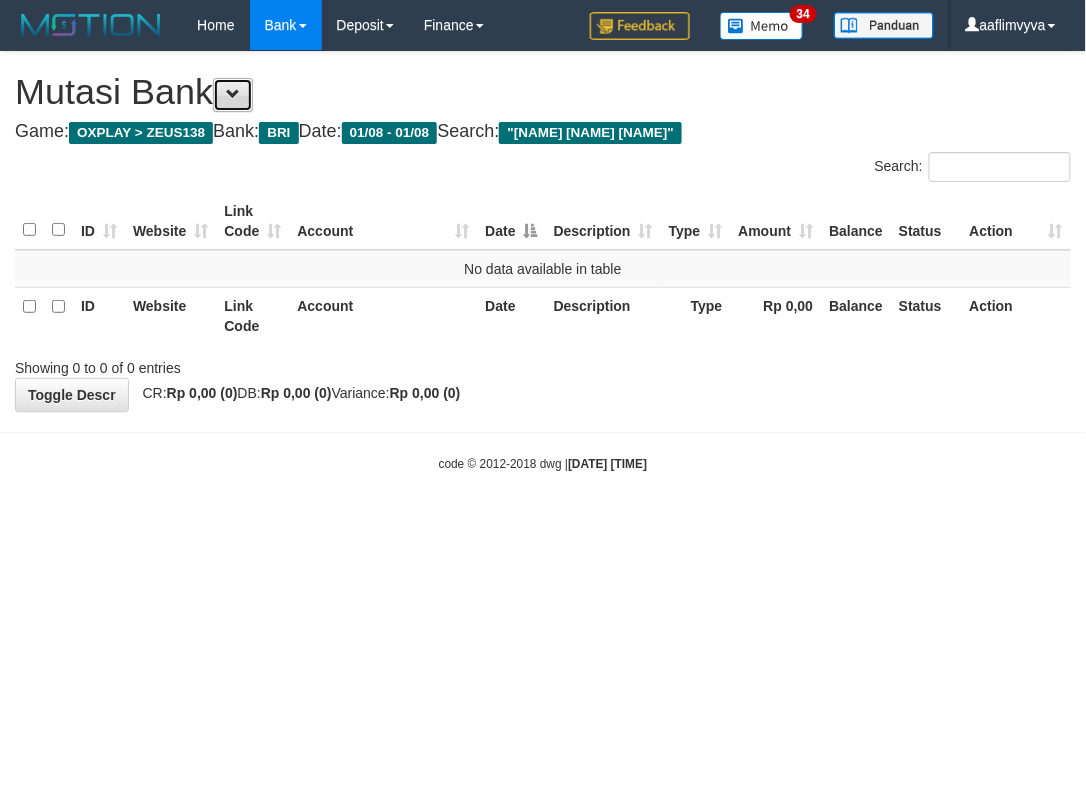 click at bounding box center [233, 95] 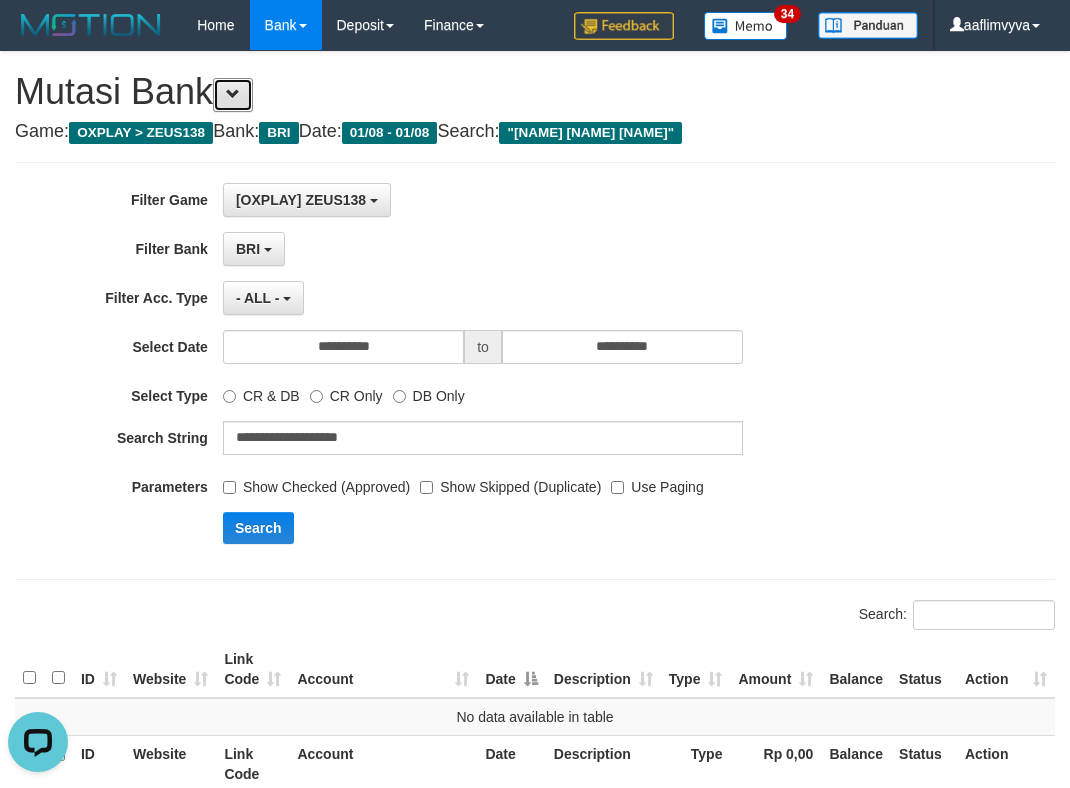 scroll, scrollTop: 0, scrollLeft: 0, axis: both 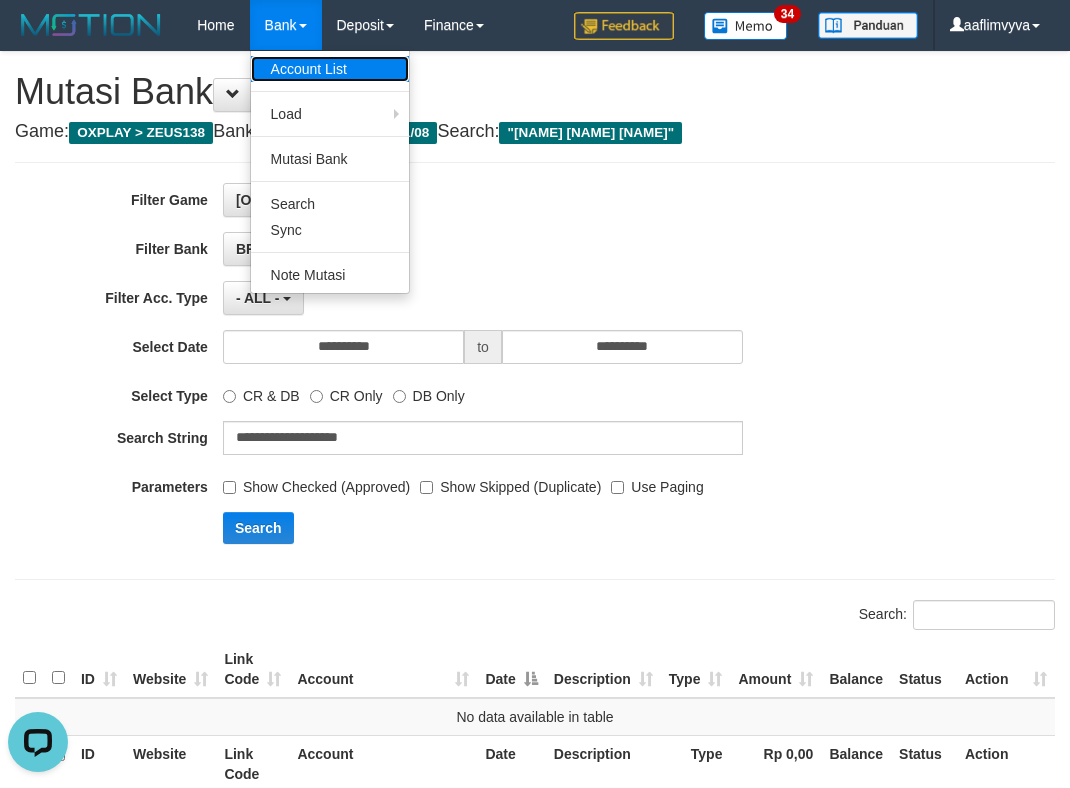 click on "Account List" at bounding box center (330, 69) 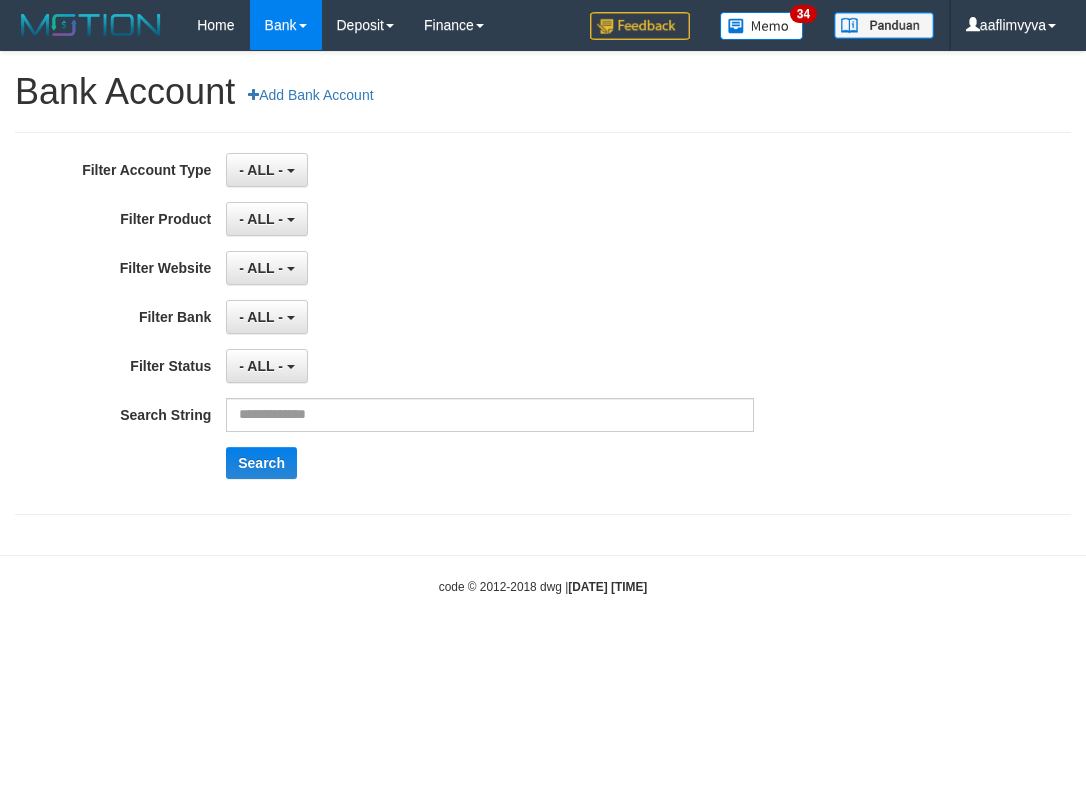 scroll, scrollTop: 0, scrollLeft: 0, axis: both 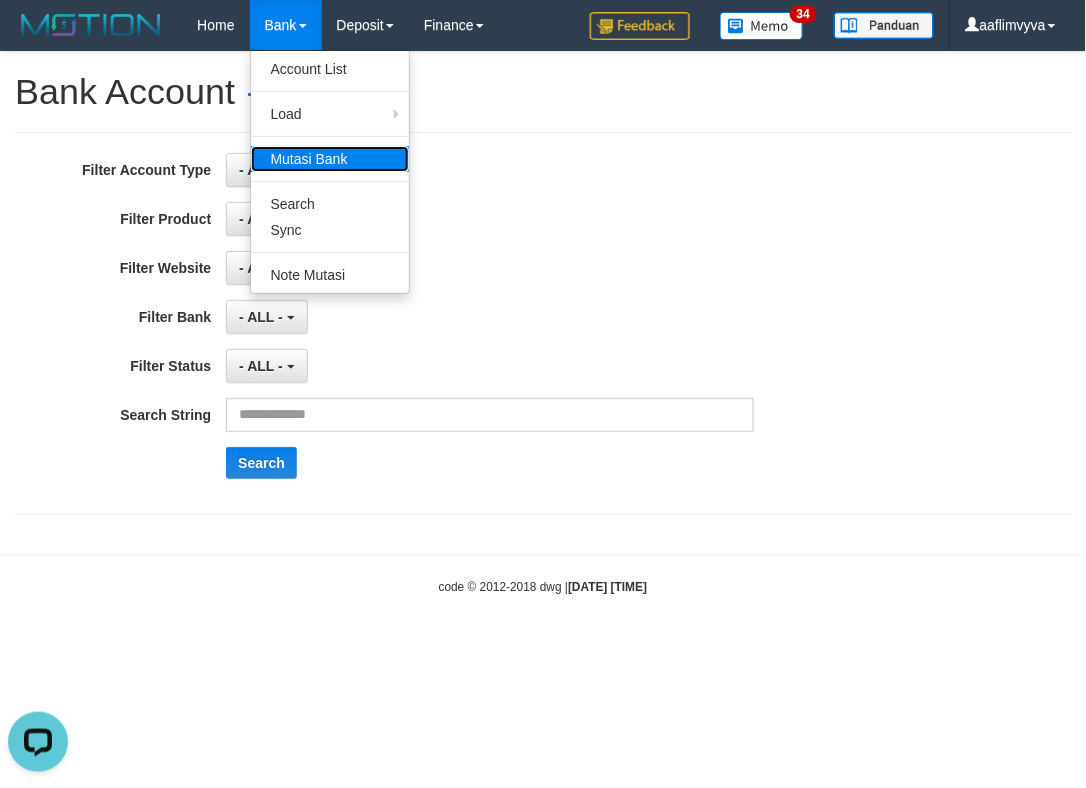 click on "Mutasi Bank" at bounding box center [330, 159] 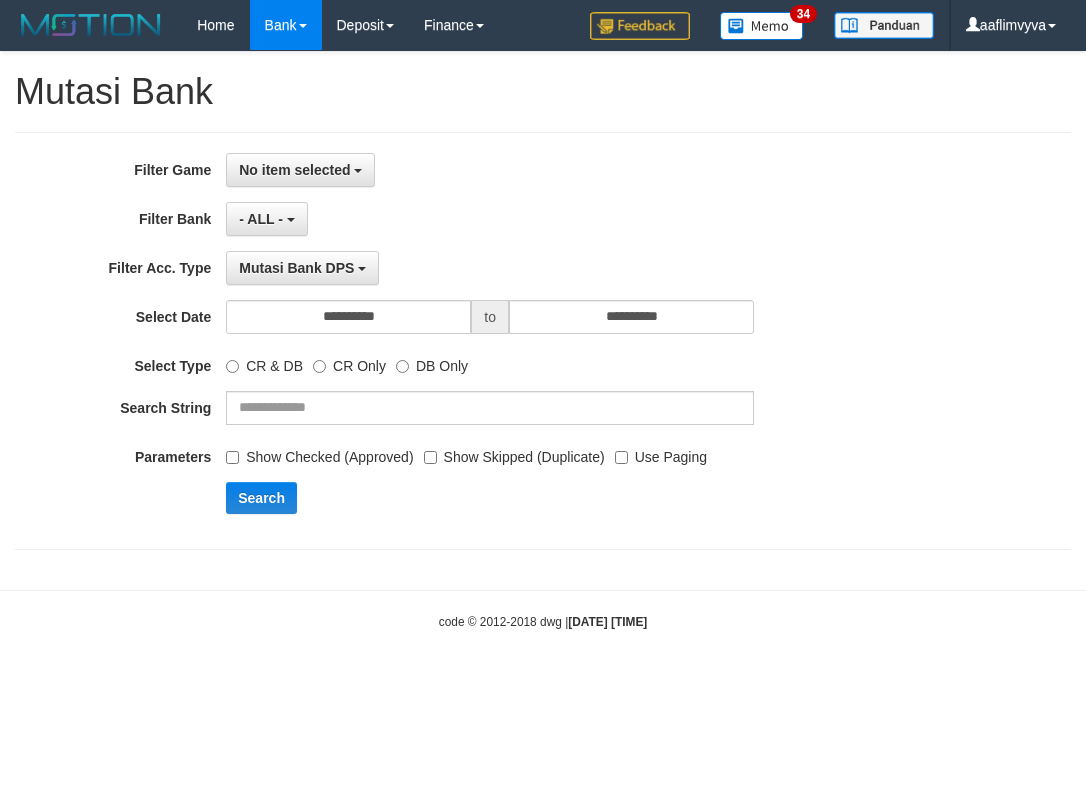 scroll, scrollTop: 0, scrollLeft: 0, axis: both 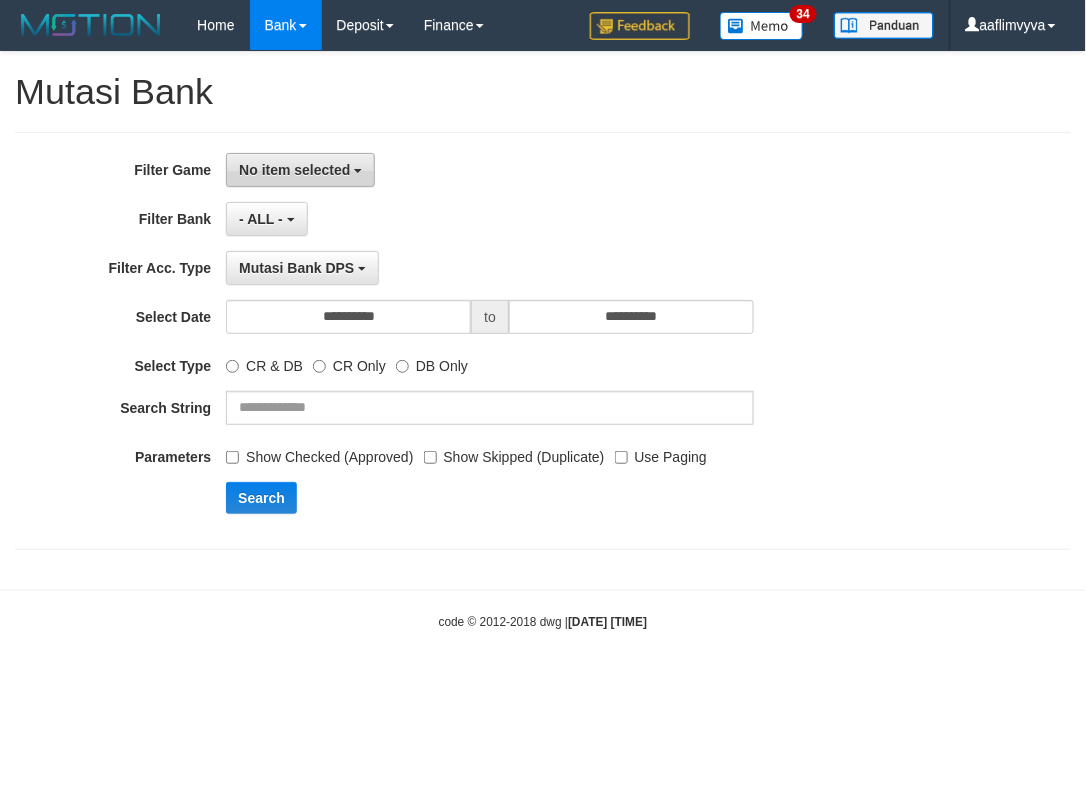 drag, startPoint x: 294, startPoint y: 165, endPoint x: 304, endPoint y: 173, distance: 12.806249 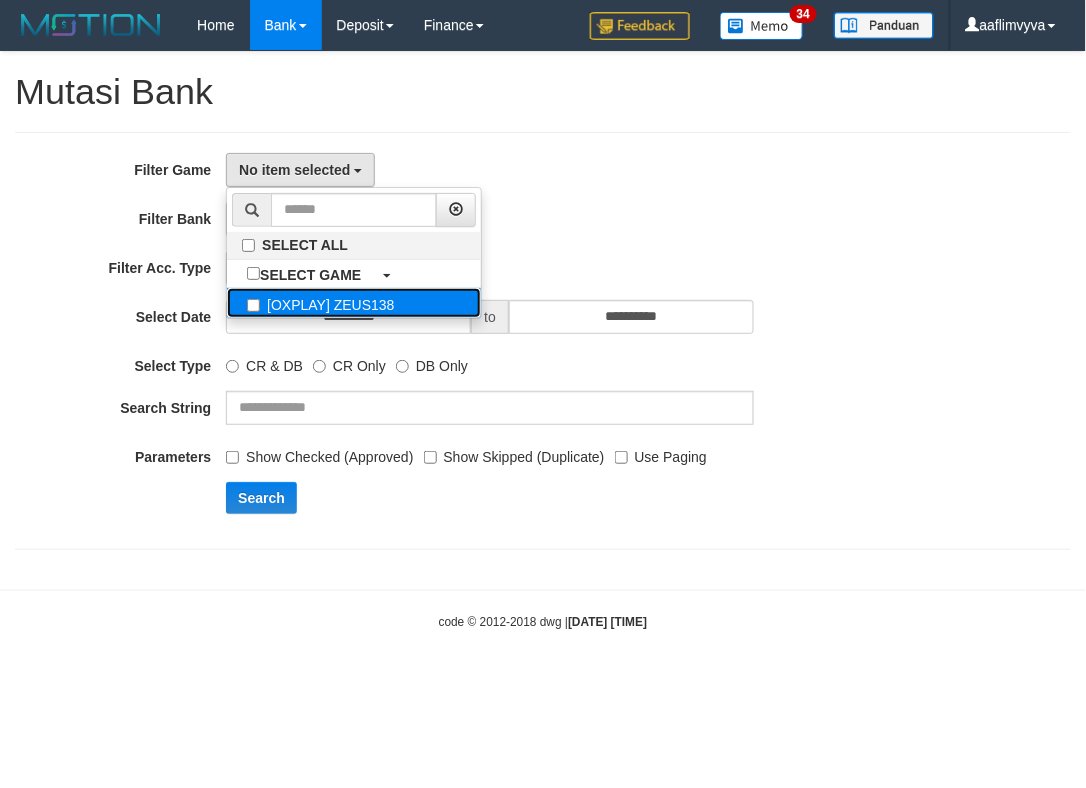 click on "[OXPLAY] ZEUS138" at bounding box center [354, 303] 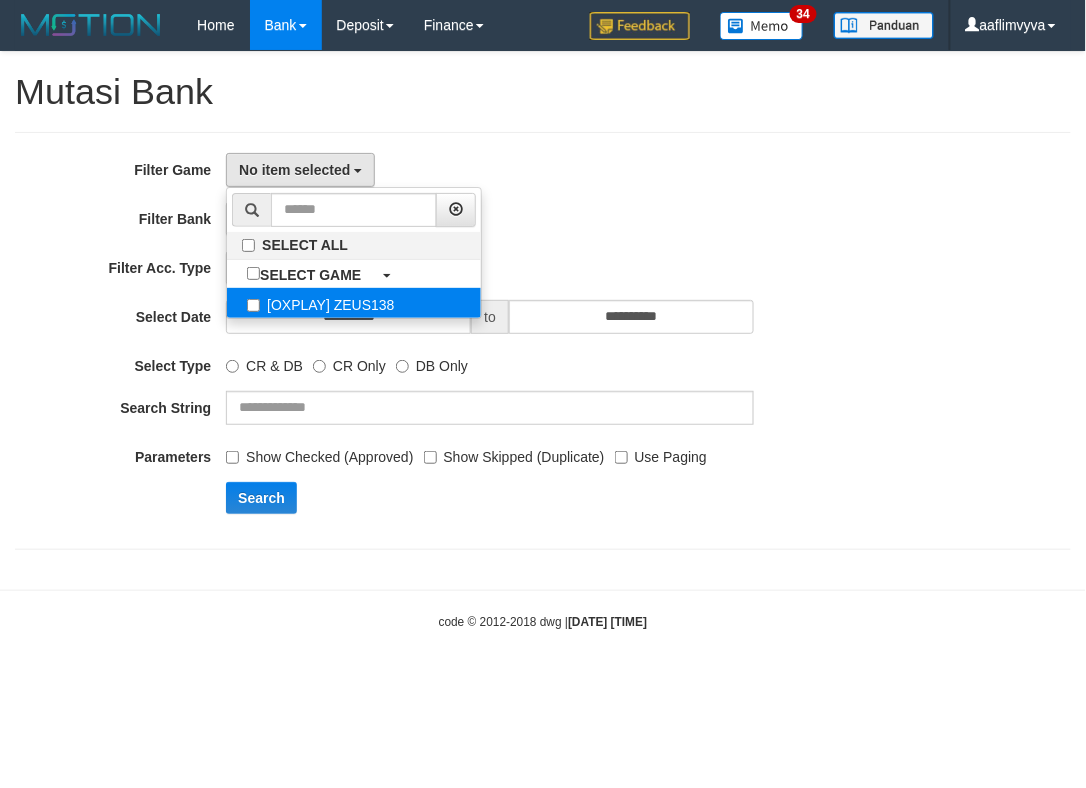 select on "***" 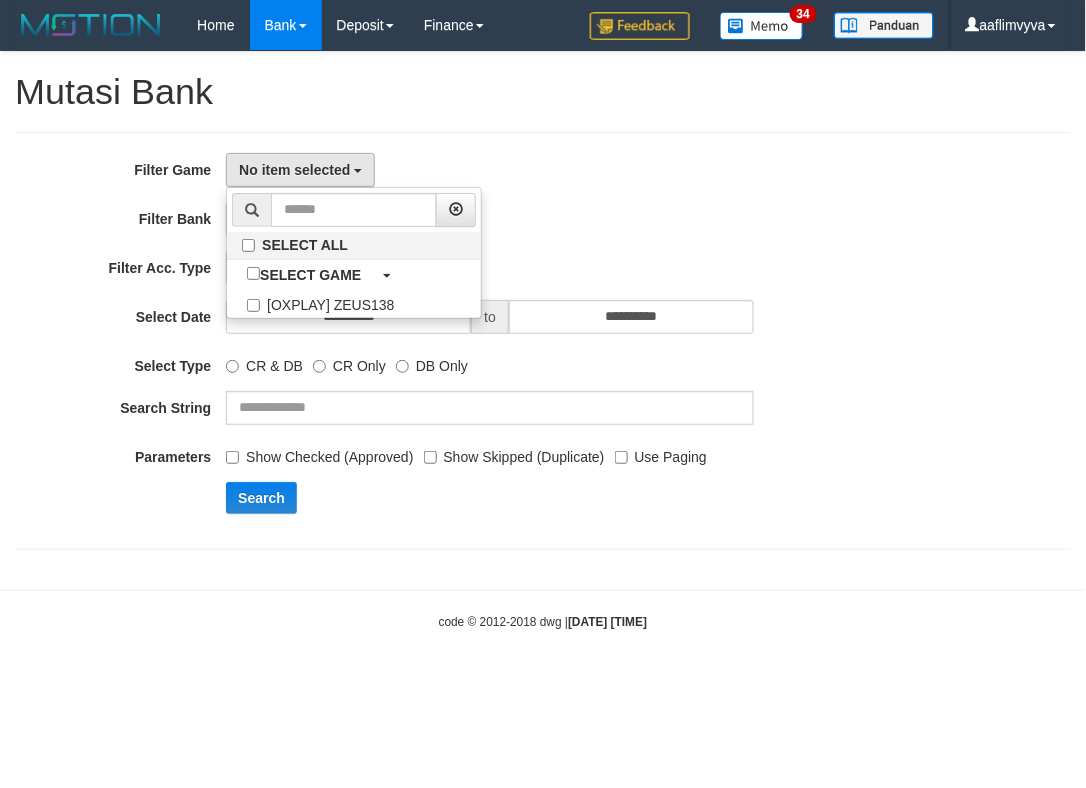 scroll, scrollTop: 17, scrollLeft: 0, axis: vertical 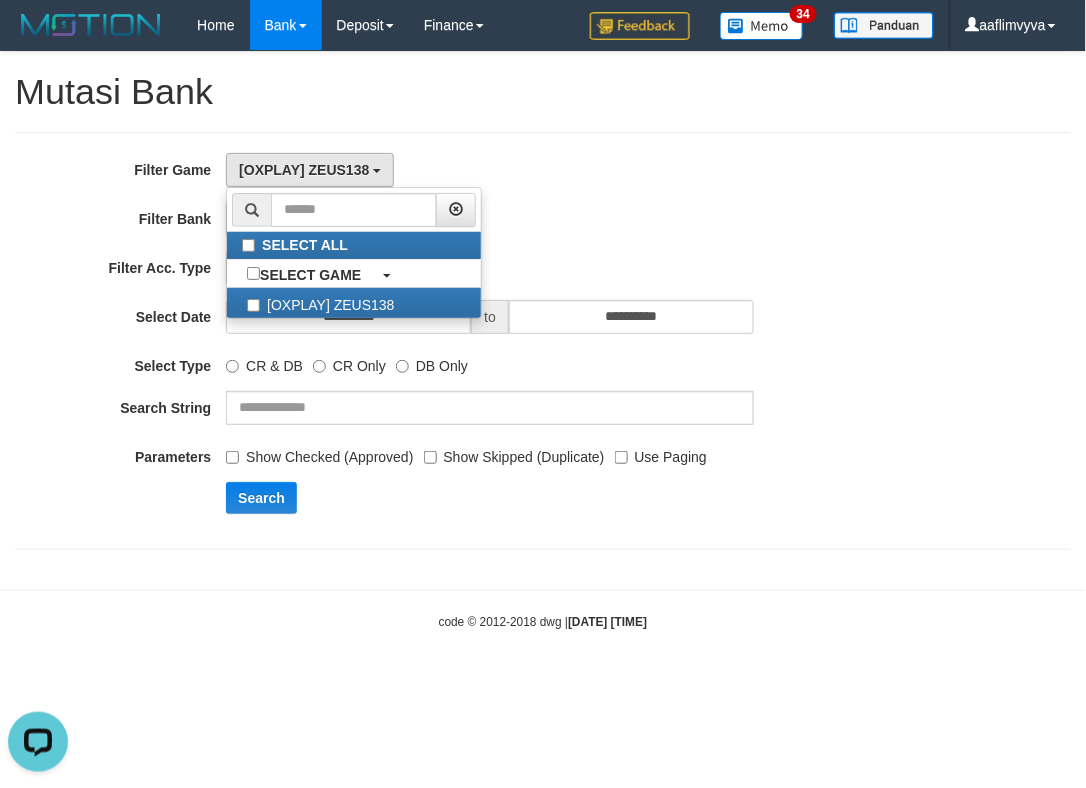click on "**********" at bounding box center (543, 311) 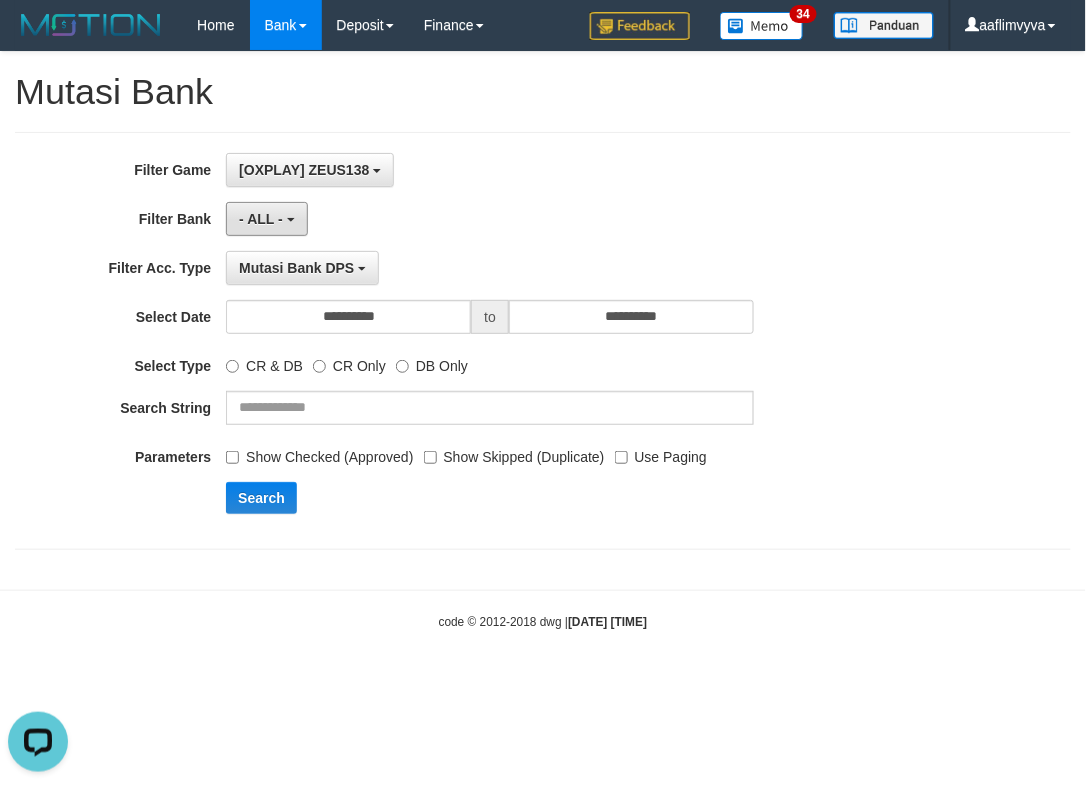 click on "- ALL -" at bounding box center [266, 219] 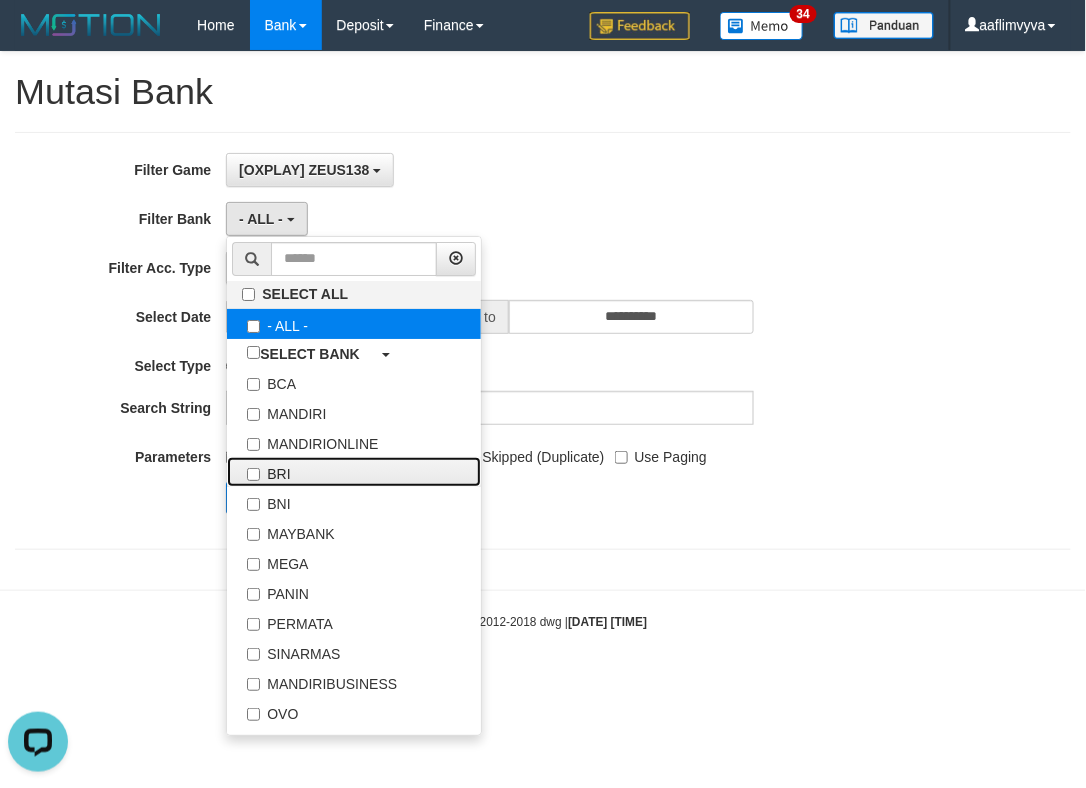 drag, startPoint x: 328, startPoint y: 462, endPoint x: 500, endPoint y: 318, distance: 224.3212 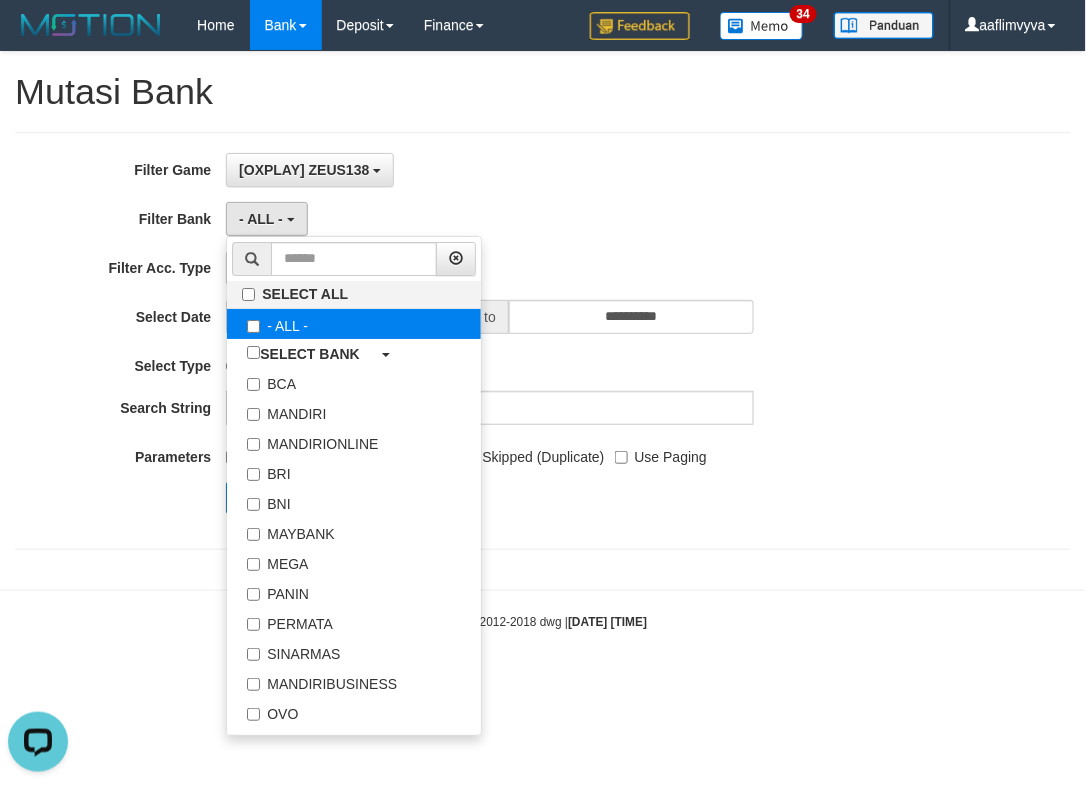 select on "***" 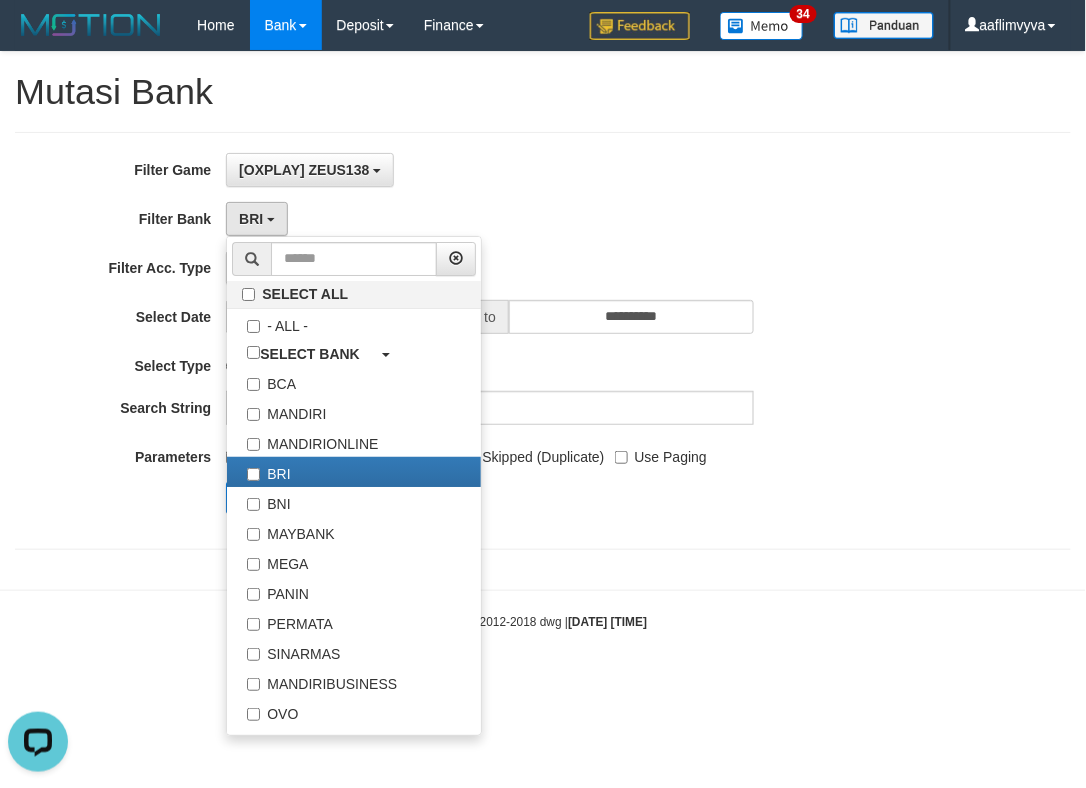 click on "BRI
SELECT ALL  - ALL -  SELECT BANK
BCA
MANDIRI
MANDIRIONLINE
BRI
BNI
MAYBANK
MEGA
PANIN
PERMATA
SINARMAS
MANDIRIBUSINESS
OVO
GOPAY
LINKAJA
DANA
SHOPEEPAY
SAKUKU
OCBC
JENIUS
BSI
DANAMON
CIMB
JAGO
SEABANK
PAPUA
NEO
BRIMOBILE
MANDIRIMOBILE
BNIMOBILE
PANINMOBILE
SINARMASMOBILE
PERMATAMOBILE
WONDERMOBILE
JAGOMOBILE
SEABANKMOBILE" at bounding box center [490, 219] 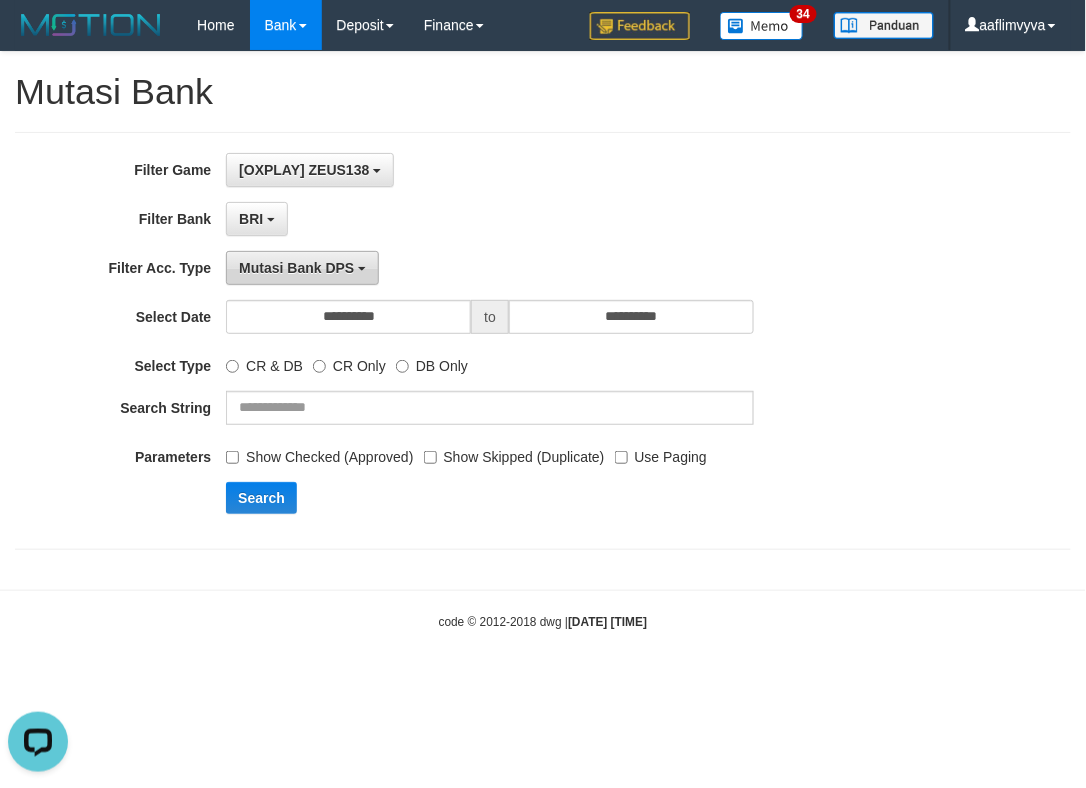 drag, startPoint x: 318, startPoint y: 261, endPoint x: 328, endPoint y: 274, distance: 16.40122 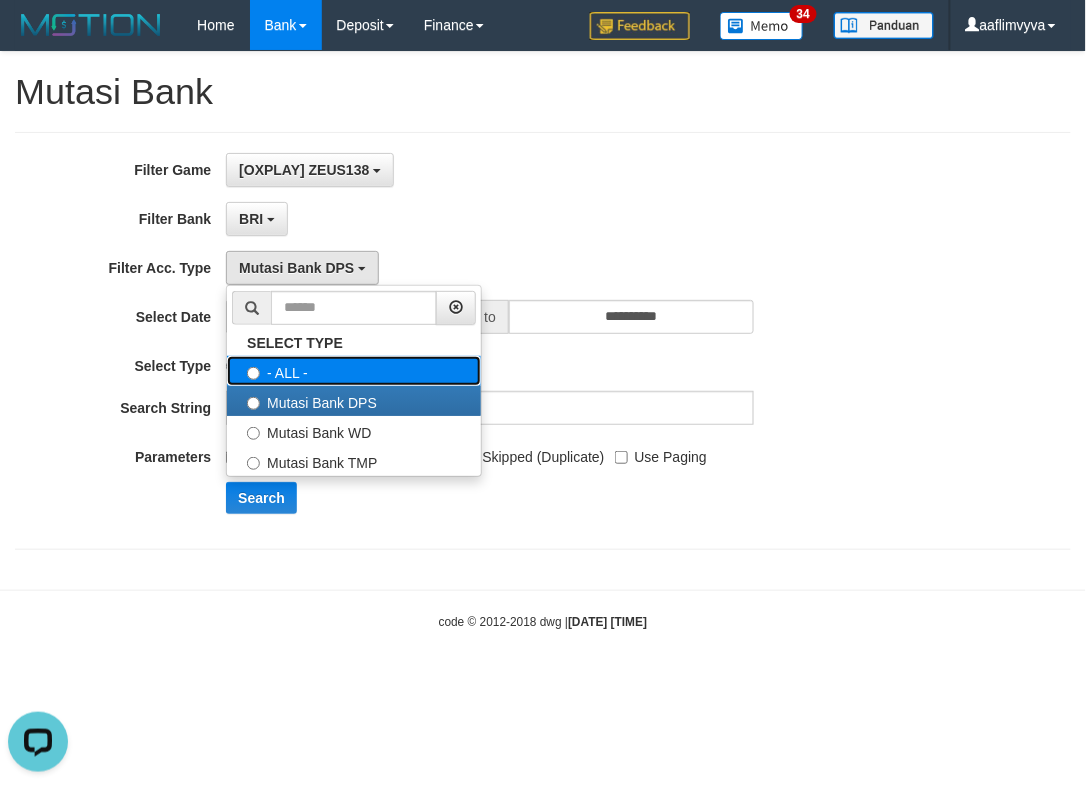 click on "- ALL -" at bounding box center (354, 371) 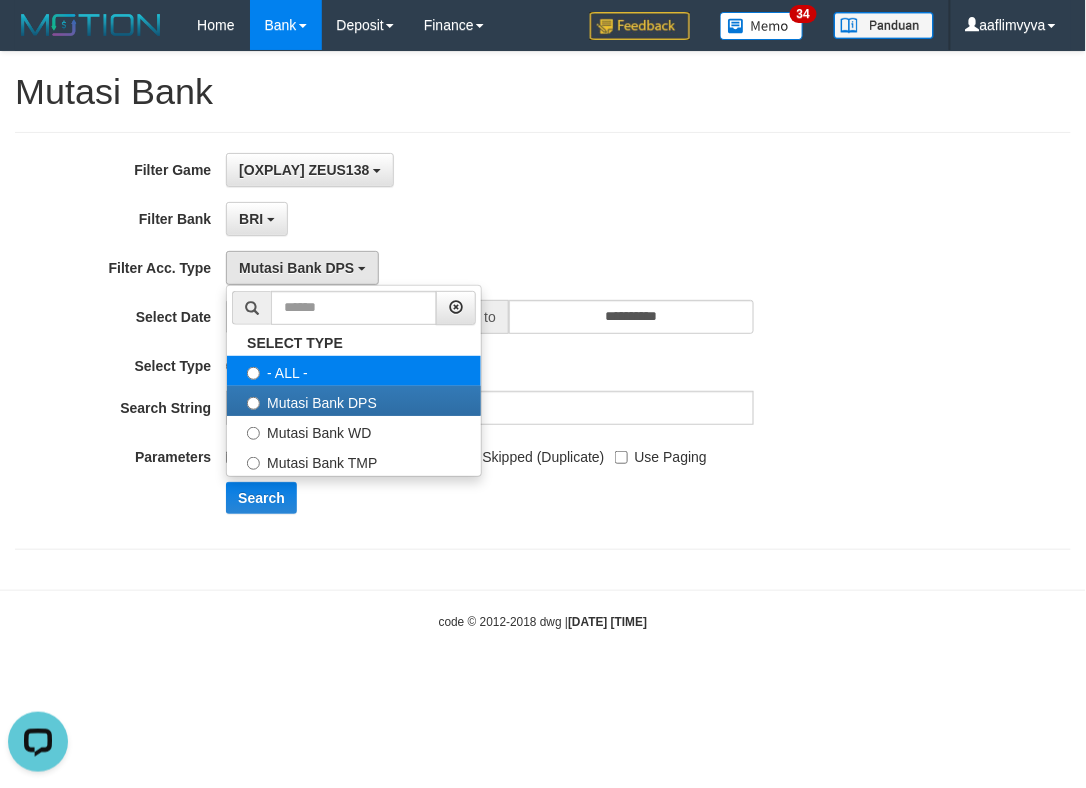 select on "***" 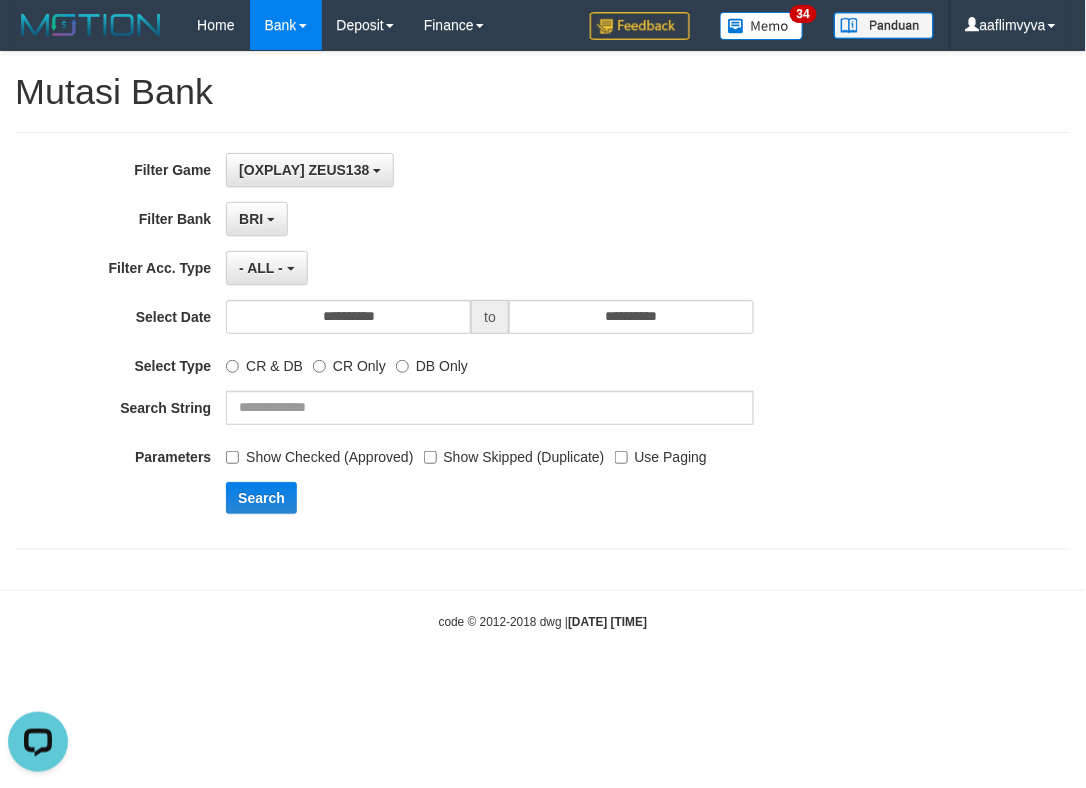 drag, startPoint x: 525, startPoint y: 148, endPoint x: 507, endPoint y: 192, distance: 47.539455 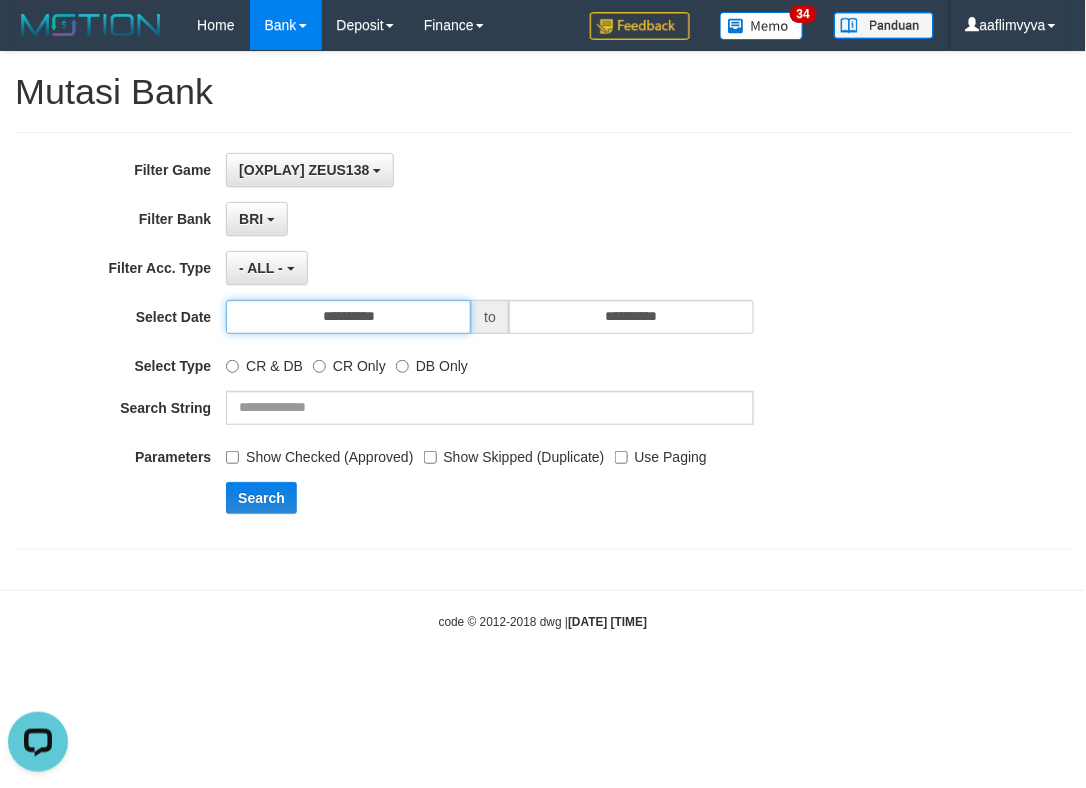 drag, startPoint x: 420, startPoint y: 313, endPoint x: 477, endPoint y: 371, distance: 81.32035 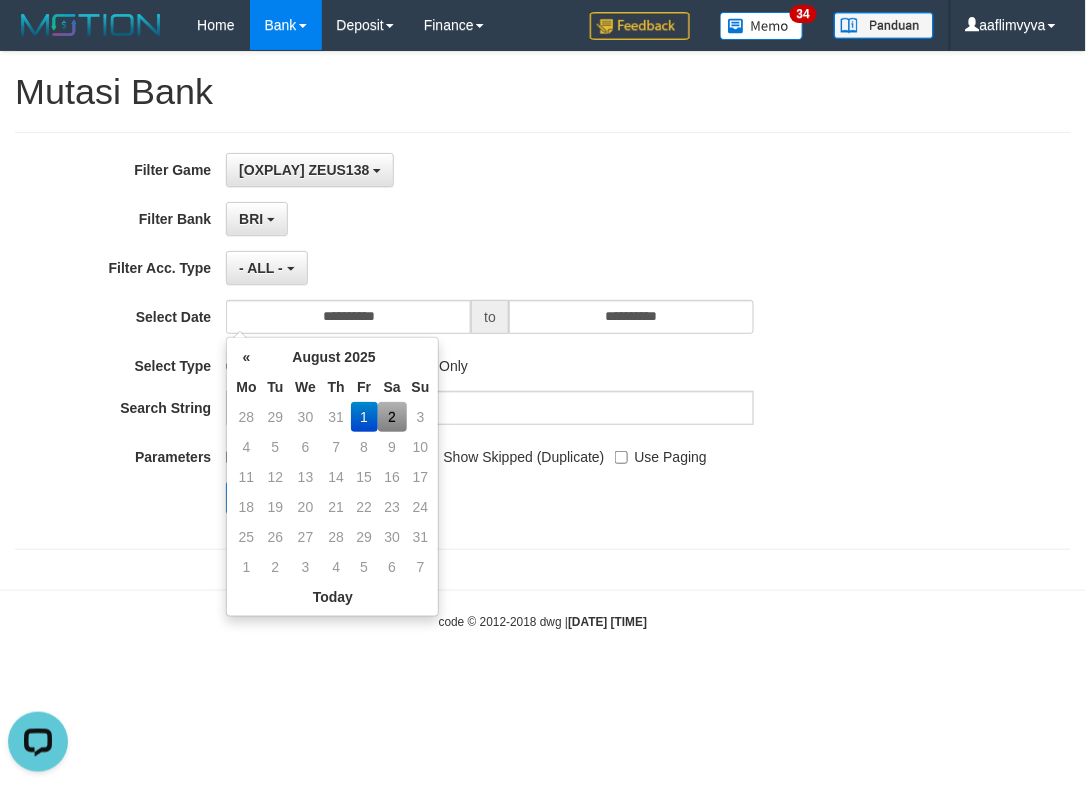 click on "2" at bounding box center [392, 417] 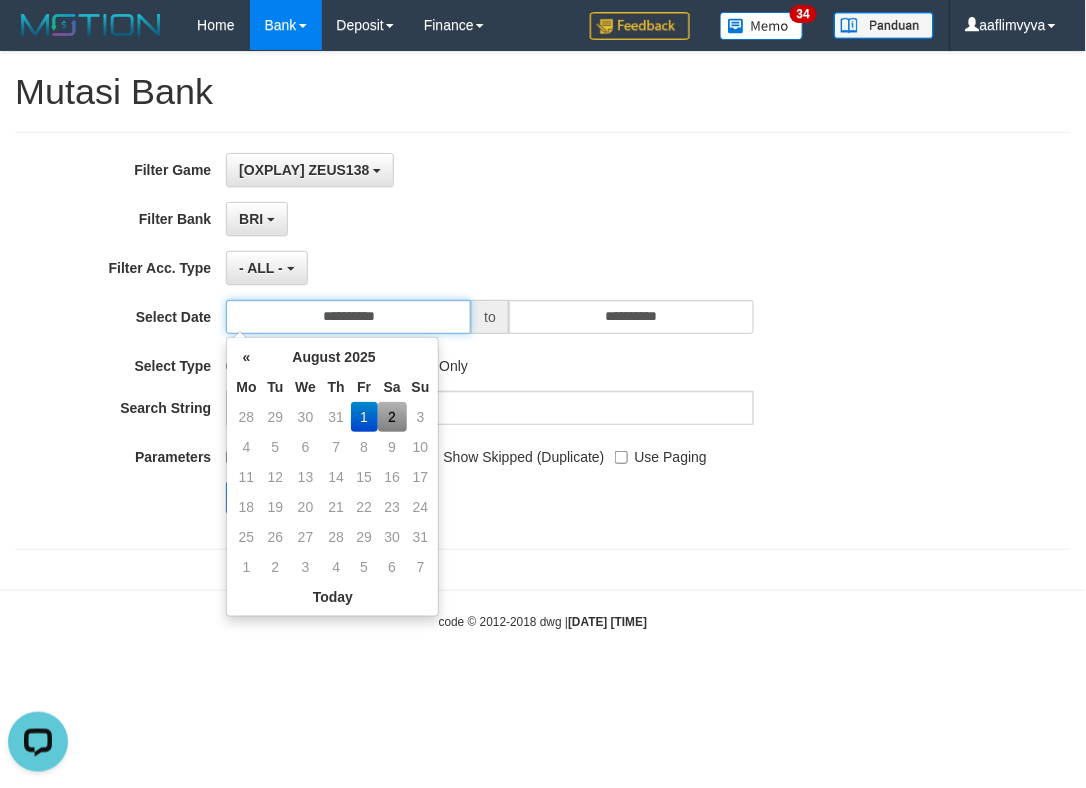 type on "**********" 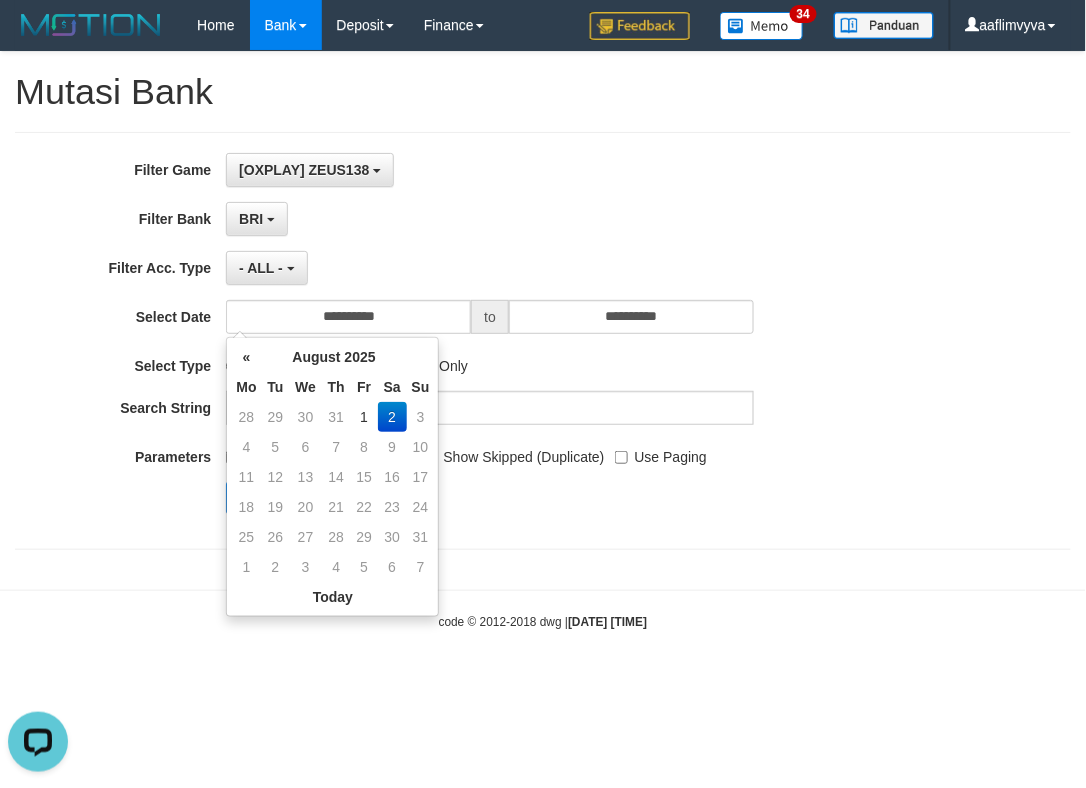 drag, startPoint x: 521, startPoint y: 480, endPoint x: 444, endPoint y: 420, distance: 97.6166 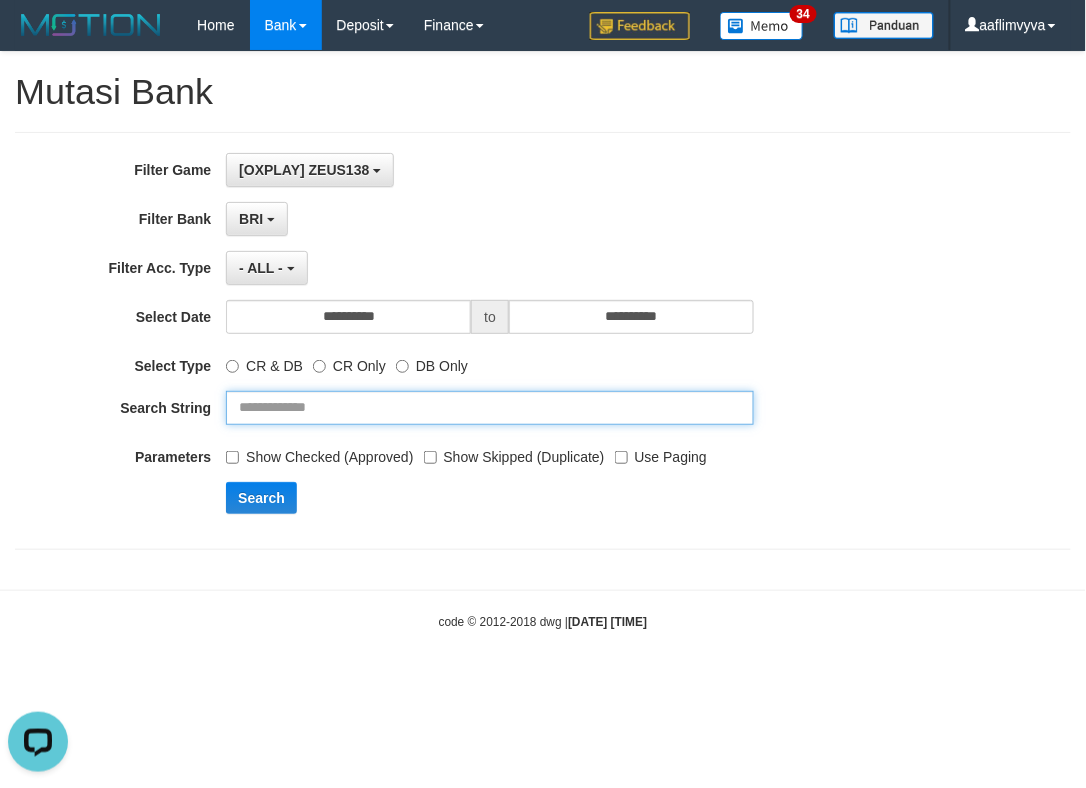 drag, startPoint x: 382, startPoint y: 405, endPoint x: 414, endPoint y: 422, distance: 36.23534 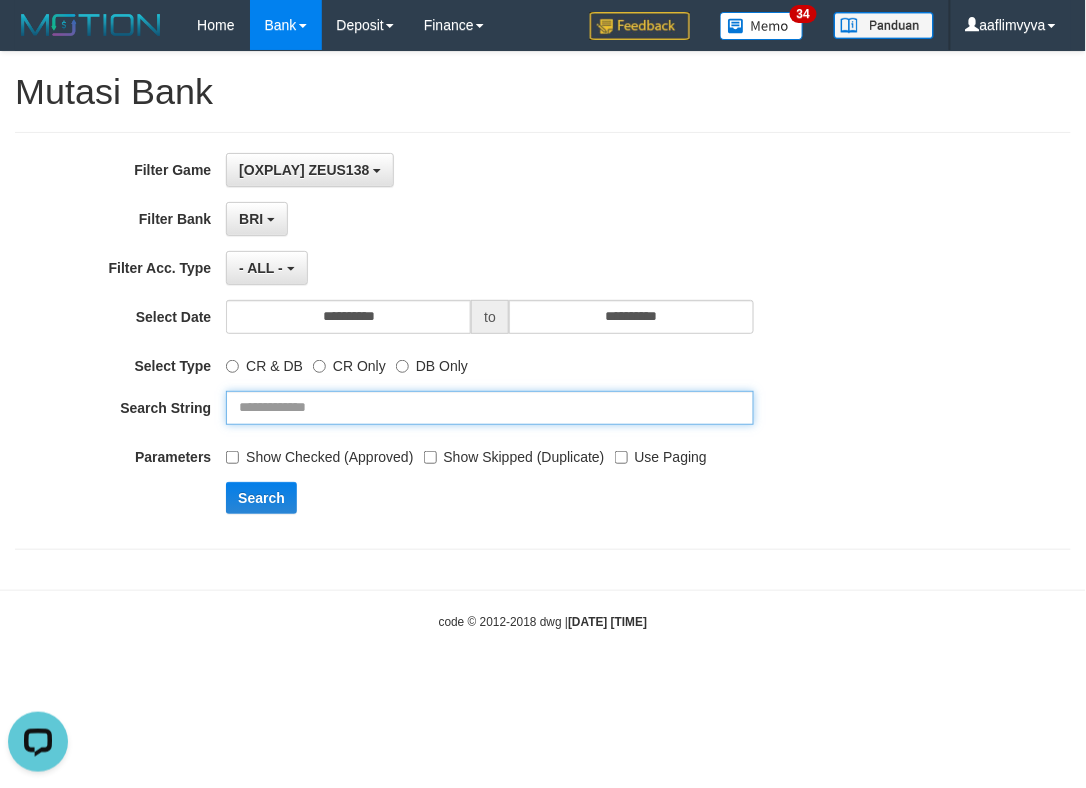 click at bounding box center (490, 408) 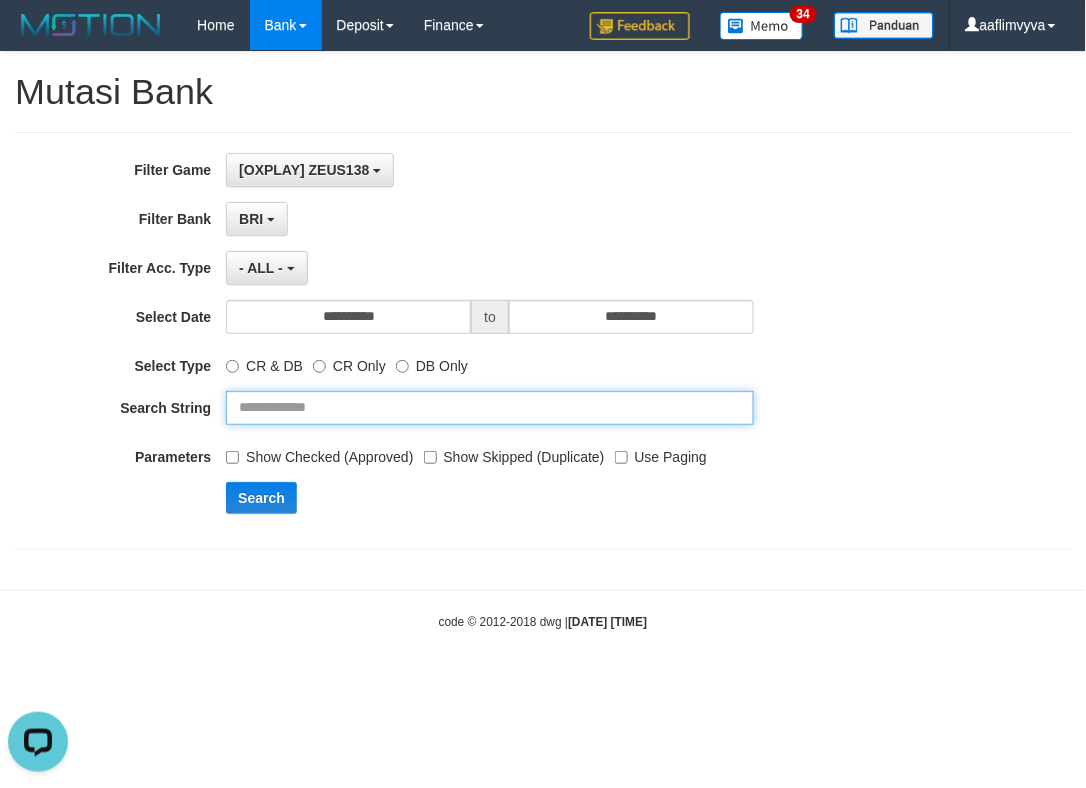 drag, startPoint x: 346, startPoint y: 405, endPoint x: 348, endPoint y: 426, distance: 21.095022 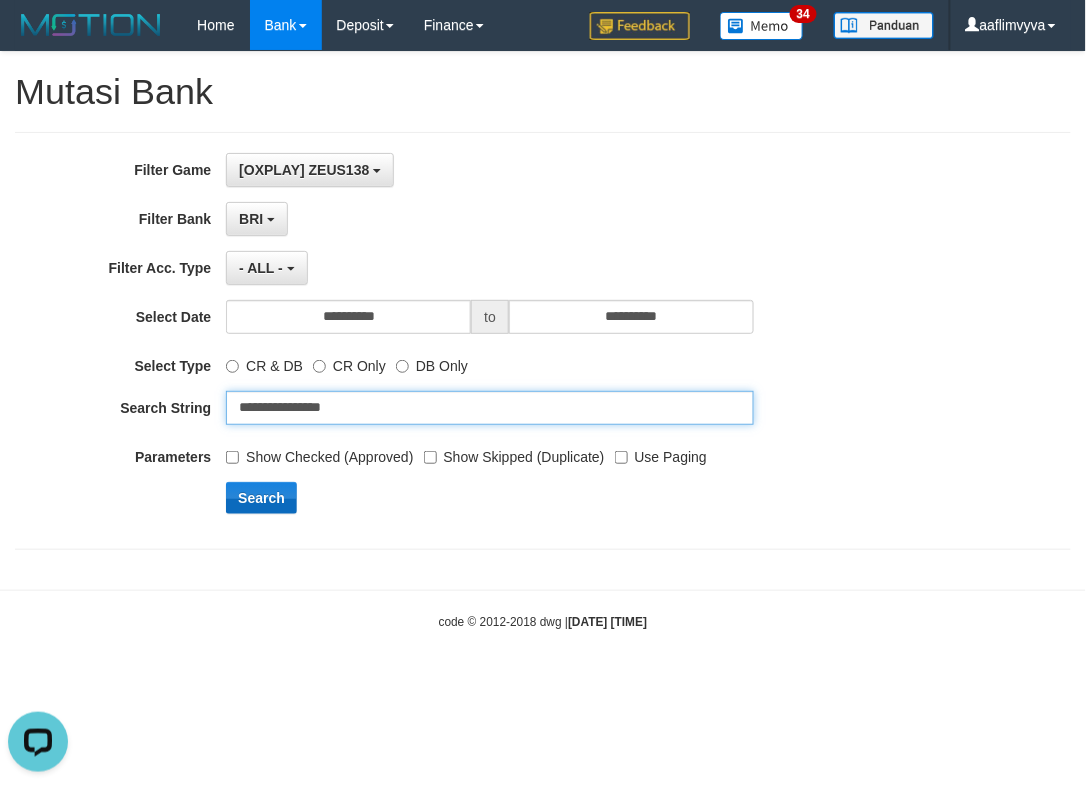 type on "**********" 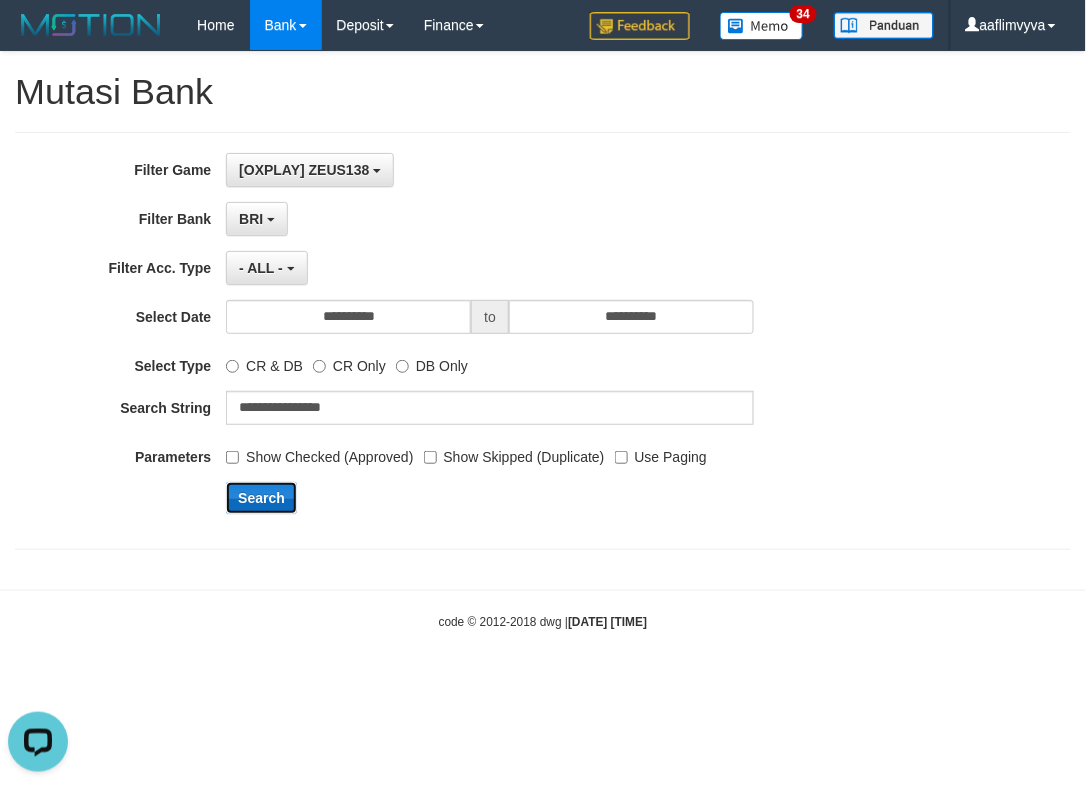 click on "Search" at bounding box center (261, 498) 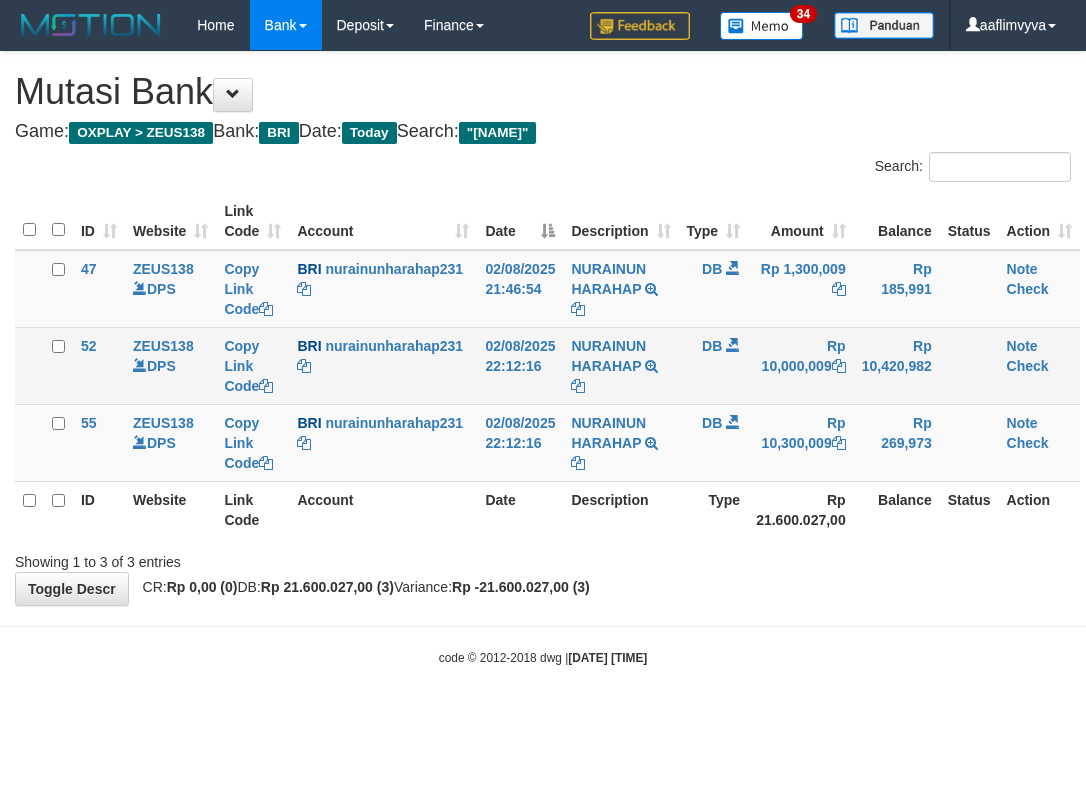scroll, scrollTop: 0, scrollLeft: 0, axis: both 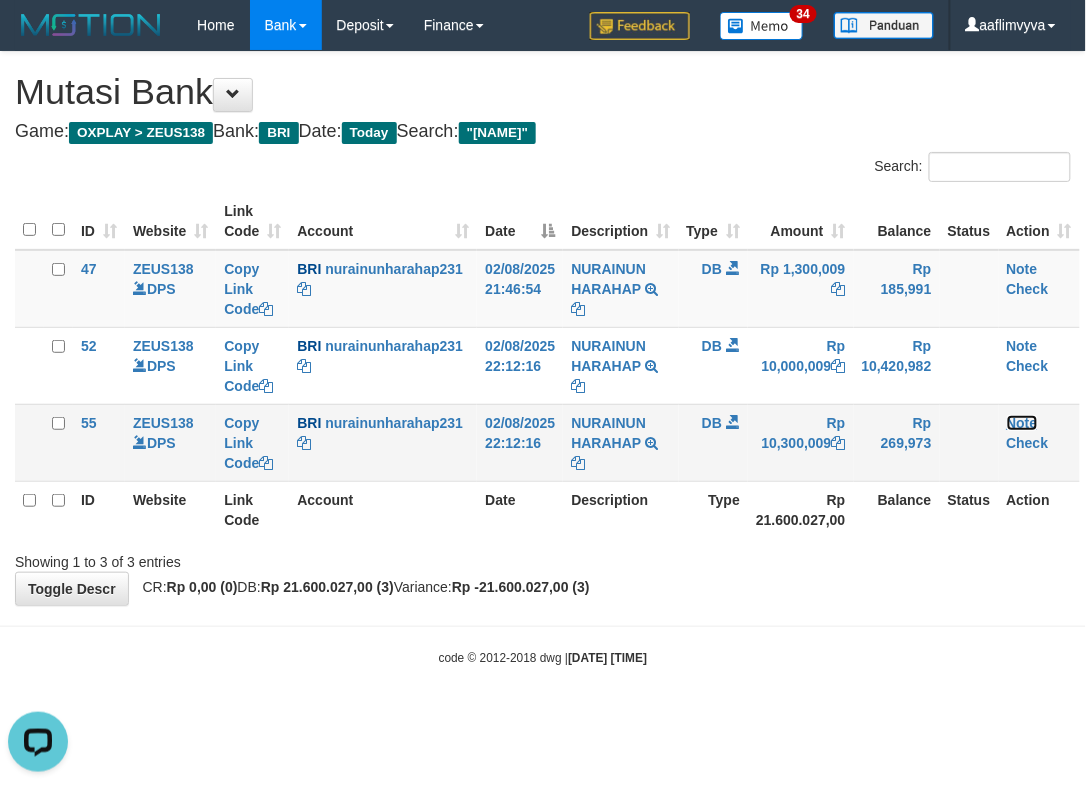 click on "Note" at bounding box center (1022, 423) 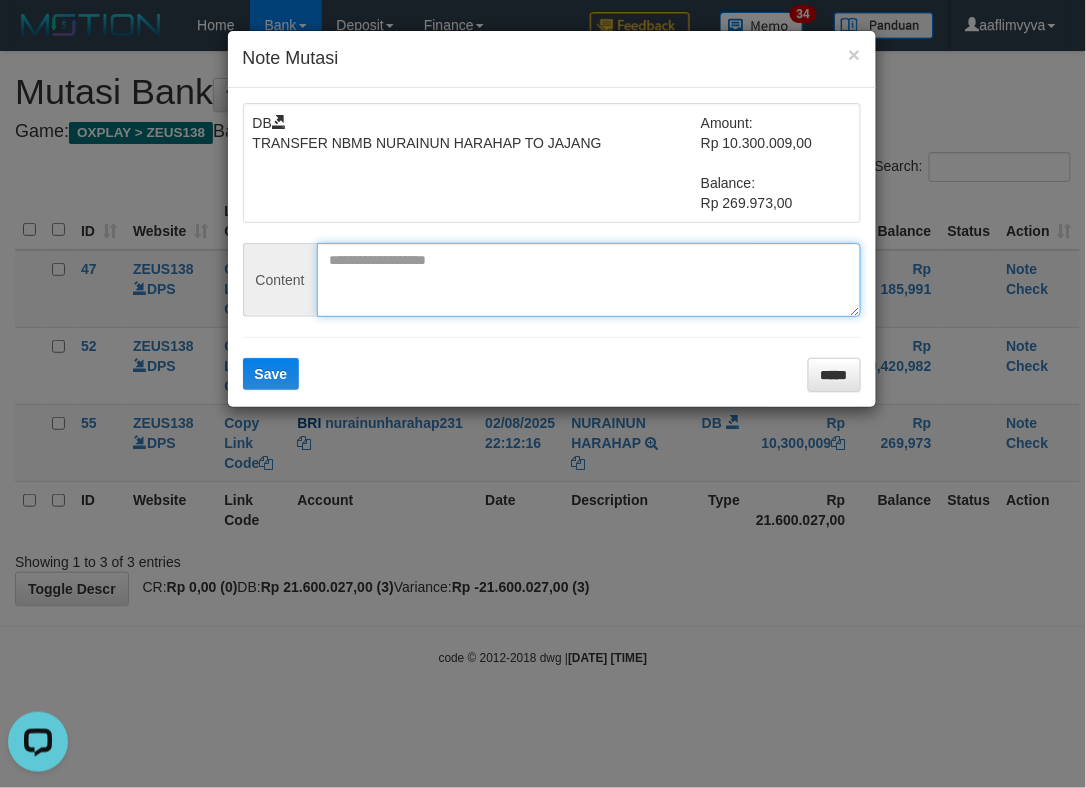 click at bounding box center (589, 280) 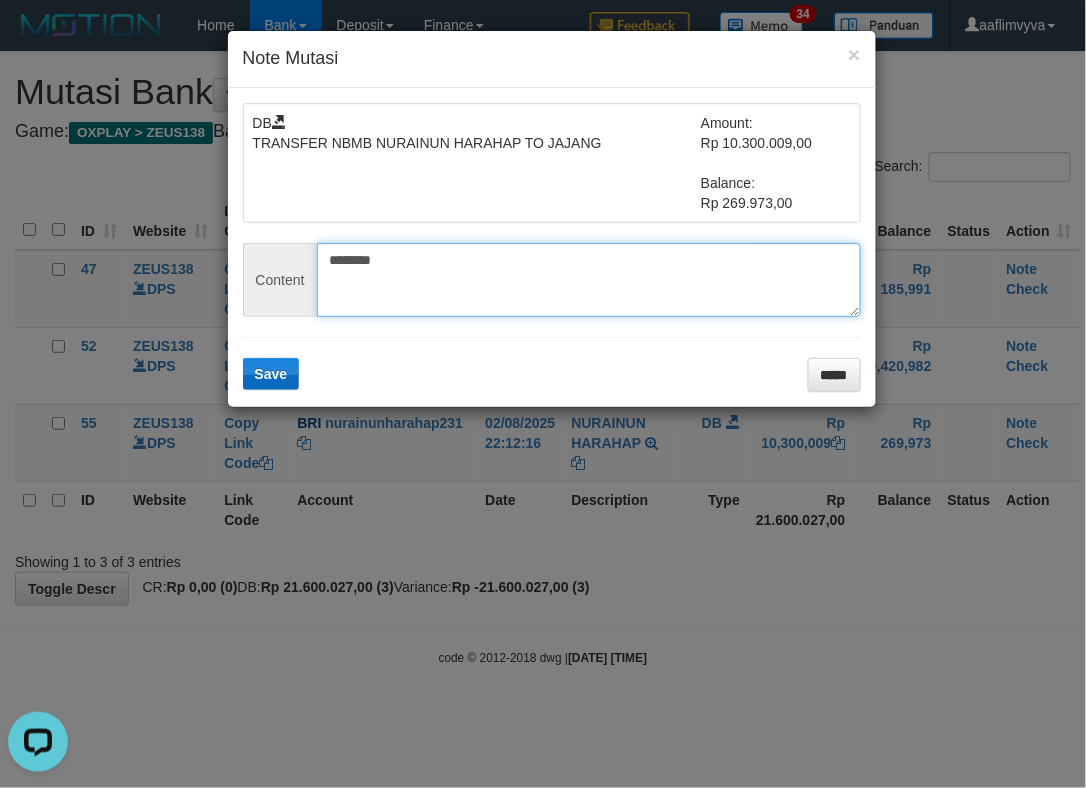 type on "********" 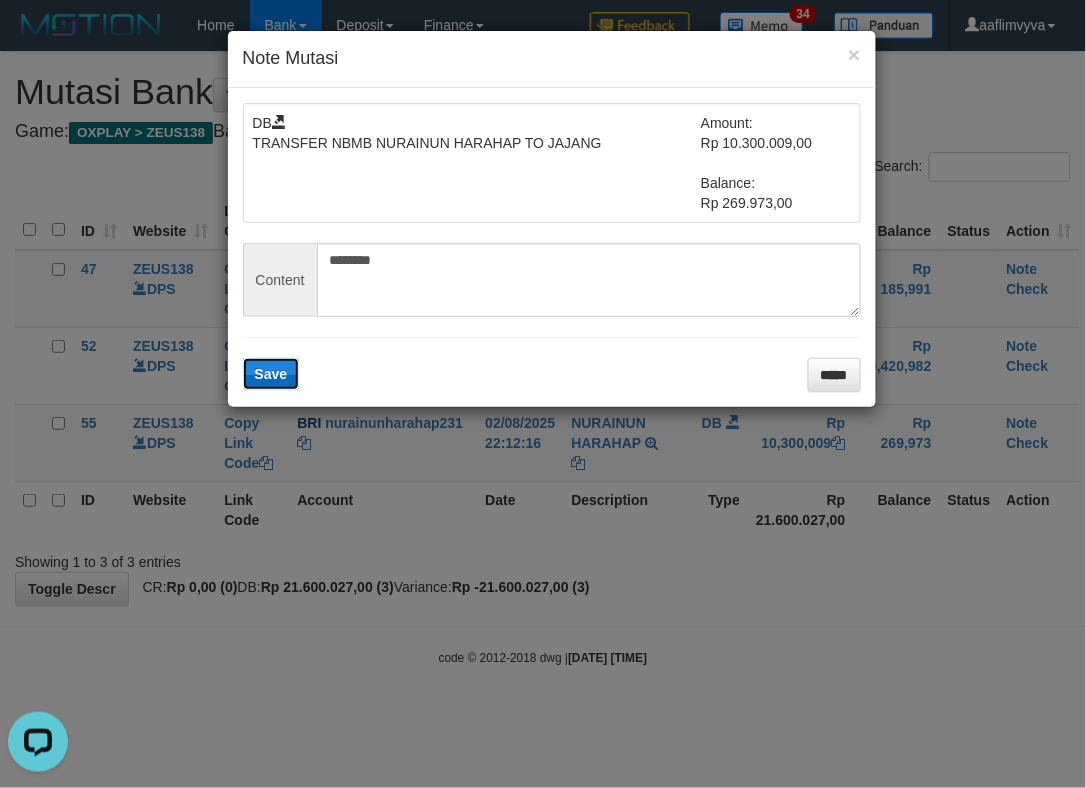 click on "Save" at bounding box center (271, 374) 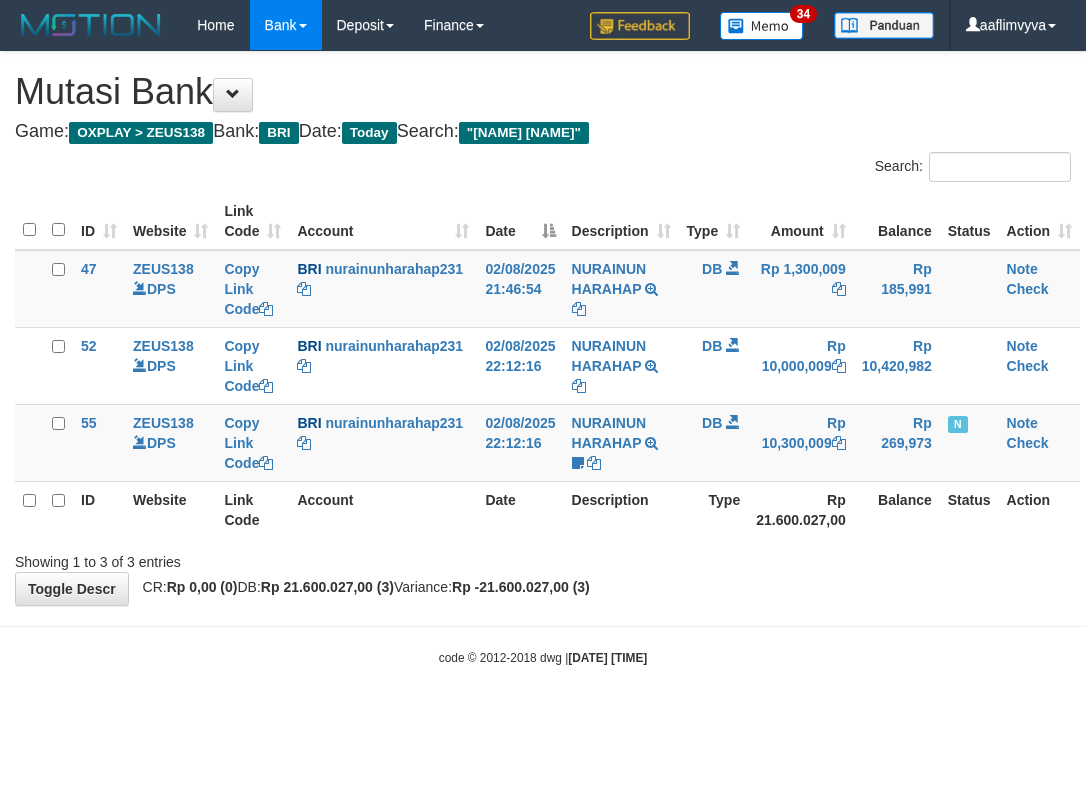 scroll, scrollTop: 0, scrollLeft: 0, axis: both 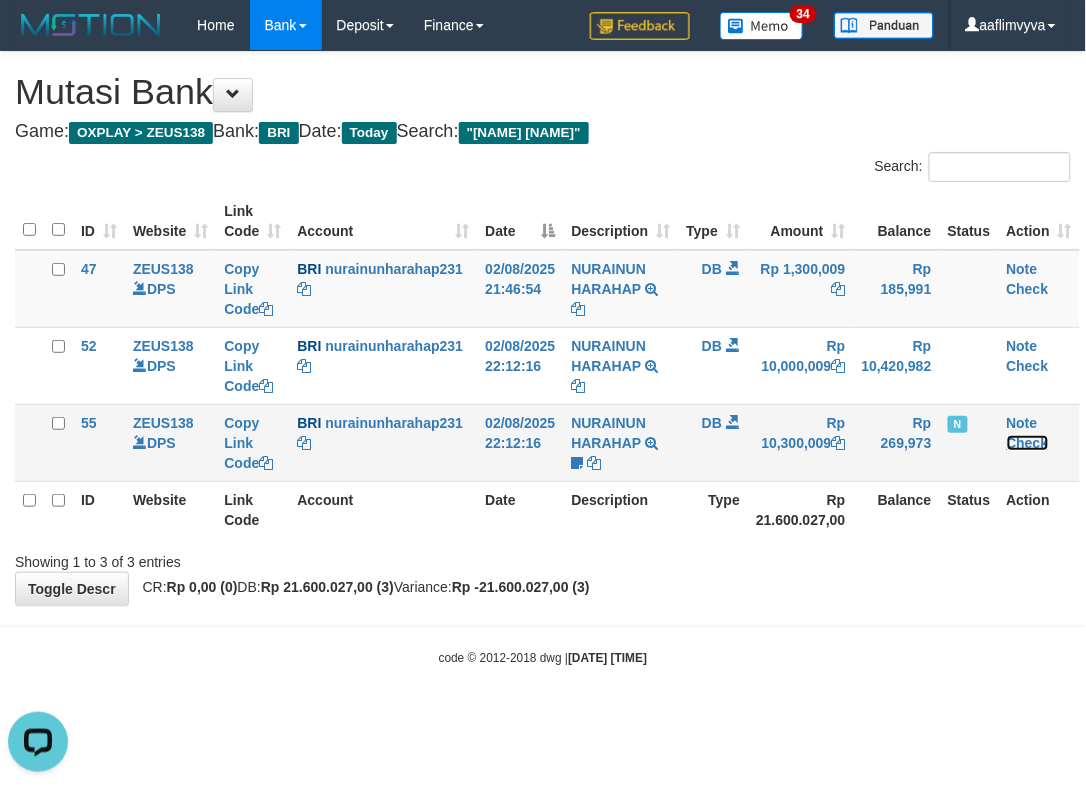 click on "Check" at bounding box center [1028, 443] 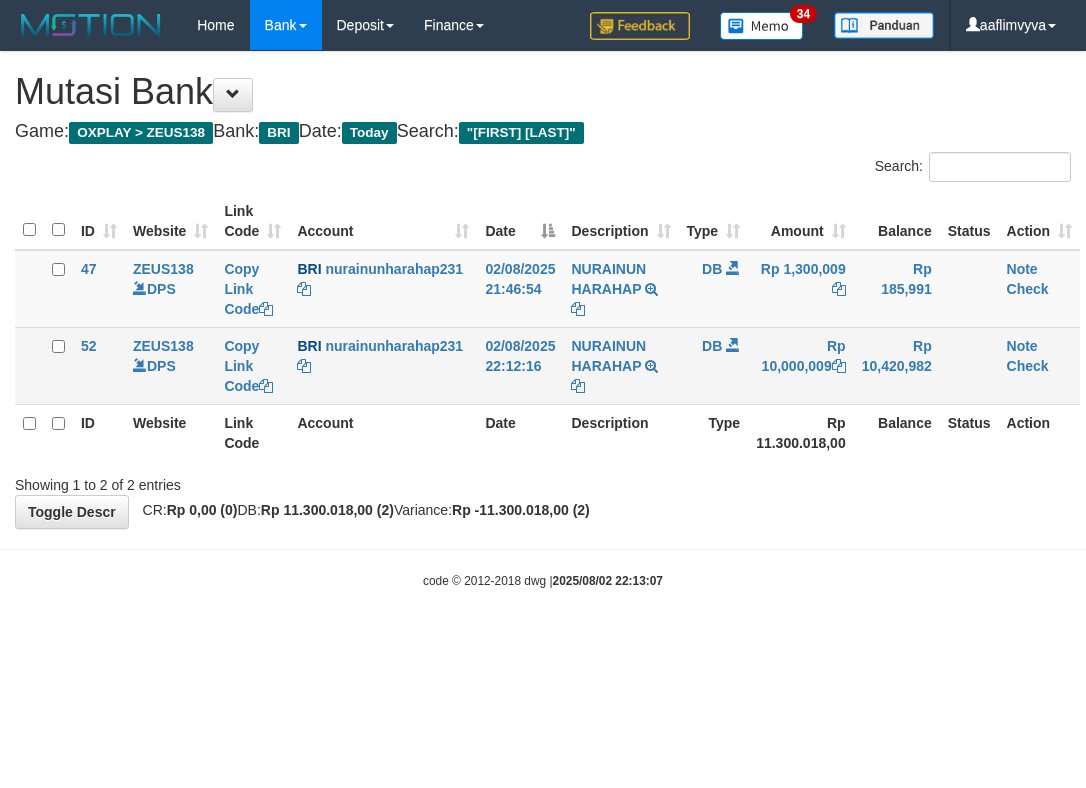 scroll, scrollTop: 0, scrollLeft: 0, axis: both 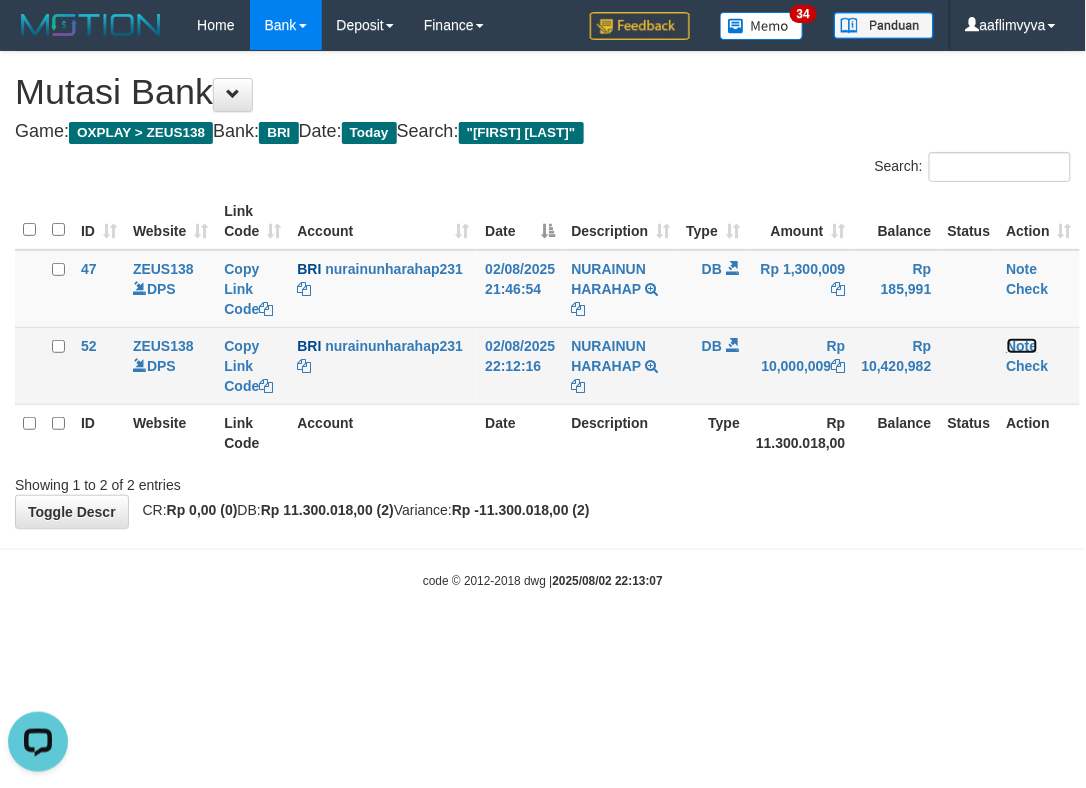 click on "Note" at bounding box center (1022, 346) 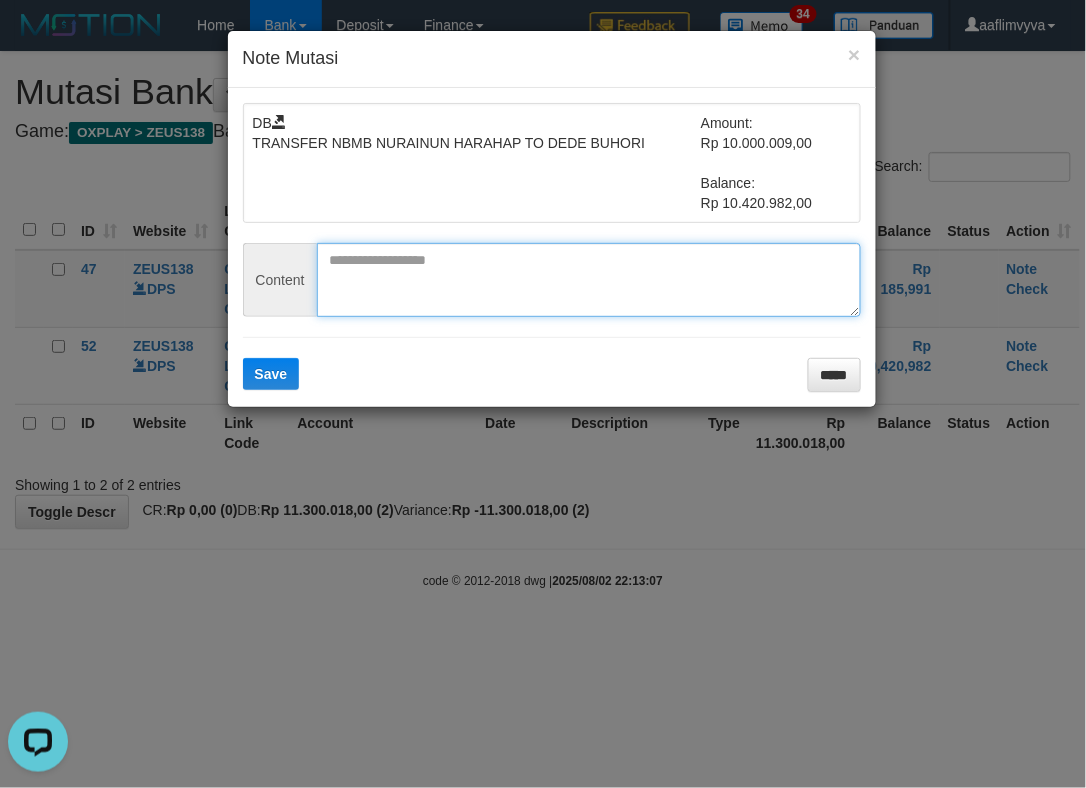 drag, startPoint x: 676, startPoint y: 300, endPoint x: 661, endPoint y: 302, distance: 15.132746 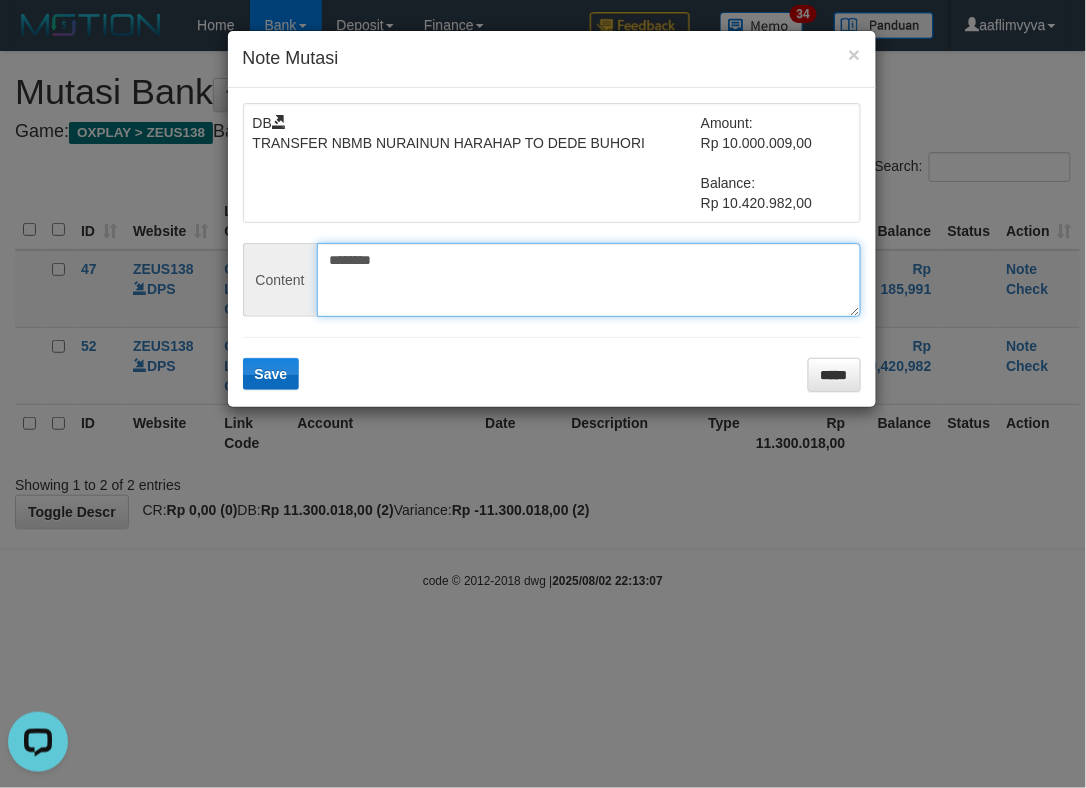 type on "********" 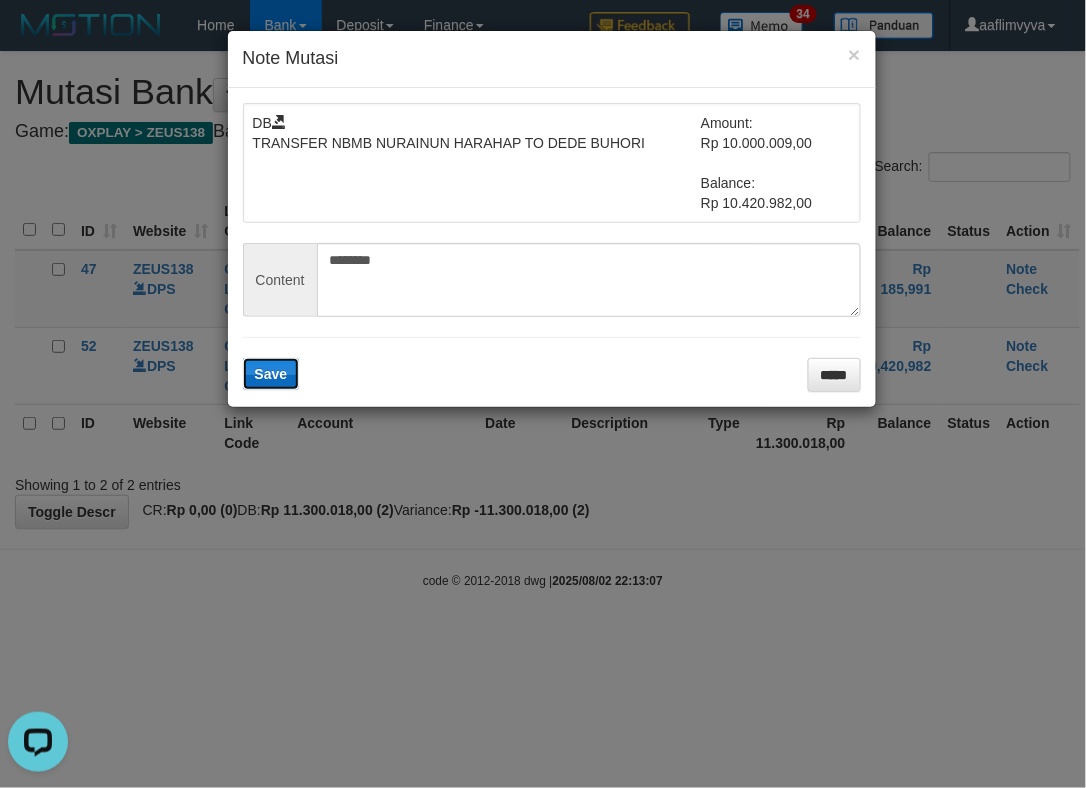 click on "Save" at bounding box center (271, 374) 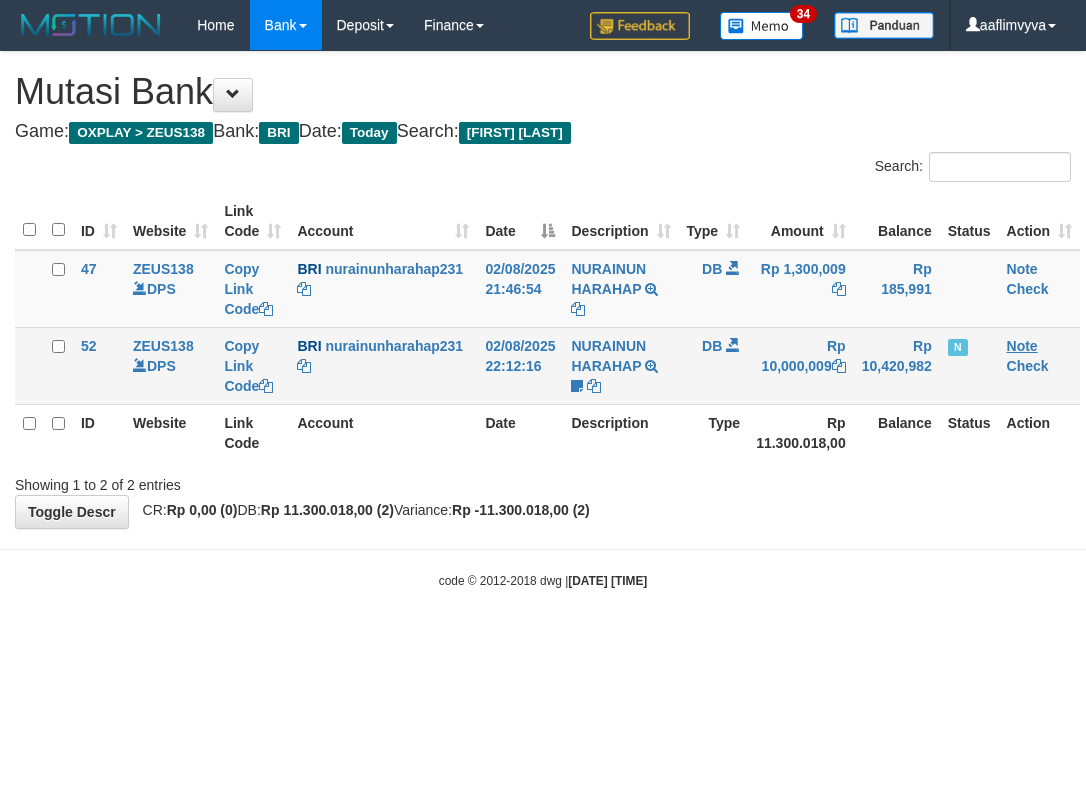 scroll, scrollTop: 0, scrollLeft: 0, axis: both 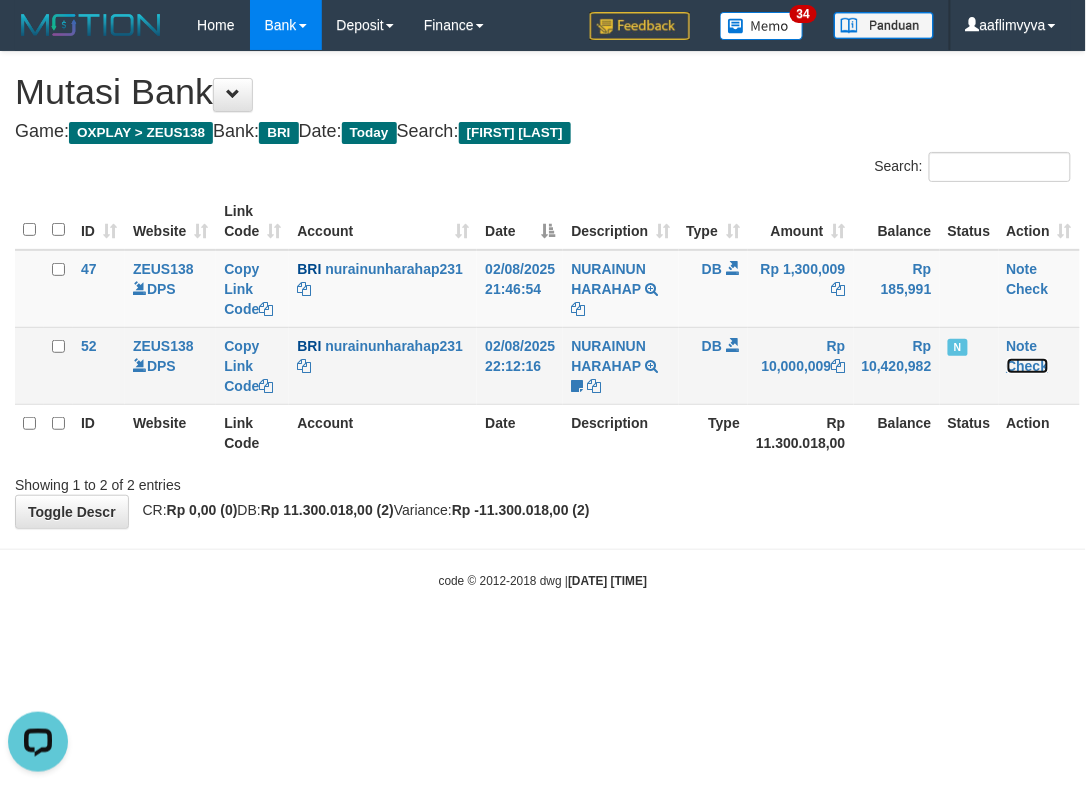 click on "Check" at bounding box center [1028, 366] 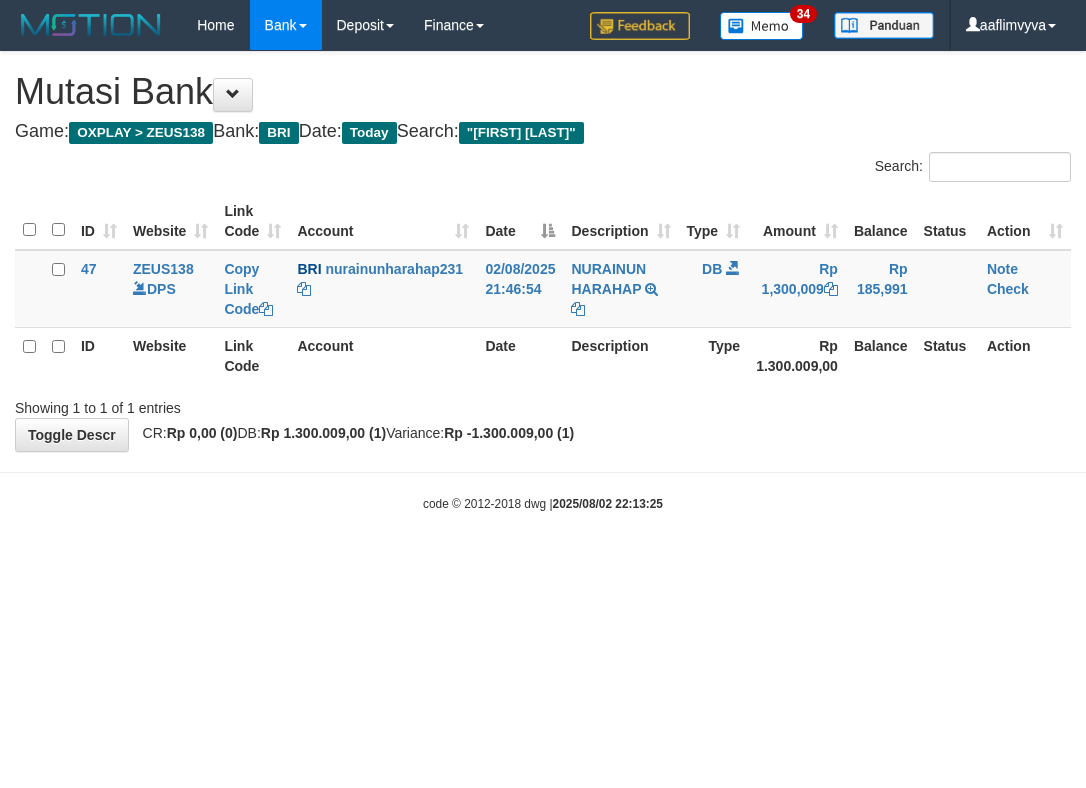 scroll, scrollTop: 0, scrollLeft: 0, axis: both 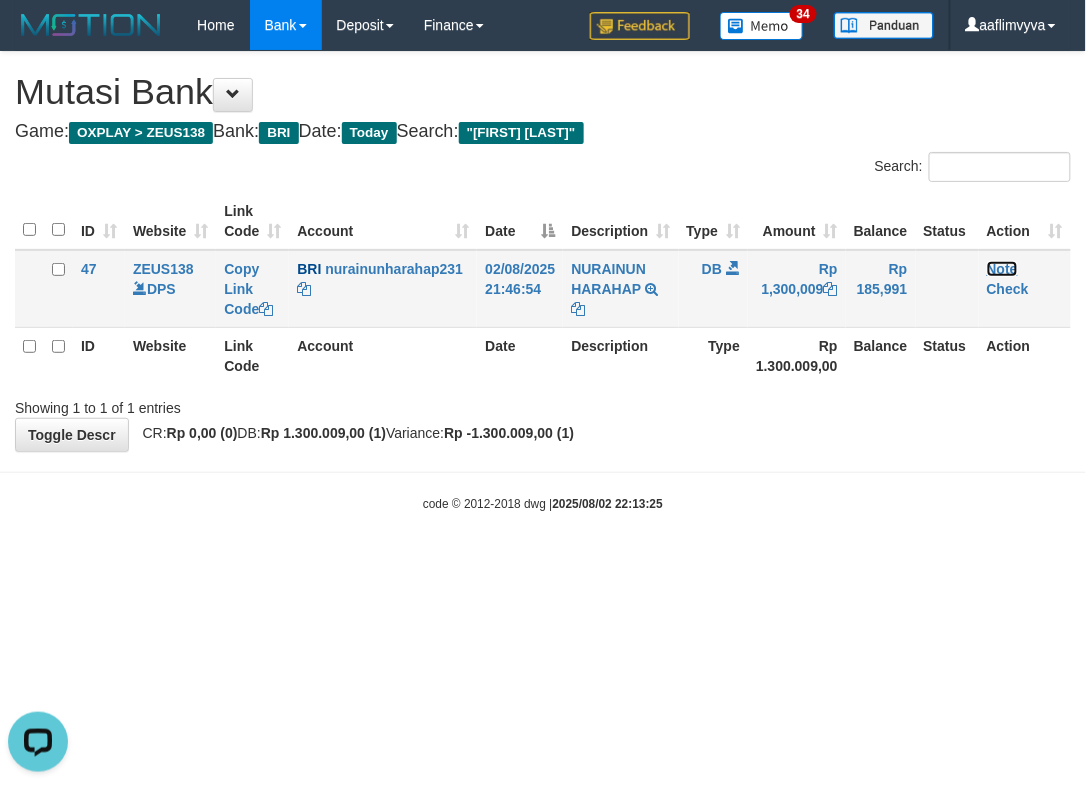 click on "Note" at bounding box center [1002, 269] 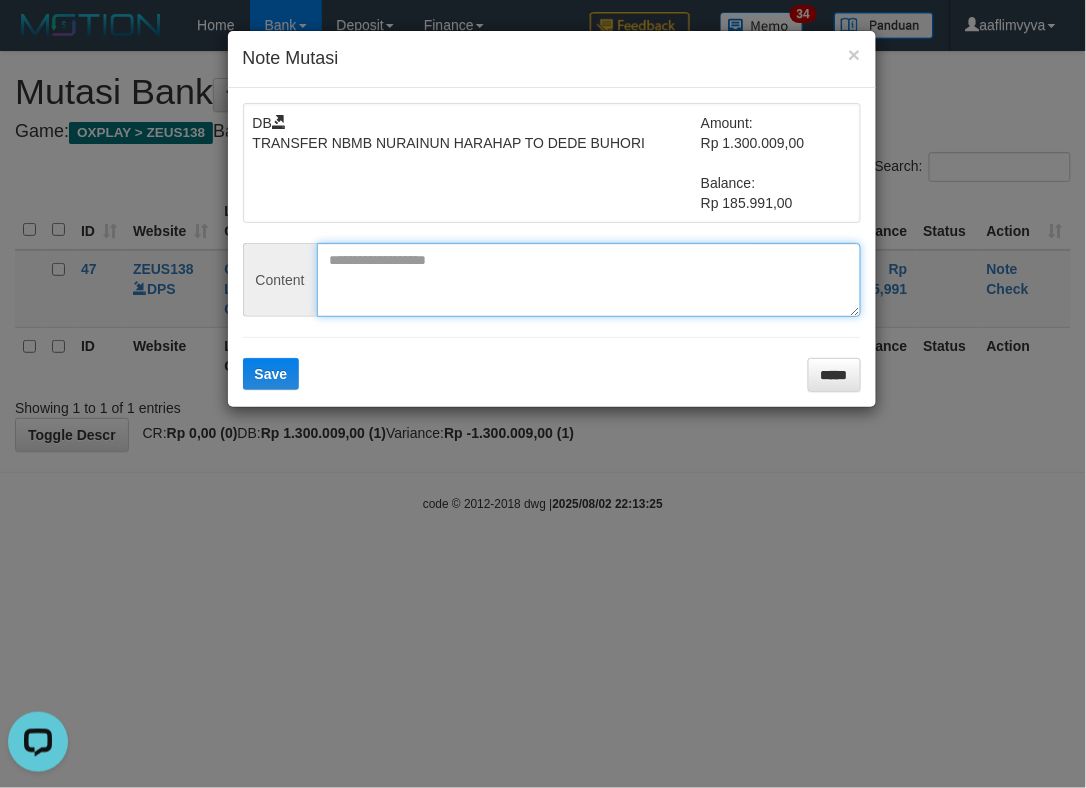 click at bounding box center [589, 280] 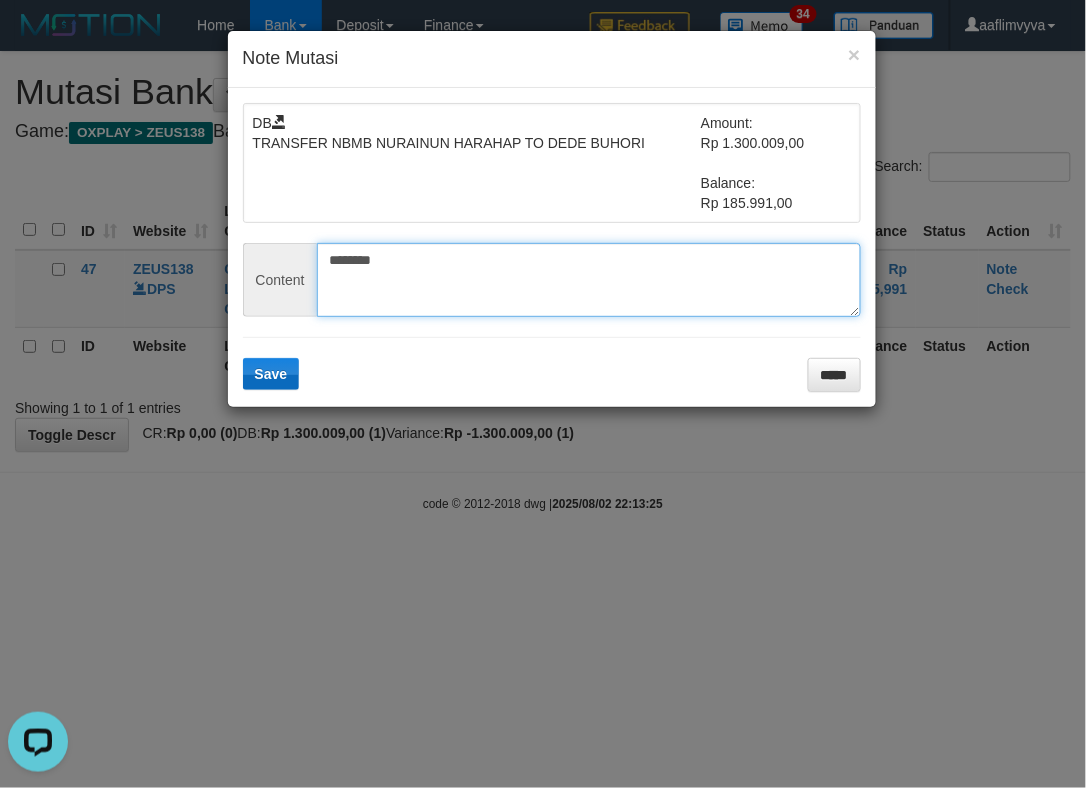 type on "********" 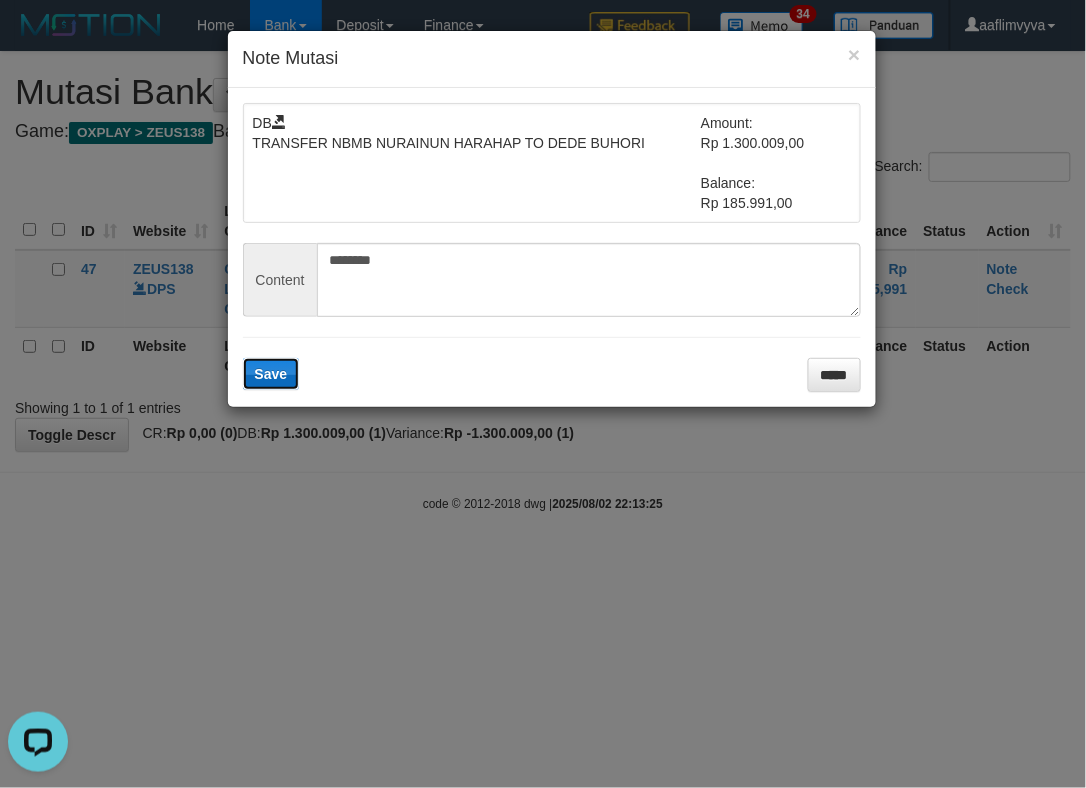 click on "Save" at bounding box center (271, 374) 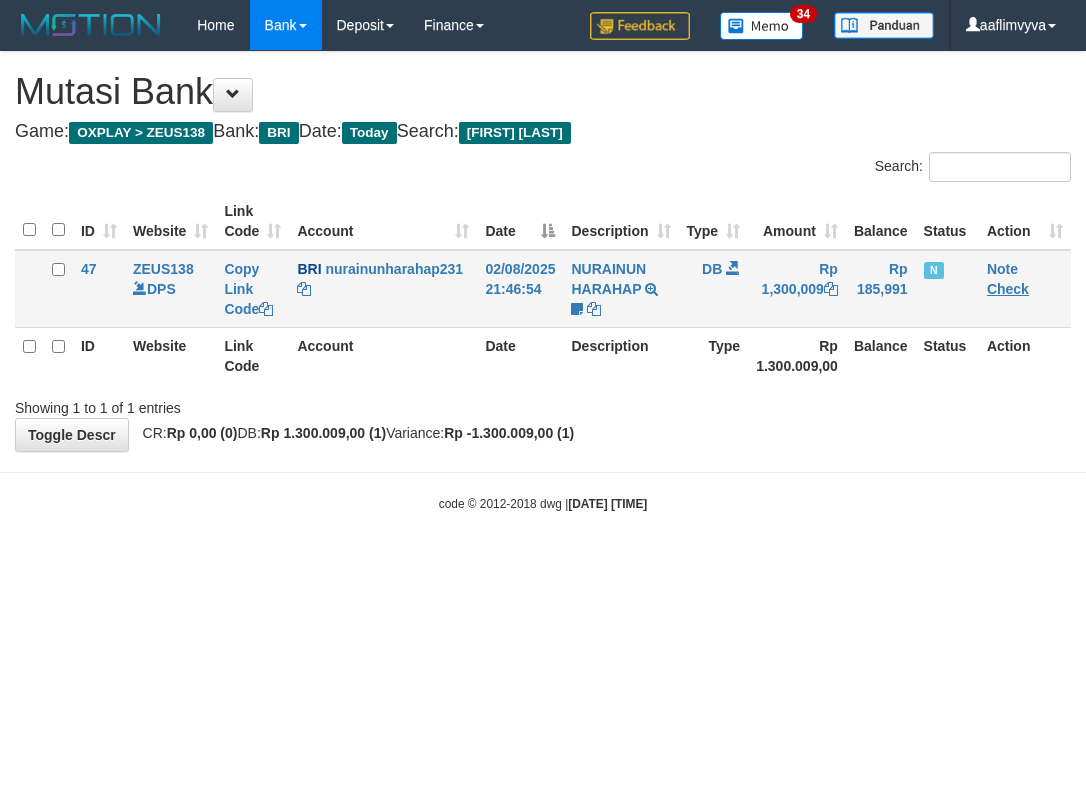 scroll, scrollTop: 0, scrollLeft: 0, axis: both 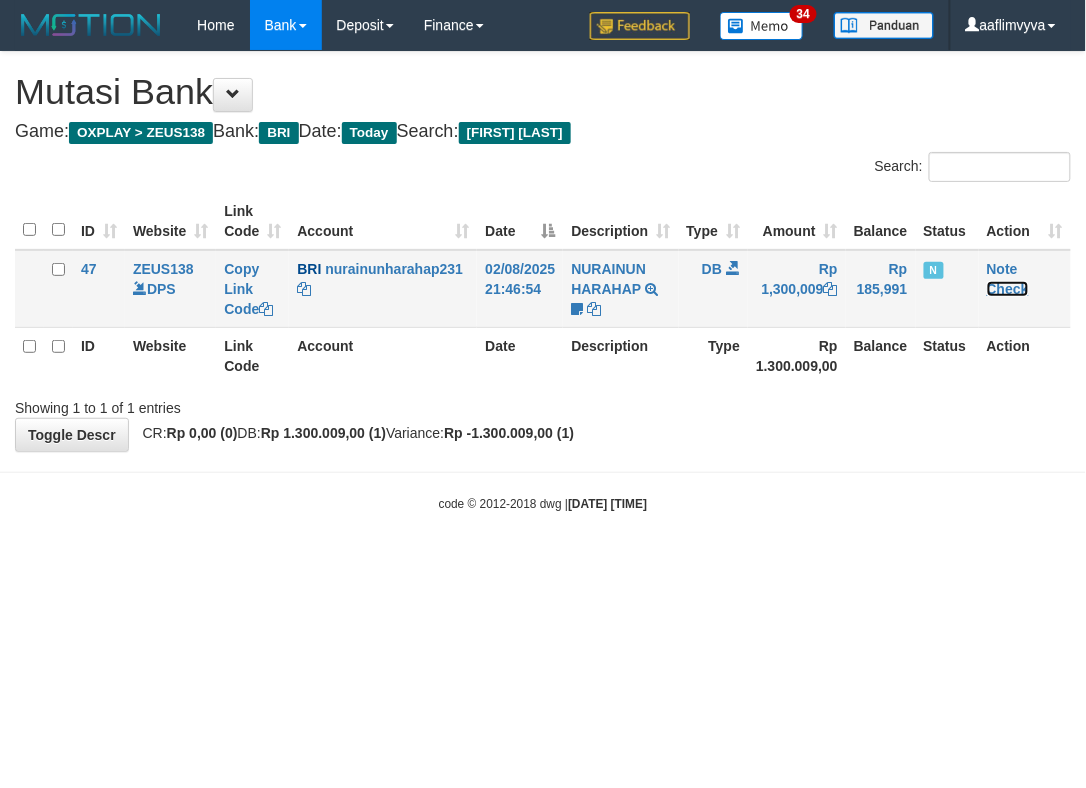 click on "Check" at bounding box center (1008, 289) 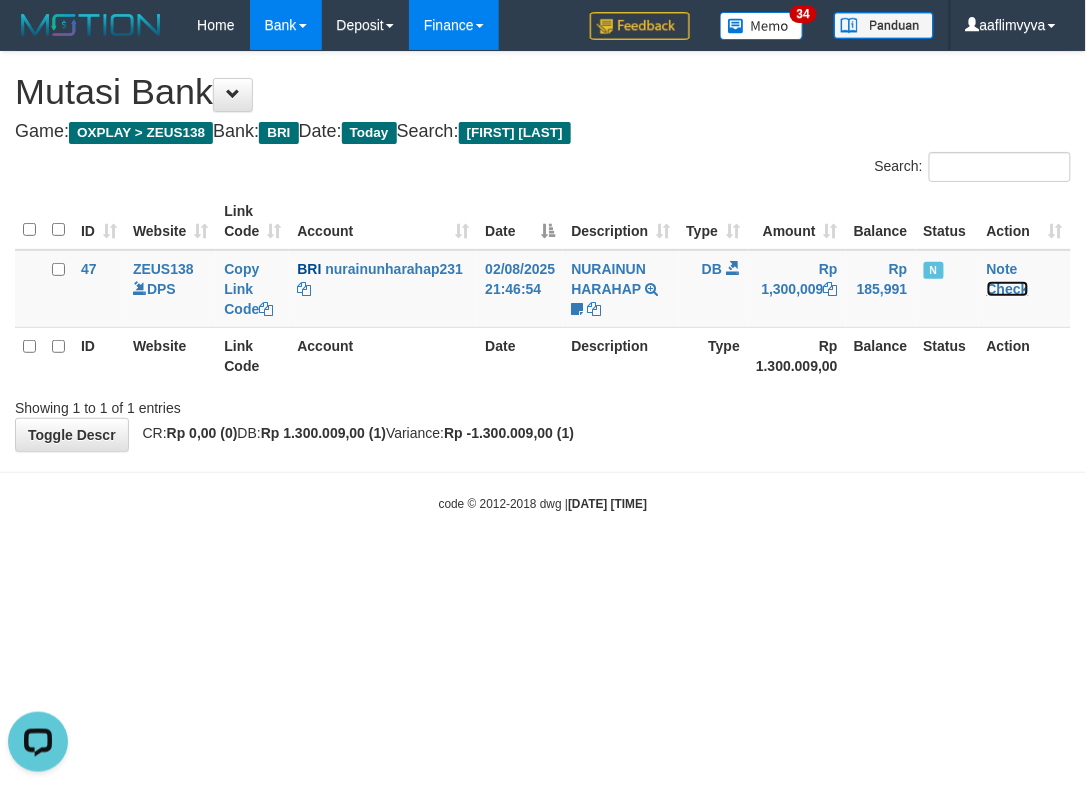 scroll, scrollTop: 0, scrollLeft: 0, axis: both 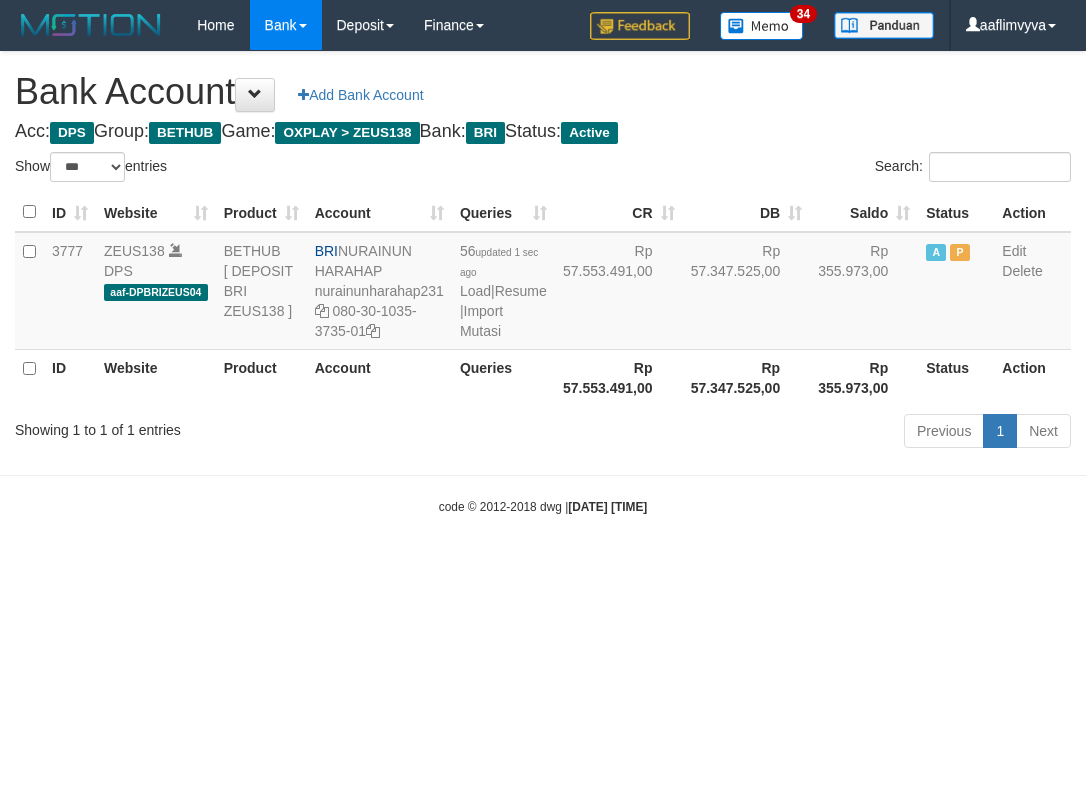 select on "***" 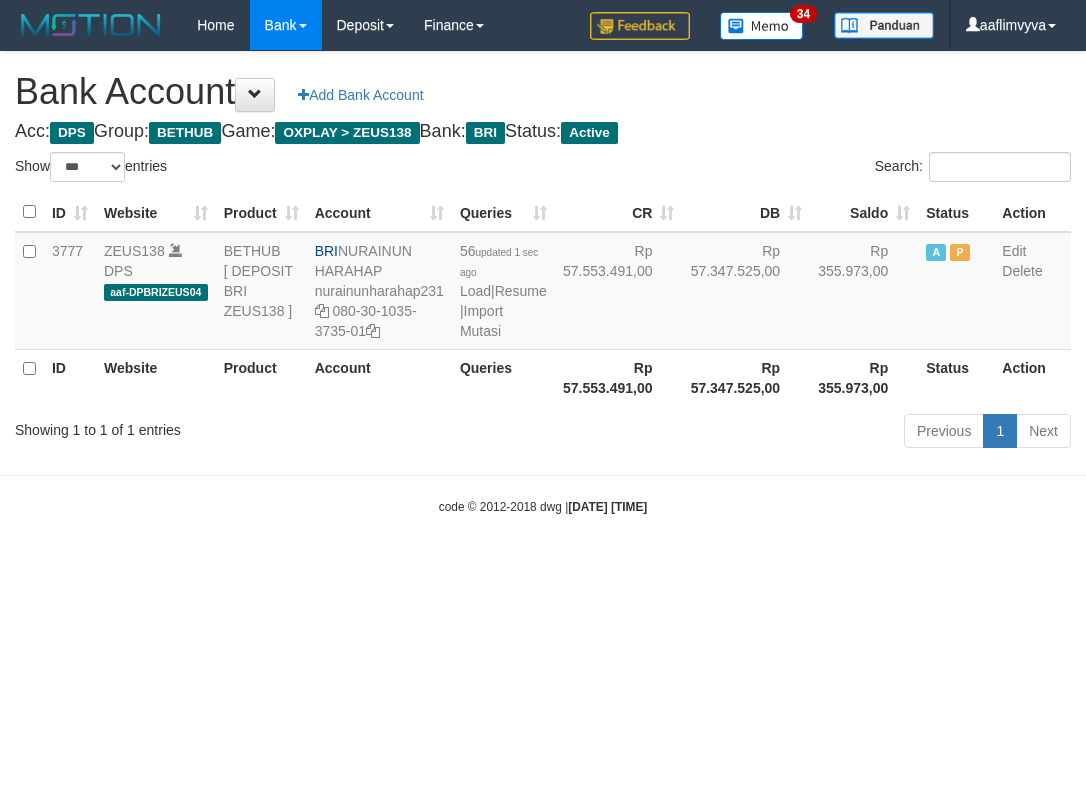 scroll, scrollTop: 0, scrollLeft: 0, axis: both 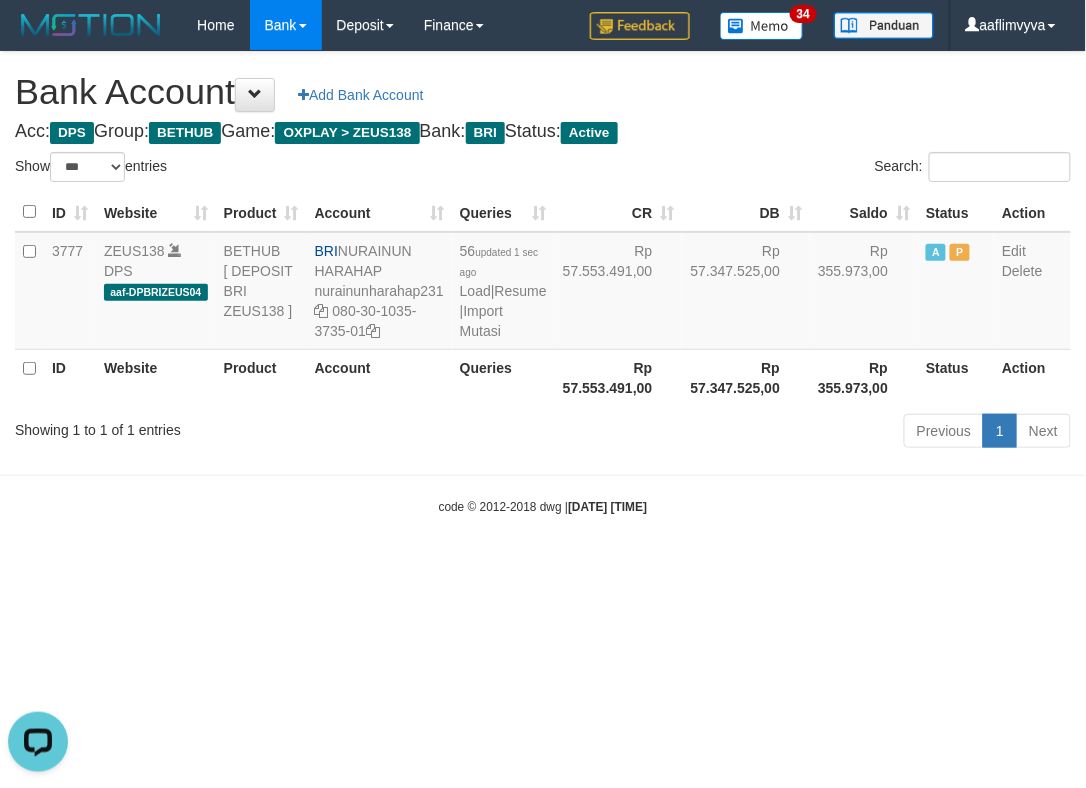 click on "Toggle navigation
Home
Bank
Account List
Load
By Website
Group
[OXPLAY]													ZEUS138
By Load Group (DPS)" at bounding box center [543, 283] 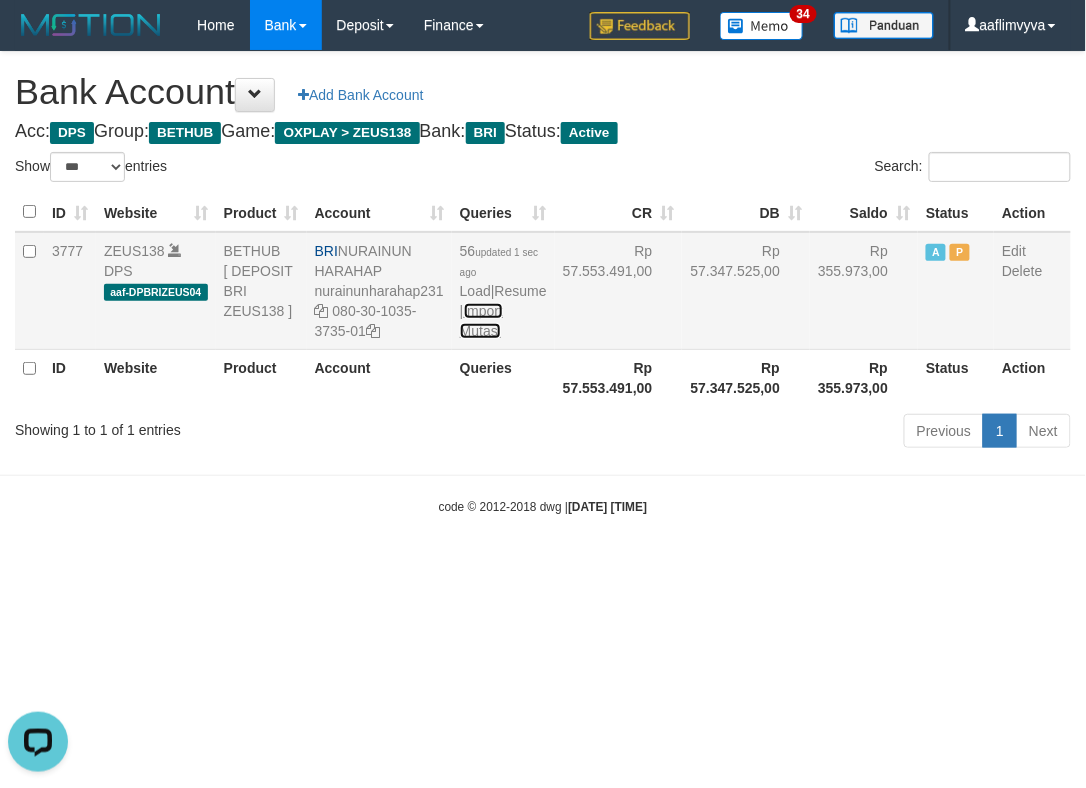 click on "Import Mutasi" at bounding box center (481, 321) 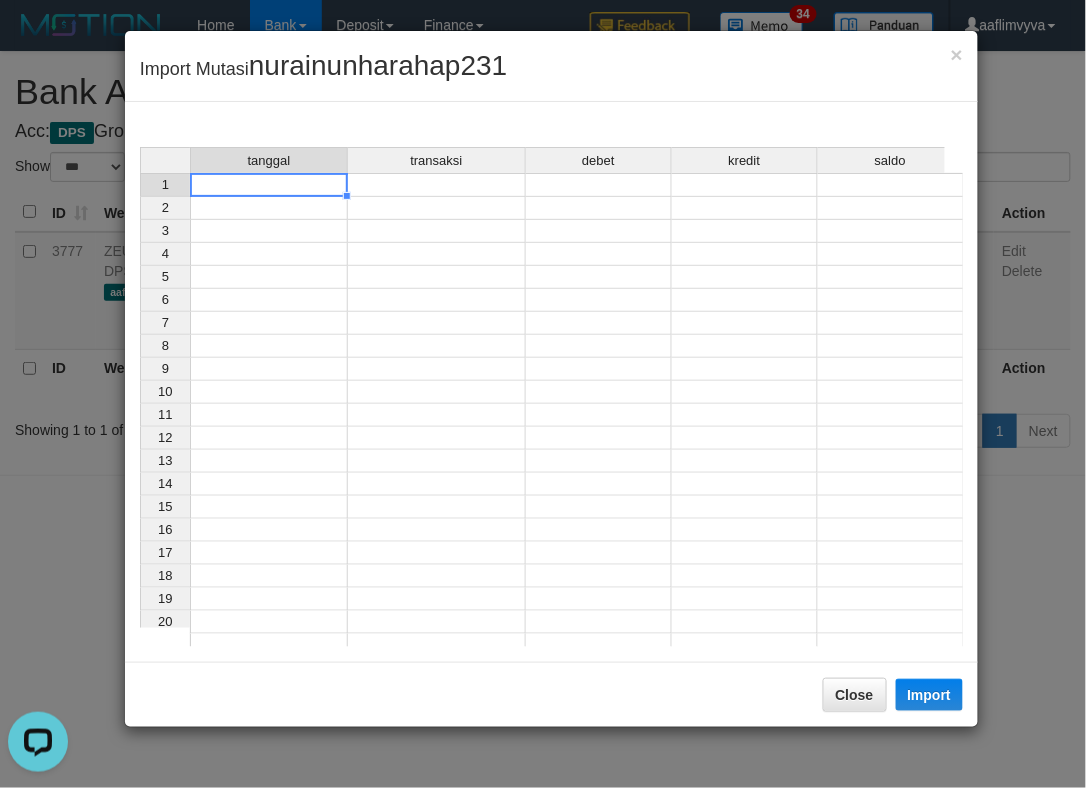 click at bounding box center [269, 185] 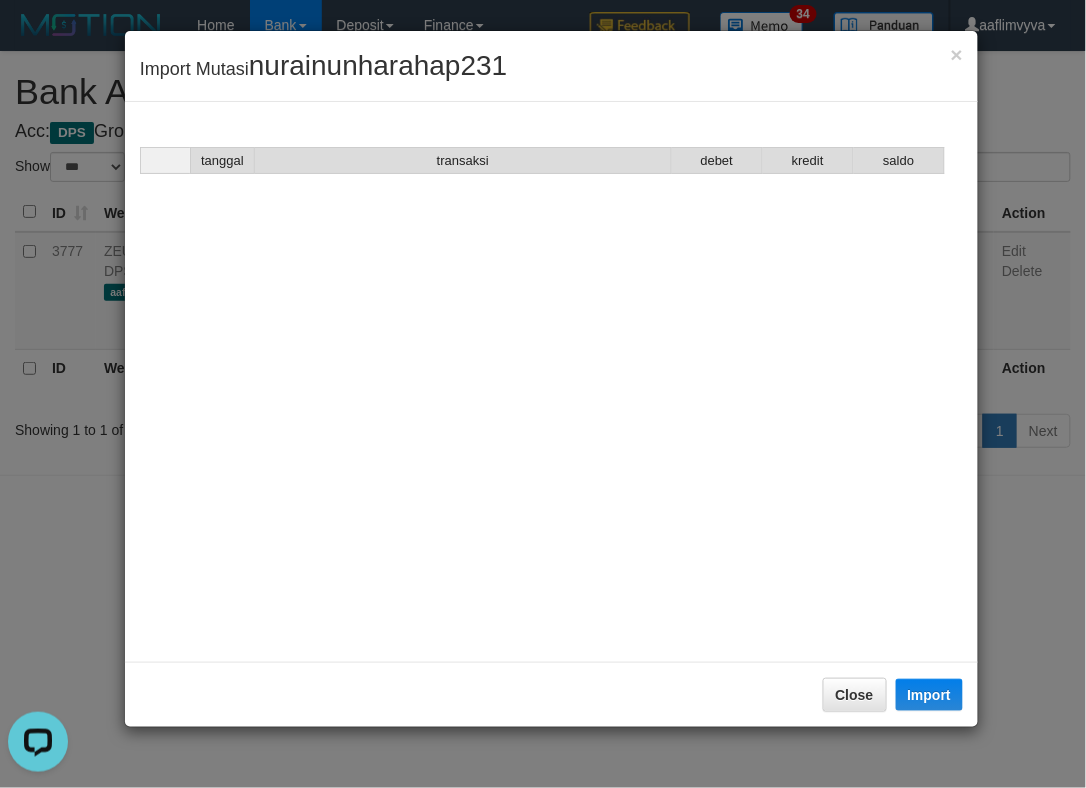 scroll, scrollTop: 1414, scrollLeft: 0, axis: vertical 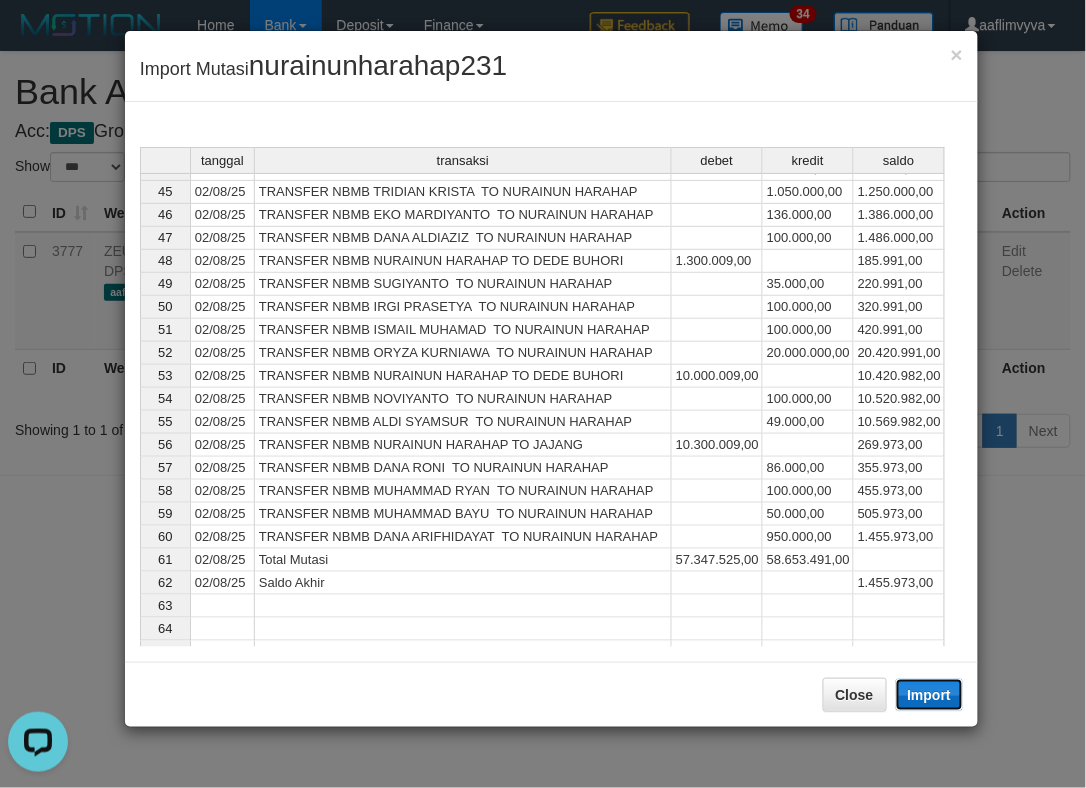 click on "Import" at bounding box center [930, 695] 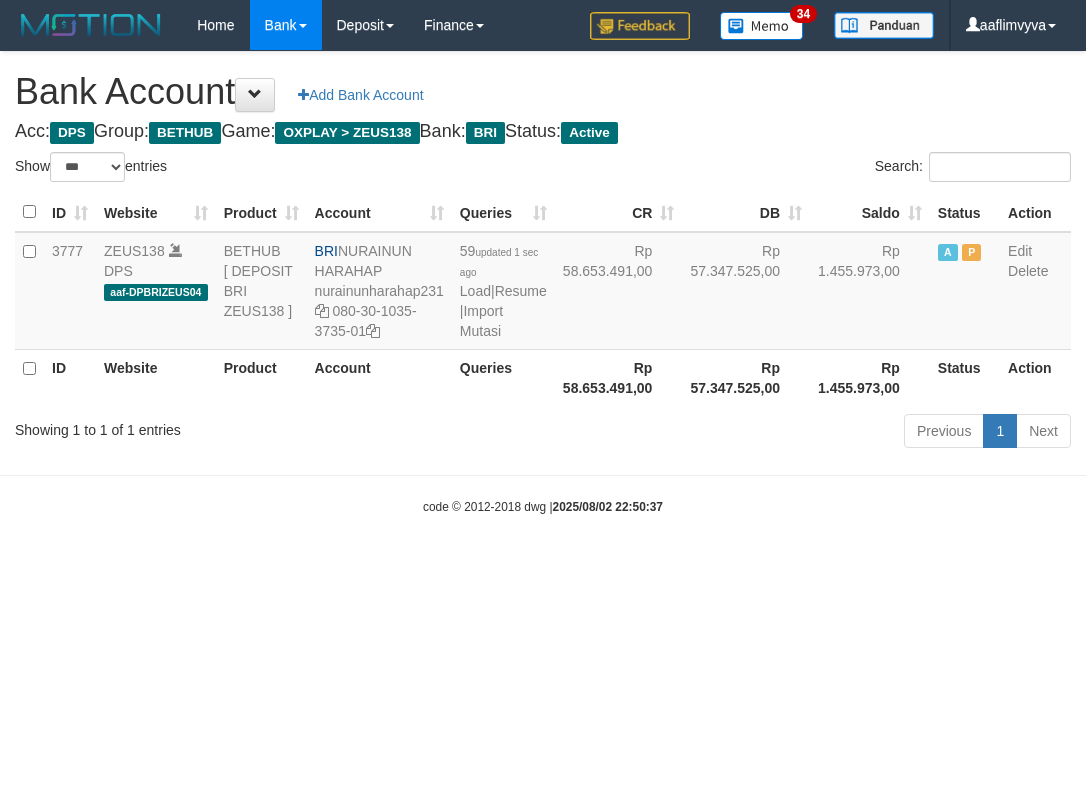 select on "***" 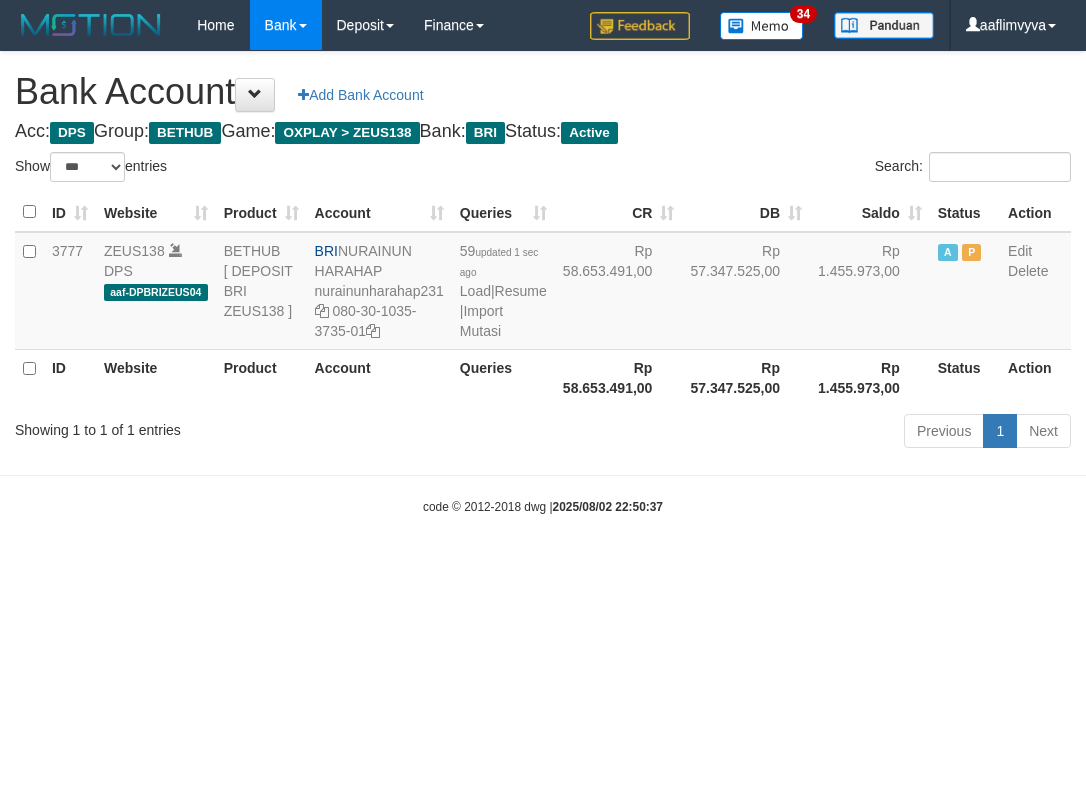 scroll, scrollTop: 0, scrollLeft: 0, axis: both 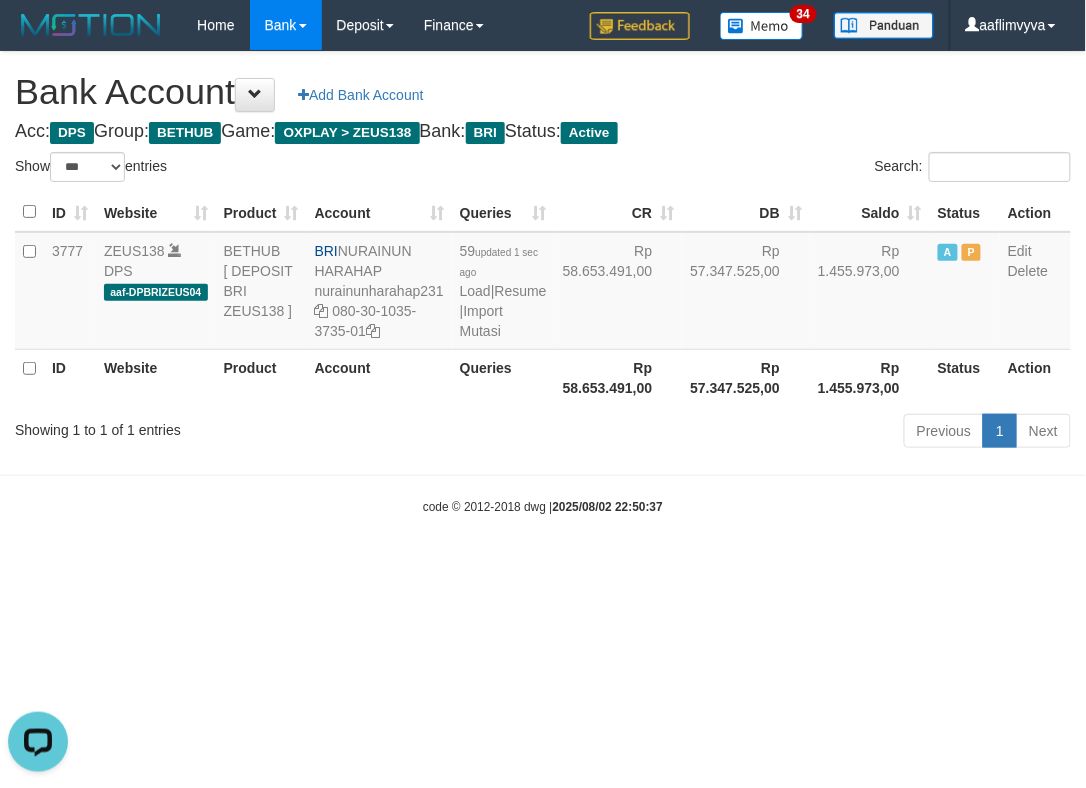 drag, startPoint x: 567, startPoint y: 516, endPoint x: 562, endPoint y: 498, distance: 18.681541 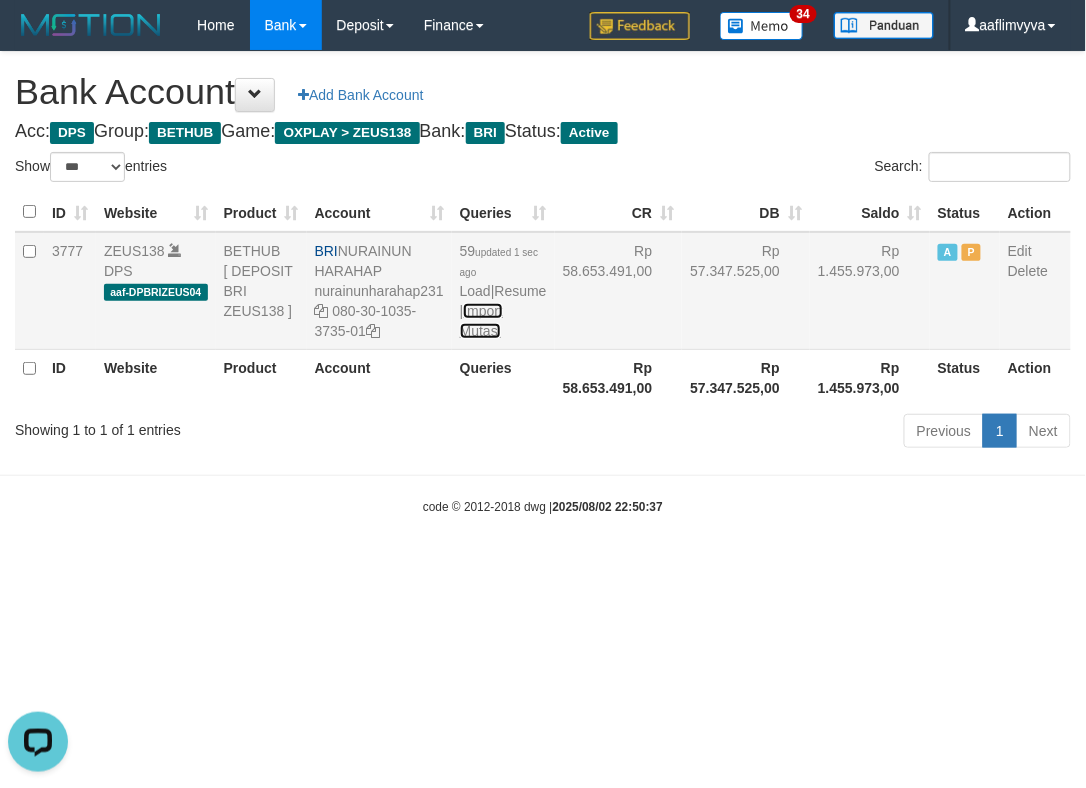 click on "Import Mutasi" at bounding box center [481, 321] 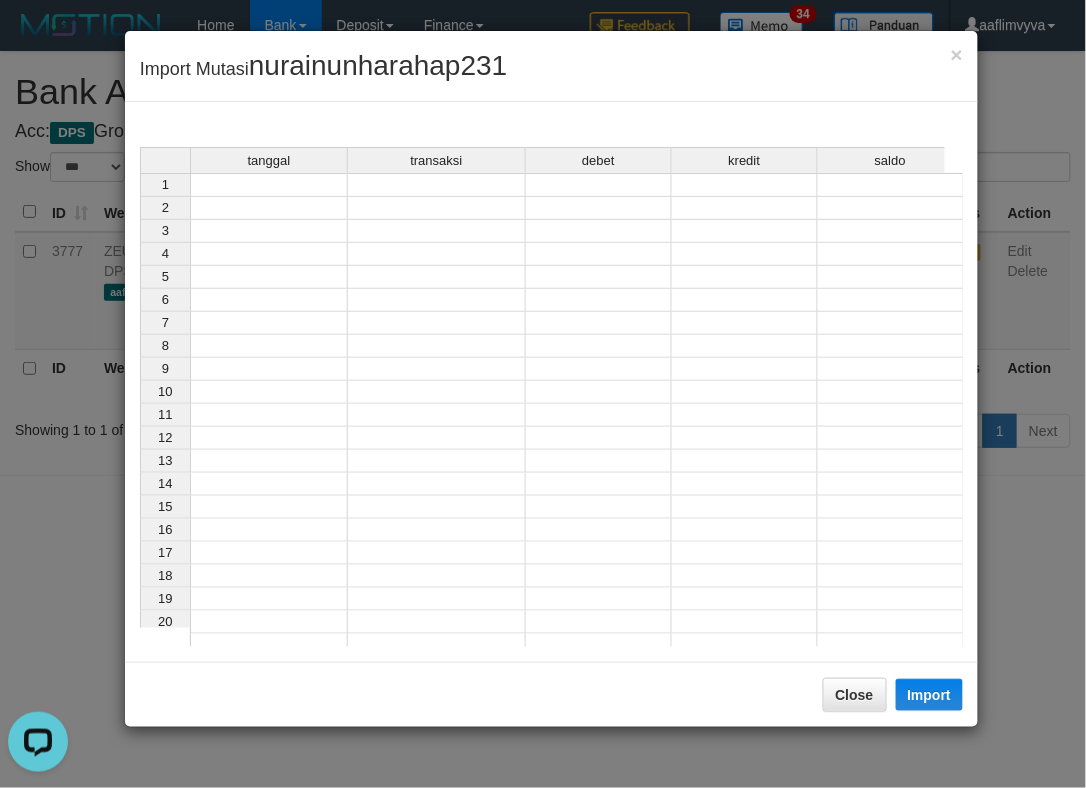 click on "tanggal transaksi debet kredit saldo" at bounding box center [542, 161] 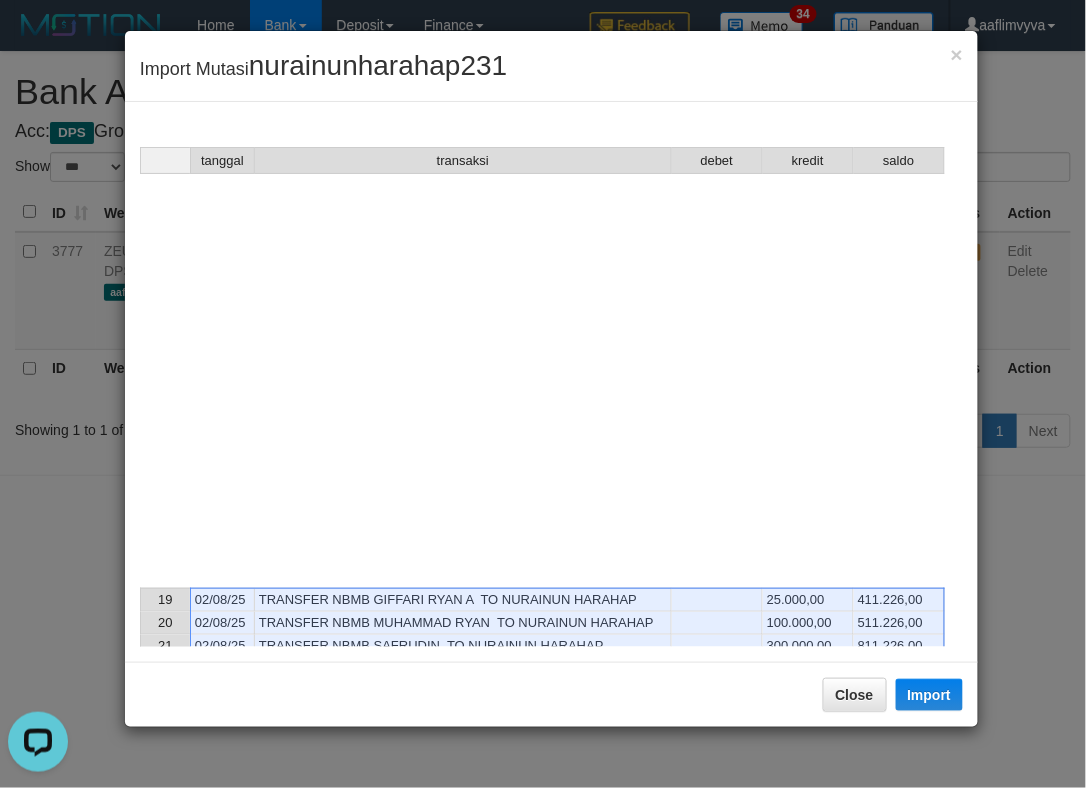 scroll, scrollTop: 1436, scrollLeft: 0, axis: vertical 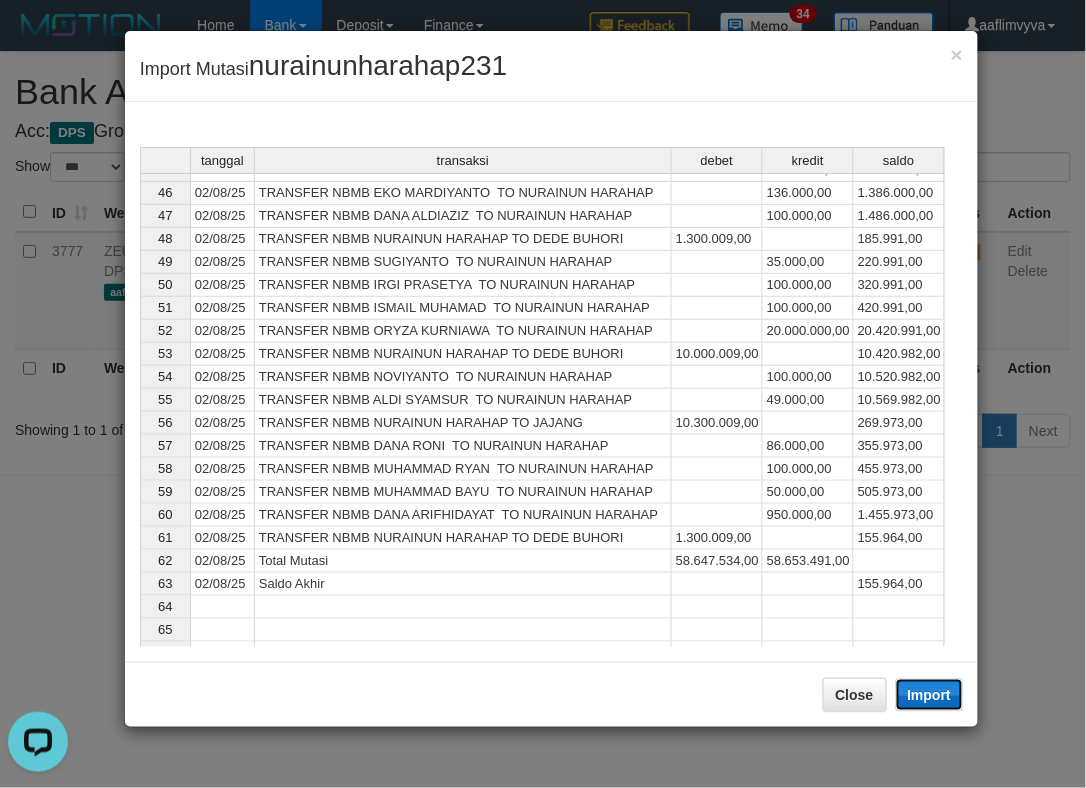 click on "Import" at bounding box center [930, 695] 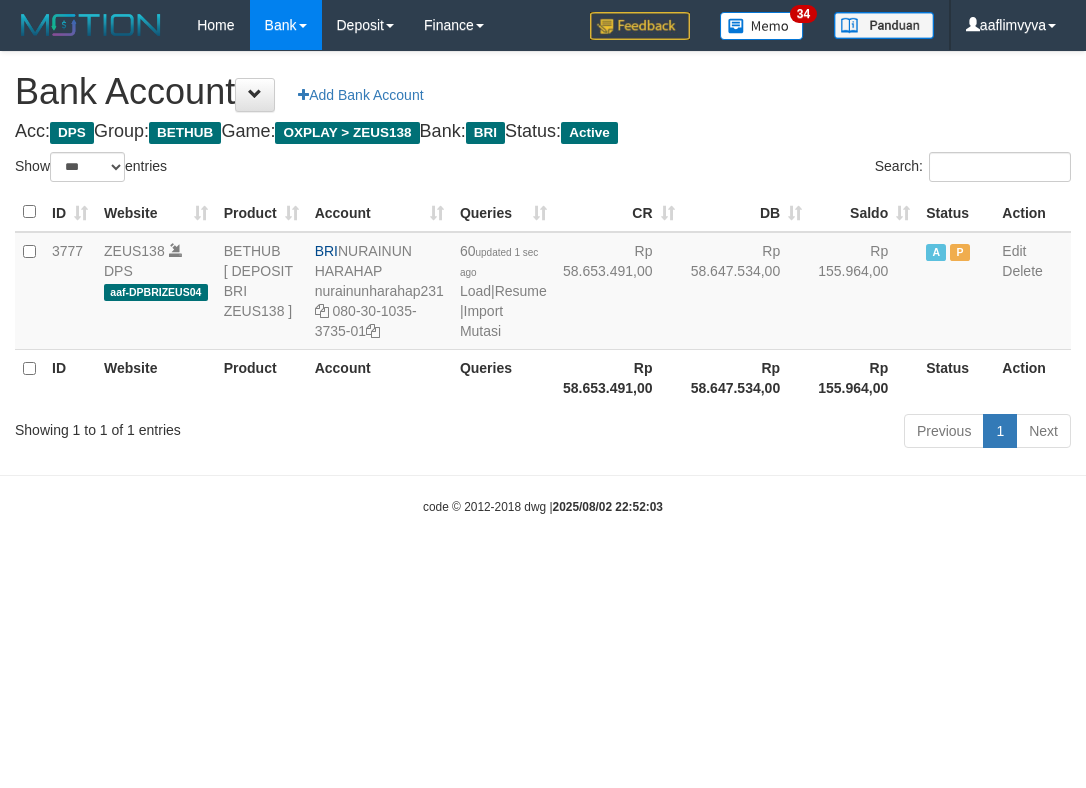 select on "***" 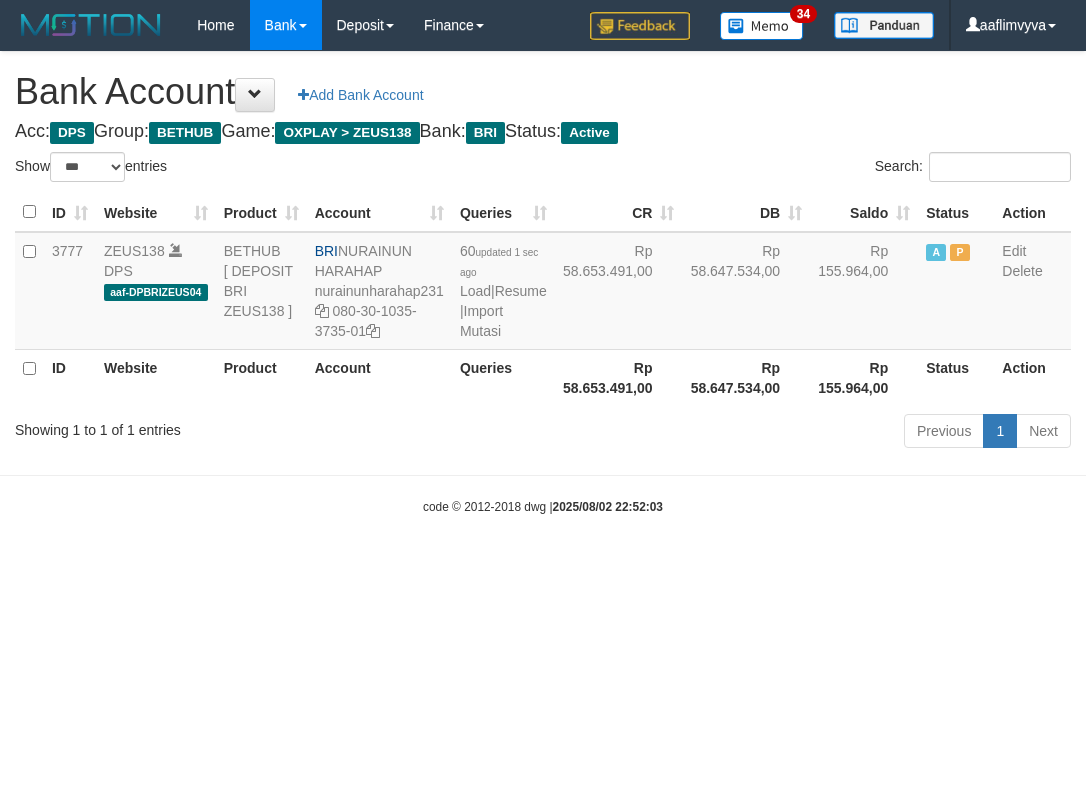 scroll, scrollTop: 0, scrollLeft: 0, axis: both 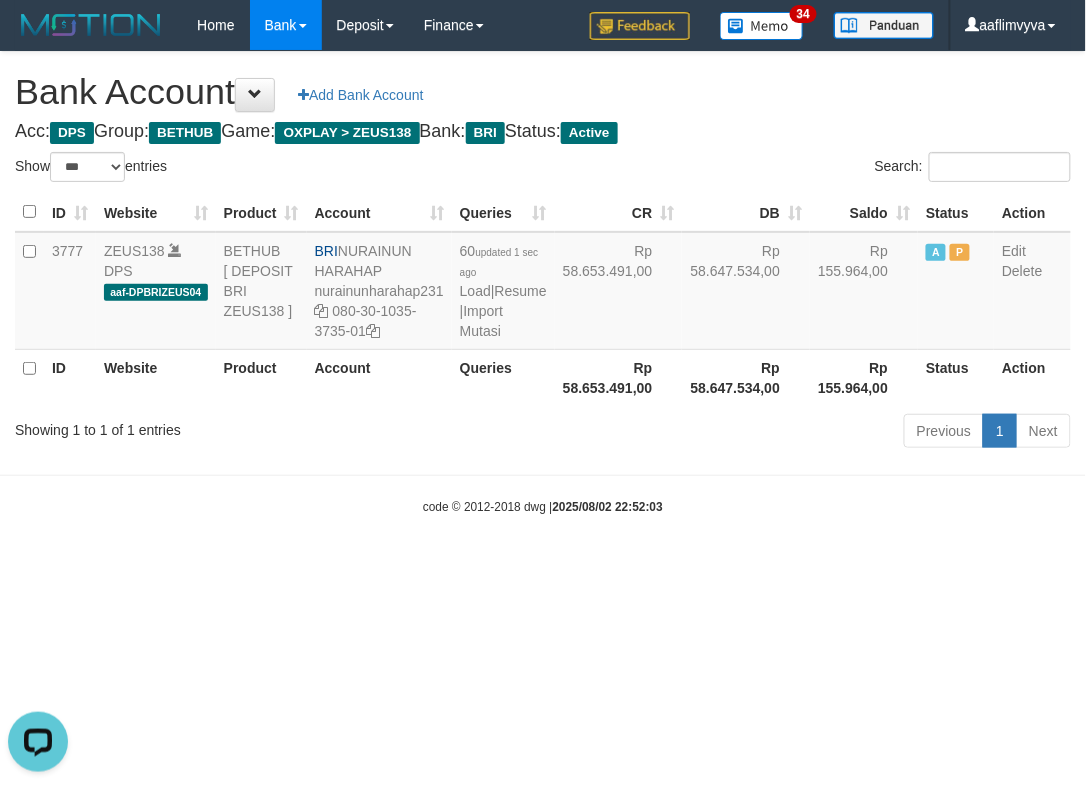 click on "Toggle navigation
Home
Bank
Account List
Load
By Website
Group
[OXPLAY]													ZEUS138
By Load Group (DPS)" at bounding box center [543, 283] 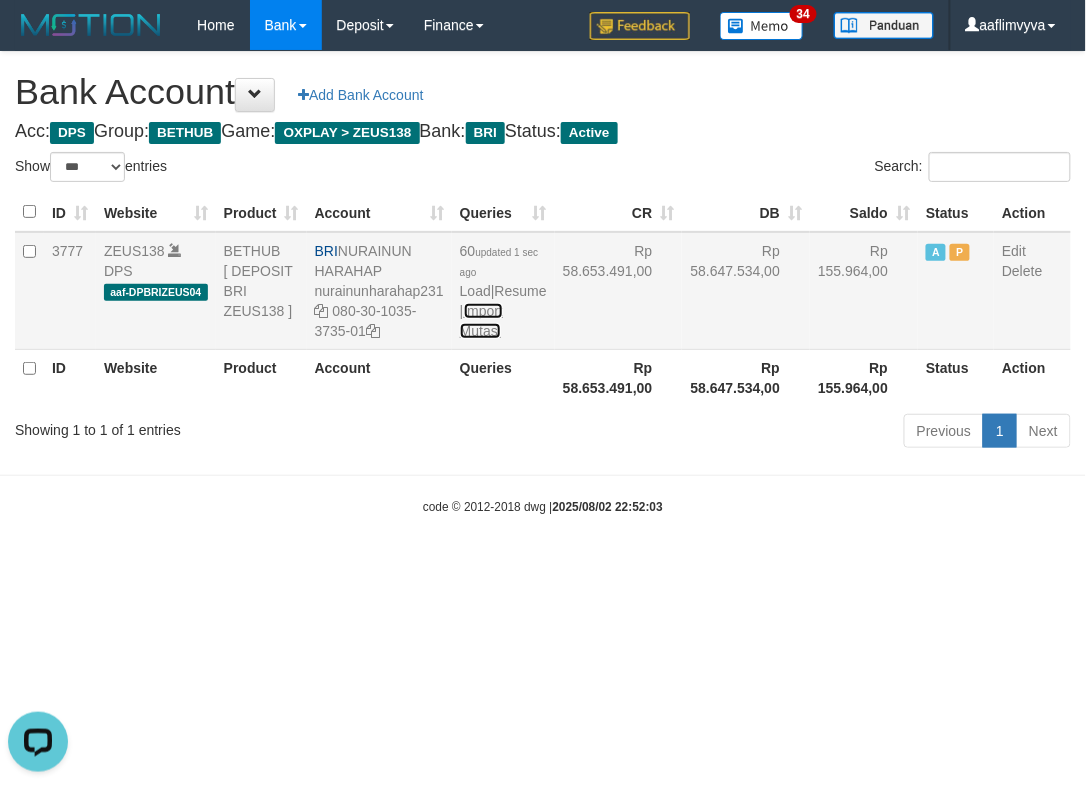 click on "Import Mutasi" at bounding box center (481, 321) 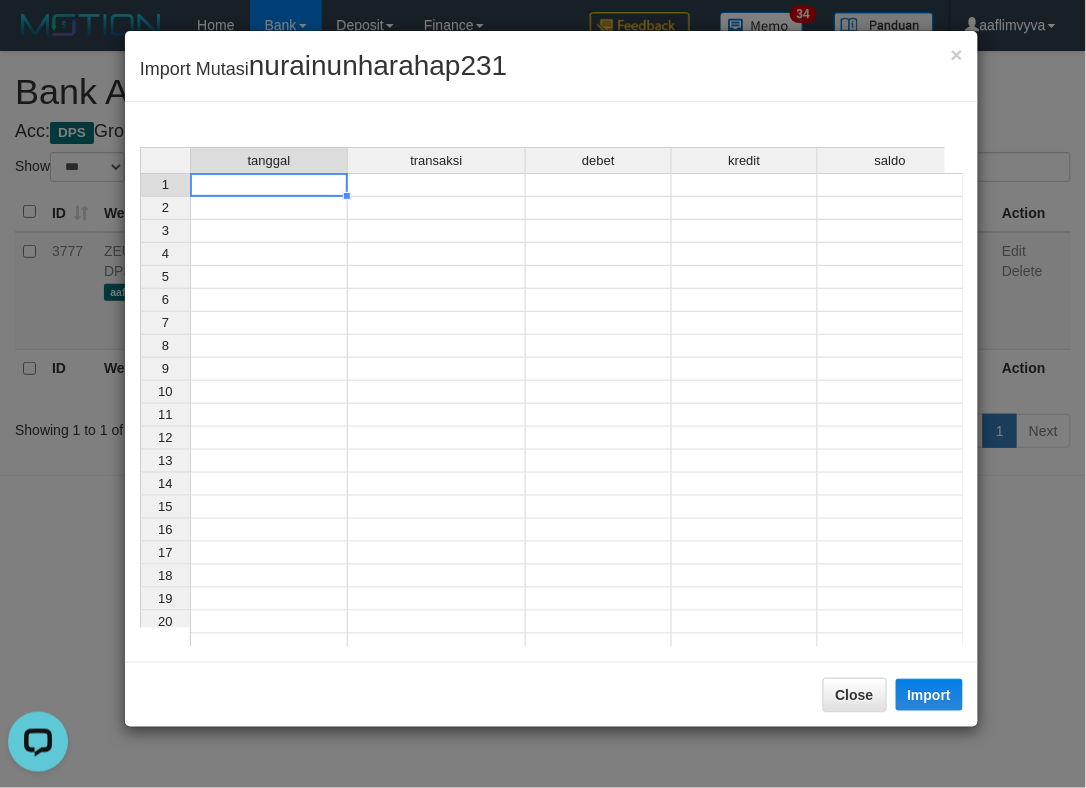 click at bounding box center (269, 185) 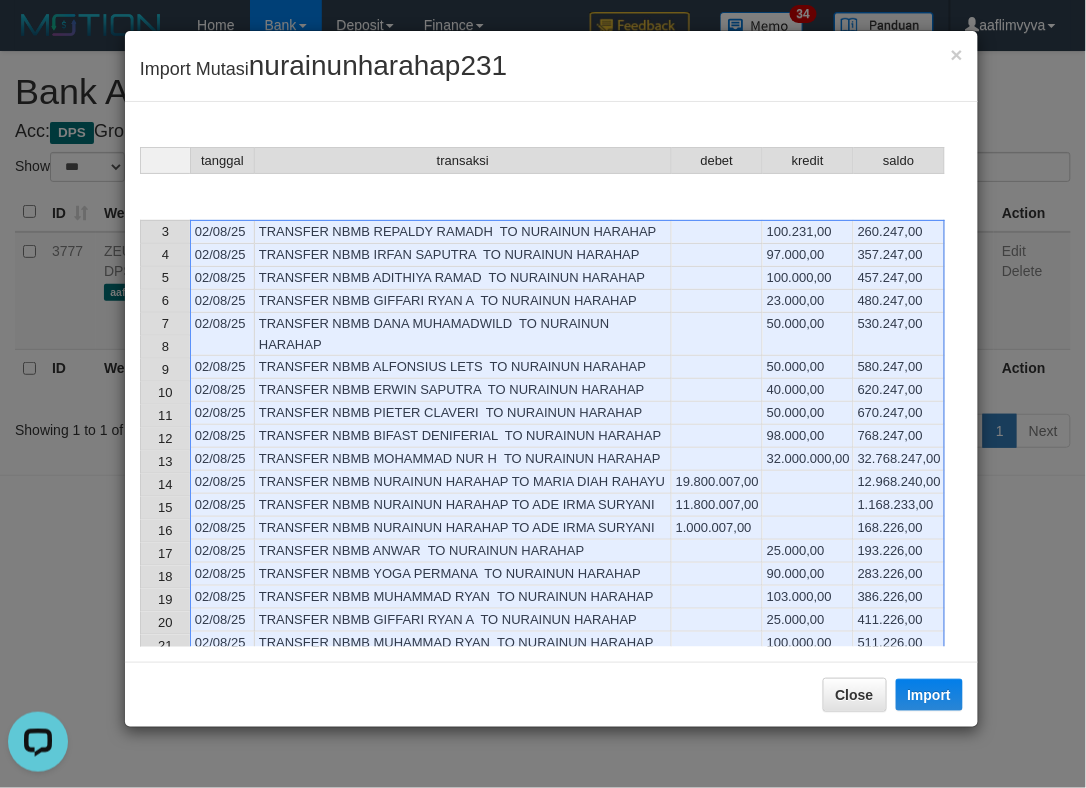 scroll, scrollTop: 796, scrollLeft: 0, axis: vertical 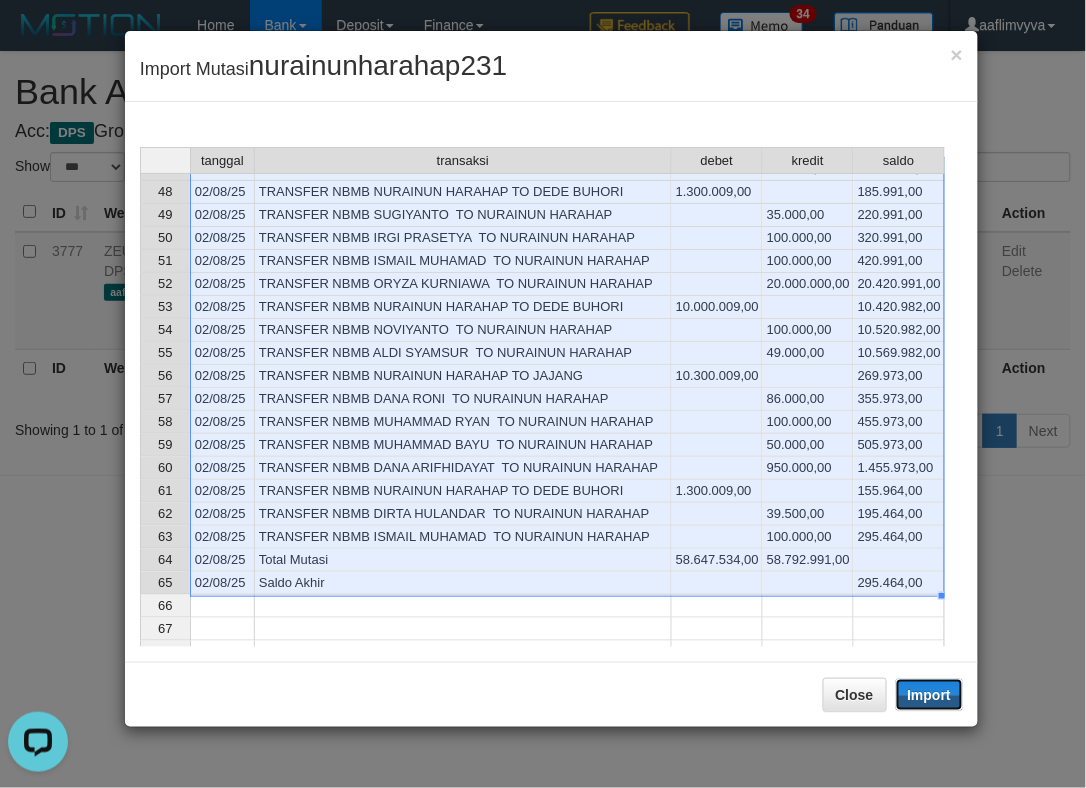 drag, startPoint x: 935, startPoint y: 692, endPoint x: 1, endPoint y: 433, distance: 969.2456 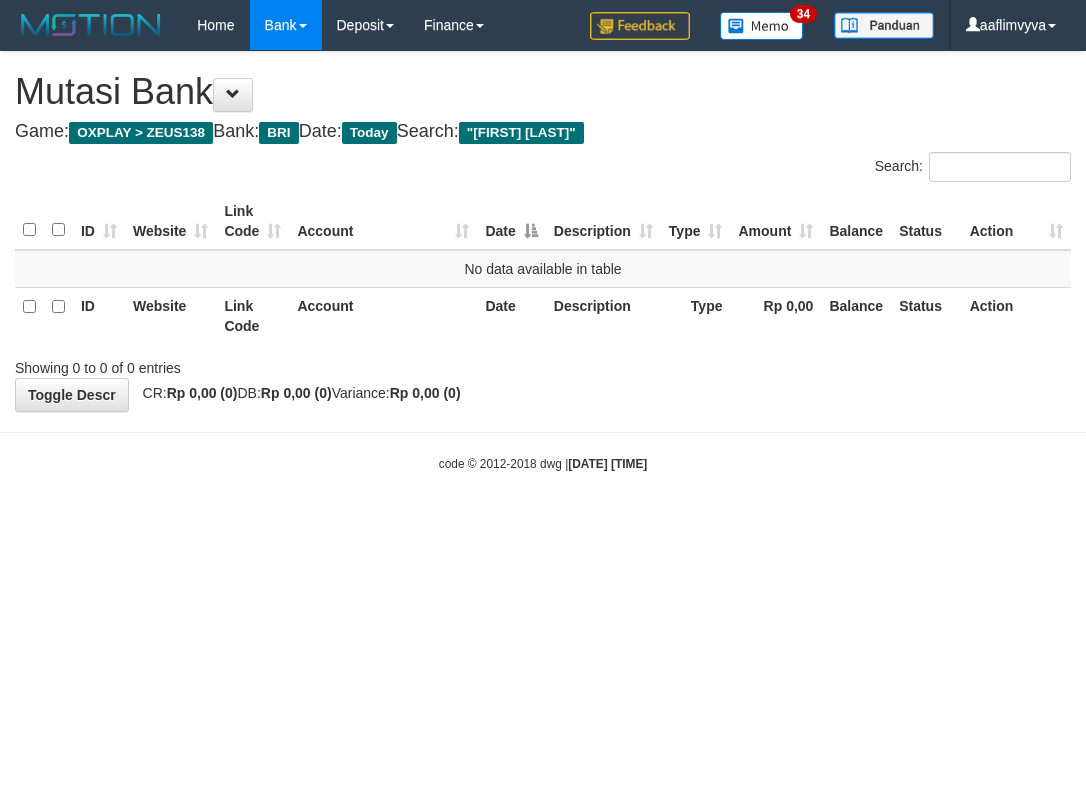 scroll, scrollTop: 0, scrollLeft: 0, axis: both 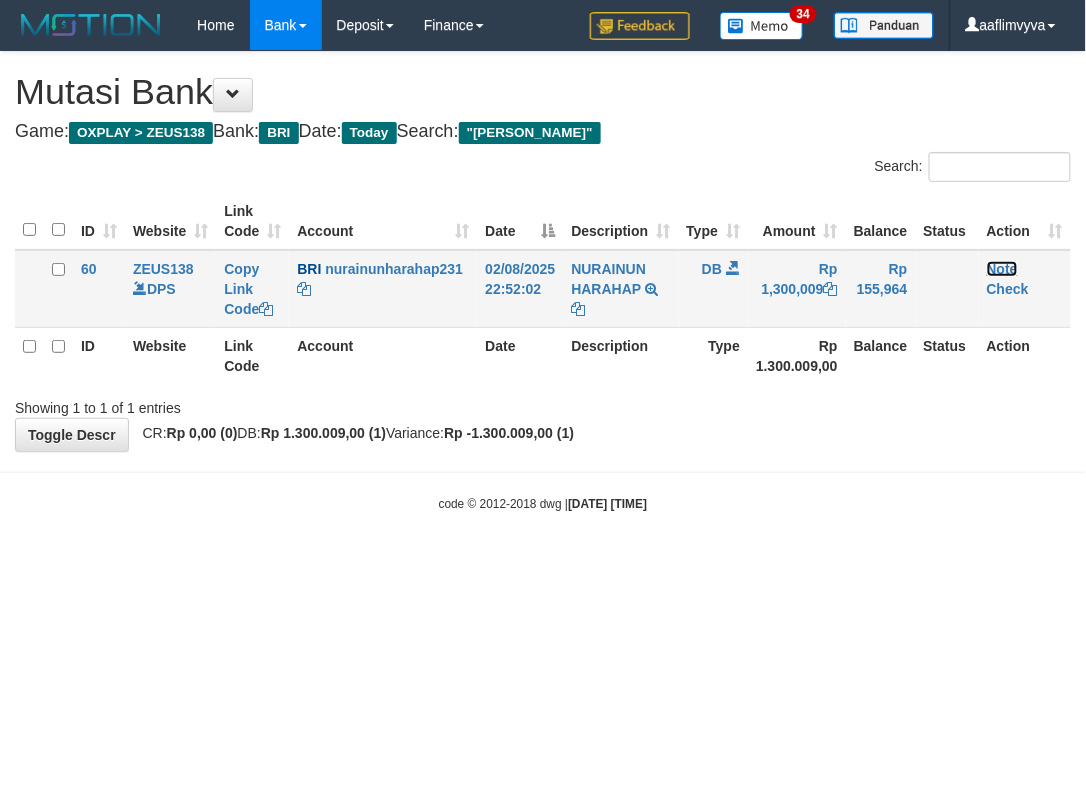 click on "Note" at bounding box center (1002, 269) 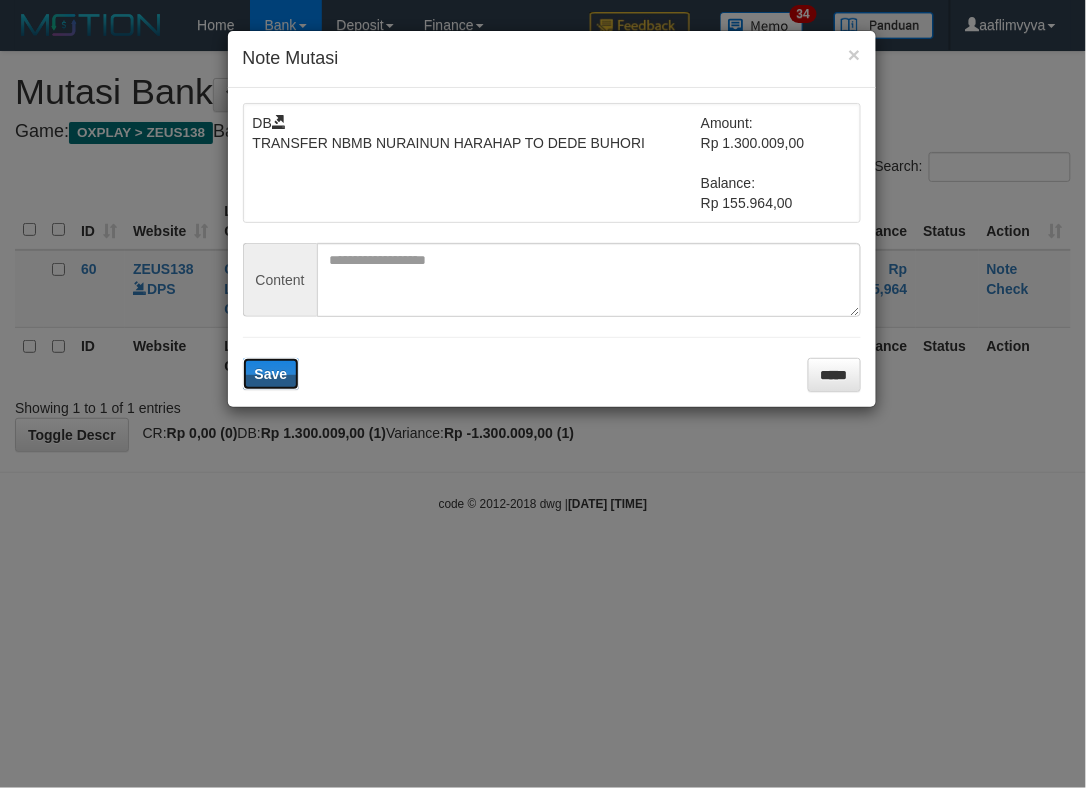 click at bounding box center [589, 280] 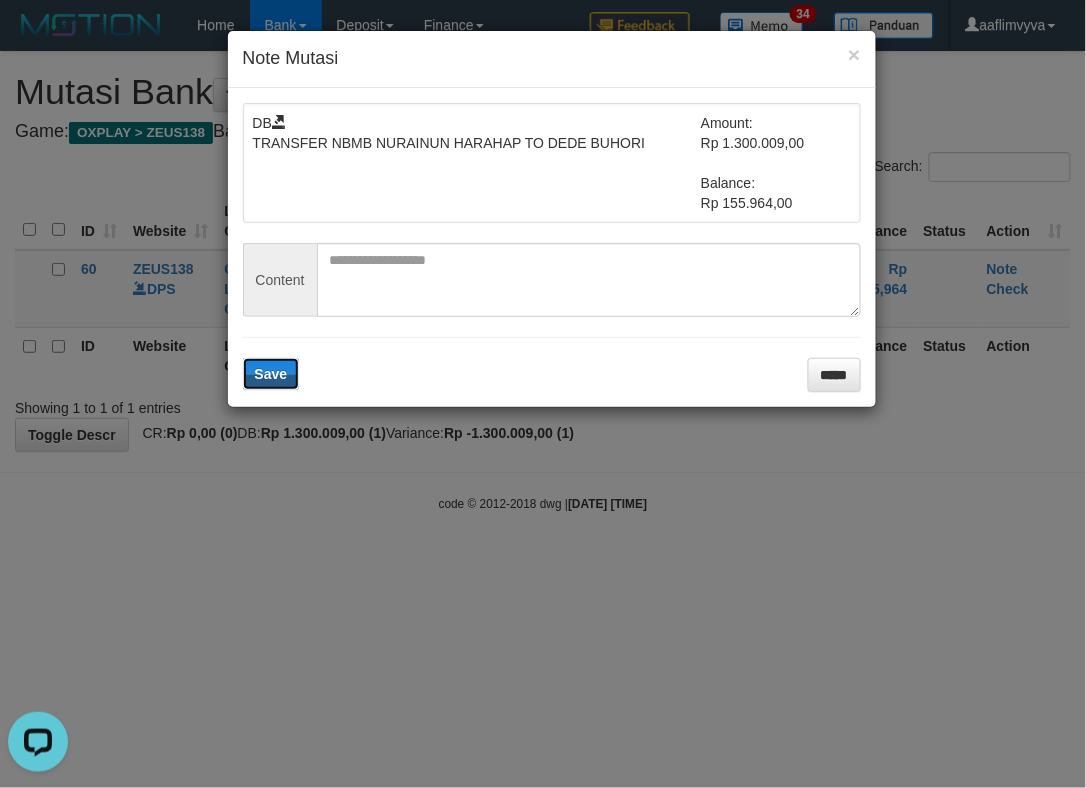 scroll, scrollTop: 0, scrollLeft: 0, axis: both 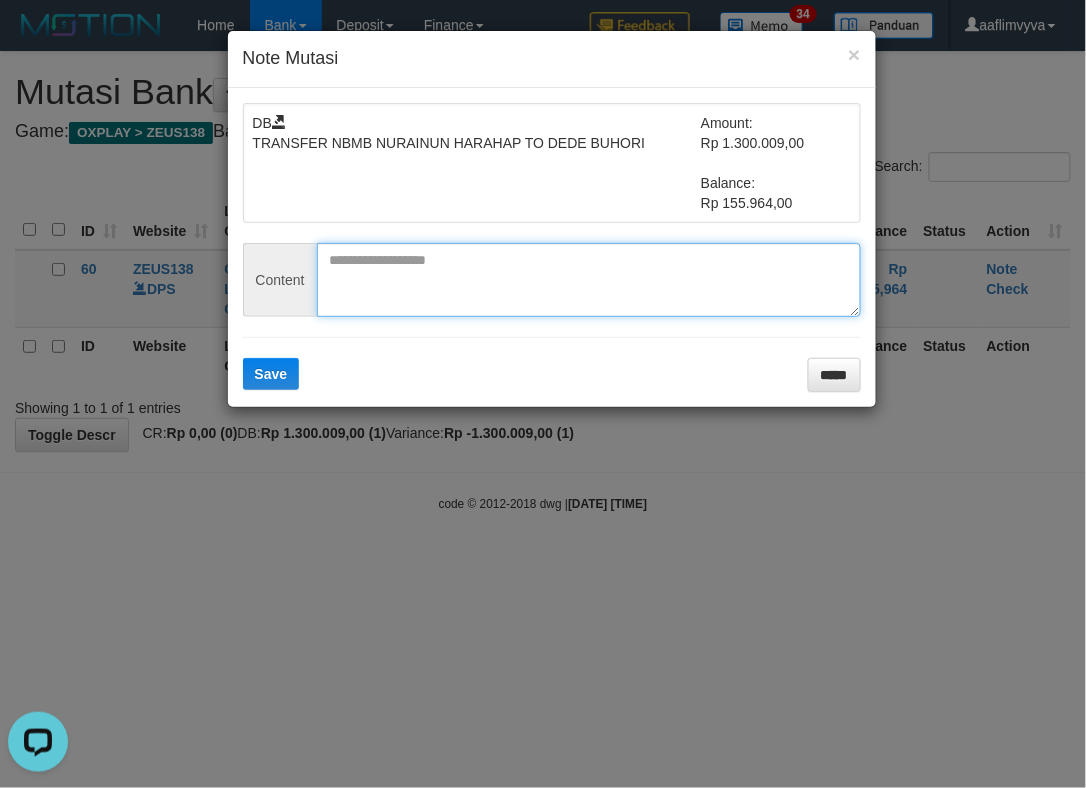 click at bounding box center (589, 280) 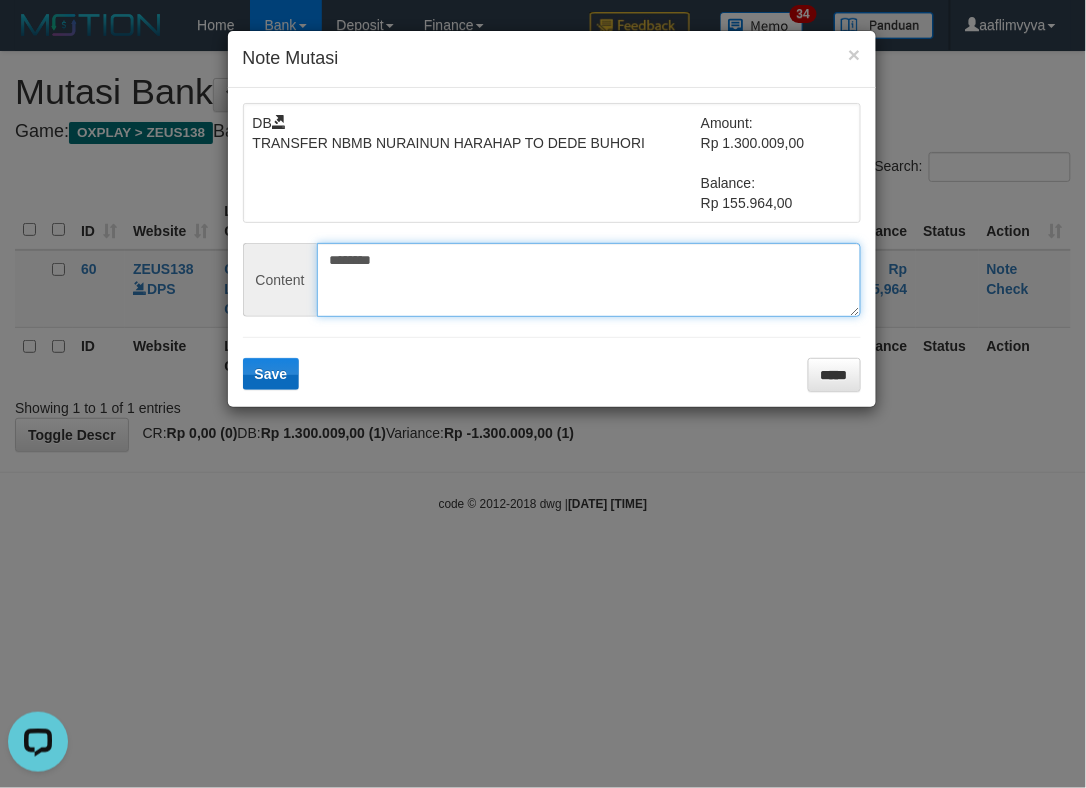 type on "********" 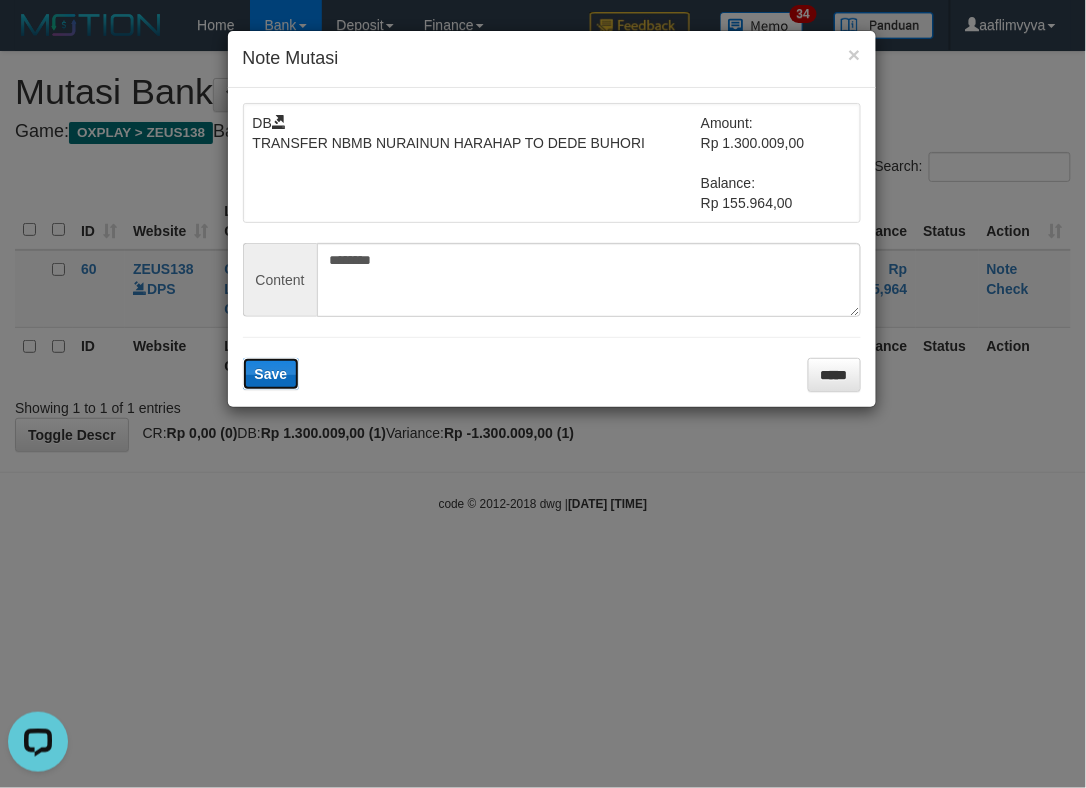 click on "Save" at bounding box center [271, 374] 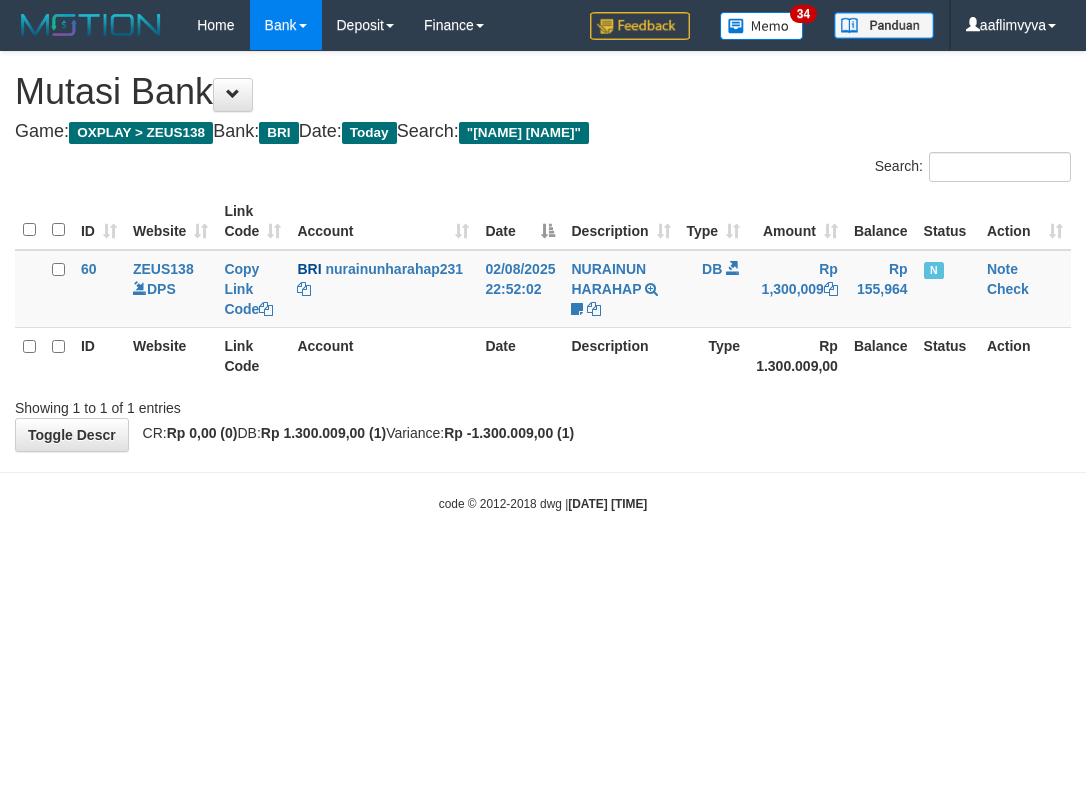 scroll, scrollTop: 0, scrollLeft: 0, axis: both 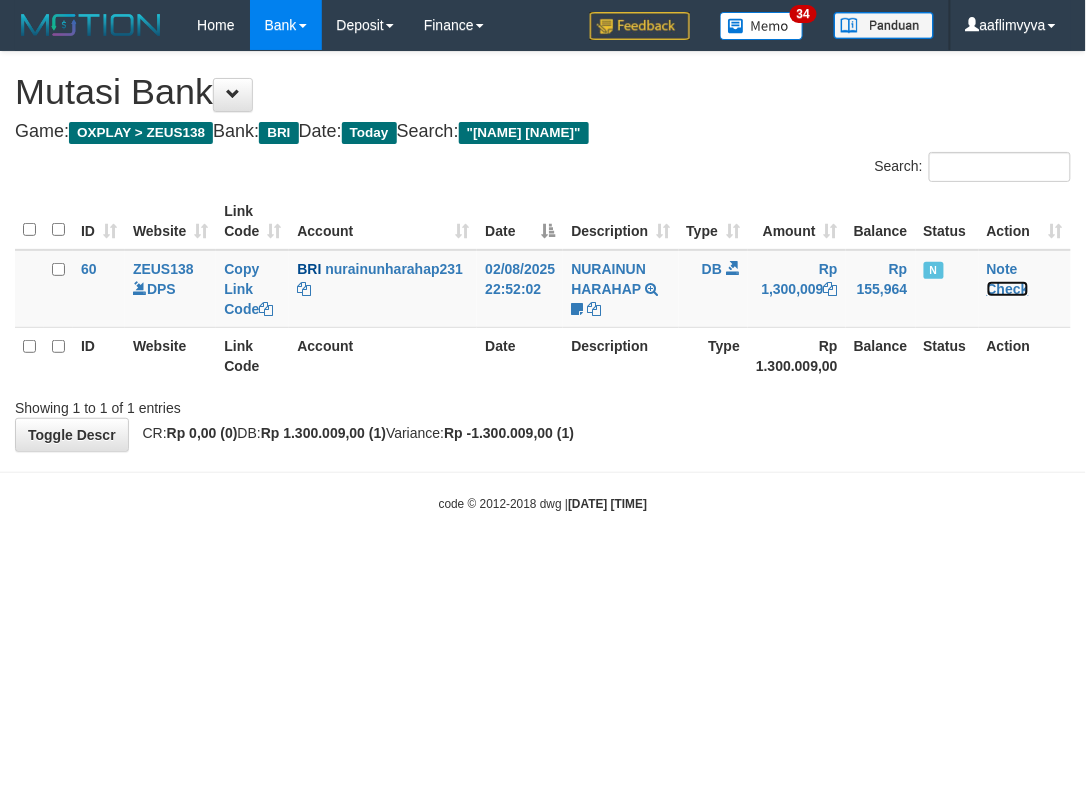 click on "Check" at bounding box center [1008, 289] 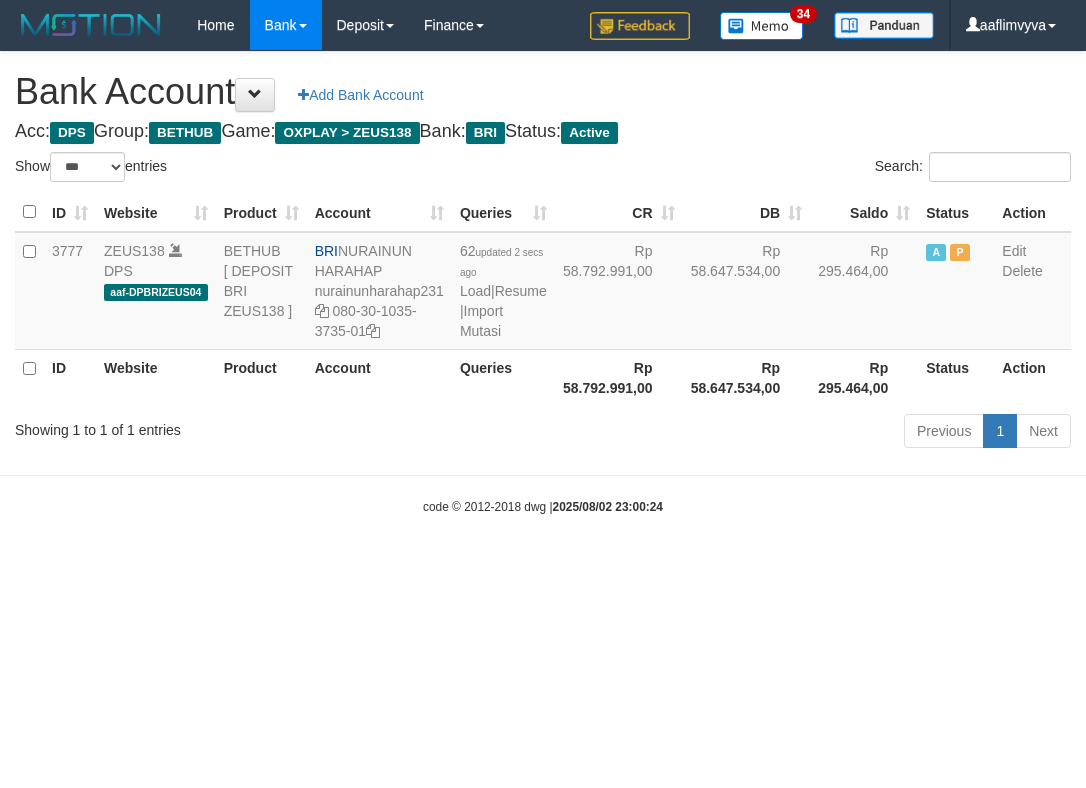 select on "***" 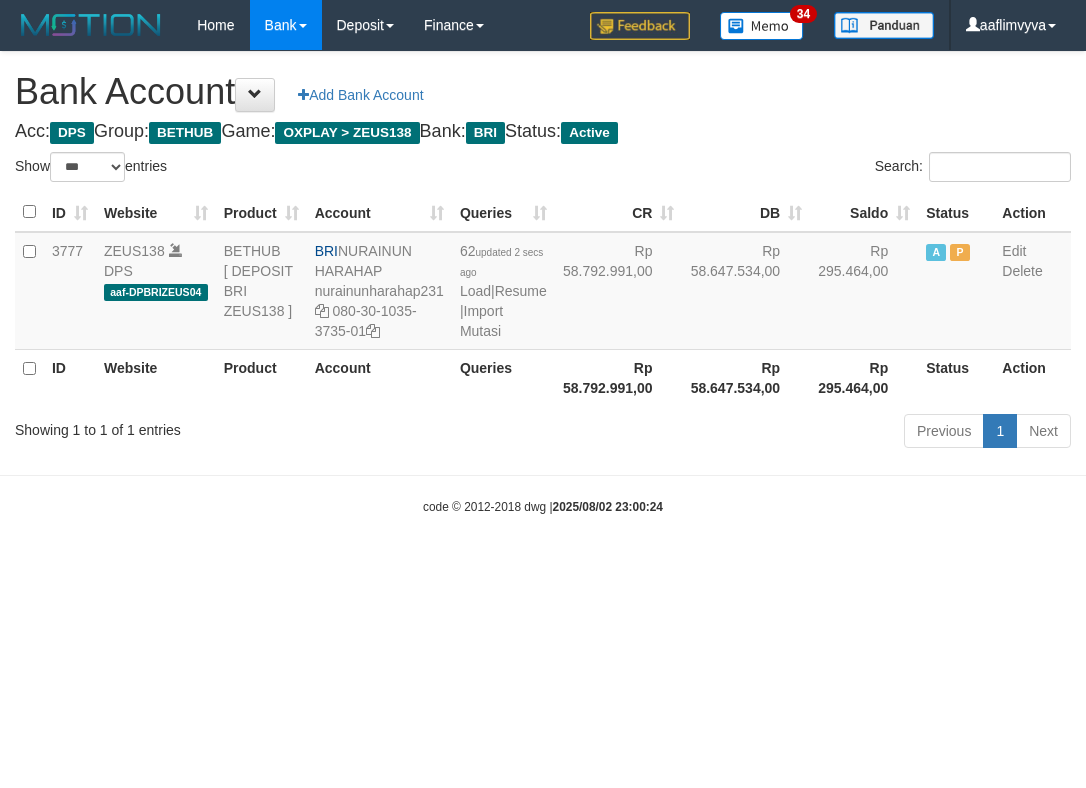scroll, scrollTop: 0, scrollLeft: 0, axis: both 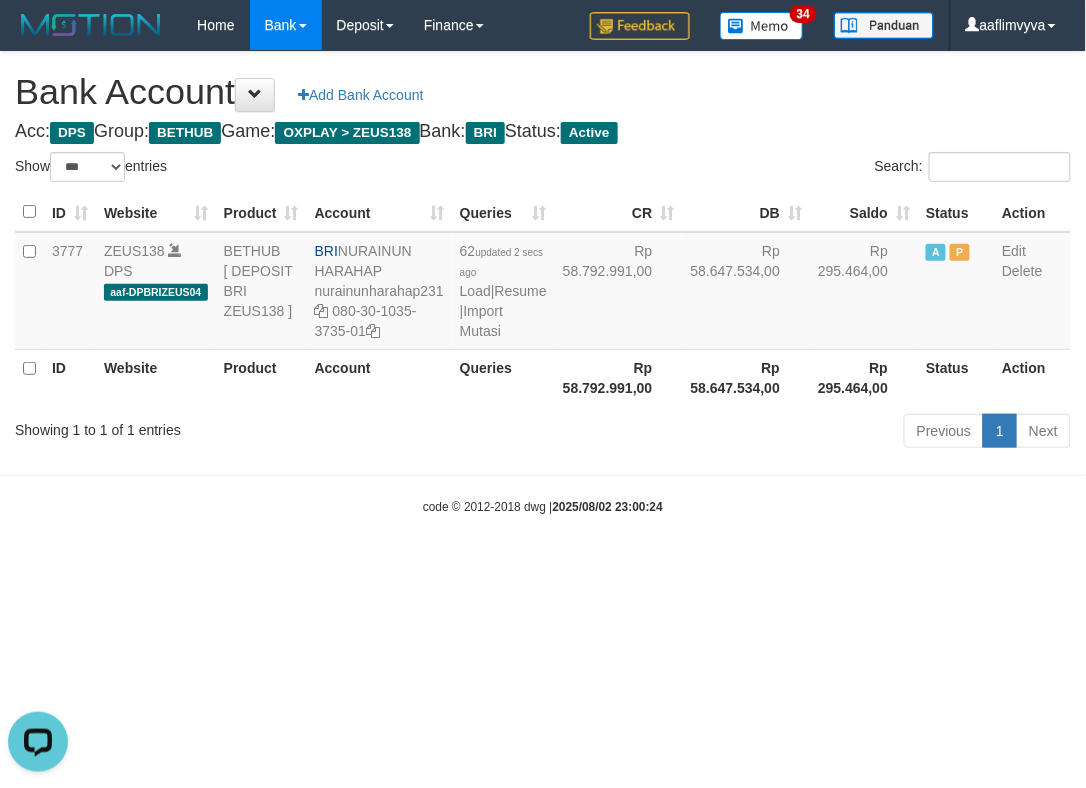 click on "Toggle navigation
Home
Bank
Account List
Load
By Website
Group
[OXPLAY]													ZEUS138
By Load Group (DPS)" at bounding box center (543, 283) 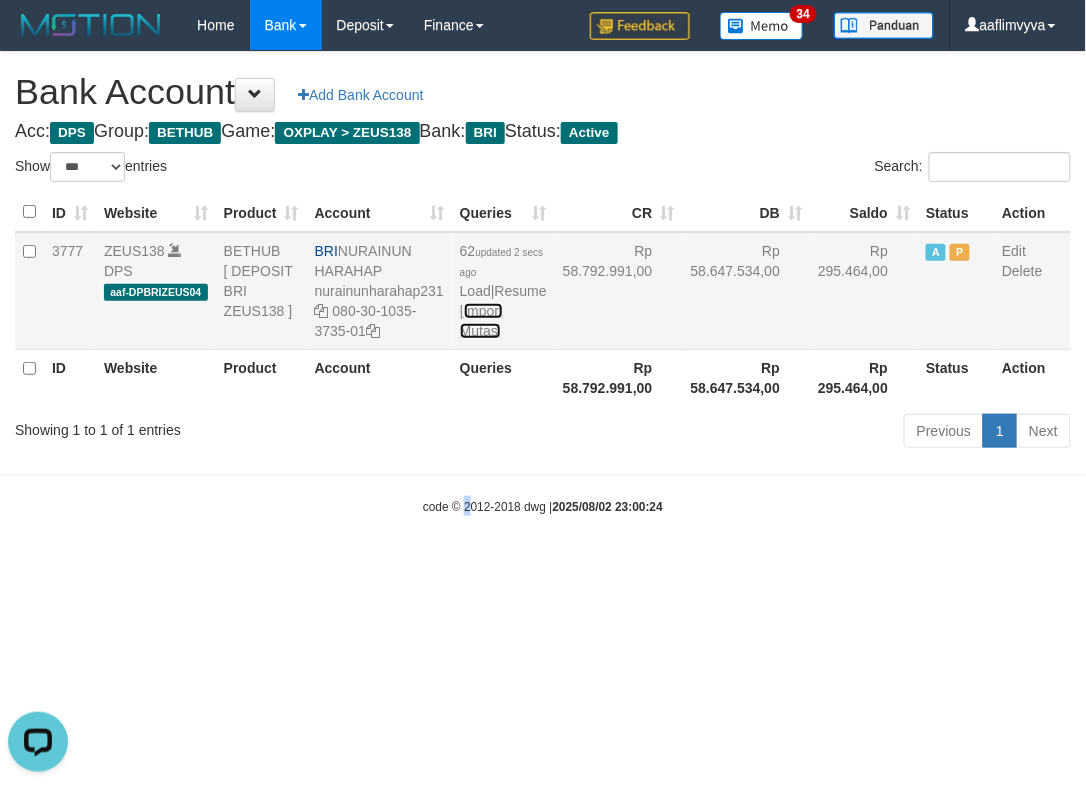 click on "Import Mutasi" at bounding box center [481, 321] 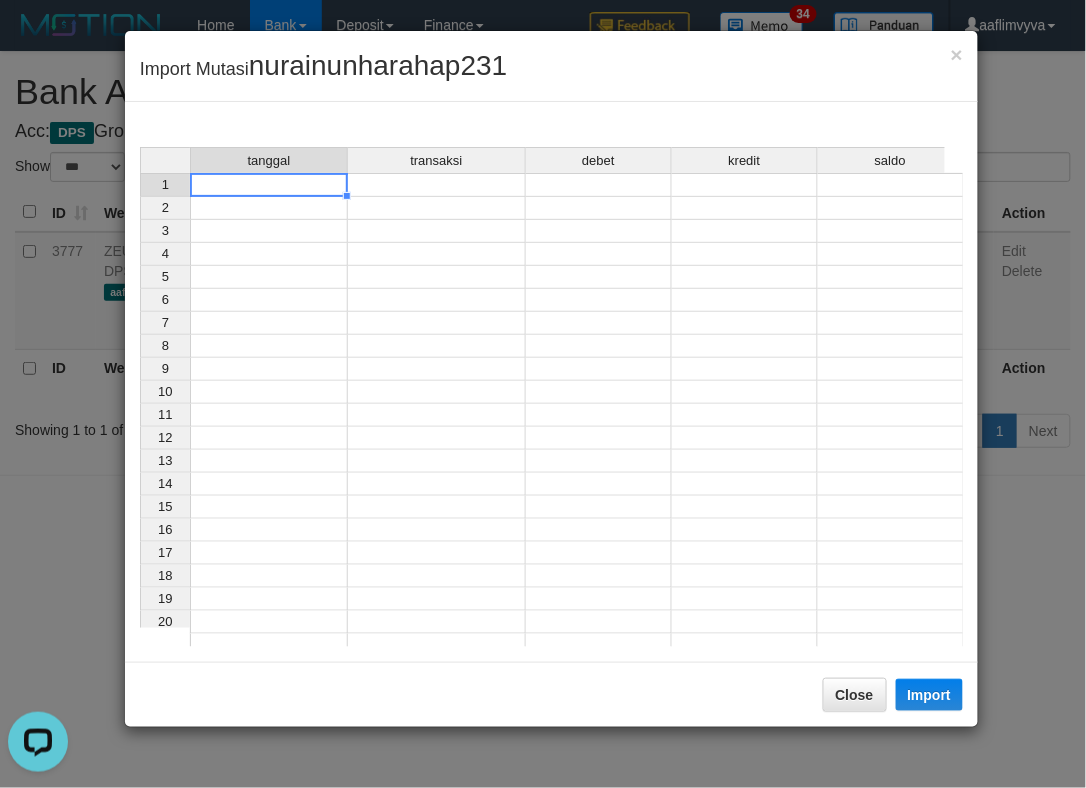 click at bounding box center [269, 185] 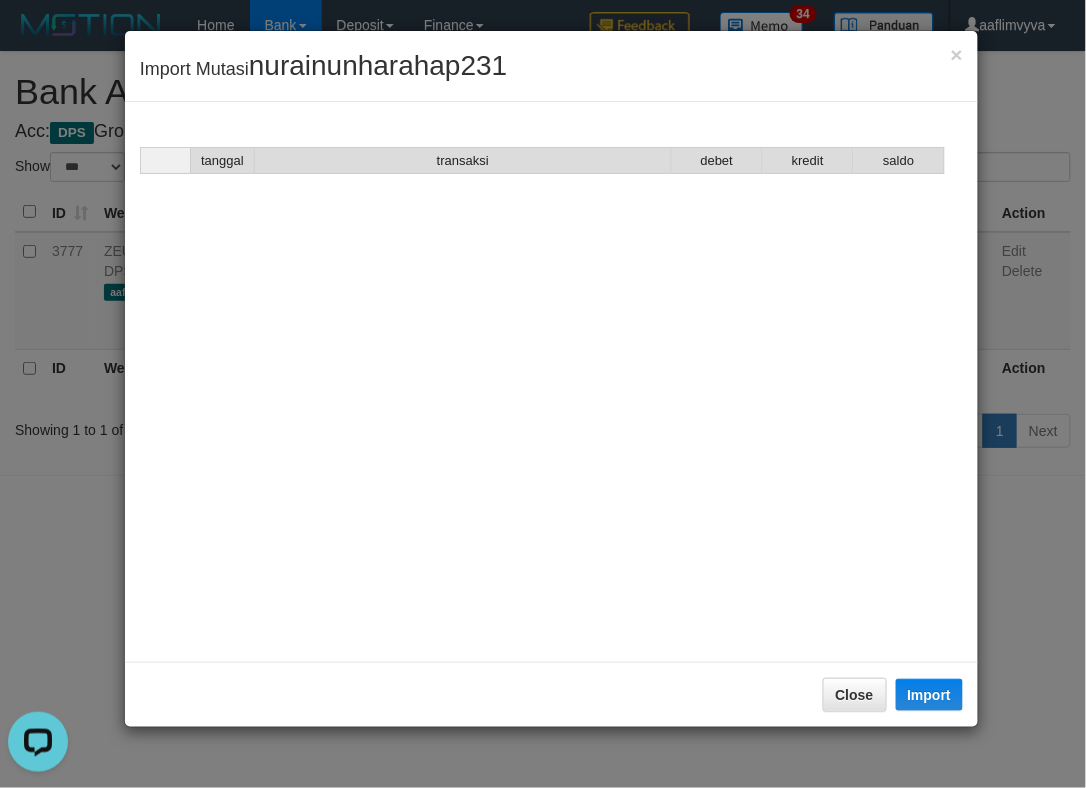 scroll, scrollTop: 1505, scrollLeft: 0, axis: vertical 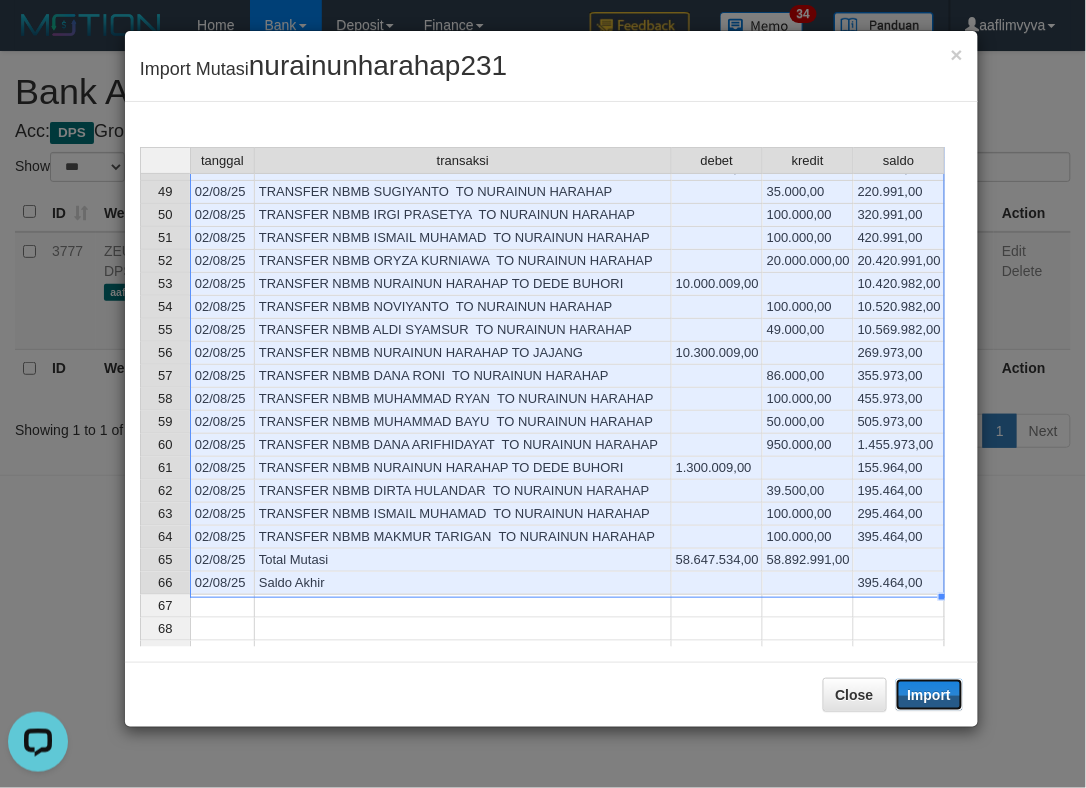 drag, startPoint x: 914, startPoint y: 690, endPoint x: 376, endPoint y: 528, distance: 561.8612 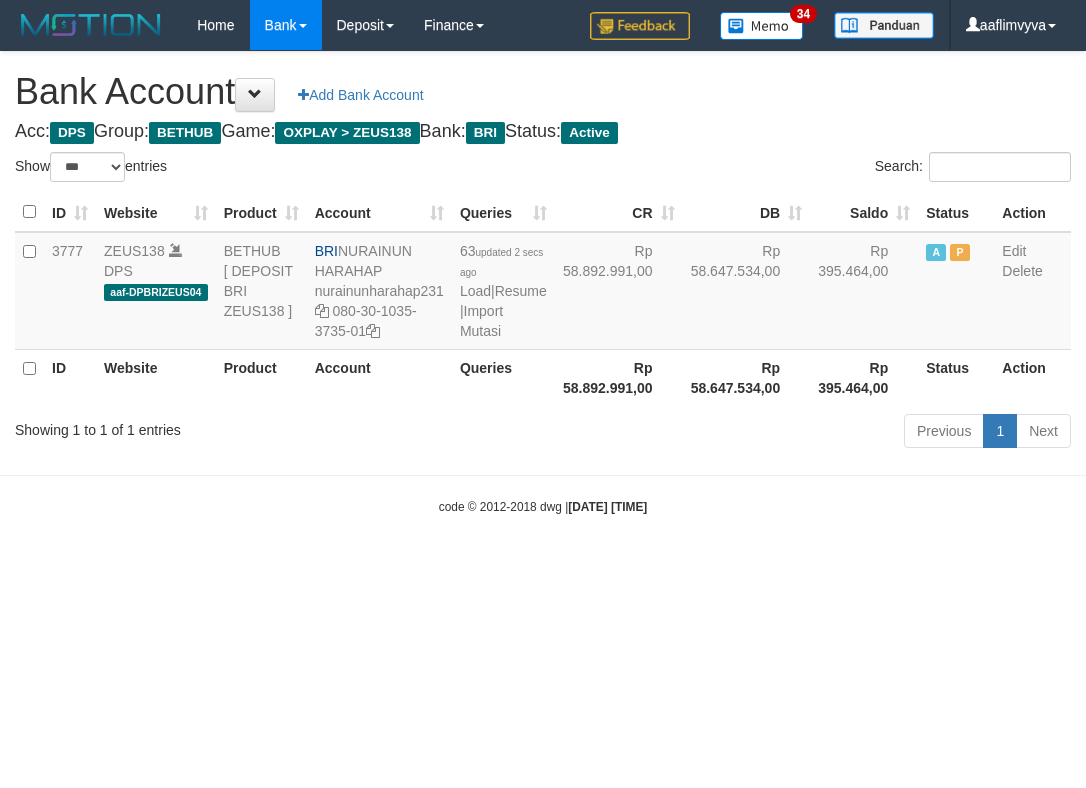 select on "***" 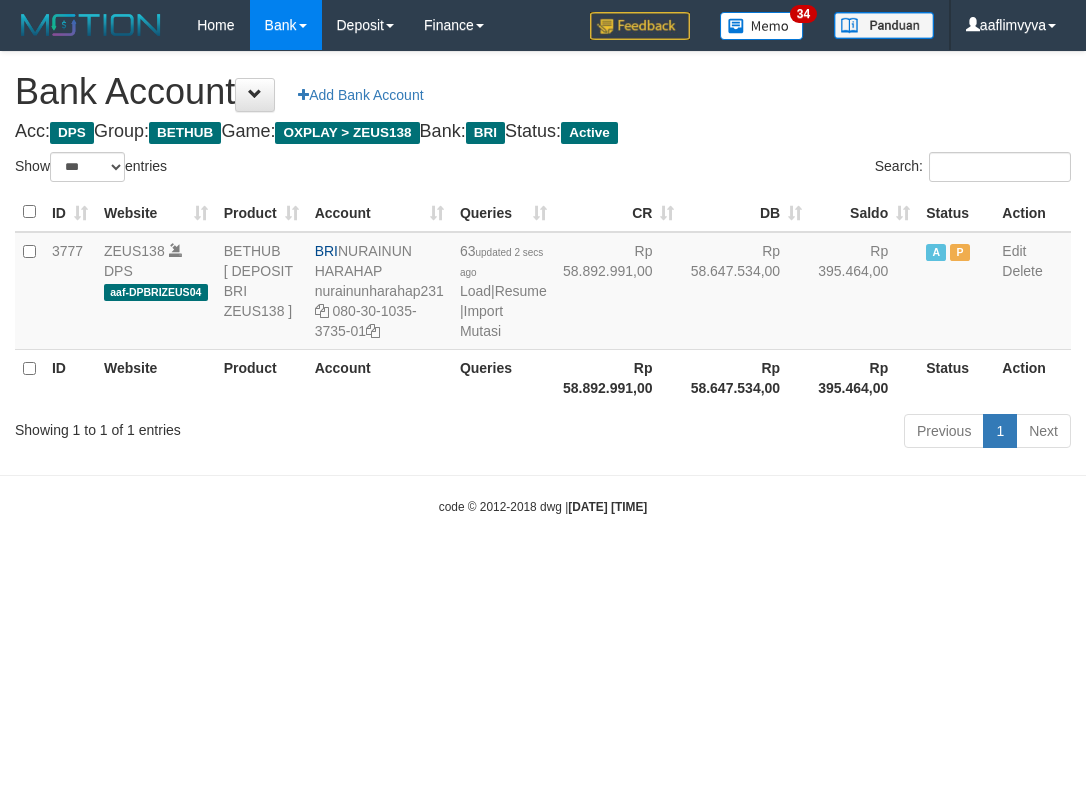 scroll, scrollTop: 0, scrollLeft: 0, axis: both 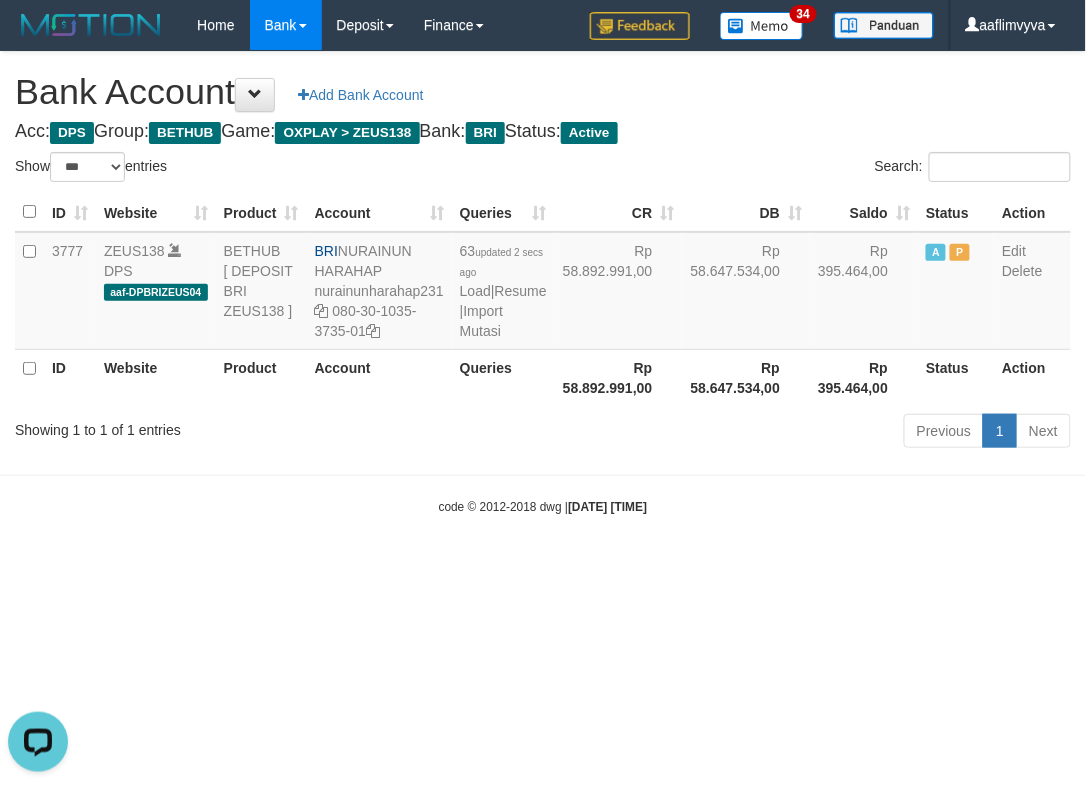 click on "Toggle navigation
Home
Bank
Account List
Load
By Website
Group
[OXPLAY]													ZEUS138
By Load Group (DPS)" at bounding box center (543, 283) 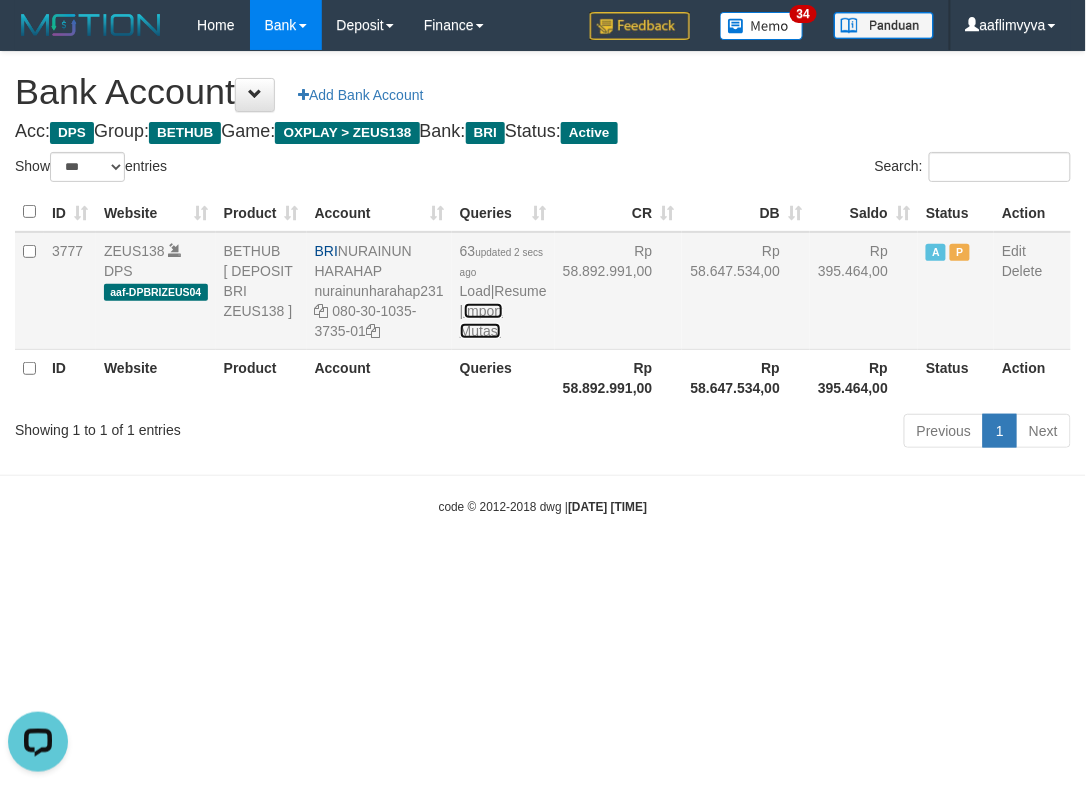 click on "Import Mutasi" at bounding box center (481, 321) 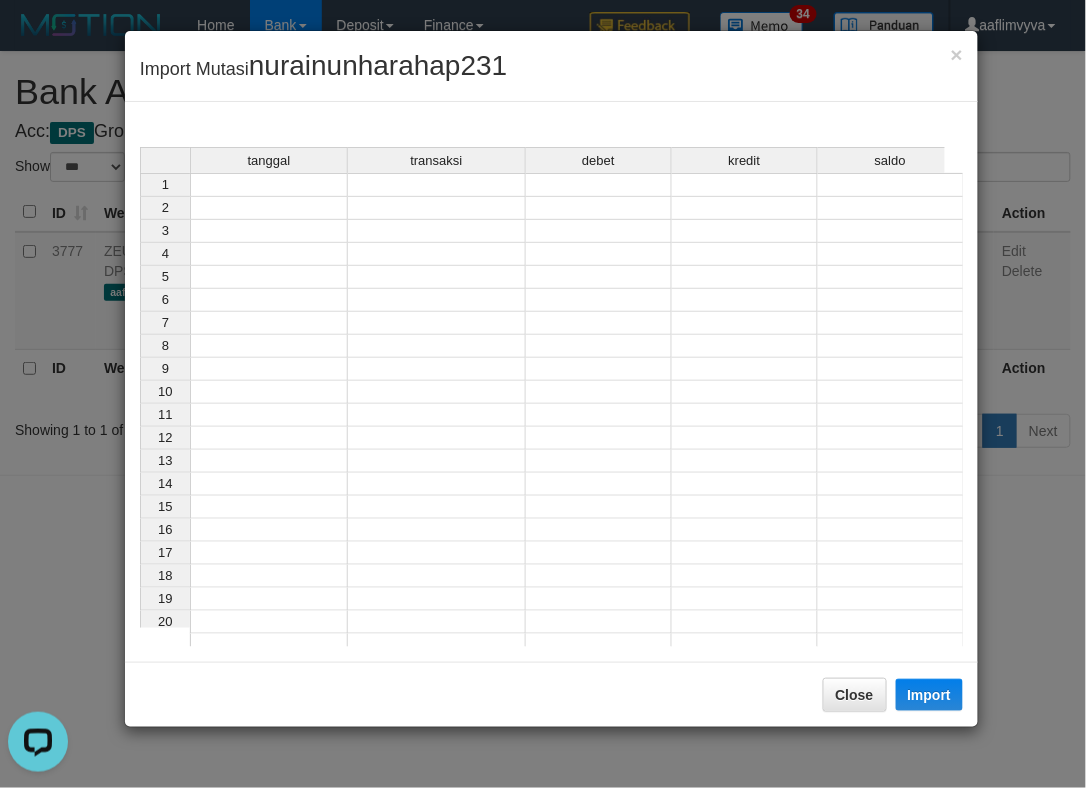 click at bounding box center (269, 185) 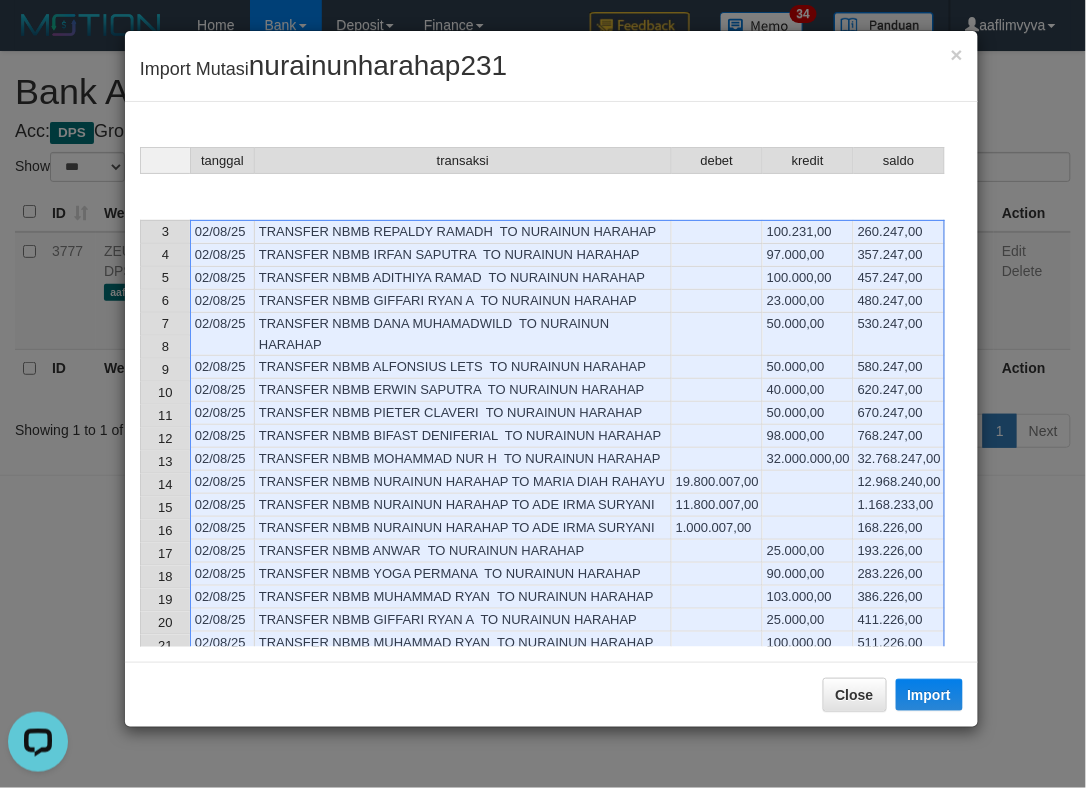 scroll, scrollTop: 1552, scrollLeft: 0, axis: vertical 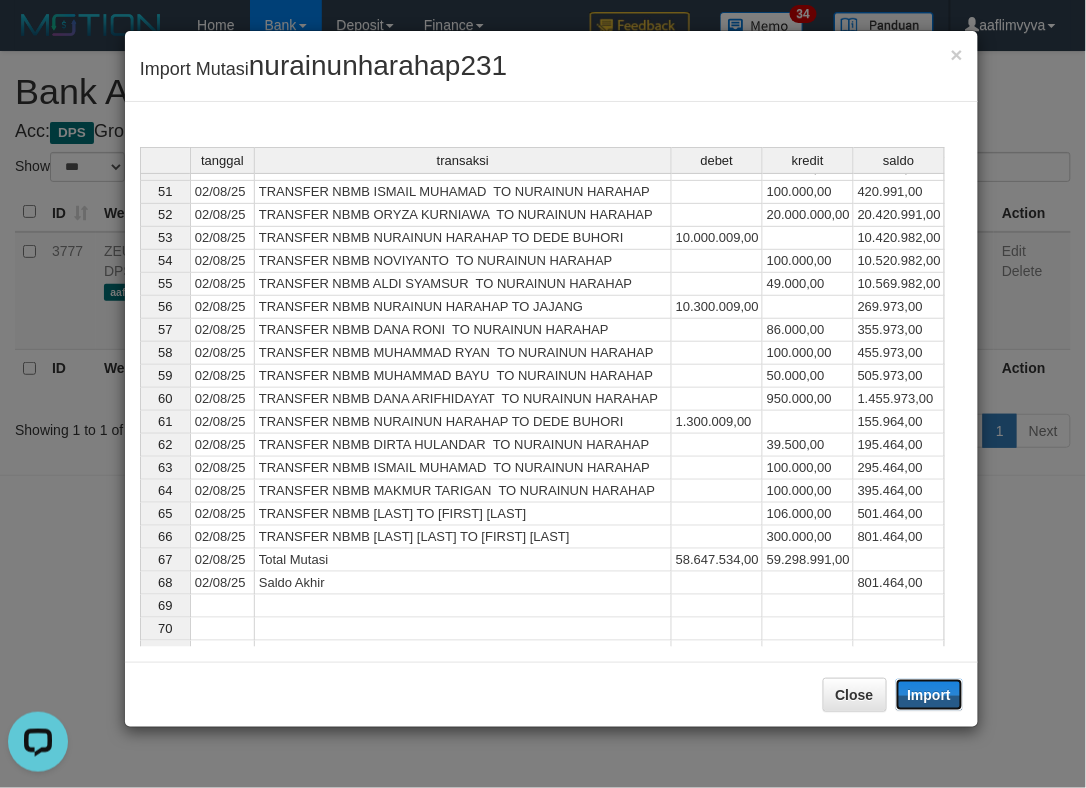 drag, startPoint x: 920, startPoint y: 693, endPoint x: 667, endPoint y: 596, distance: 270.95755 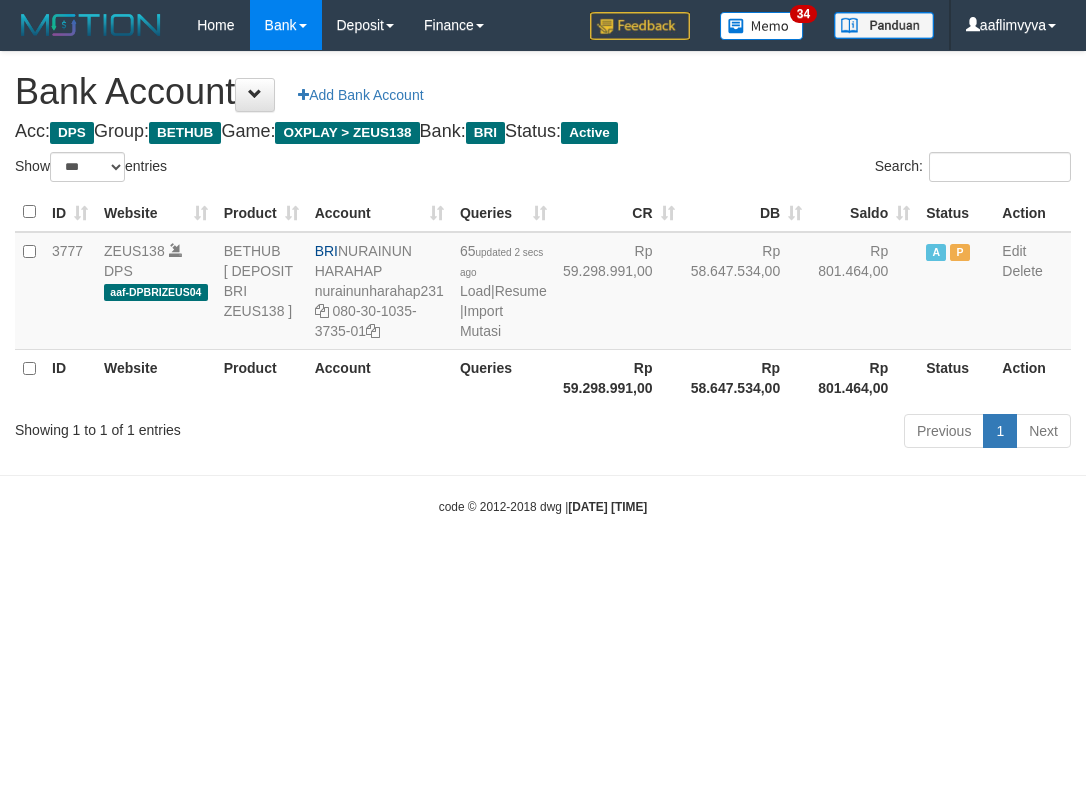 select on "***" 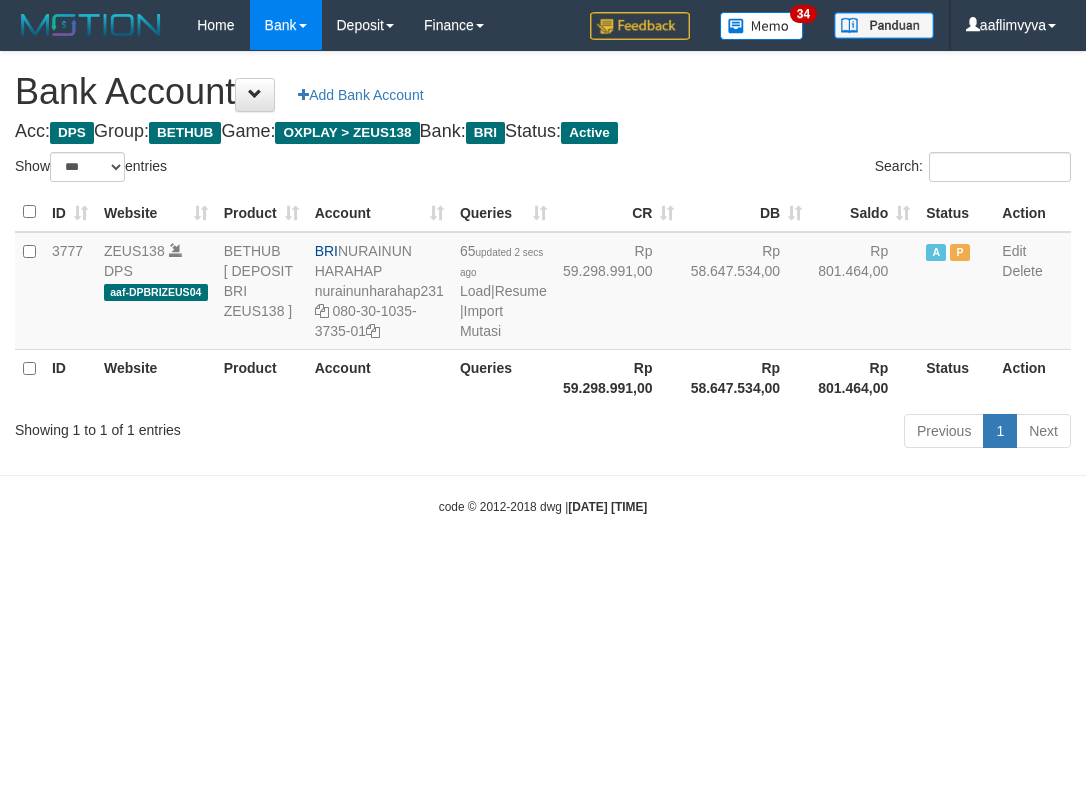 scroll, scrollTop: 0, scrollLeft: 0, axis: both 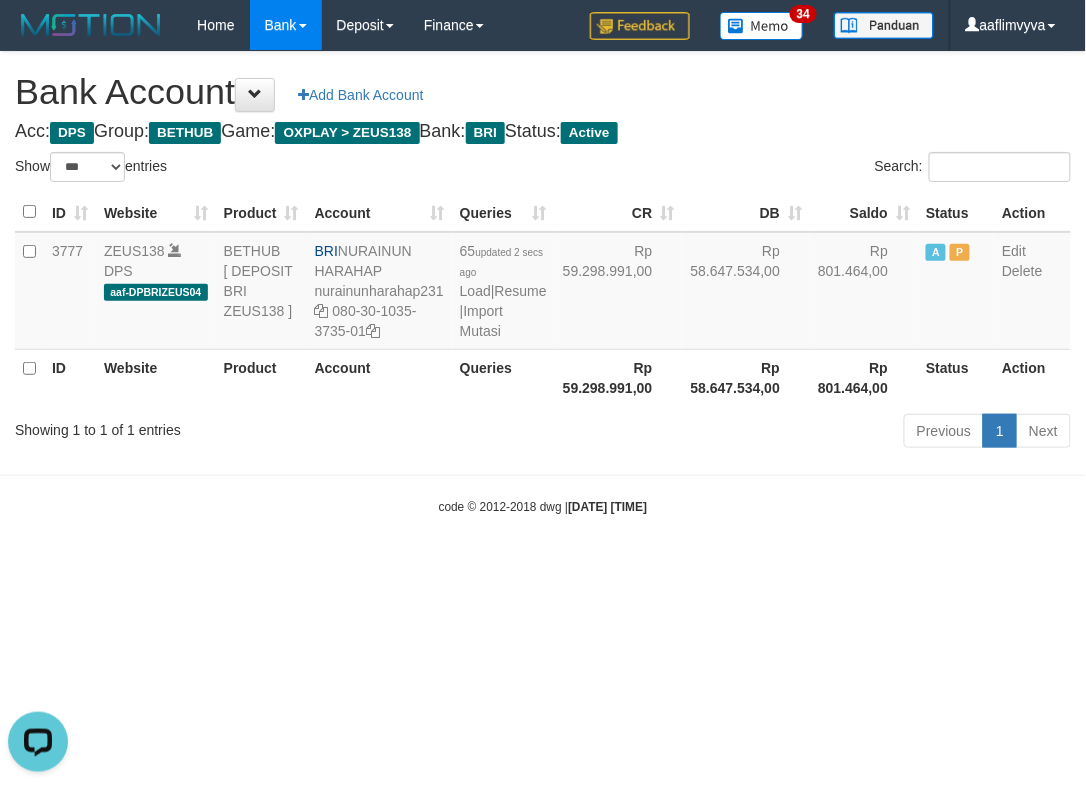drag, startPoint x: 250, startPoint y: 457, endPoint x: 307, endPoint y: 404, distance: 77.83315 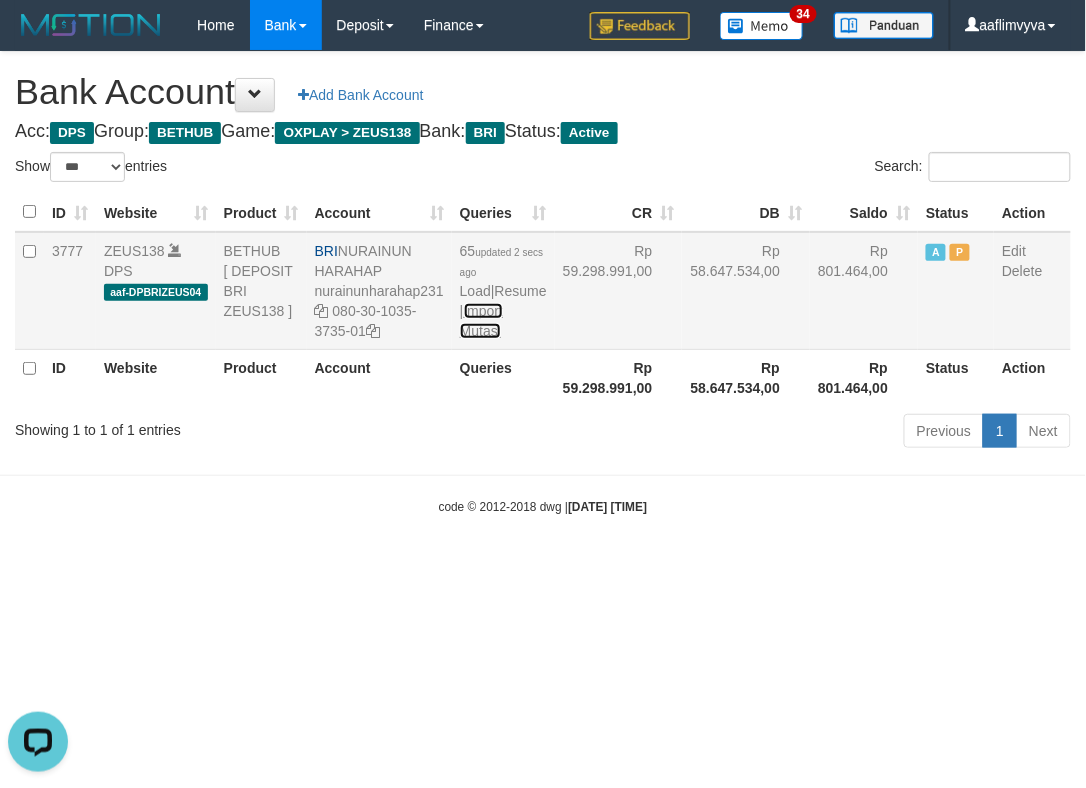 click on "Import Mutasi" at bounding box center (481, 321) 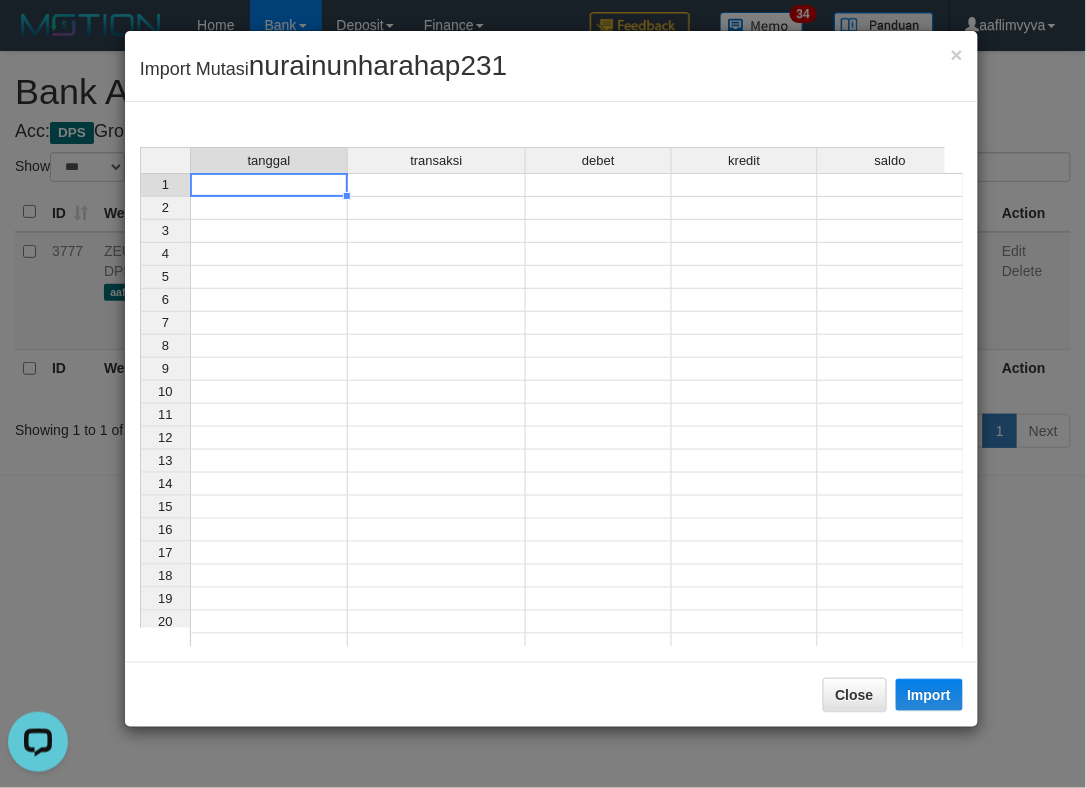 click at bounding box center [269, 185] 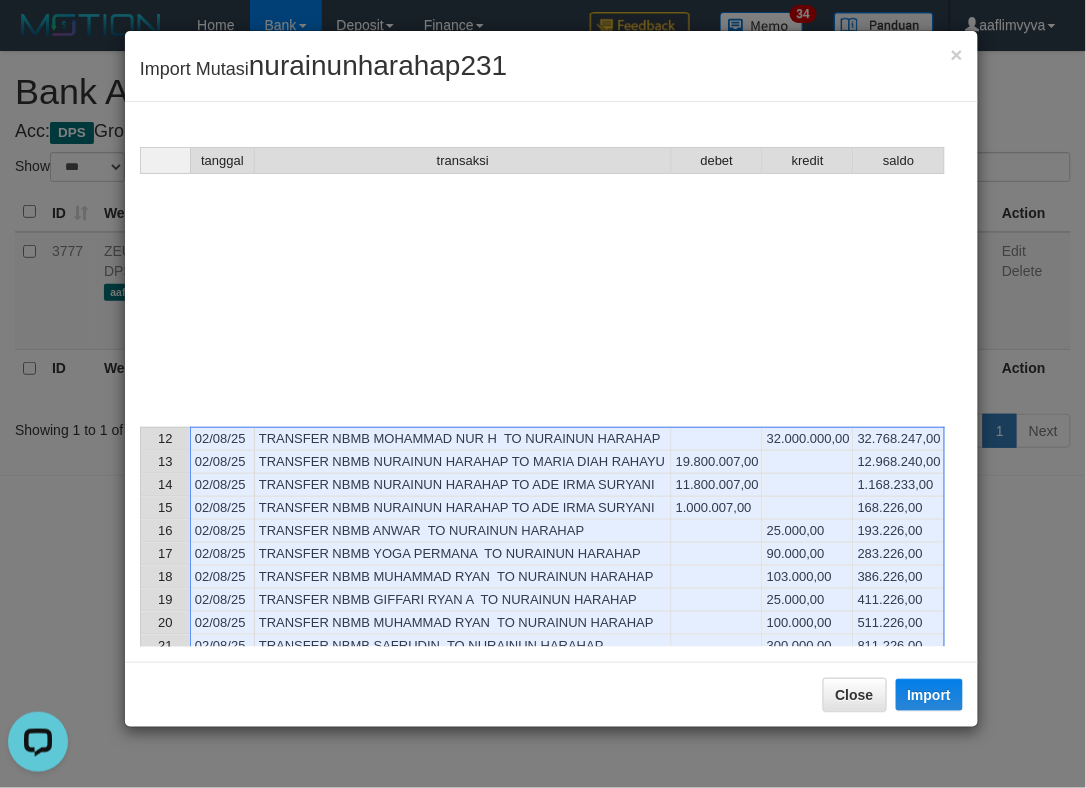 scroll, scrollTop: 1022, scrollLeft: 0, axis: vertical 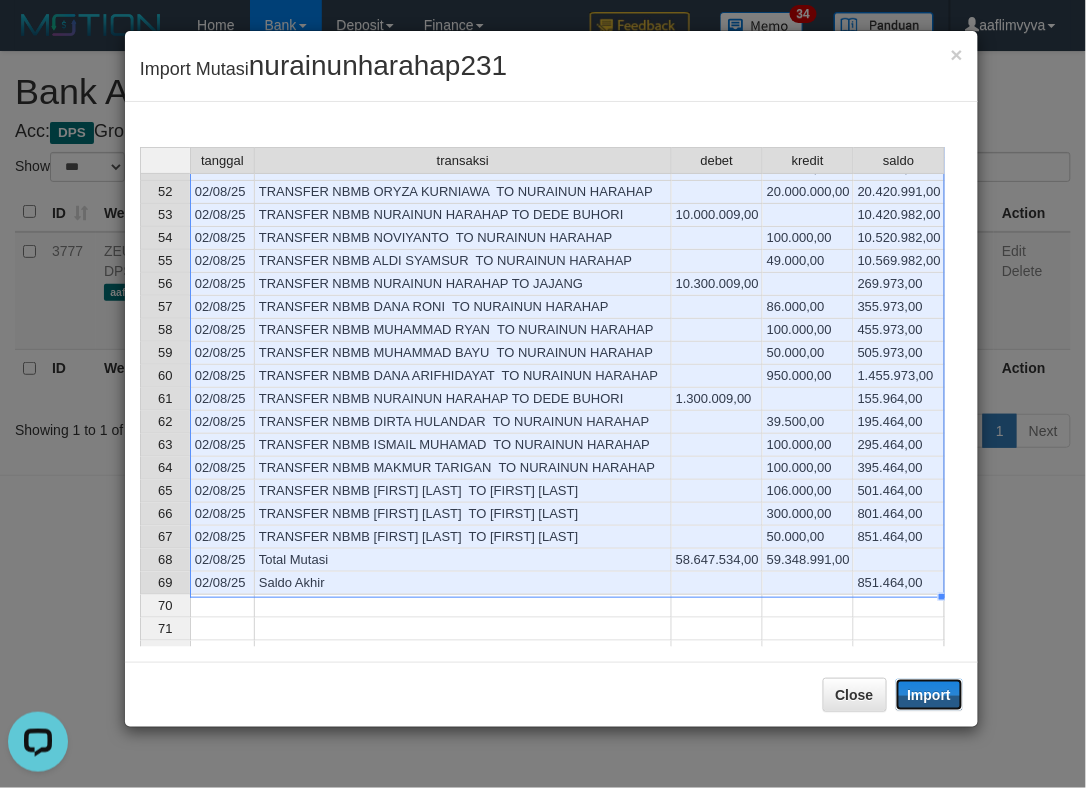 drag, startPoint x: 943, startPoint y: 703, endPoint x: 651, endPoint y: 596, distance: 310.98715 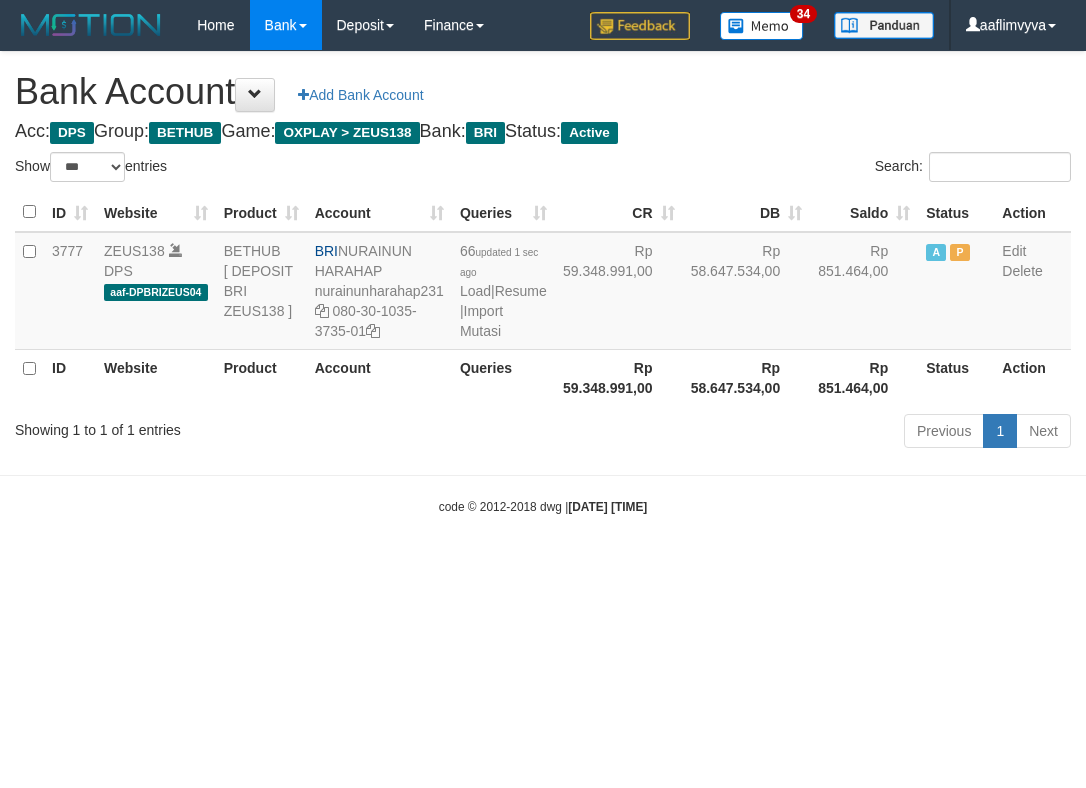 select on "***" 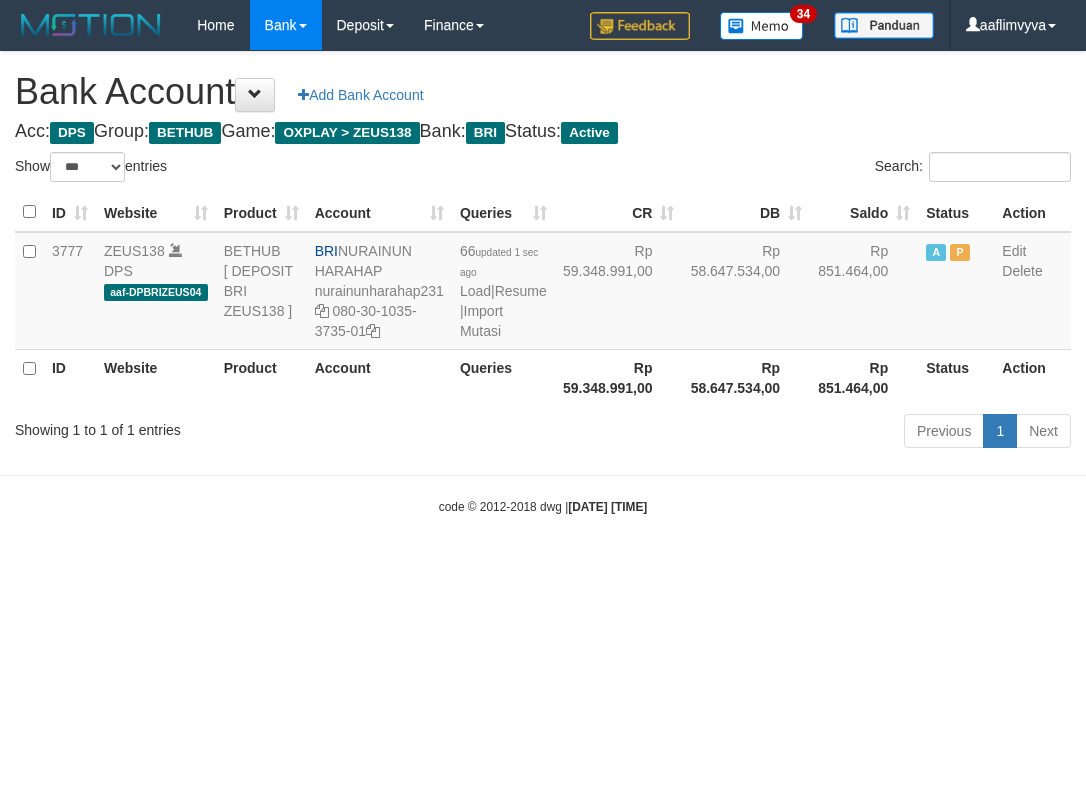 scroll, scrollTop: 0, scrollLeft: 0, axis: both 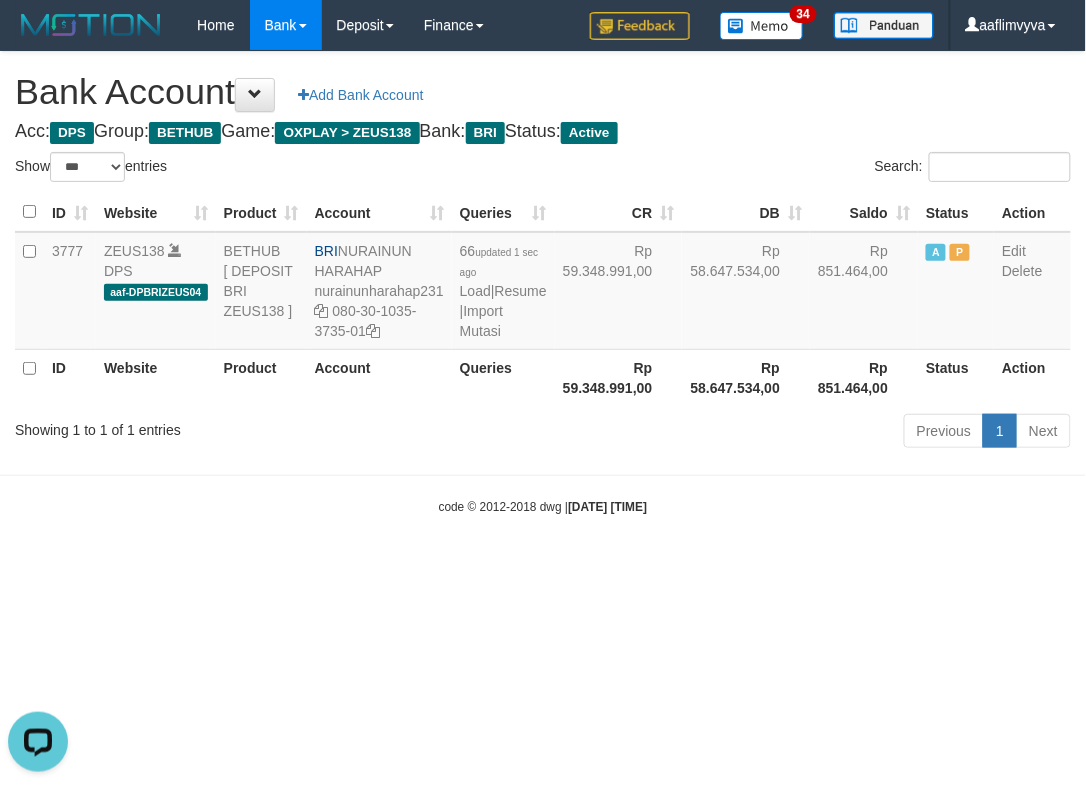 drag, startPoint x: 802, startPoint y: 665, endPoint x: 687, endPoint y: 557, distance: 157.76248 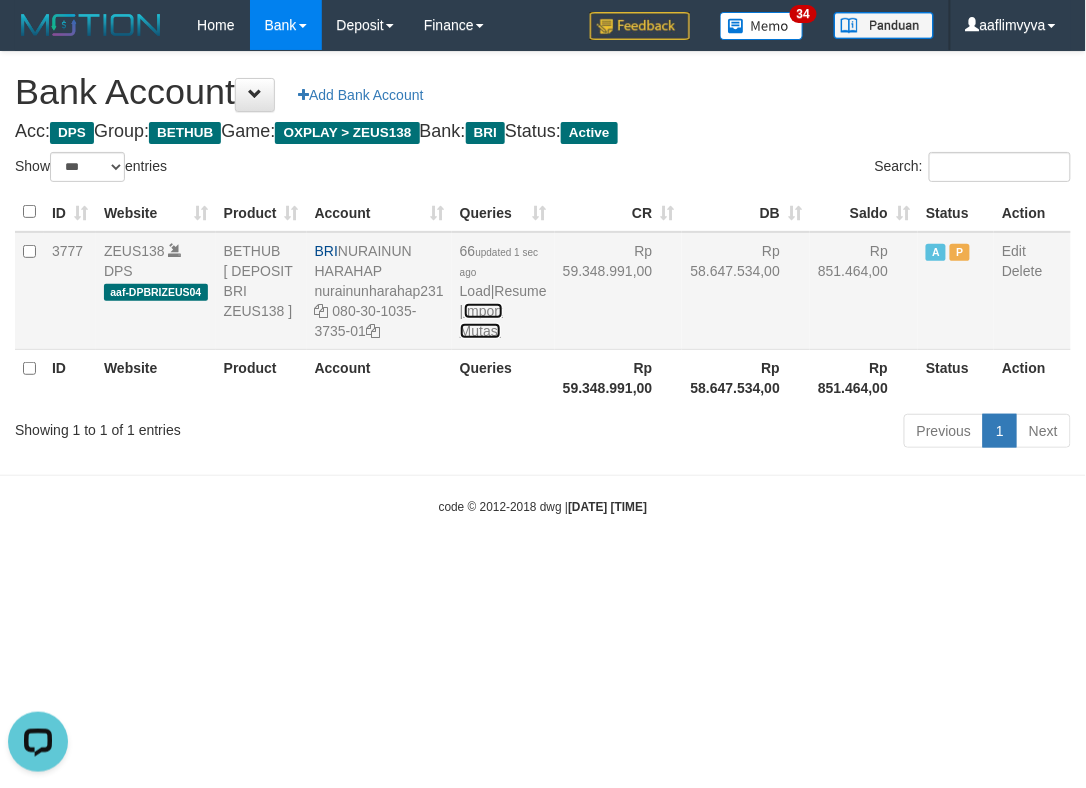 click on "Import Mutasi" at bounding box center [481, 321] 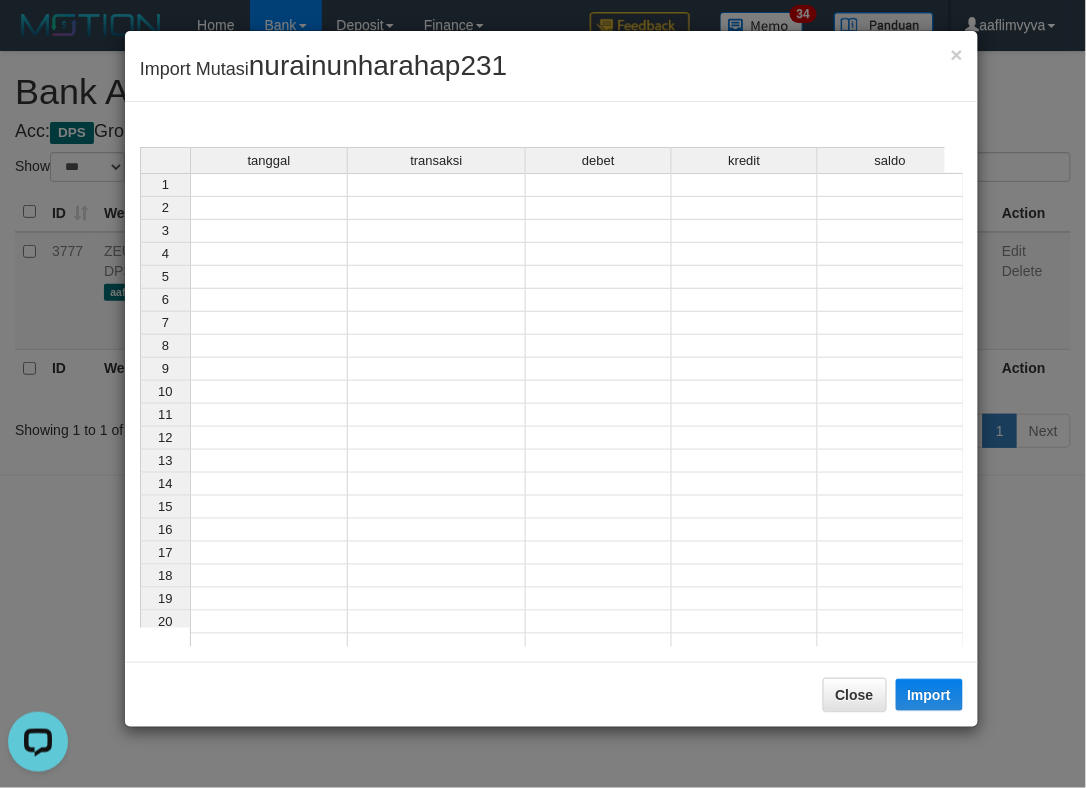 click at bounding box center (269, 208) 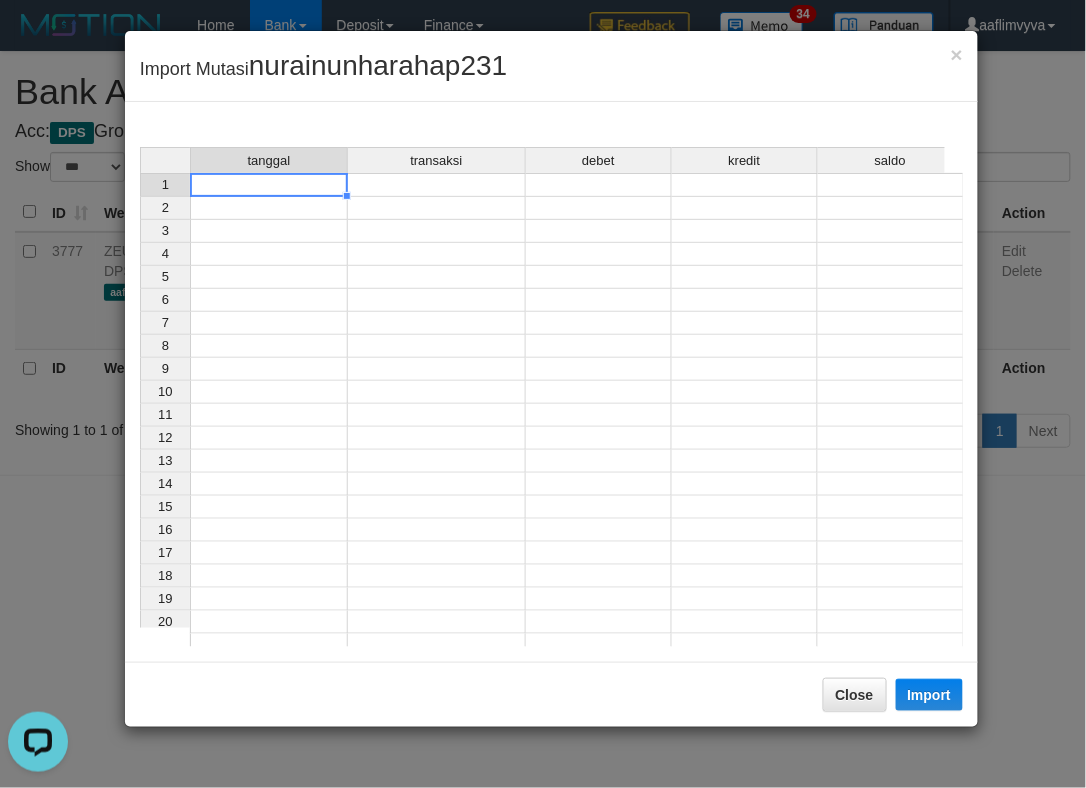 click at bounding box center [269, 185] 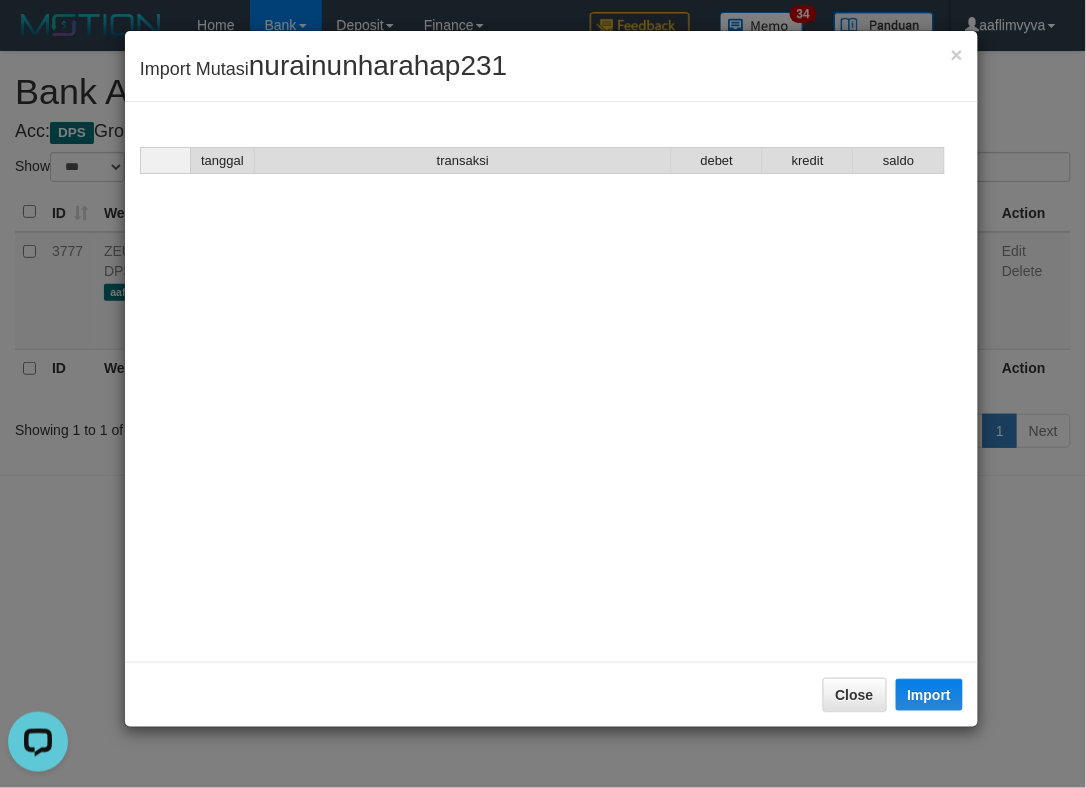 scroll, scrollTop: 1598, scrollLeft: 0, axis: vertical 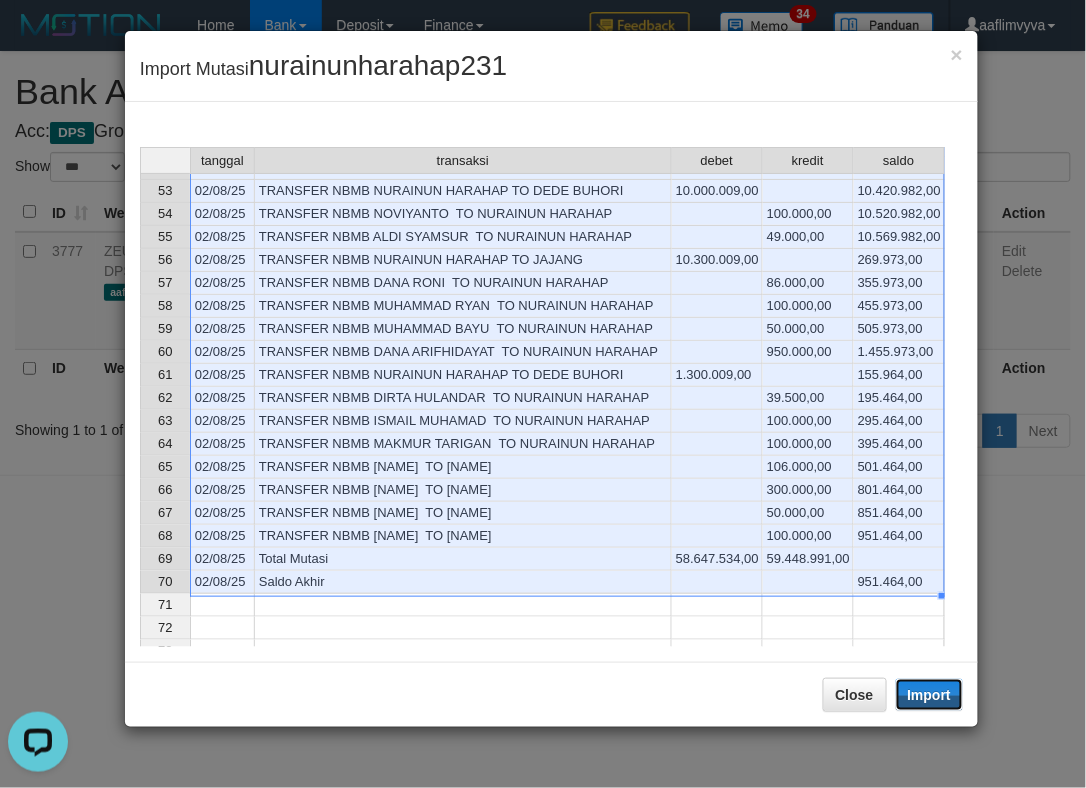 drag, startPoint x: 926, startPoint y: 691, endPoint x: 598, endPoint y: 568, distance: 350.30417 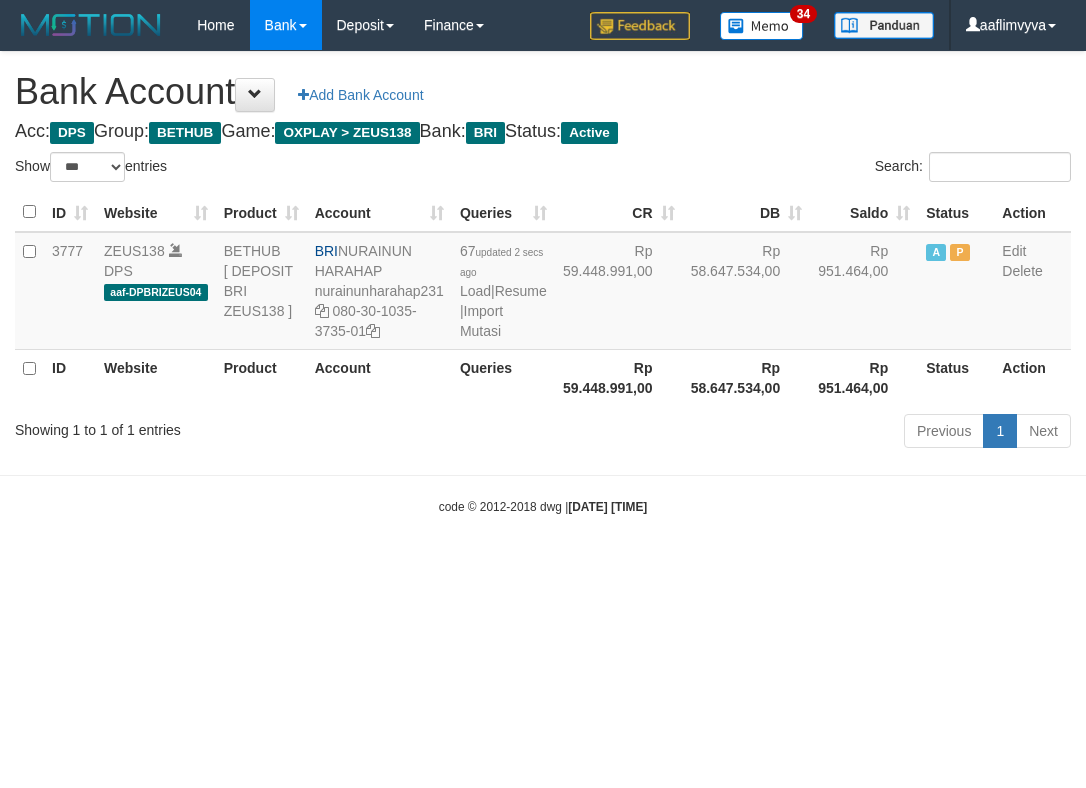 select on "***" 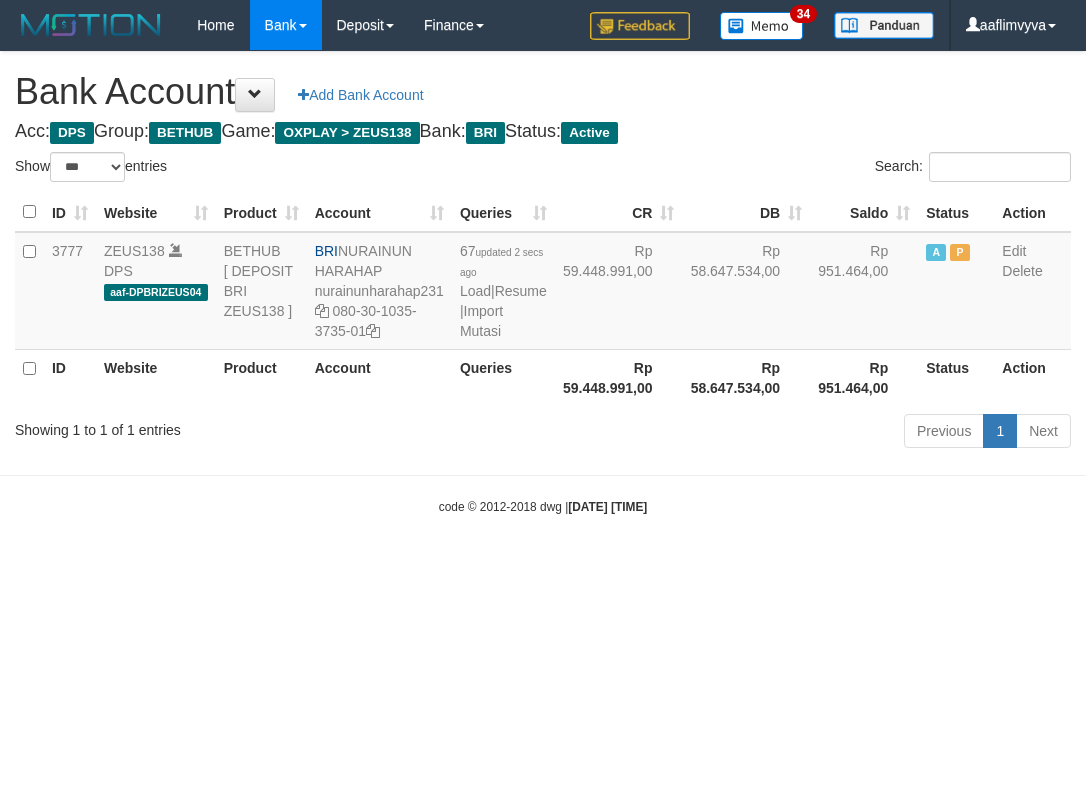scroll, scrollTop: 0, scrollLeft: 0, axis: both 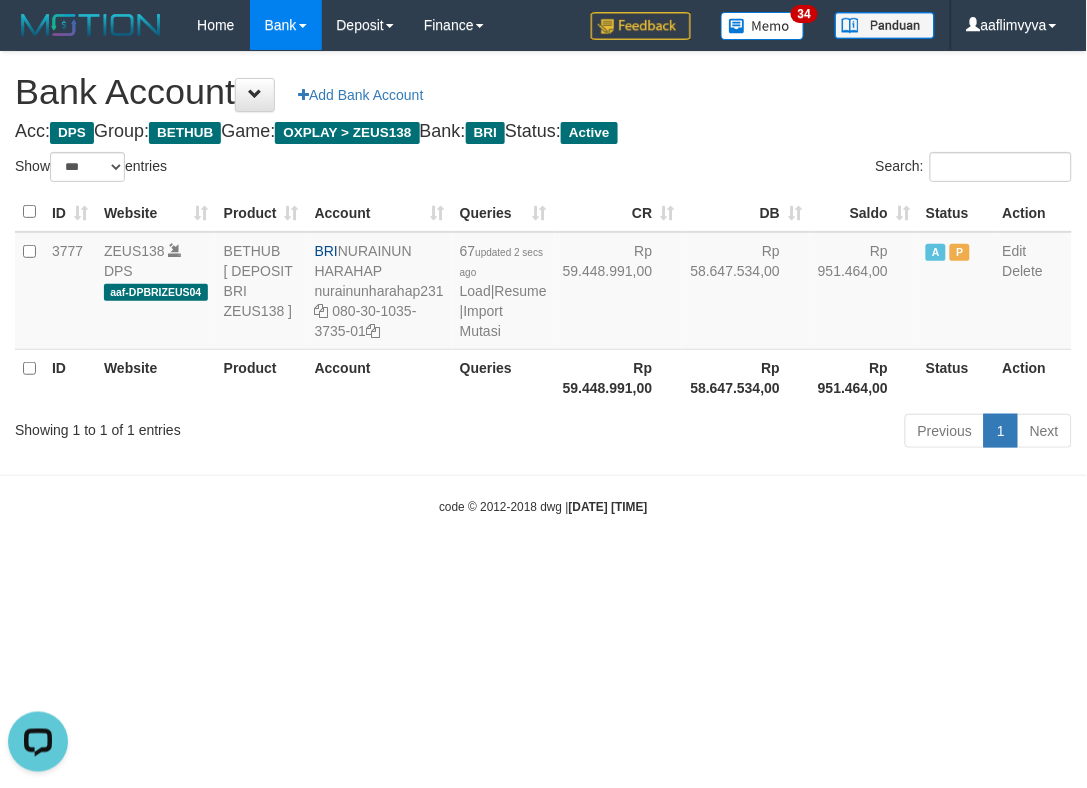 drag, startPoint x: 874, startPoint y: 587, endPoint x: 780, endPoint y: 485, distance: 138.70833 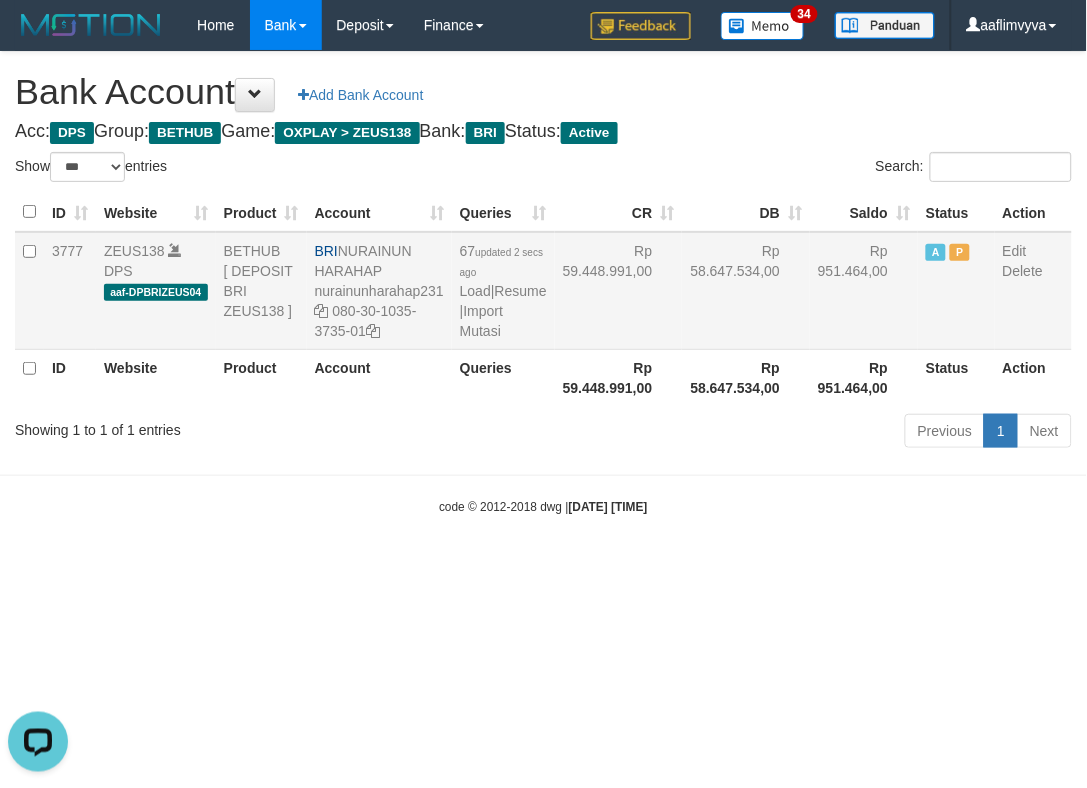 click on "67  updated 2 secs ago
Load
|
Resume
|
Import Mutasi" at bounding box center (503, 291) 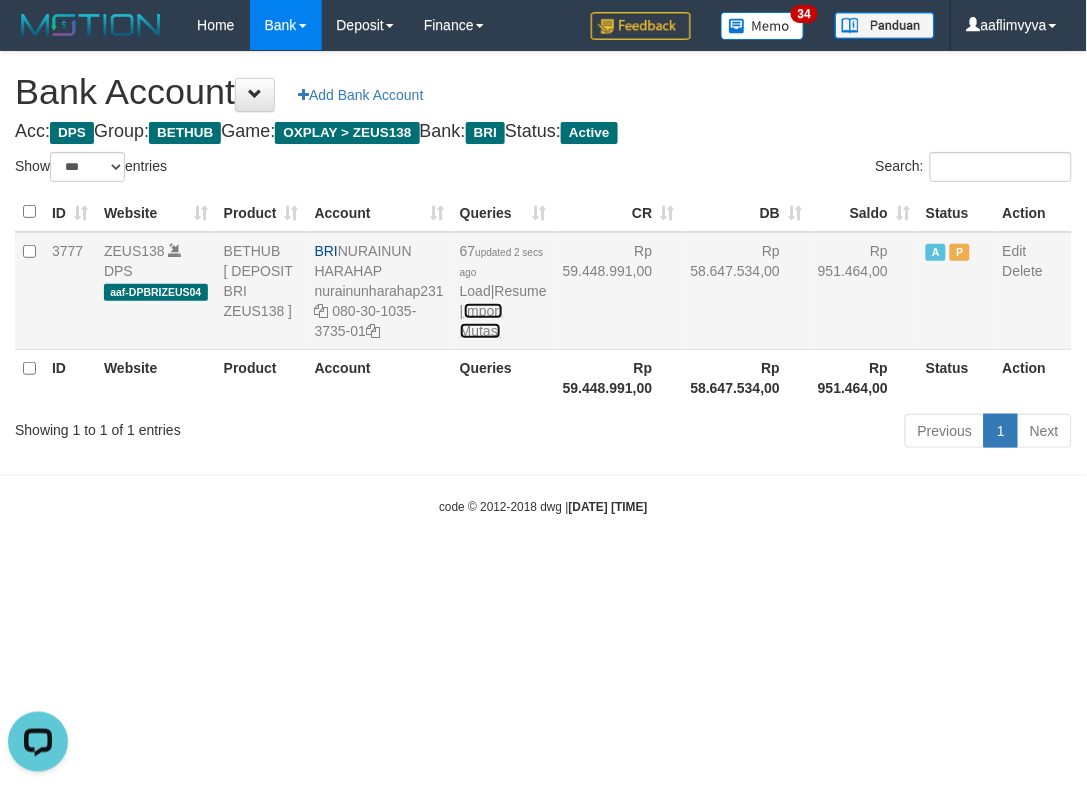 click on "Import Mutasi" at bounding box center [481, 321] 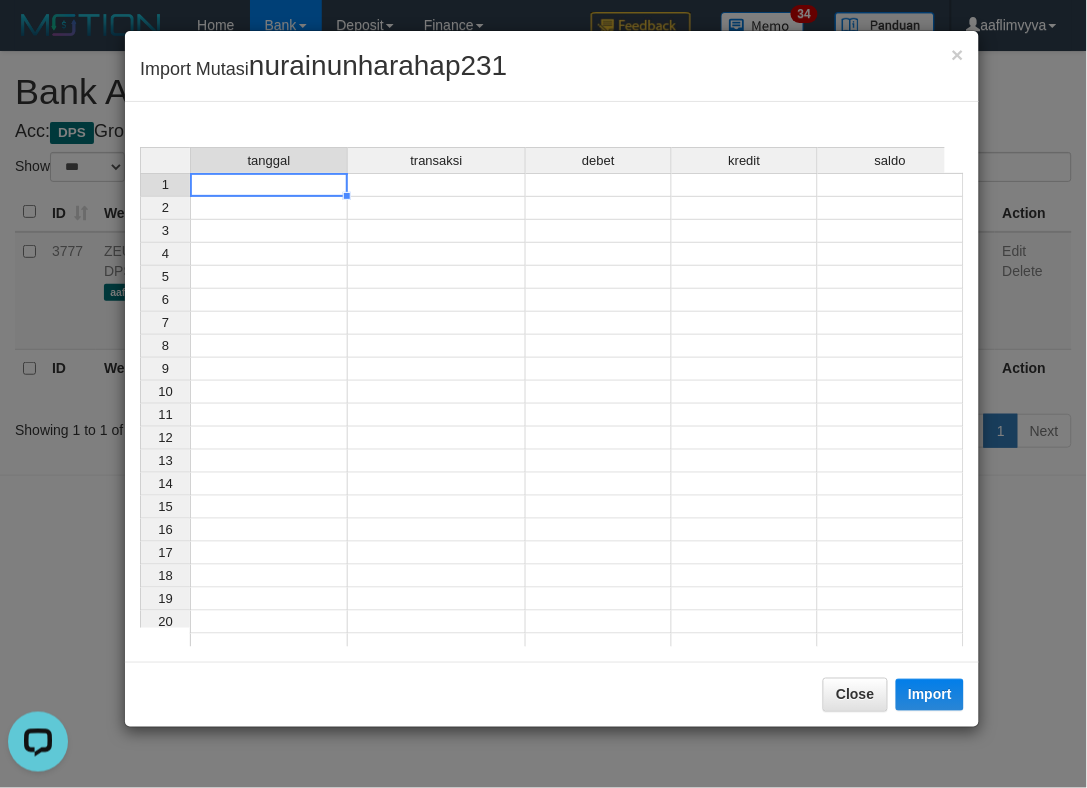 click at bounding box center (269, 185) 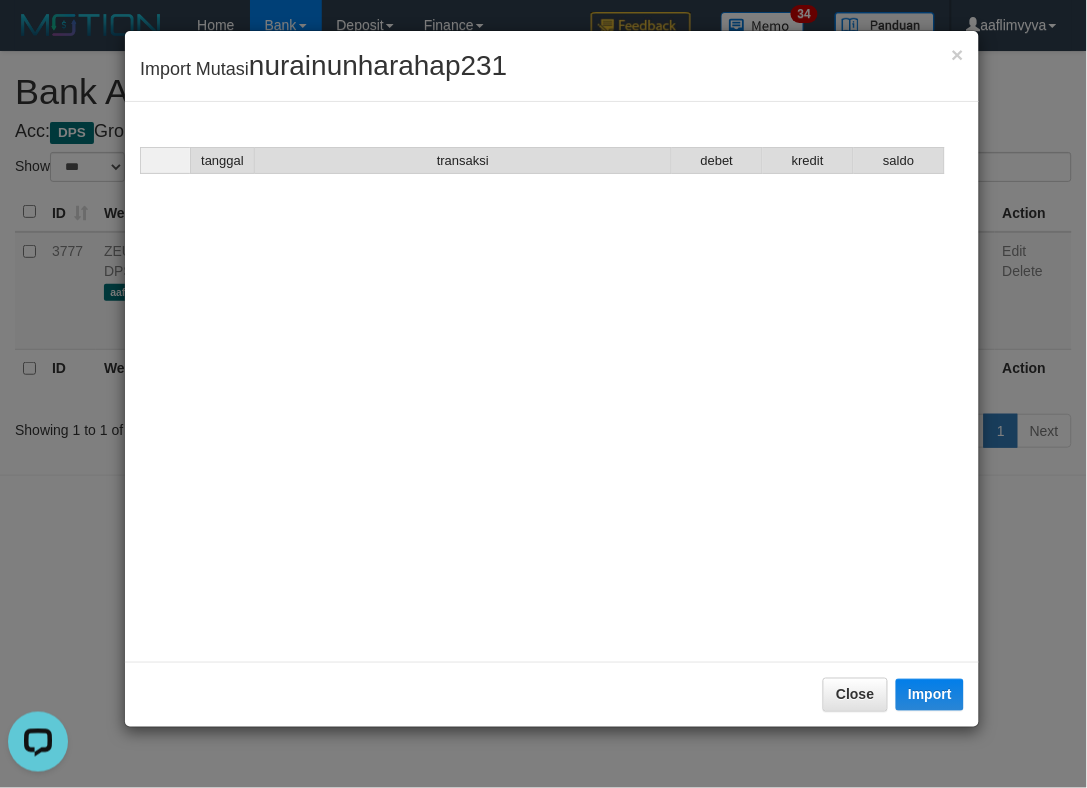 scroll, scrollTop: 1621, scrollLeft: 0, axis: vertical 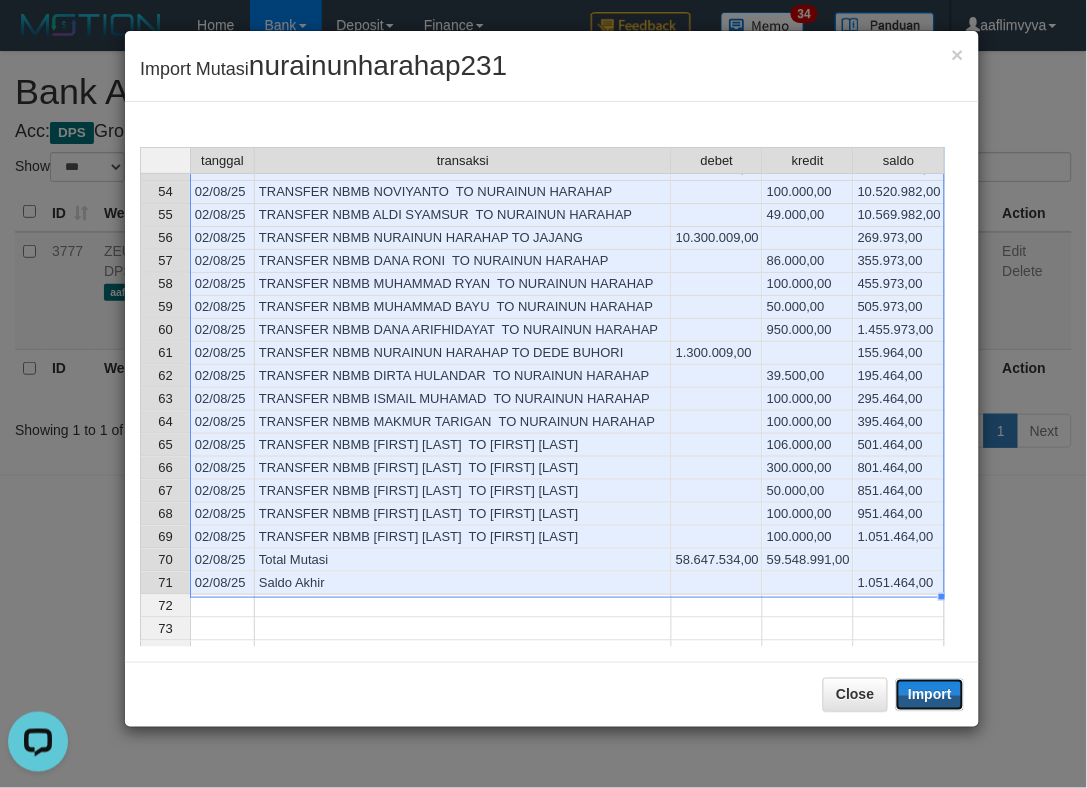 drag, startPoint x: 903, startPoint y: 698, endPoint x: 676, endPoint y: 584, distance: 254.01772 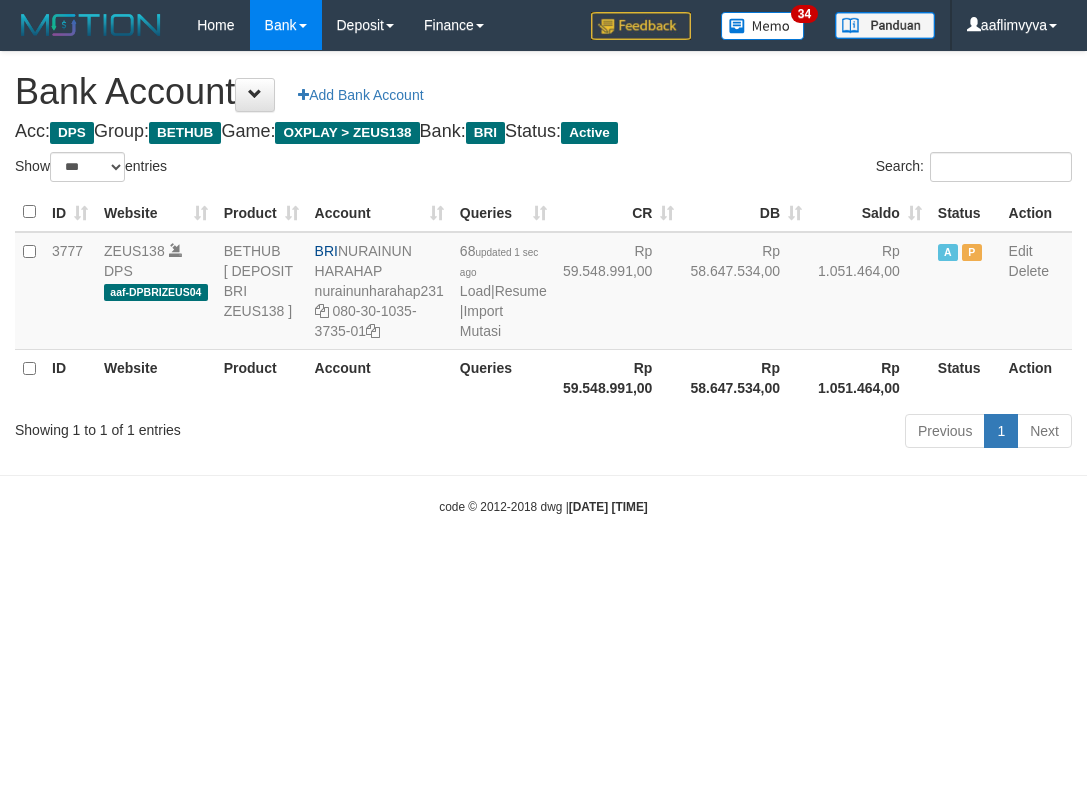 select on "***" 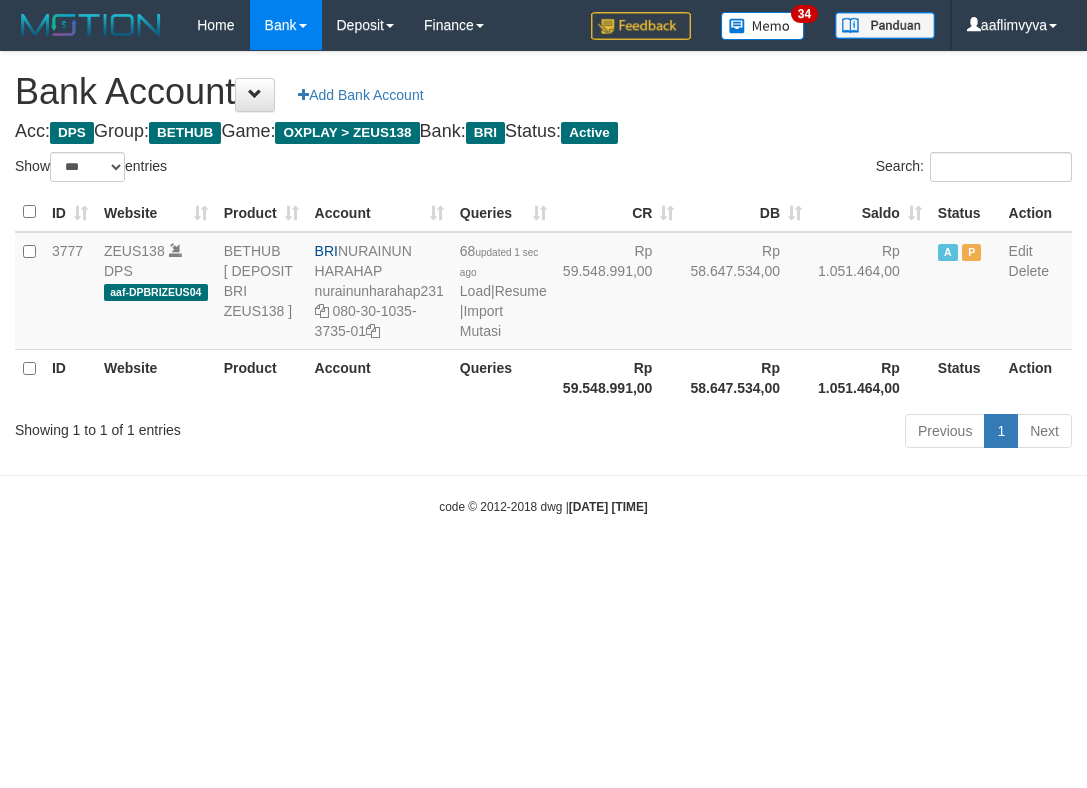 scroll, scrollTop: 0, scrollLeft: 0, axis: both 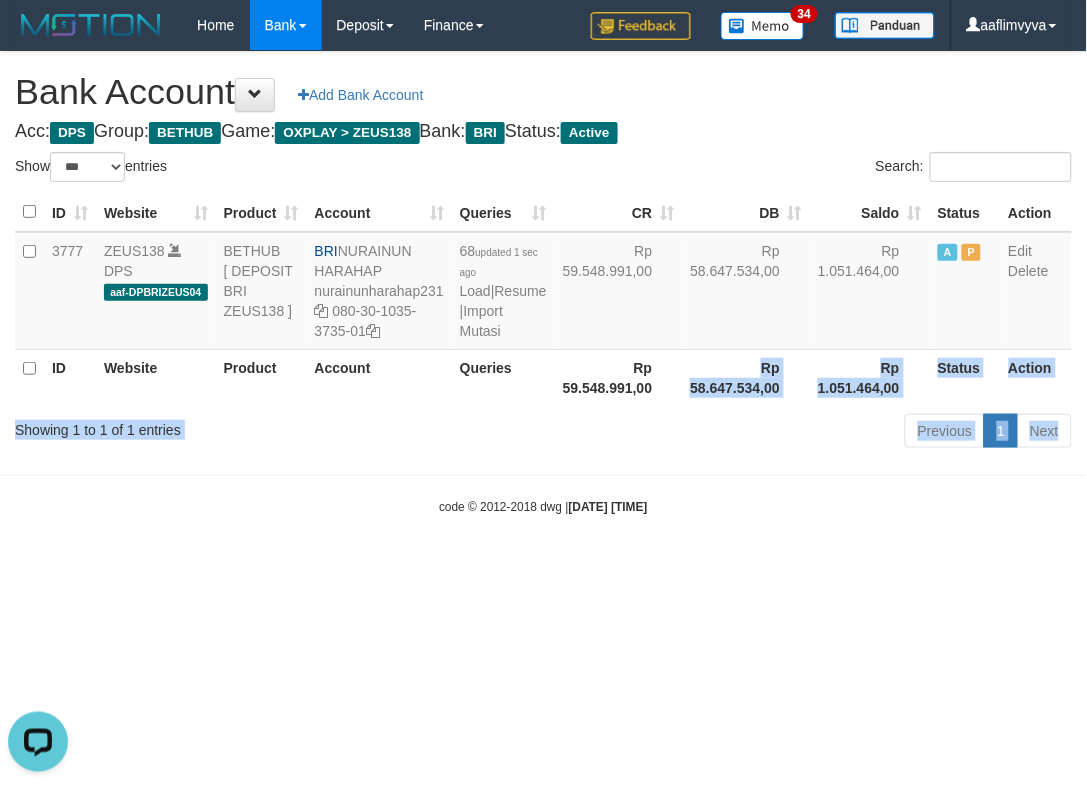 drag, startPoint x: 660, startPoint y: 413, endPoint x: 505, endPoint y: 574, distance: 223.48602 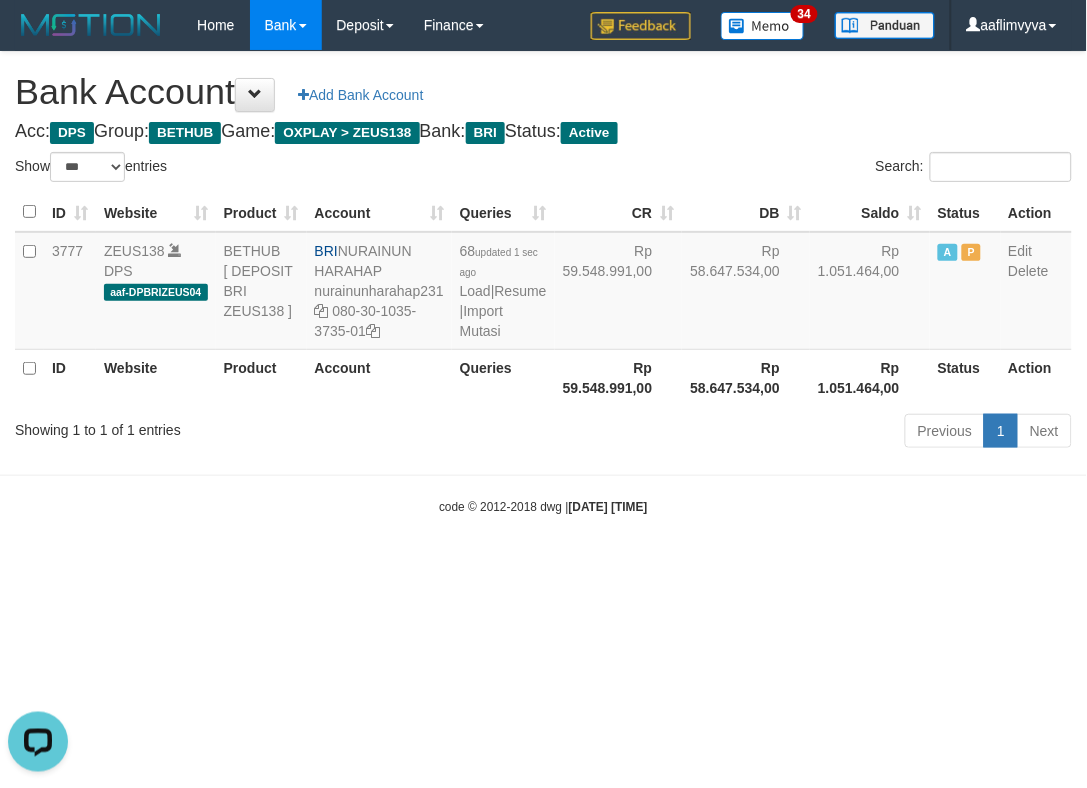 drag, startPoint x: 511, startPoint y: 594, endPoint x: 422, endPoint y: 2, distance: 598.65265 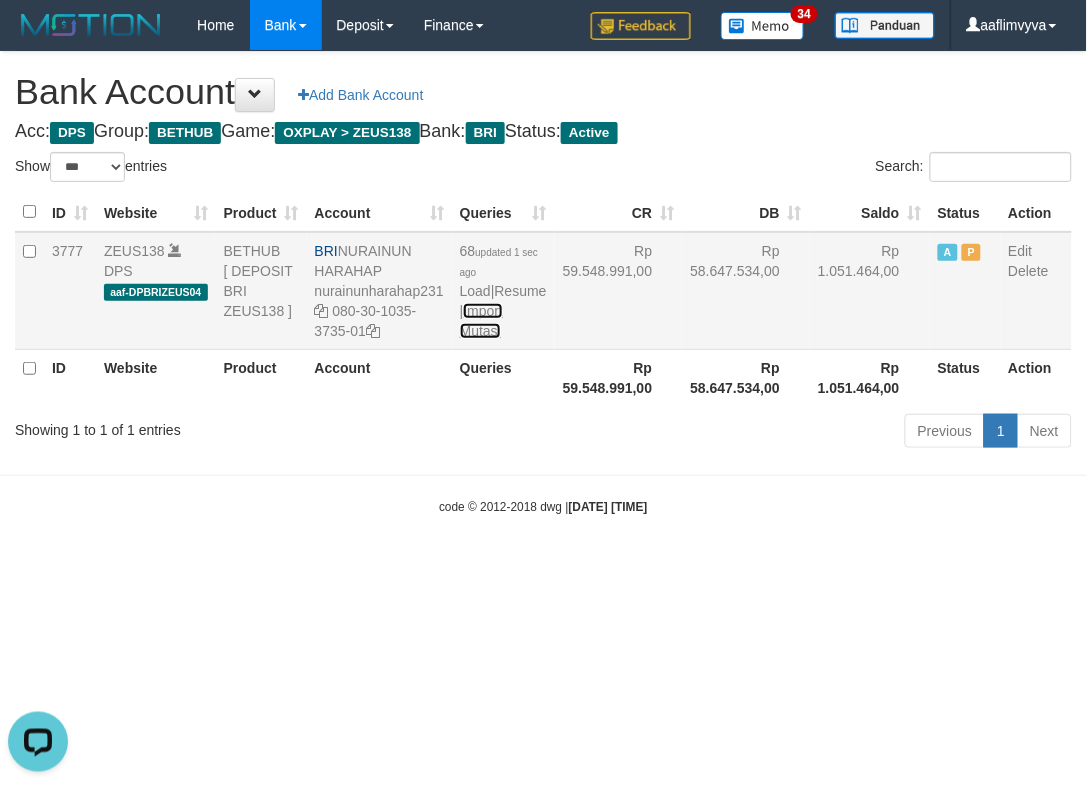 click on "Import Mutasi" at bounding box center (481, 321) 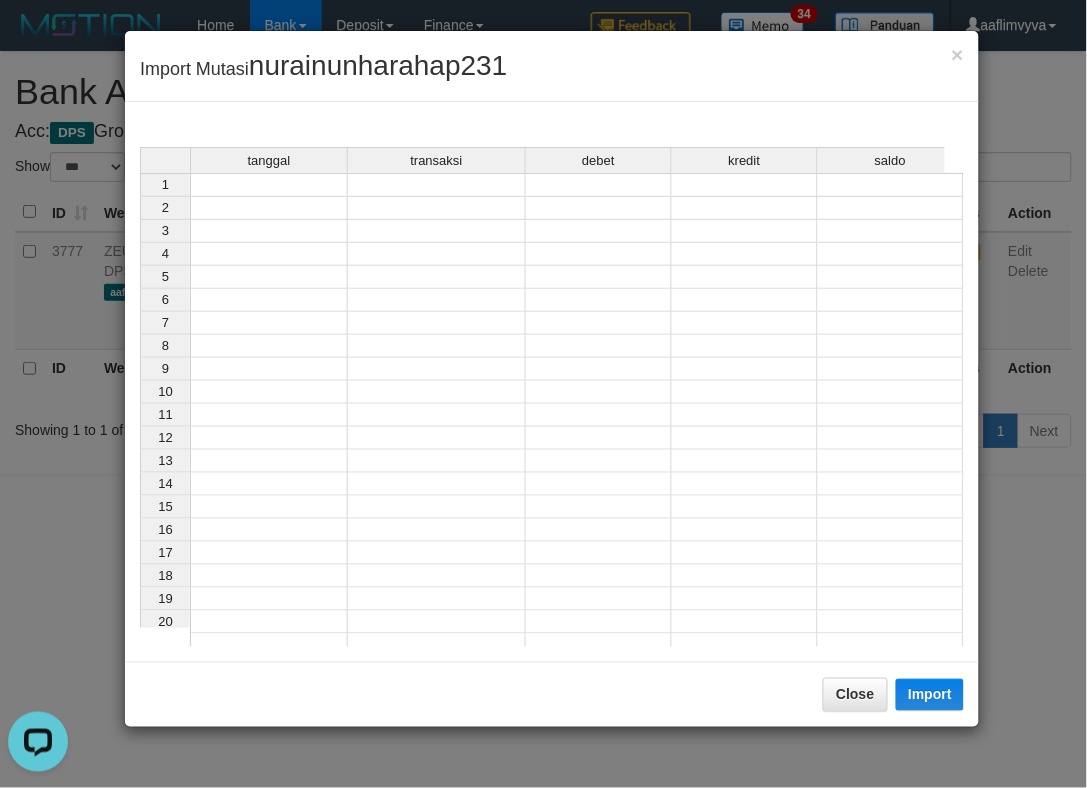 click at bounding box center (269, 185) 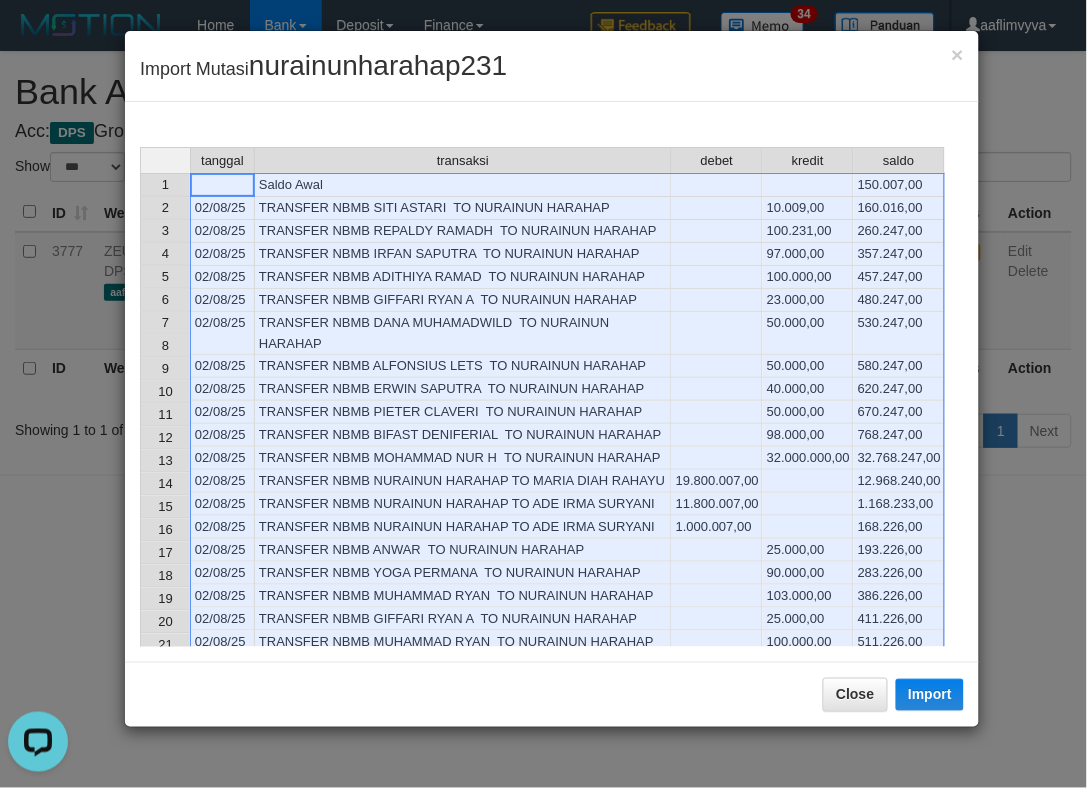 scroll, scrollTop: 1667, scrollLeft: 0, axis: vertical 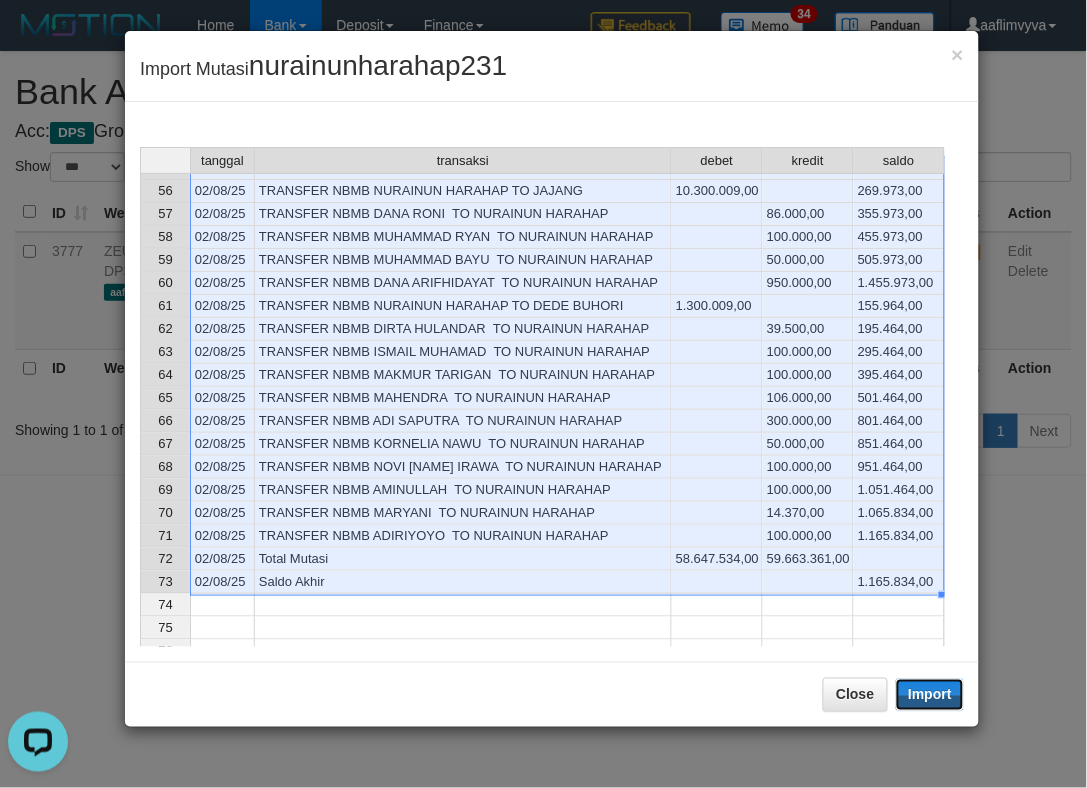 drag, startPoint x: 925, startPoint y: 691, endPoint x: 1, endPoint y: 532, distance: 937.5804 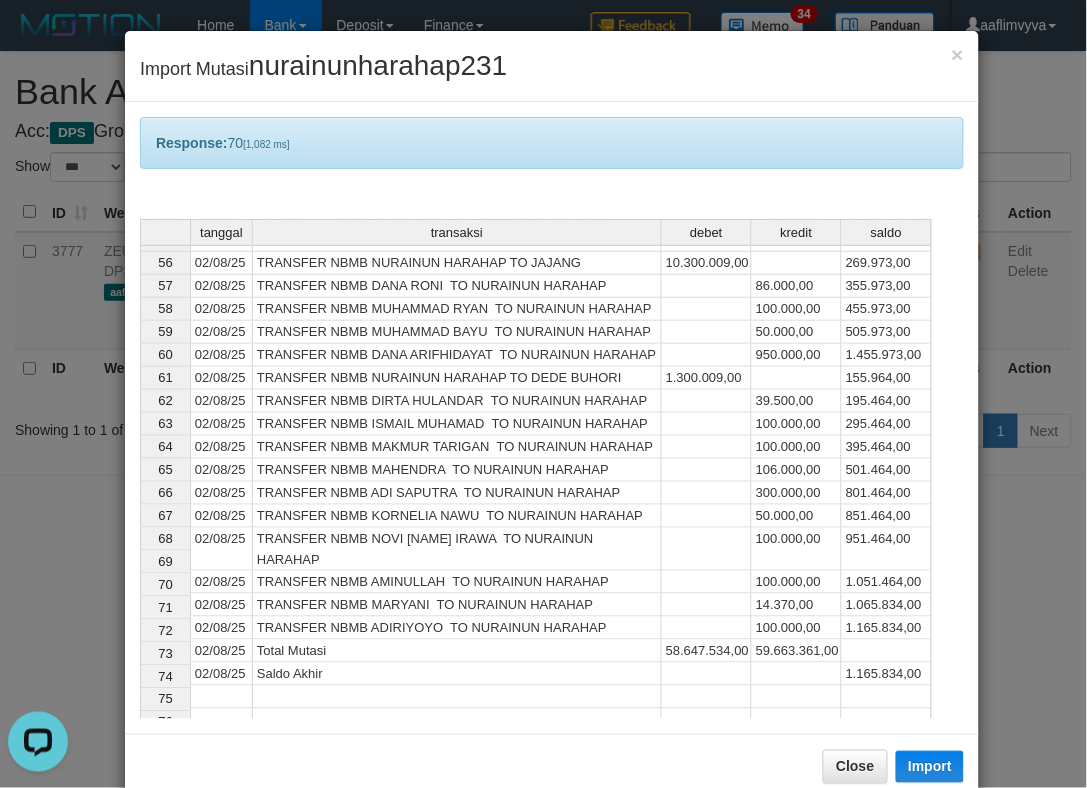 click on "×
Import Mutasi  nurainunharahap231" at bounding box center (552, 66) 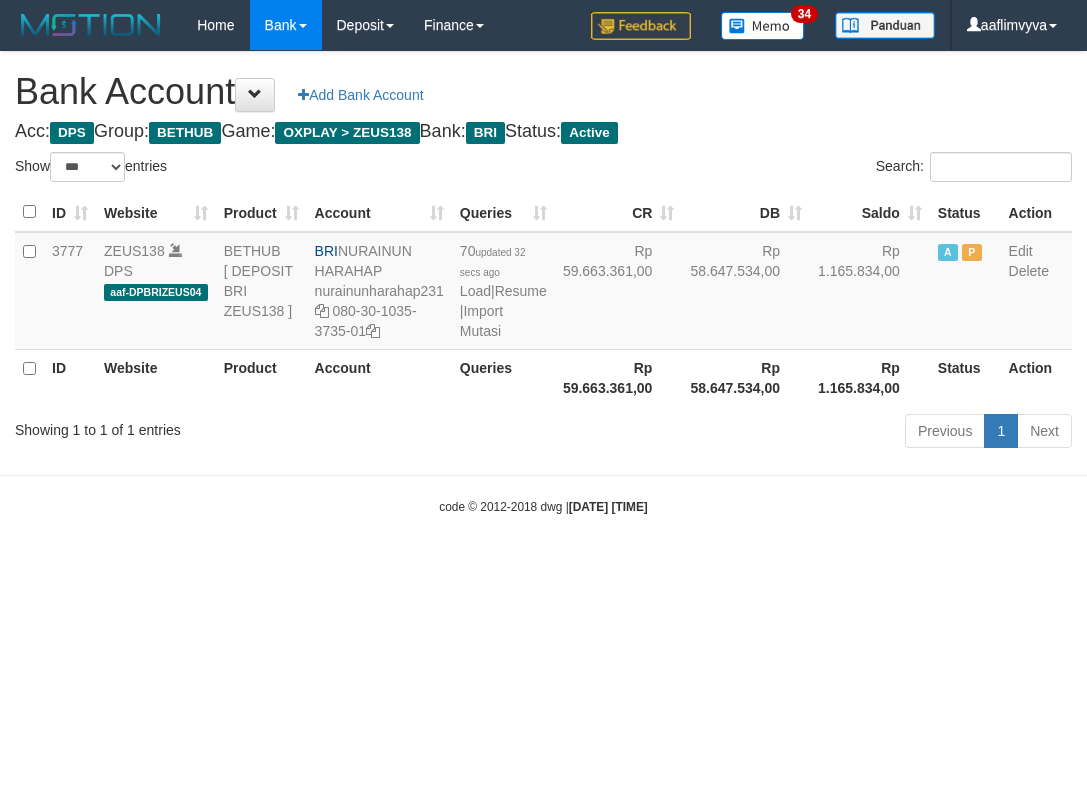 select on "***" 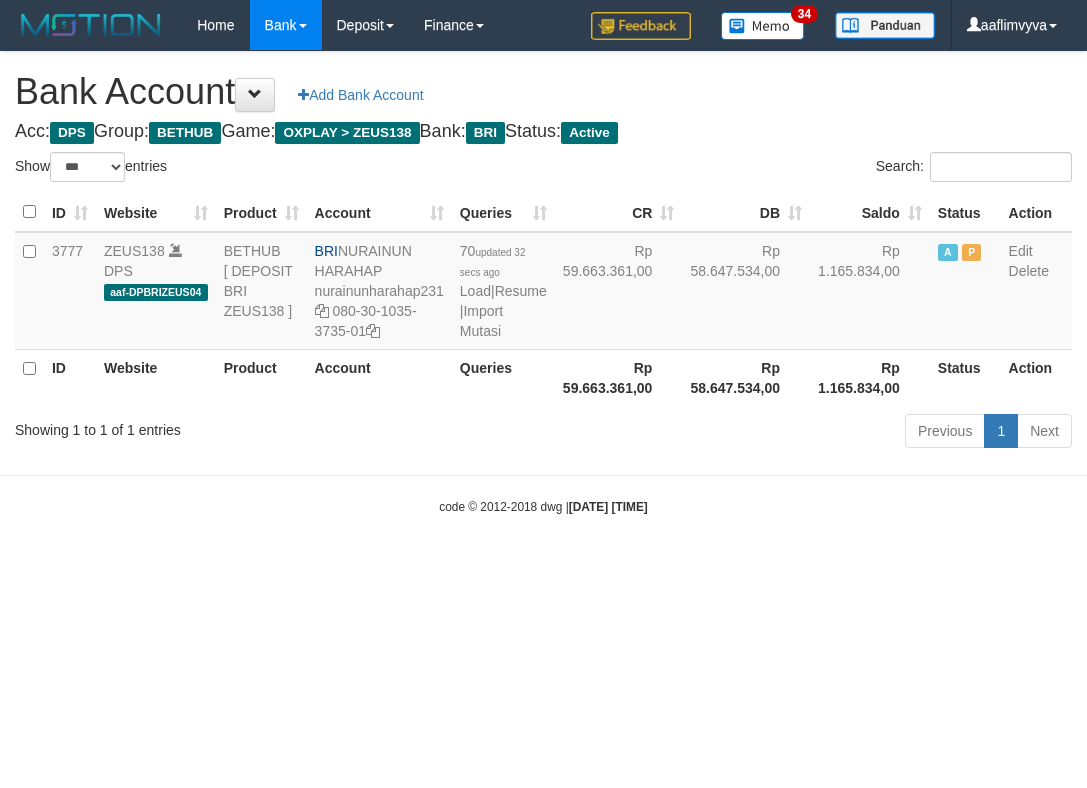 scroll, scrollTop: 0, scrollLeft: 0, axis: both 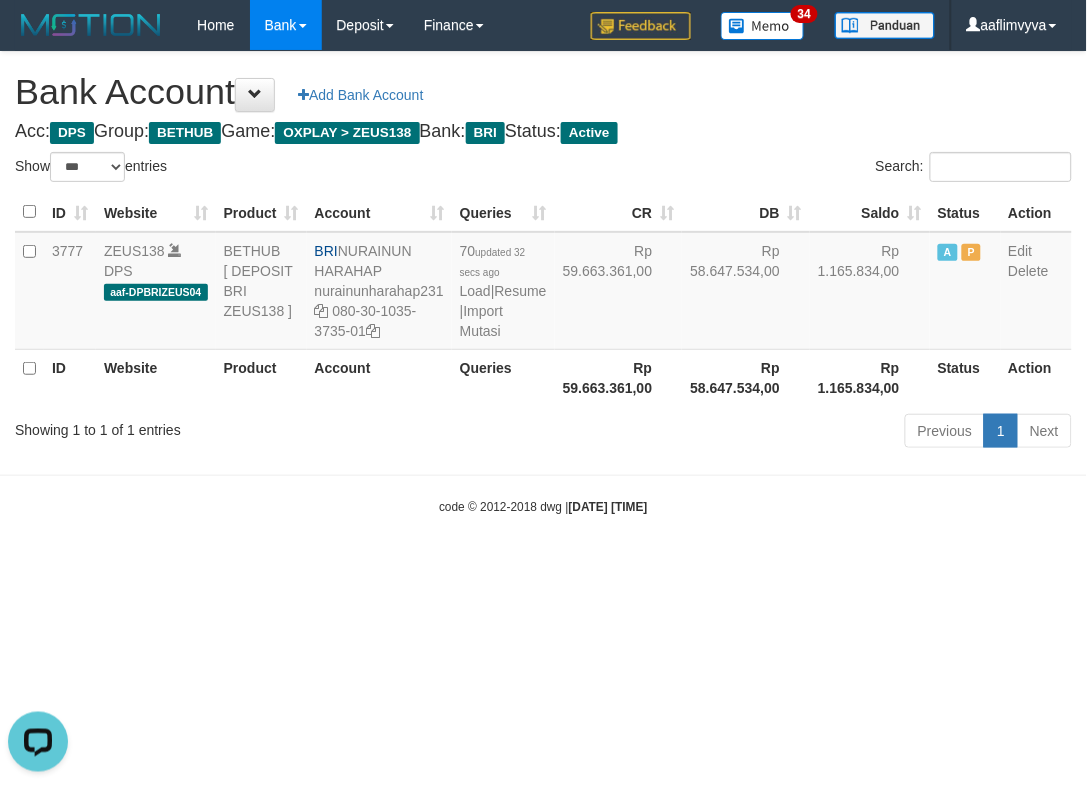 drag, startPoint x: 554, startPoint y: 521, endPoint x: 541, endPoint y: 502, distance: 23.021729 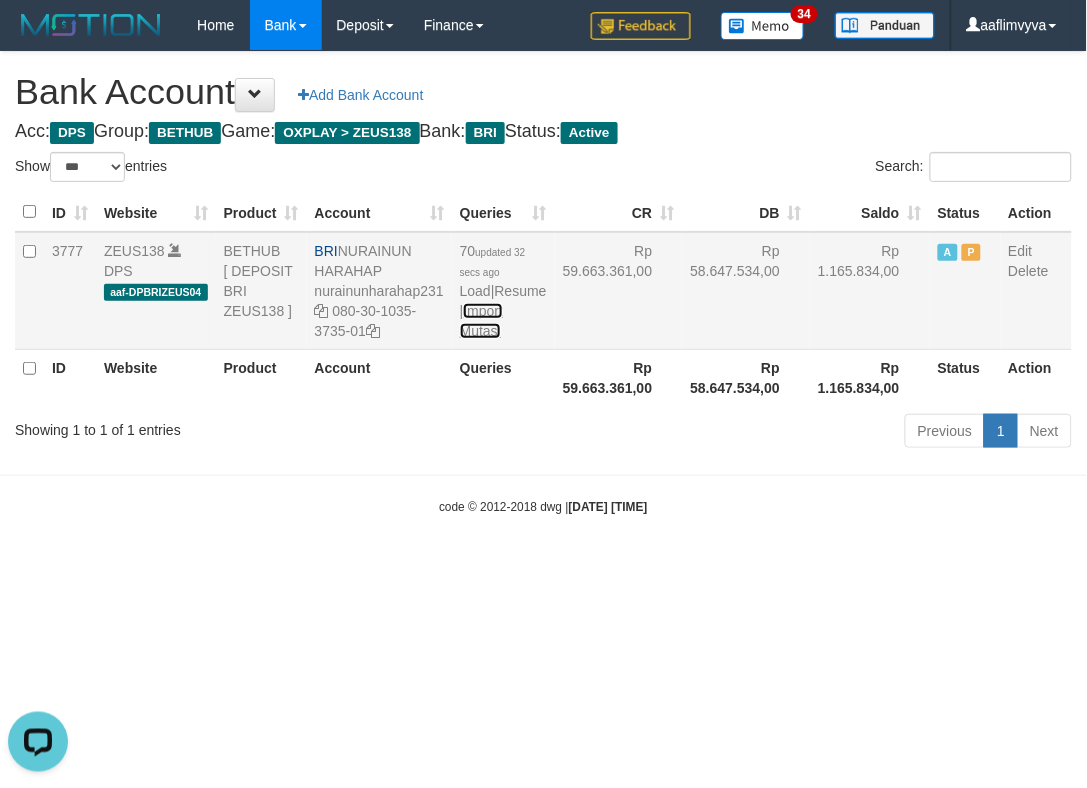 click on "Import Mutasi" at bounding box center (481, 321) 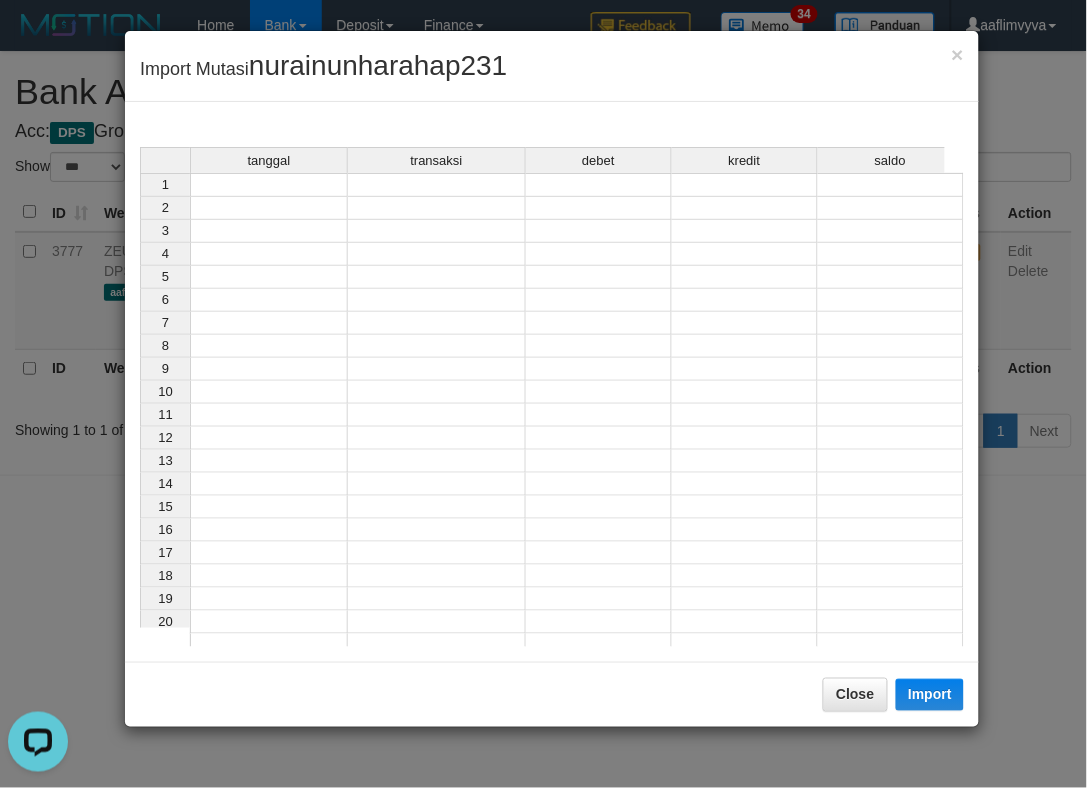 click at bounding box center (269, 185) 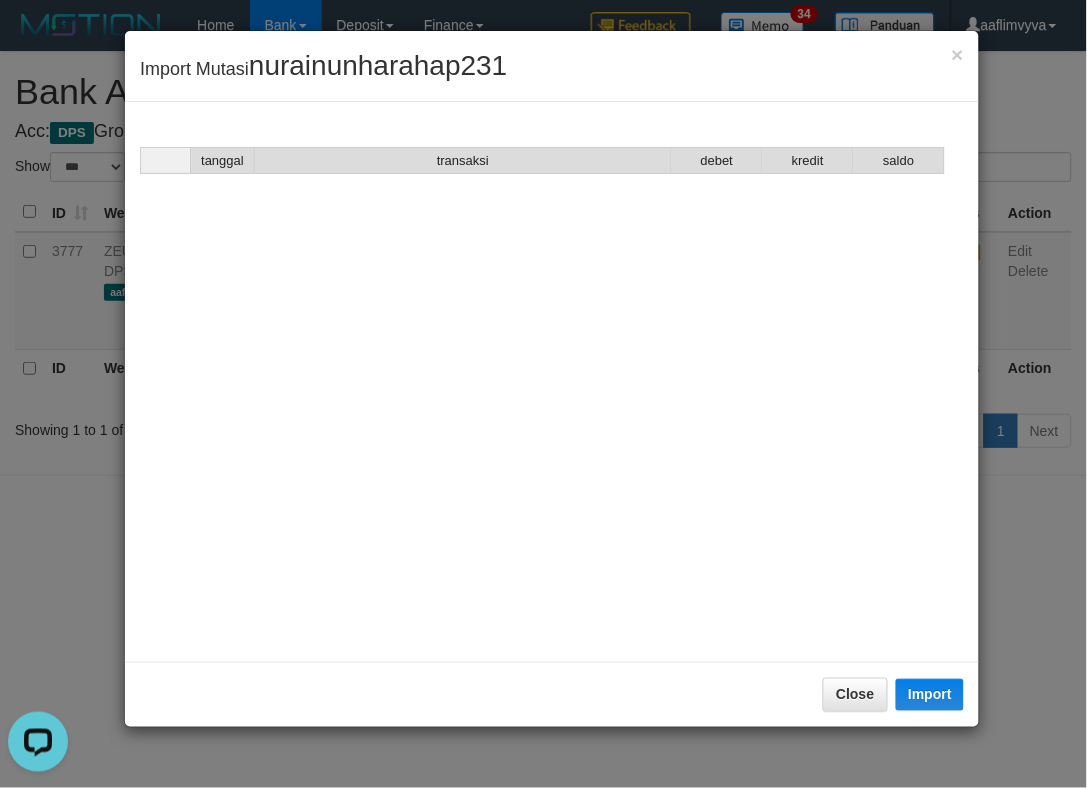 scroll, scrollTop: 1690, scrollLeft: 0, axis: vertical 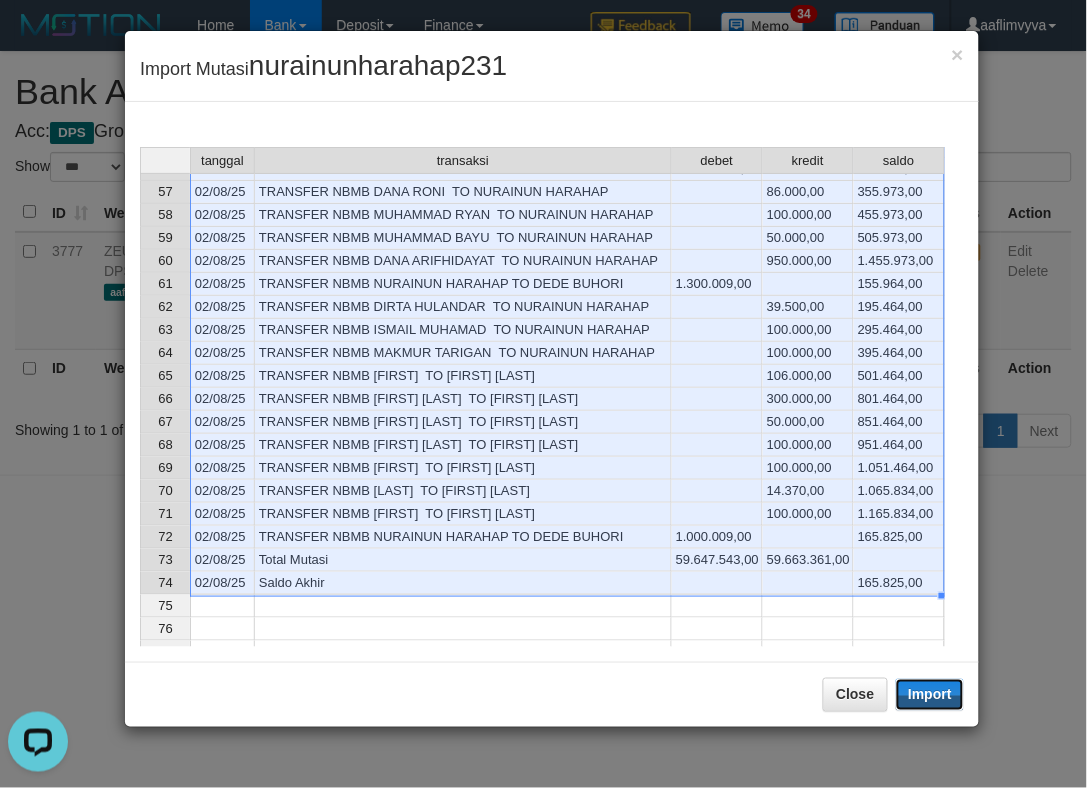 drag, startPoint x: 941, startPoint y: 700, endPoint x: 320, endPoint y: 433, distance: 675.966 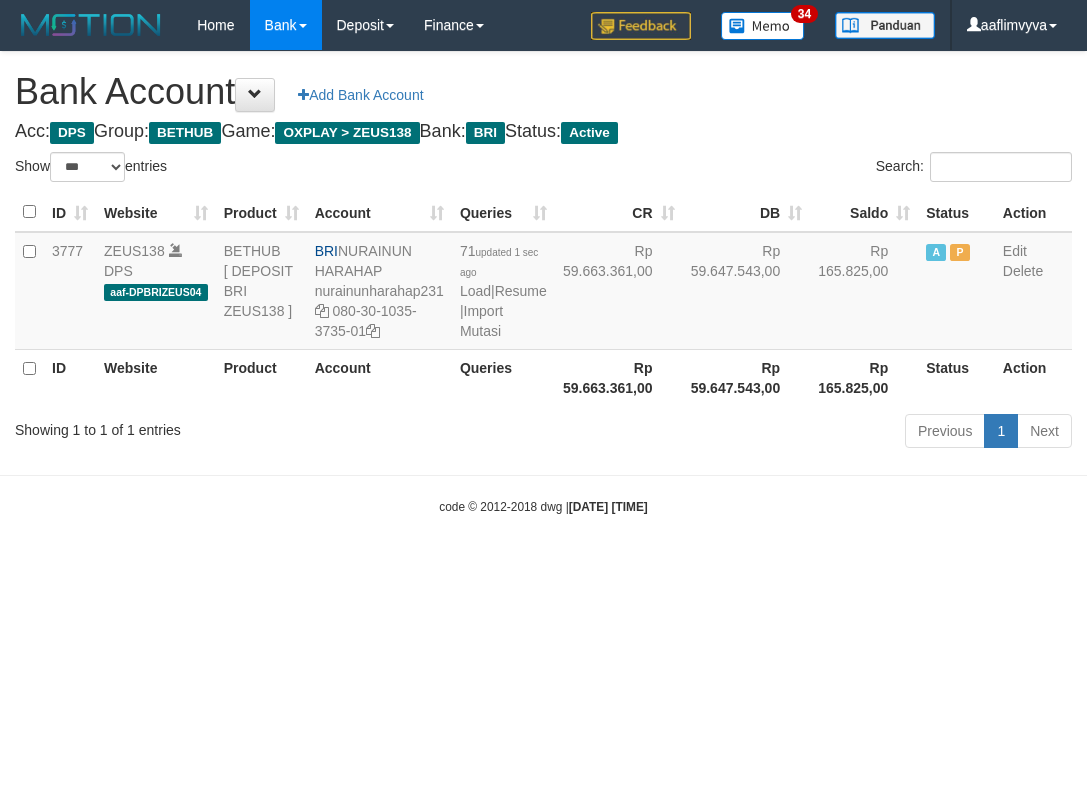 select on "***" 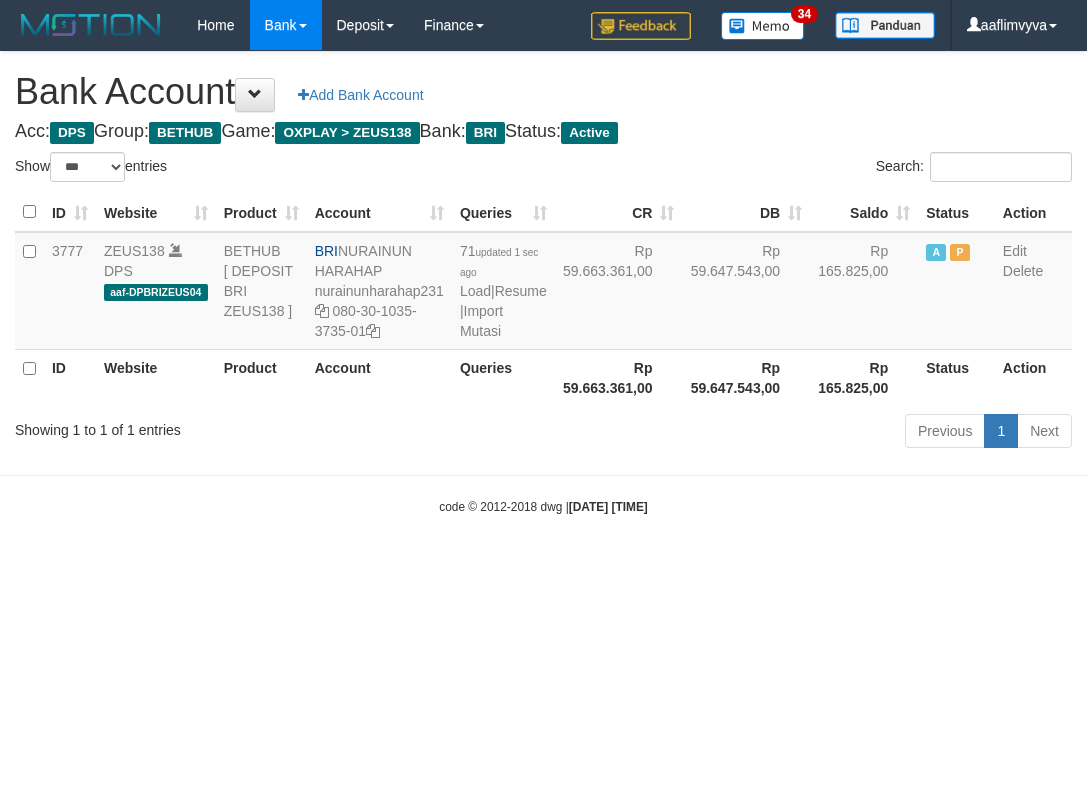 scroll, scrollTop: 0, scrollLeft: 0, axis: both 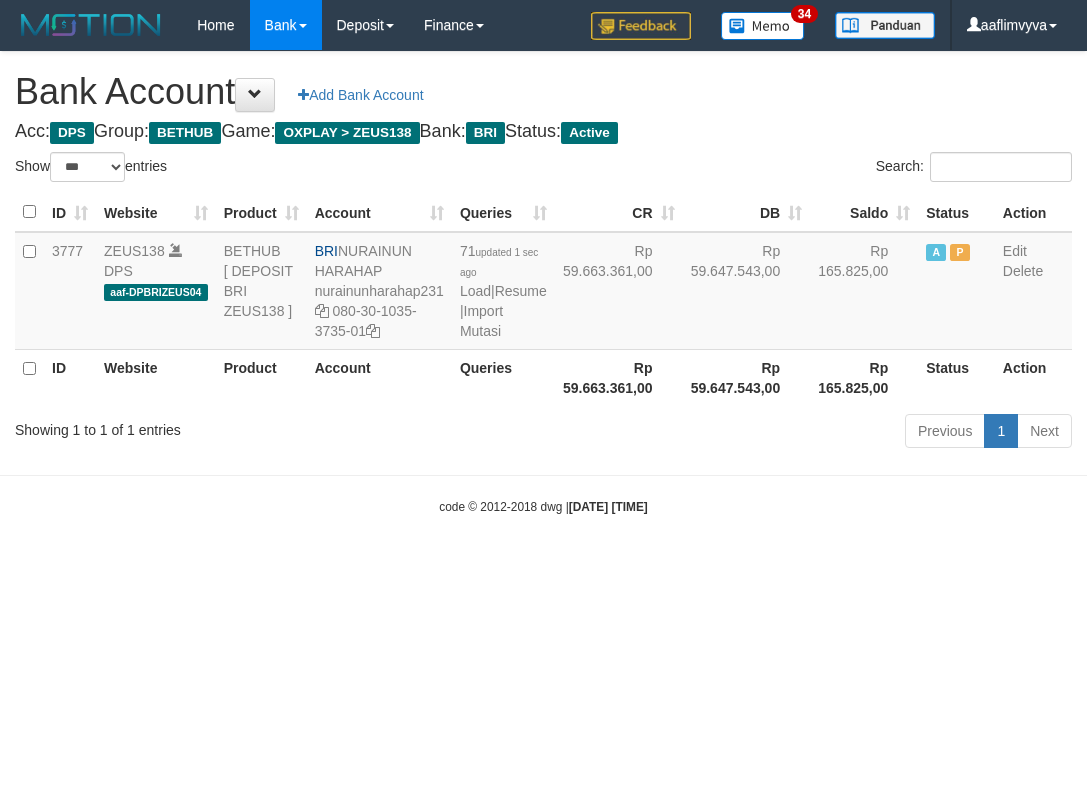 select on "***" 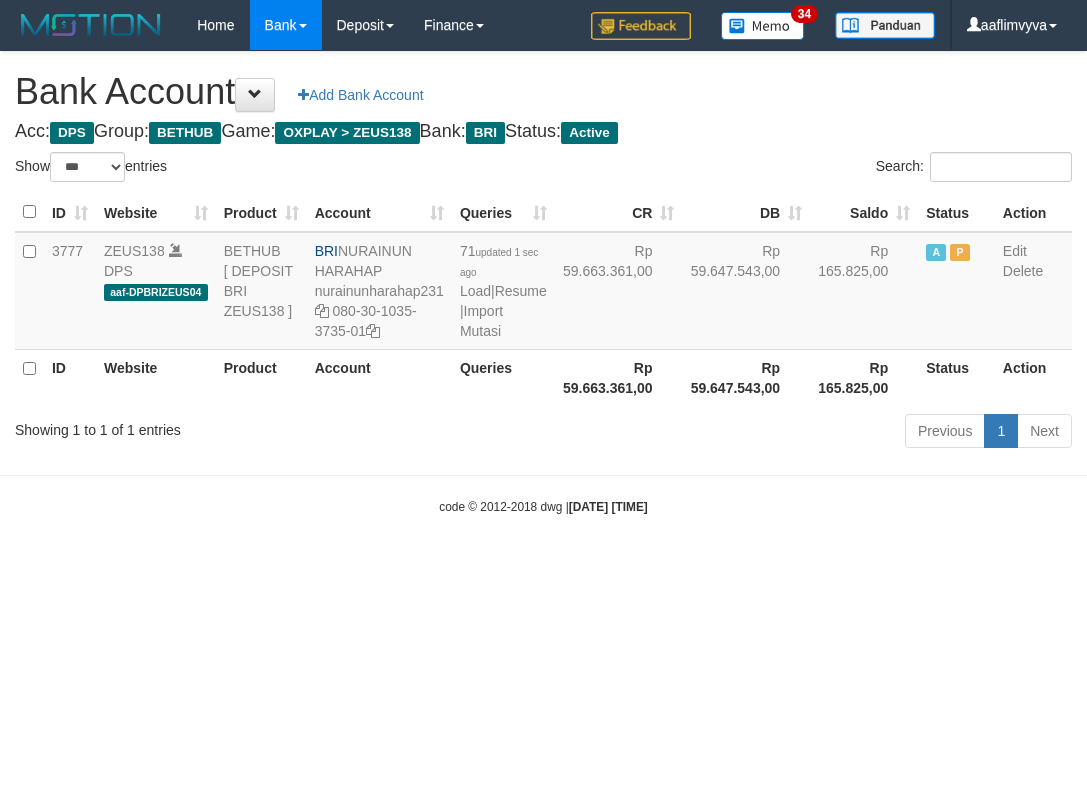 scroll, scrollTop: 0, scrollLeft: 0, axis: both 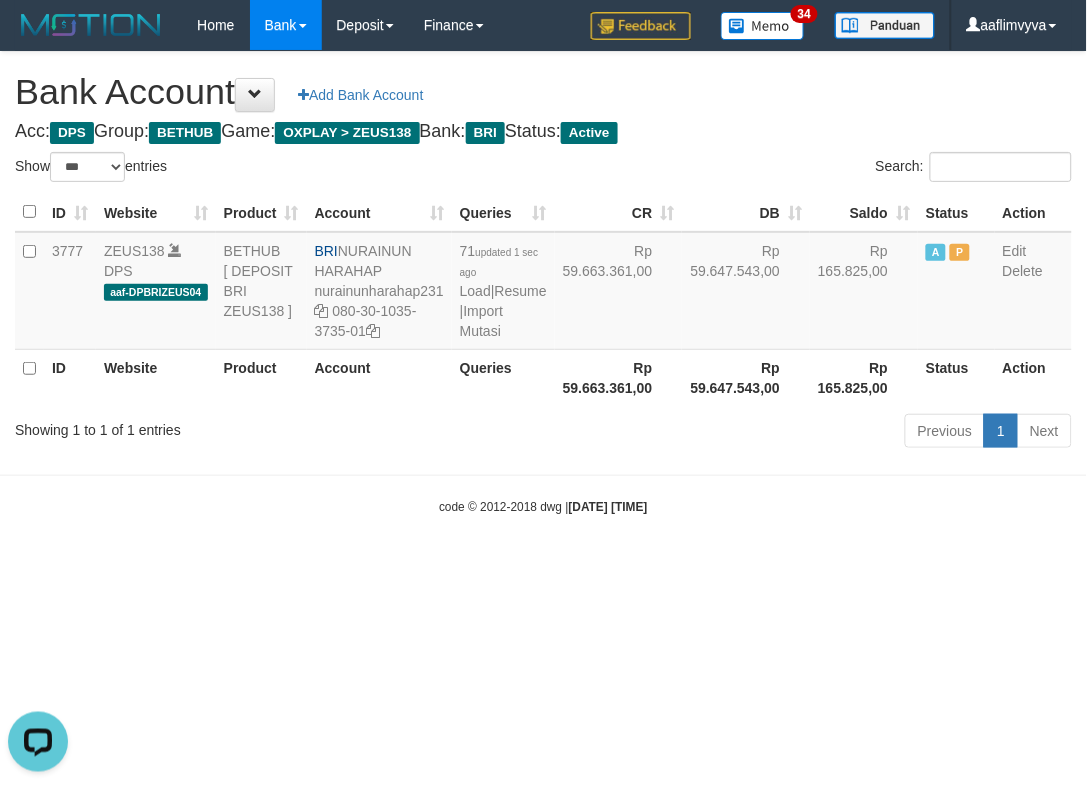 click on "Toggle navigation
Home
Bank
Account List
Load
By Website
Group
[OXPLAY]													ZEUS138
By Load Group (DPS)" at bounding box center (543, 283) 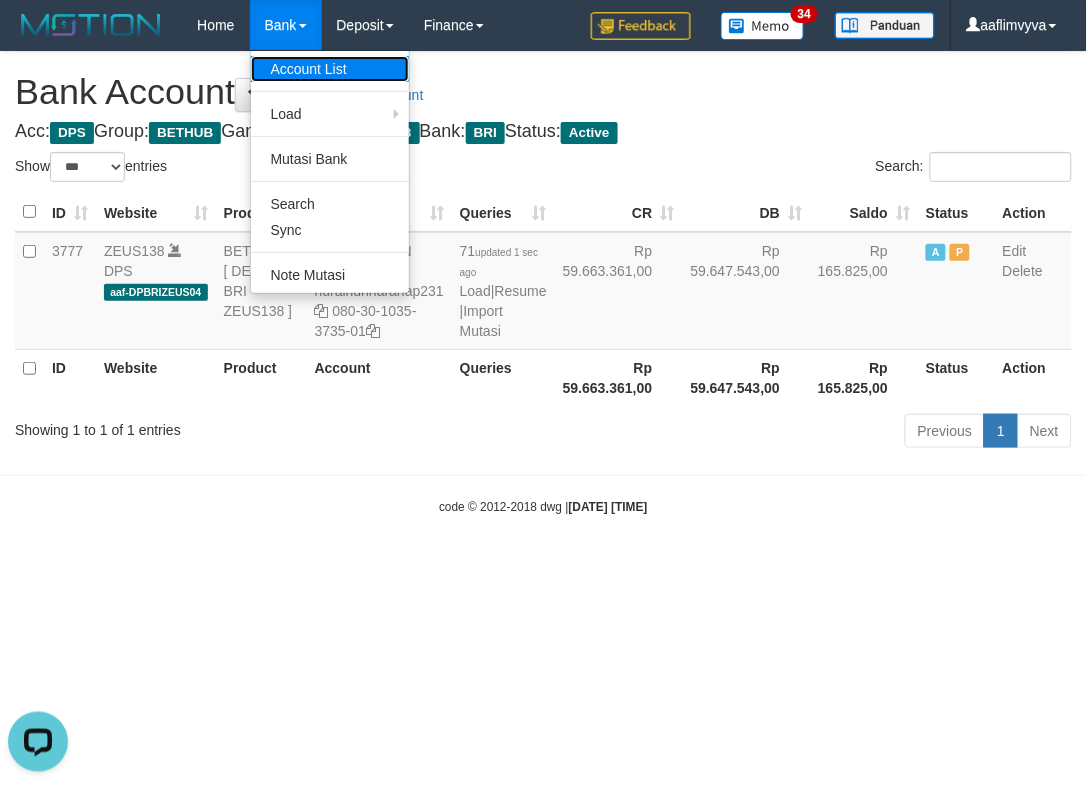 click on "Account List" at bounding box center (330, 69) 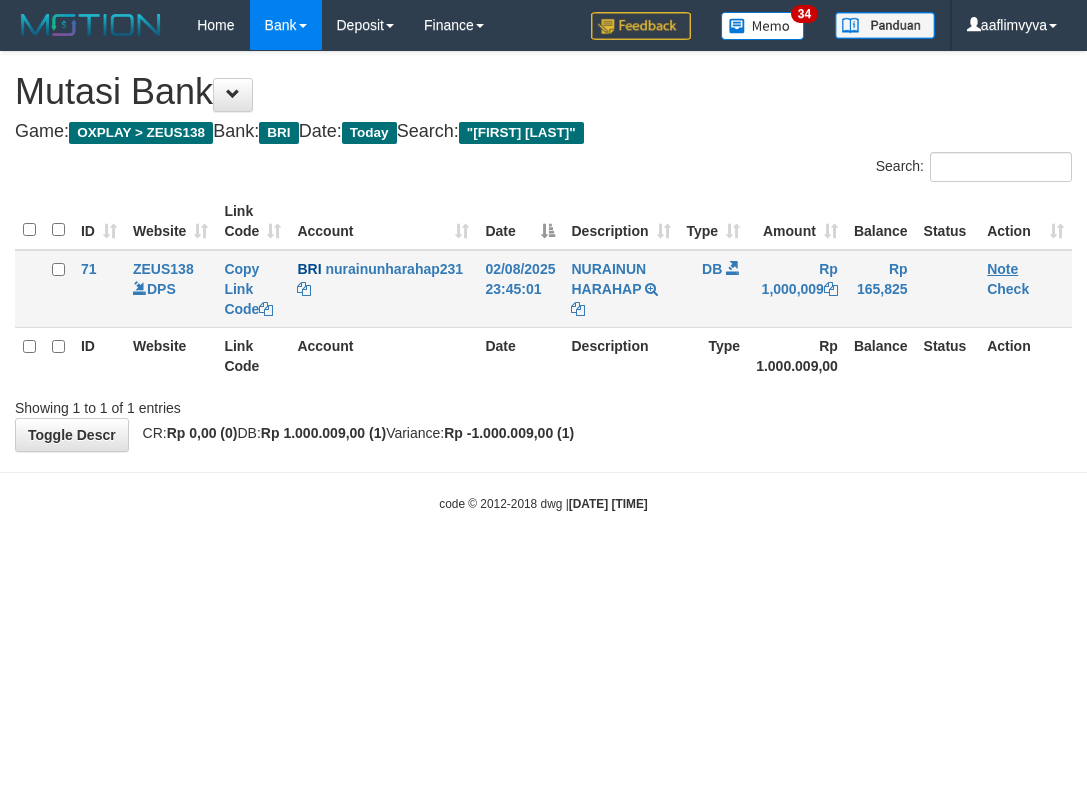 scroll, scrollTop: 0, scrollLeft: 0, axis: both 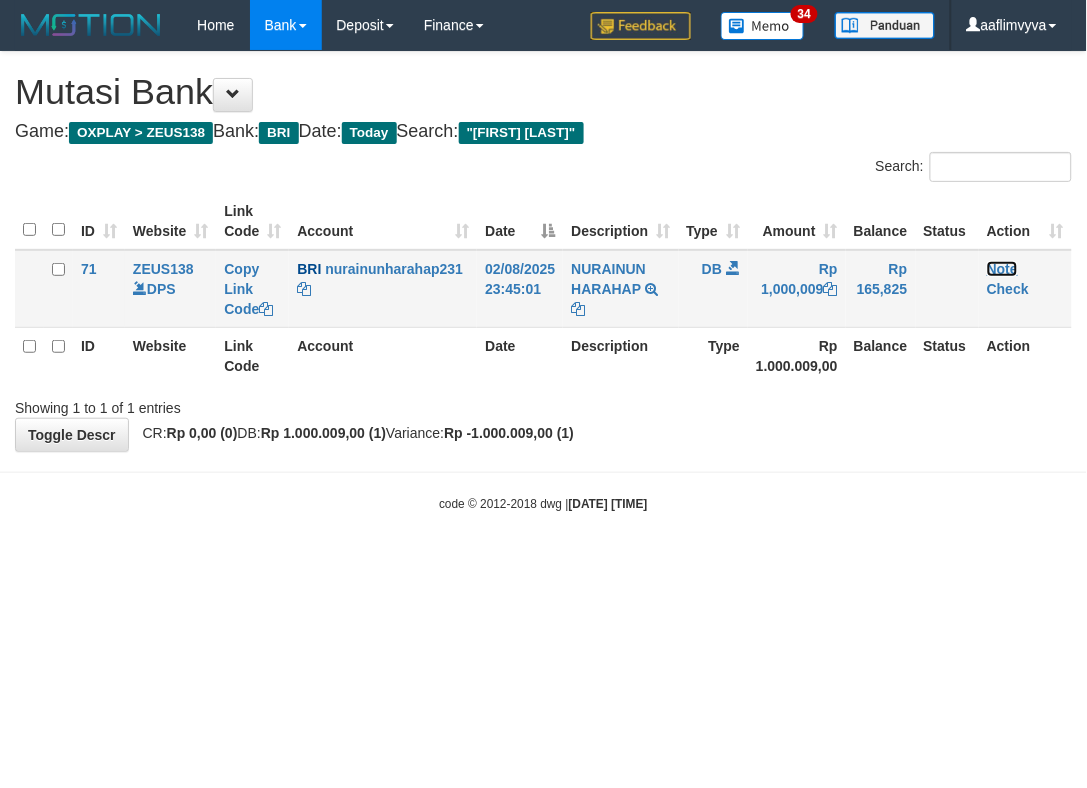 click on "Note" at bounding box center (1002, 269) 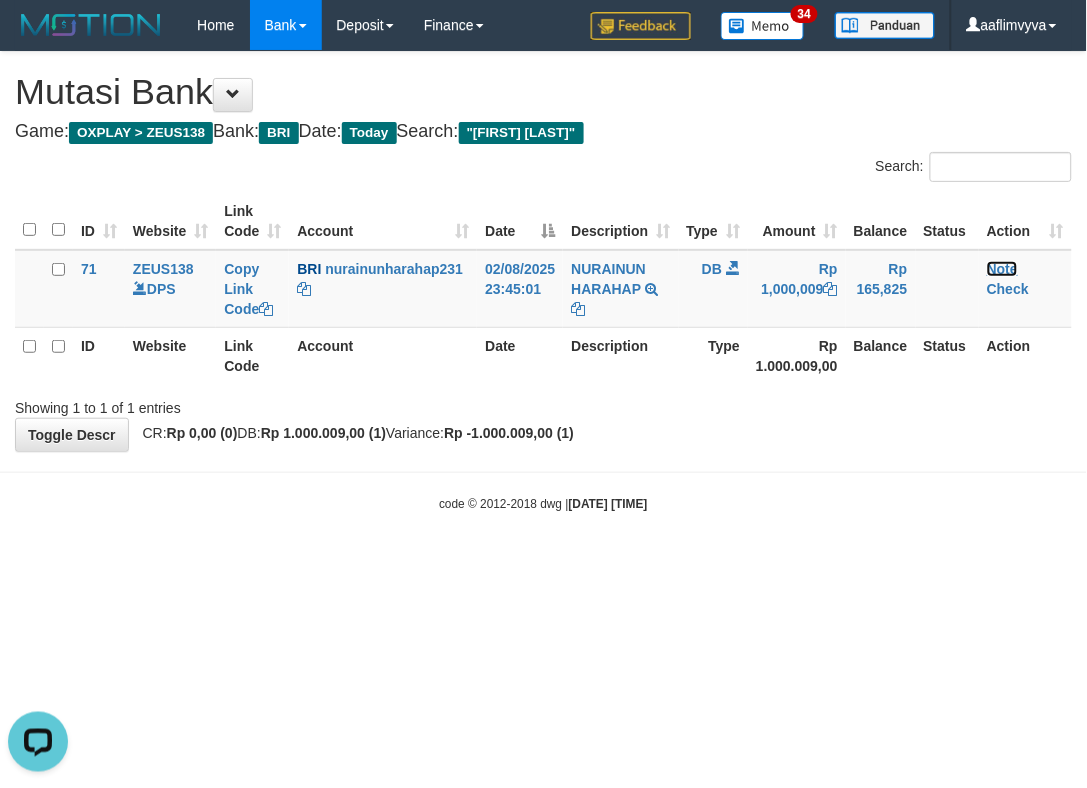 scroll, scrollTop: 0, scrollLeft: 0, axis: both 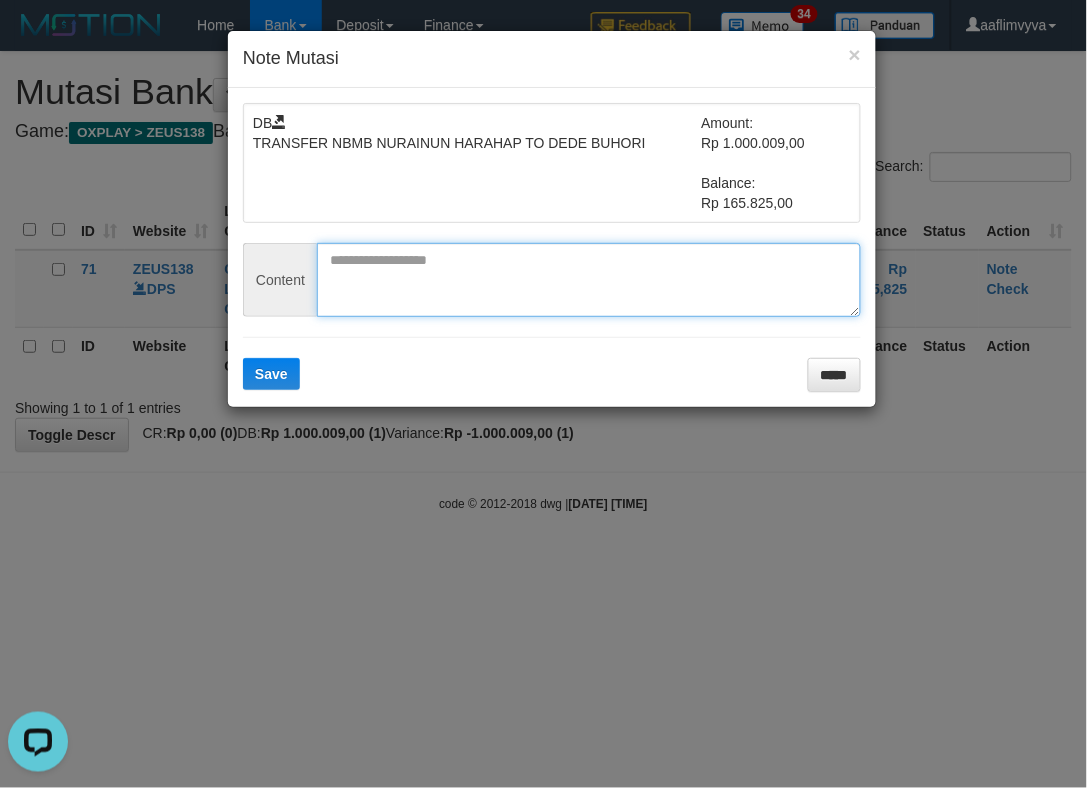 drag, startPoint x: 582, startPoint y: 265, endPoint x: 567, endPoint y: 282, distance: 22.671568 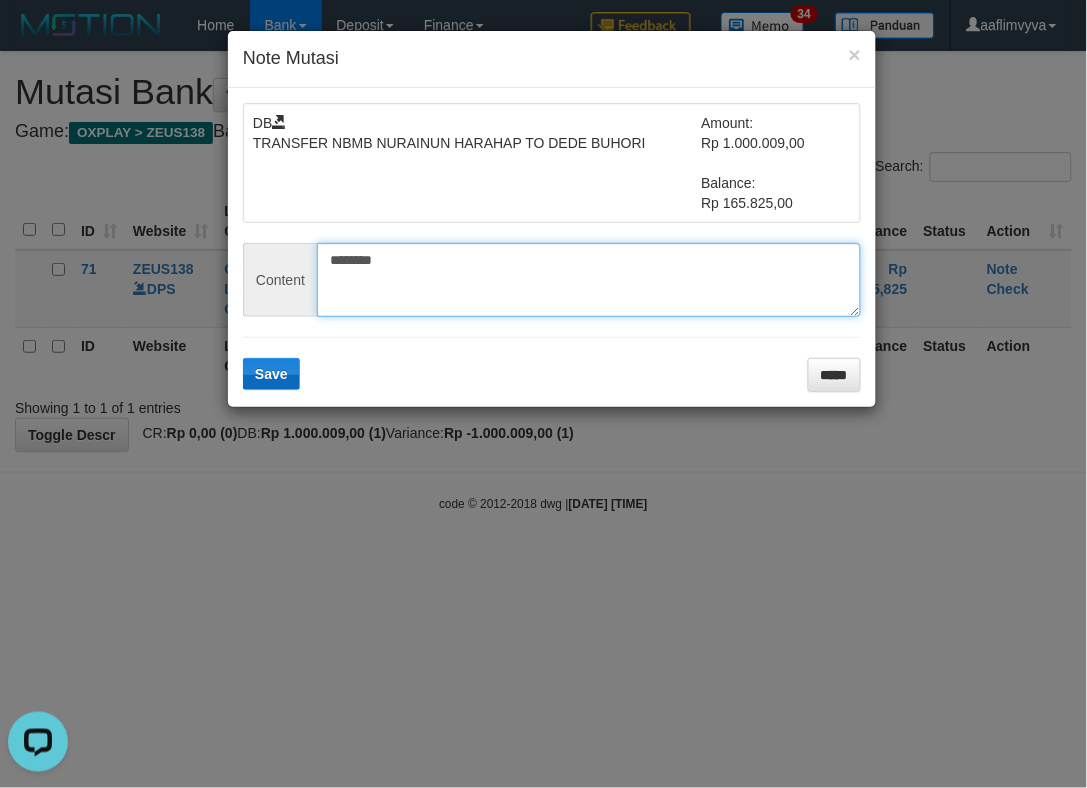 type on "********" 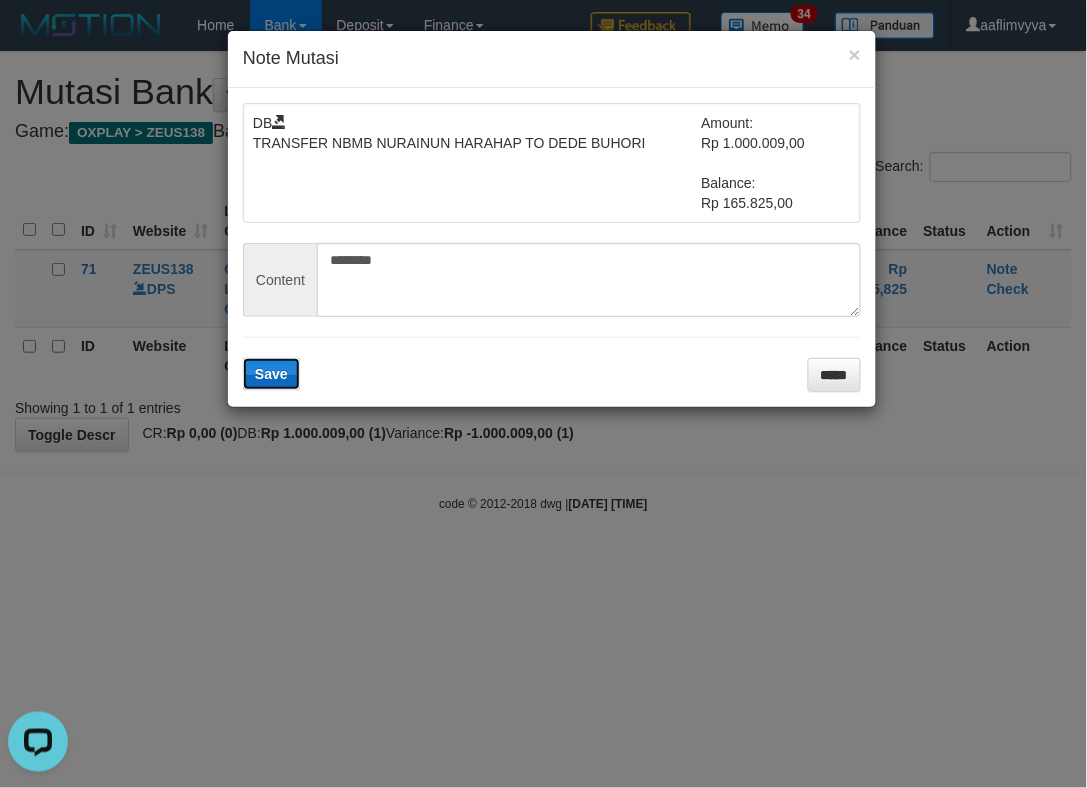 click on "Save" at bounding box center (271, 374) 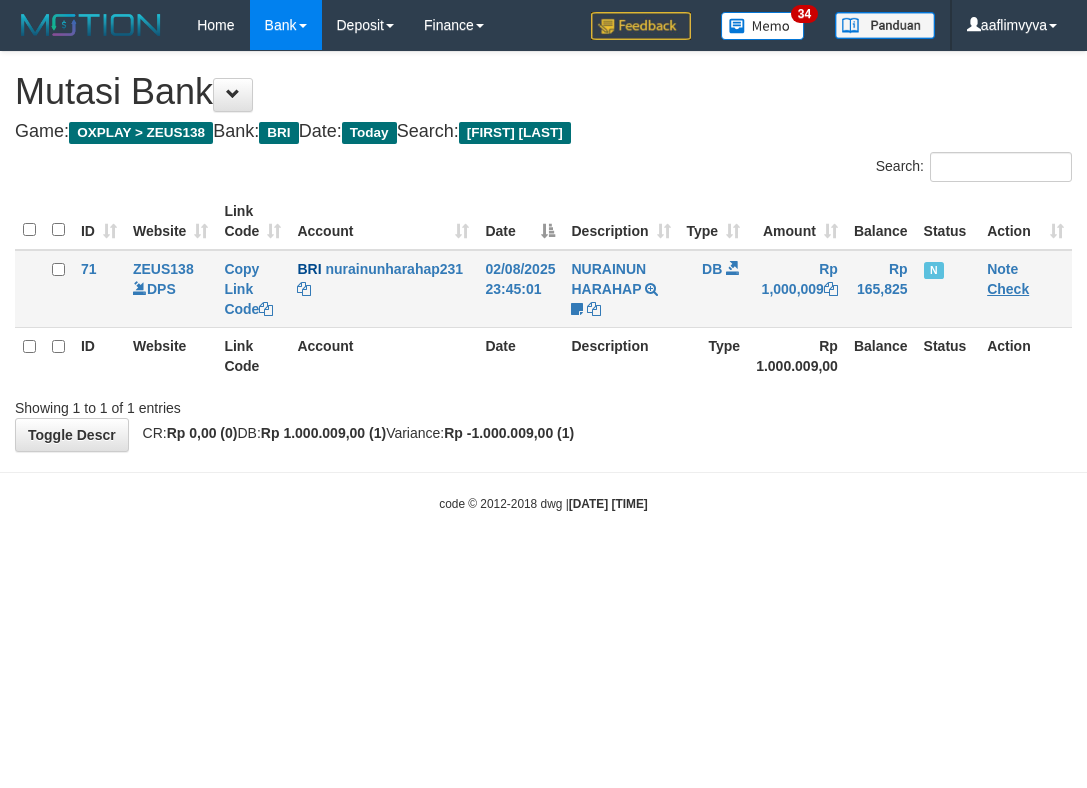 scroll, scrollTop: 0, scrollLeft: 0, axis: both 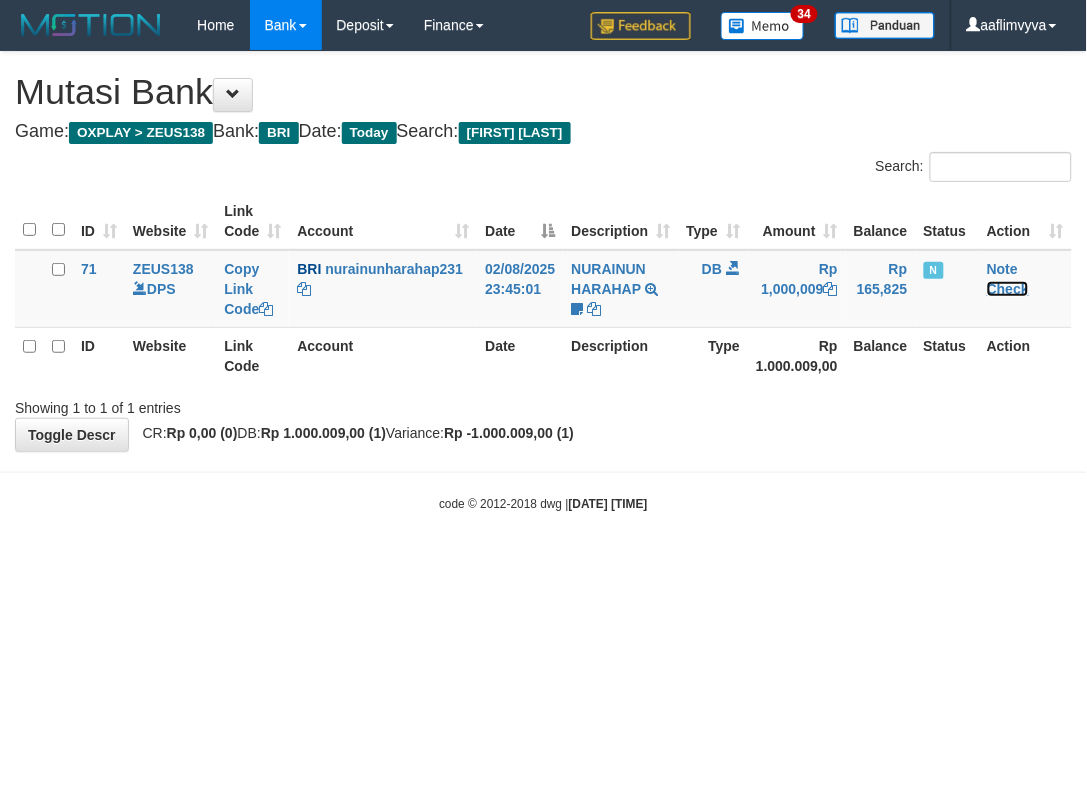 drag, startPoint x: 1050, startPoint y: 270, endPoint x: 655, endPoint y: 227, distance: 397.33362 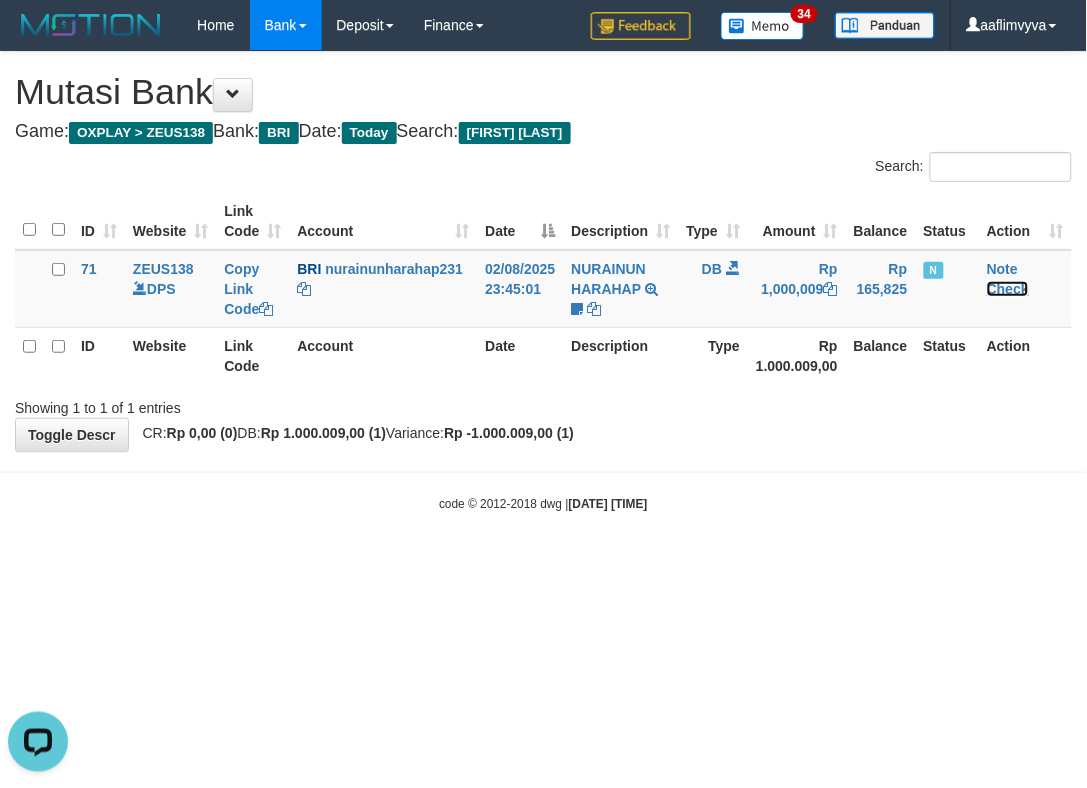 scroll, scrollTop: 0, scrollLeft: 0, axis: both 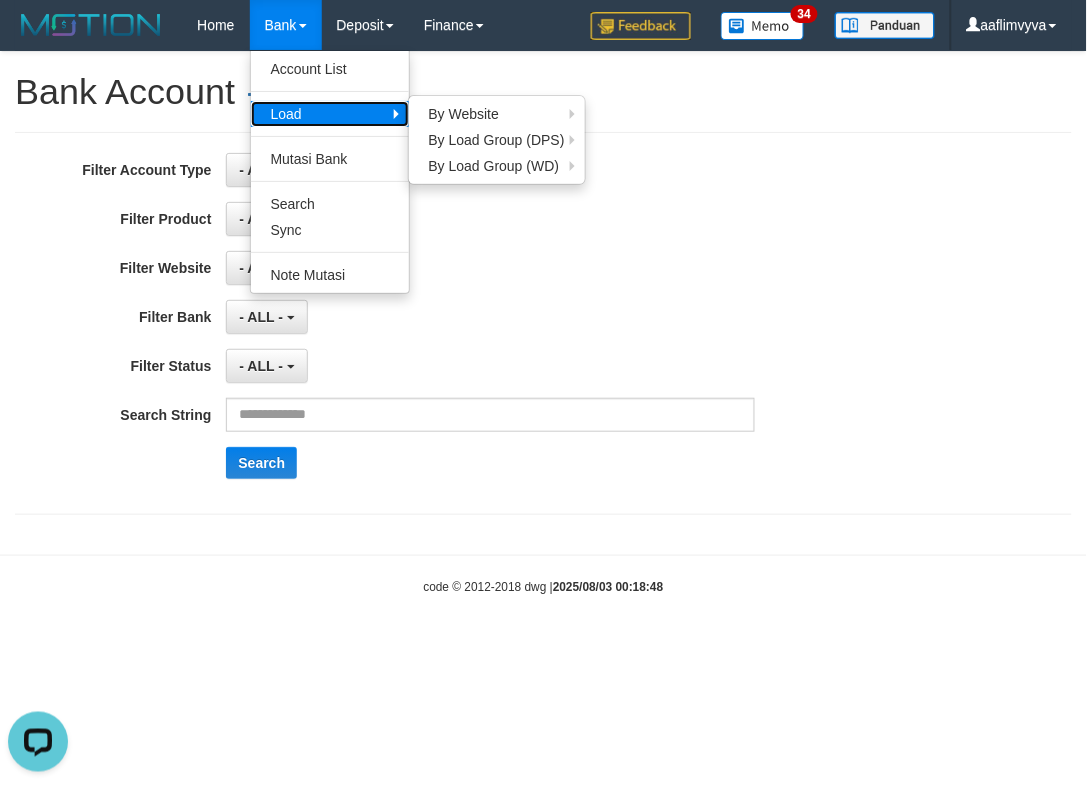 click on "Load" at bounding box center (330, 114) 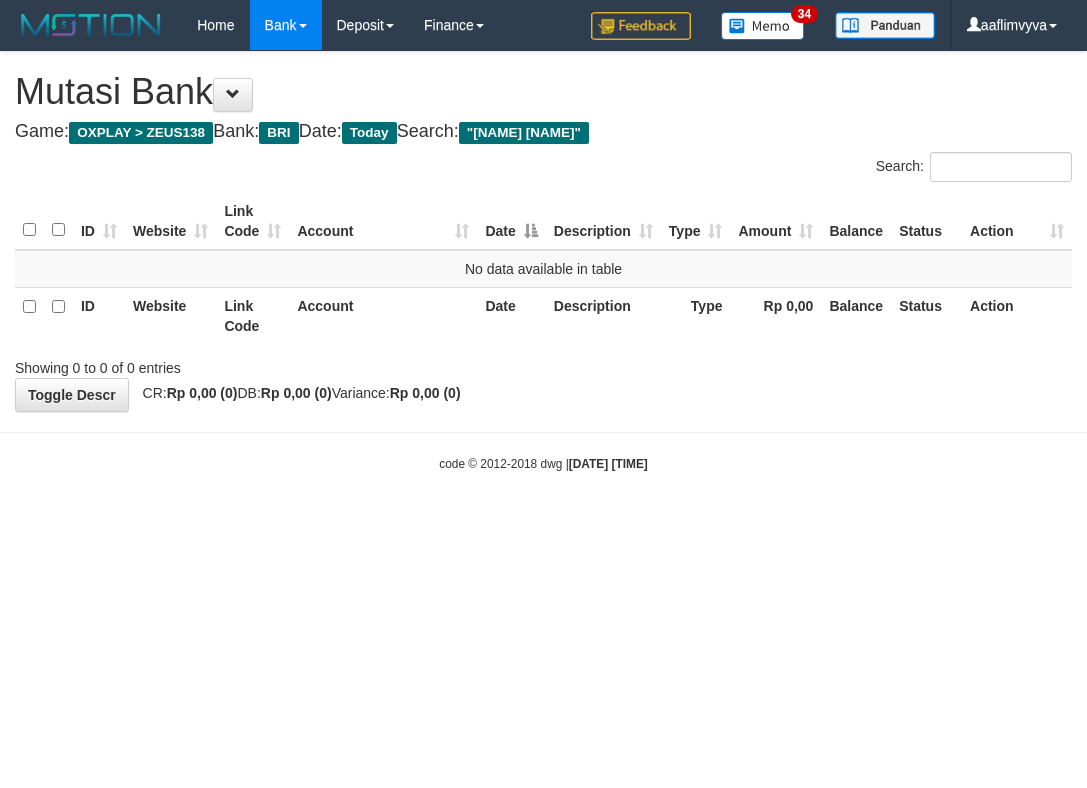 scroll, scrollTop: 0, scrollLeft: 0, axis: both 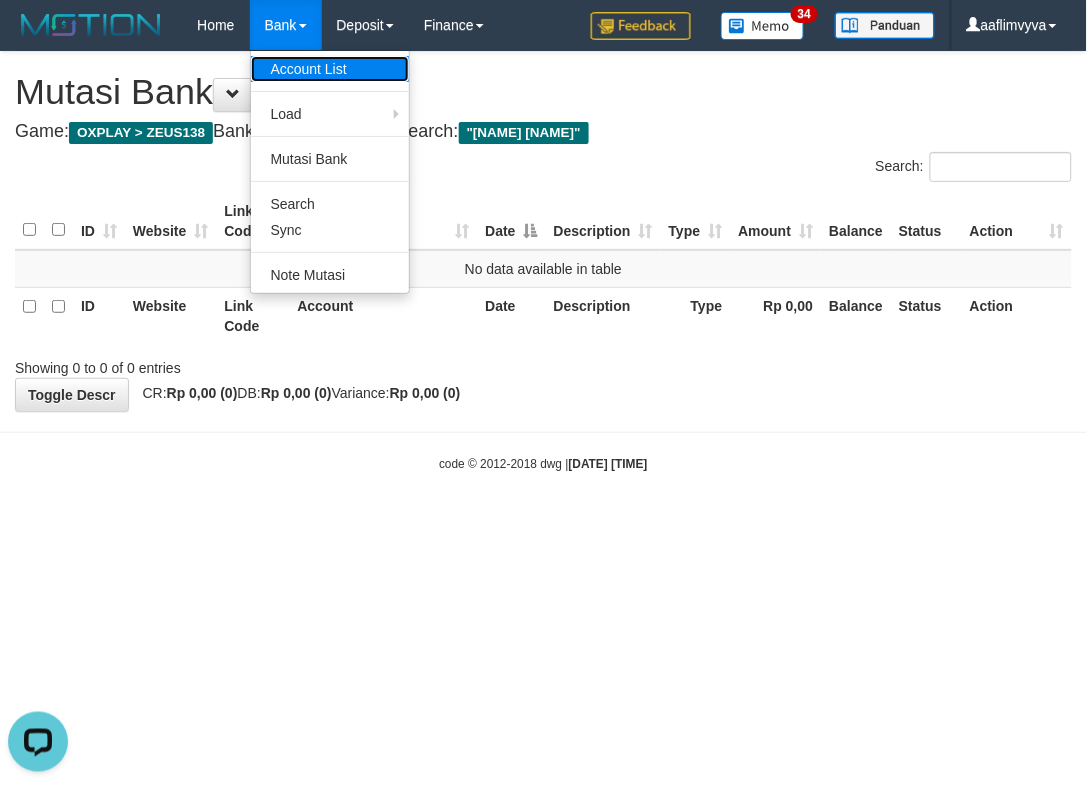 click on "Account List" at bounding box center [330, 69] 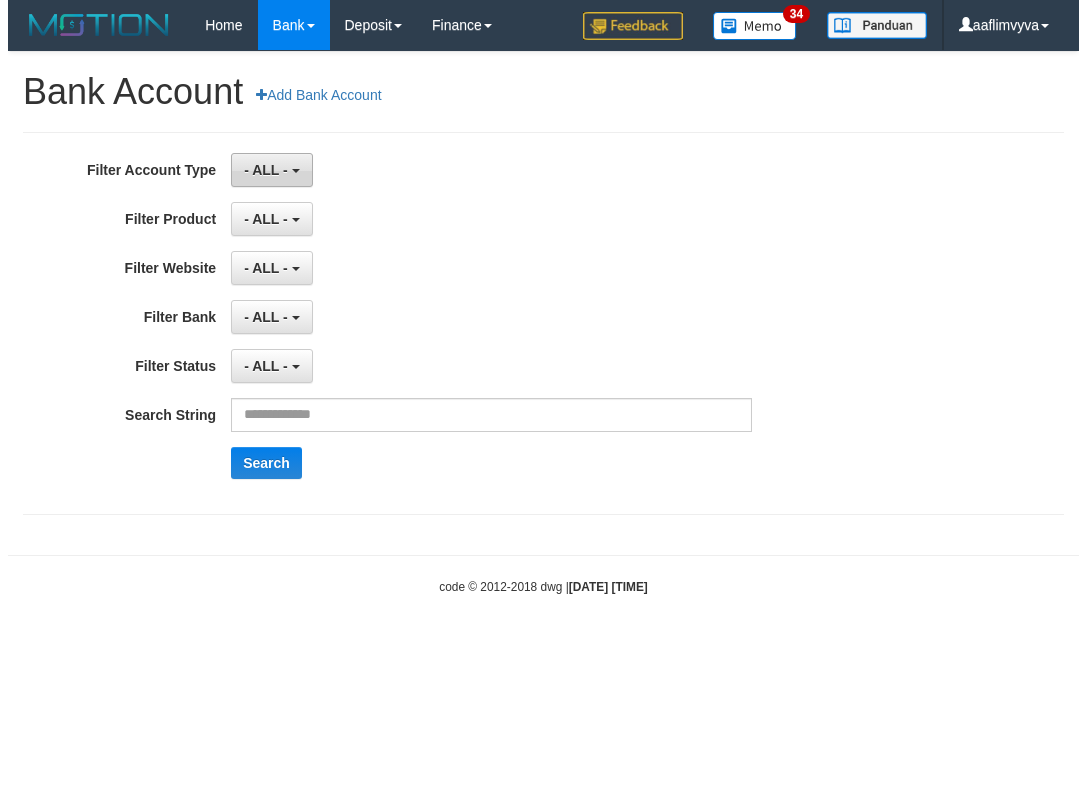 scroll, scrollTop: 0, scrollLeft: 0, axis: both 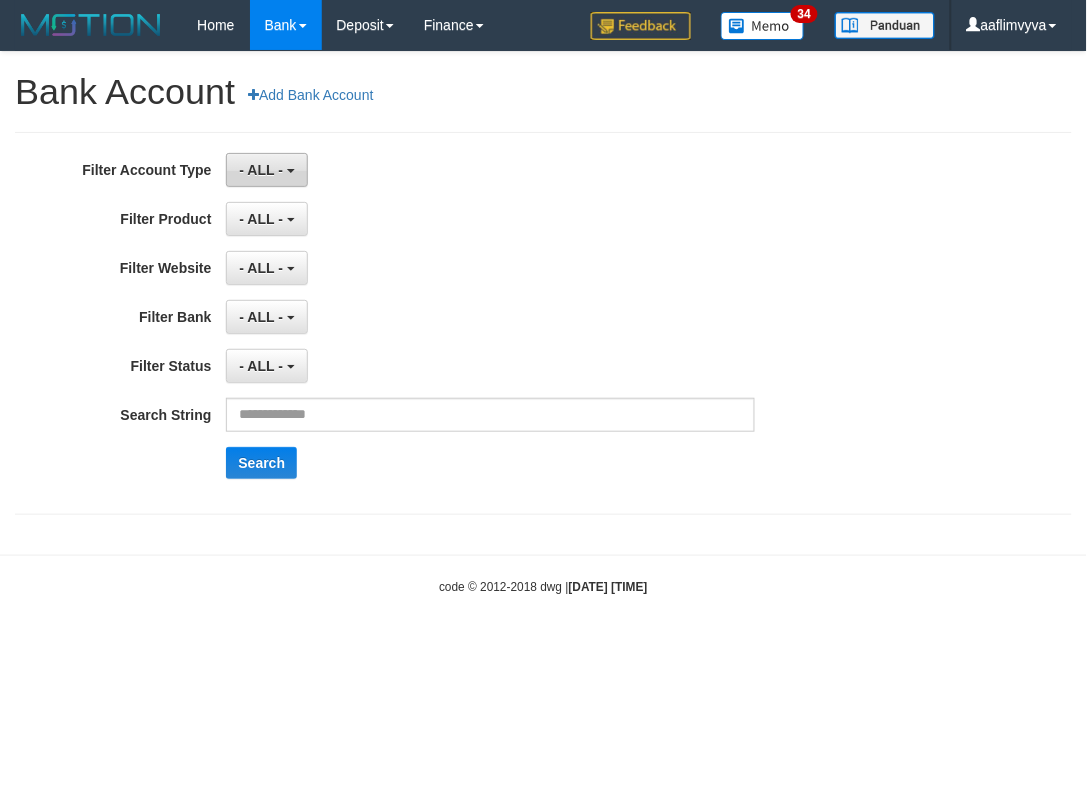 click on "- ALL -" at bounding box center (266, 170) 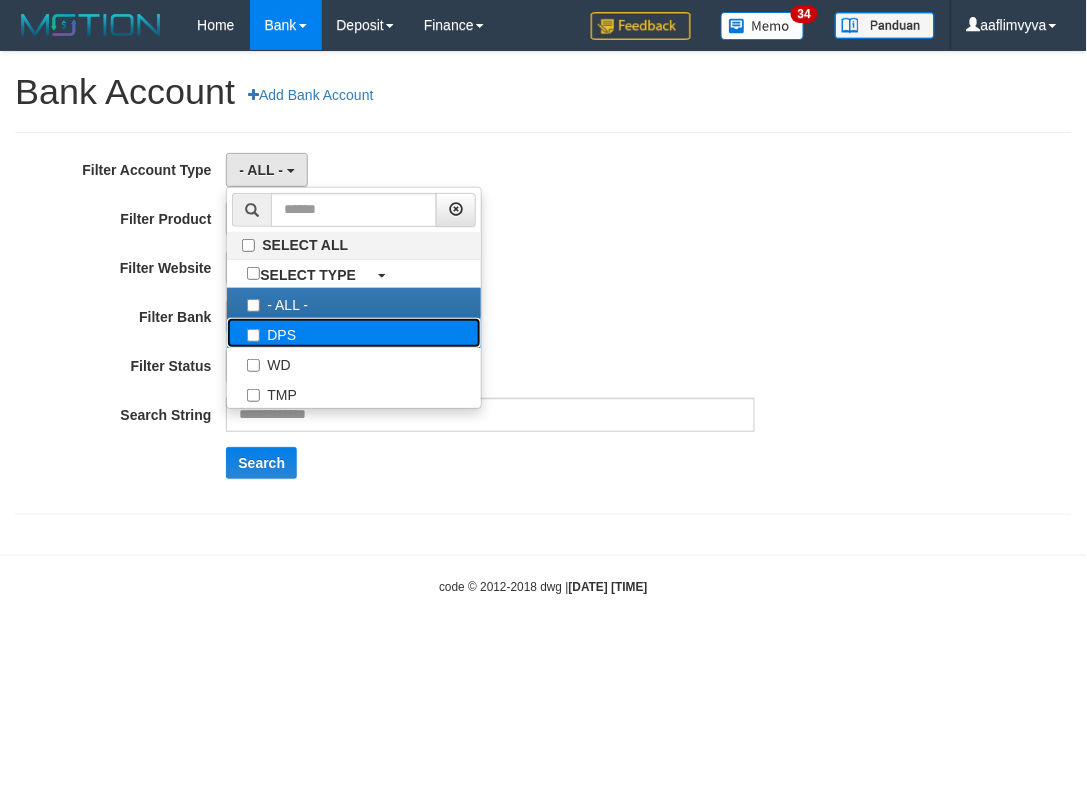 click on "DPS" at bounding box center [354, 333] 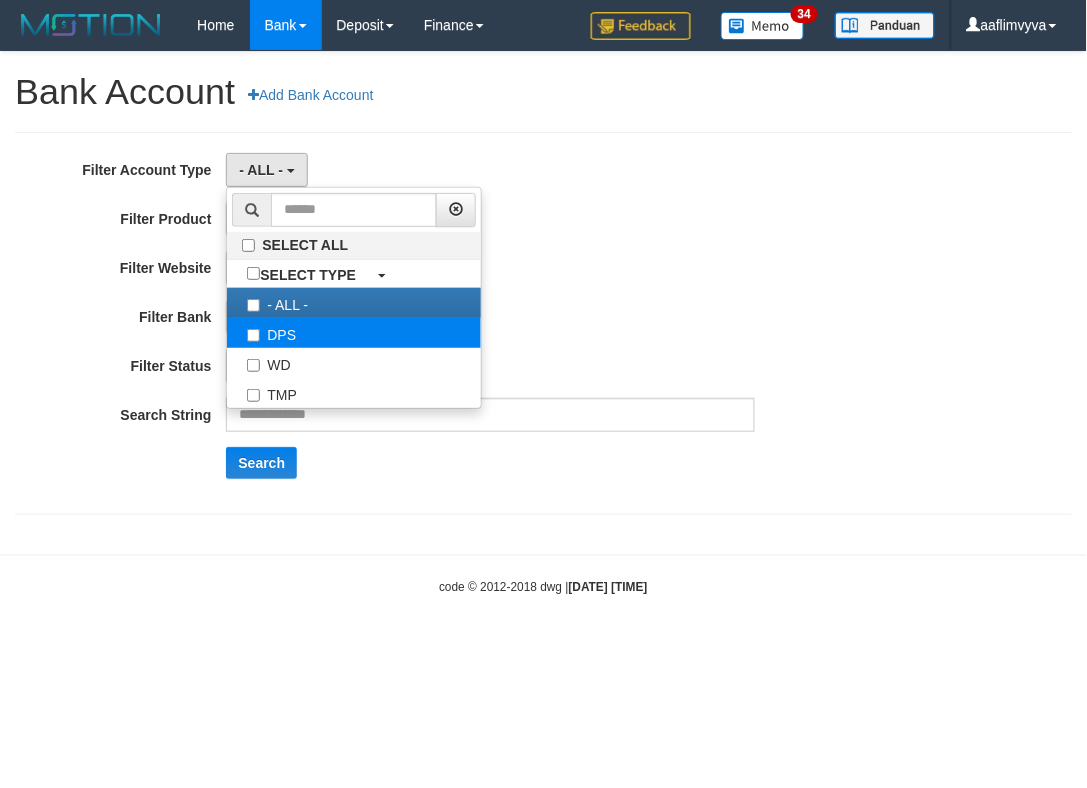 select on "***" 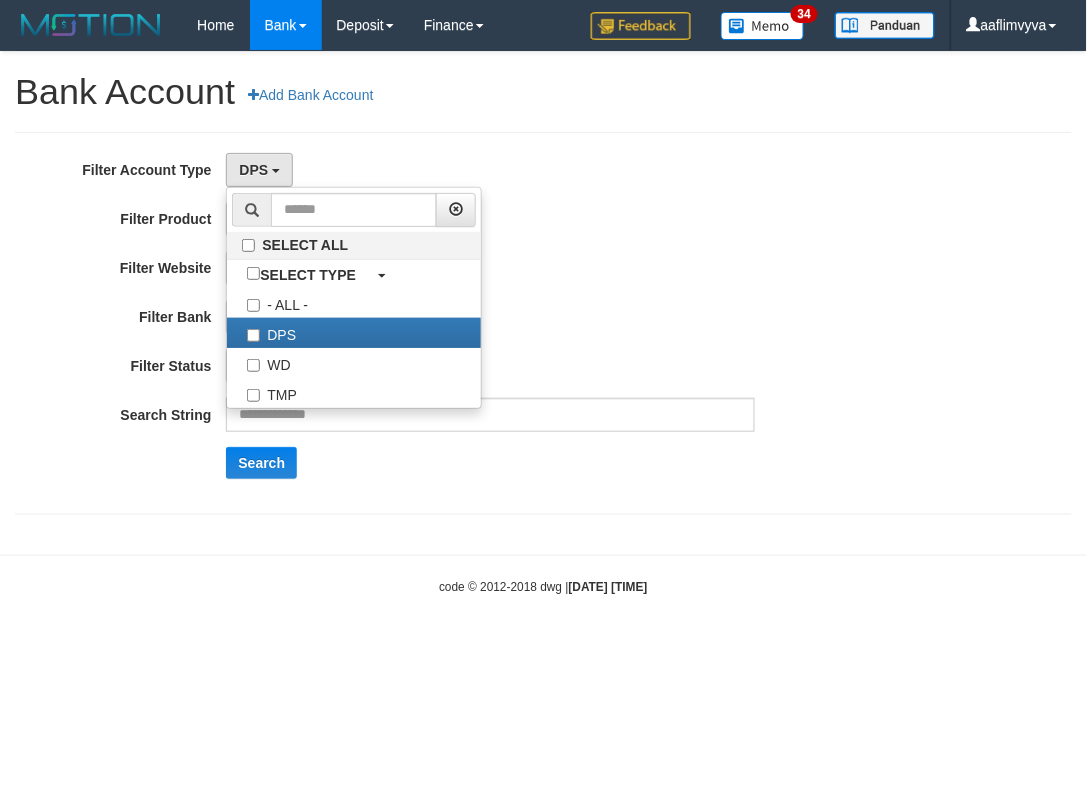 scroll, scrollTop: 17, scrollLeft: 0, axis: vertical 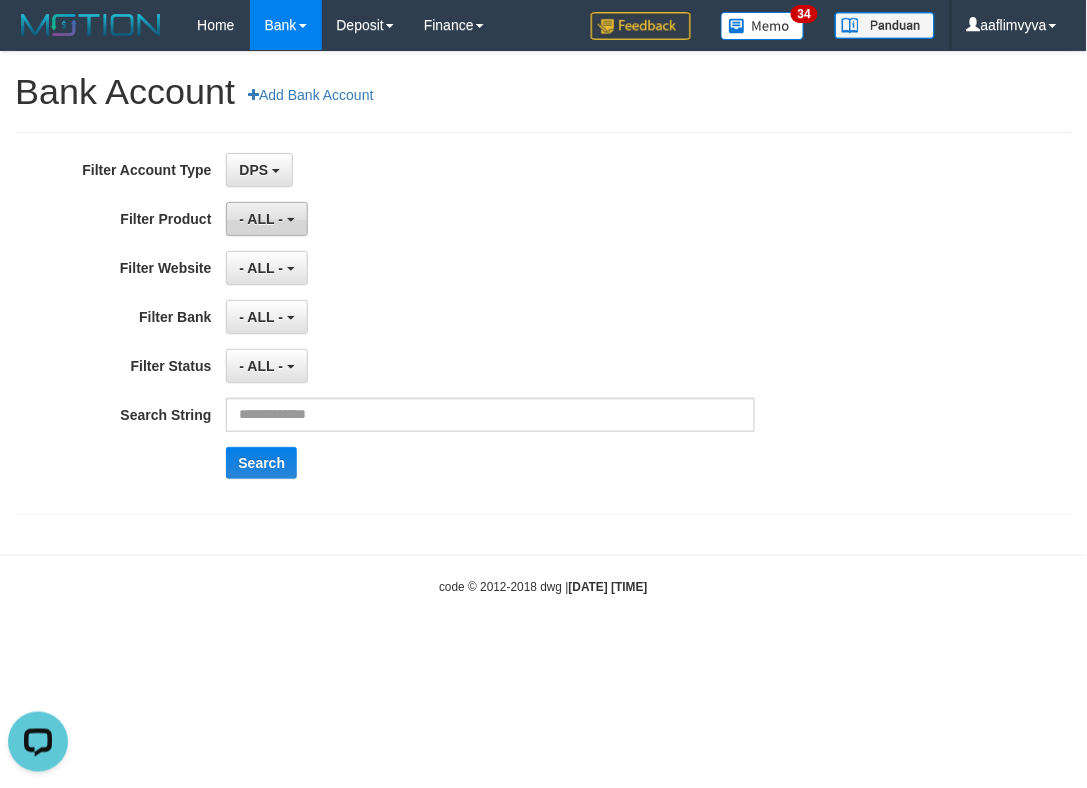 click on "- ALL -" at bounding box center [261, 219] 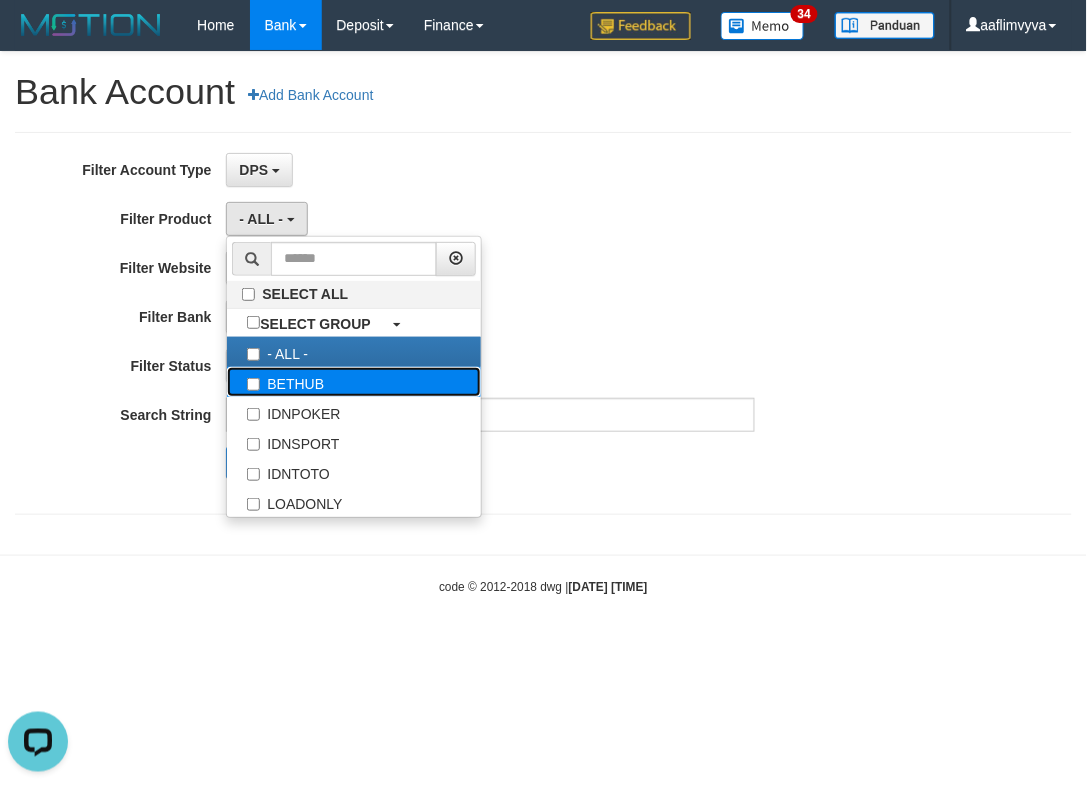 click on "BETHUB" at bounding box center (354, 382) 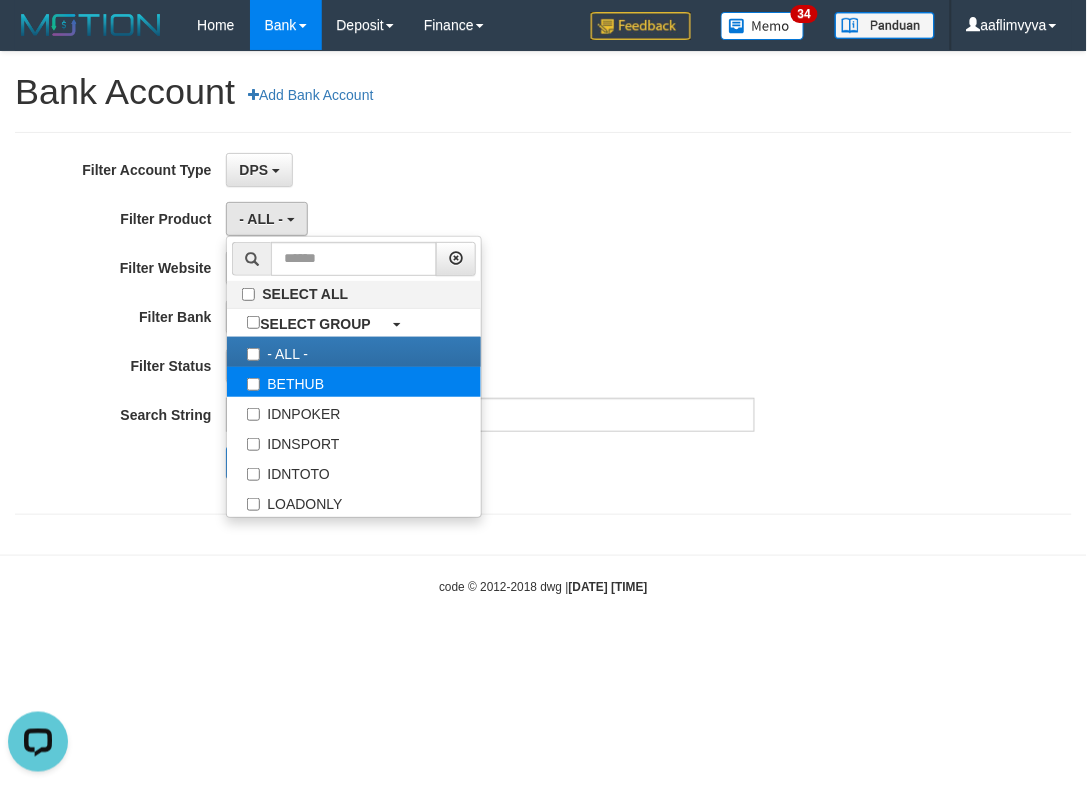 select on "*" 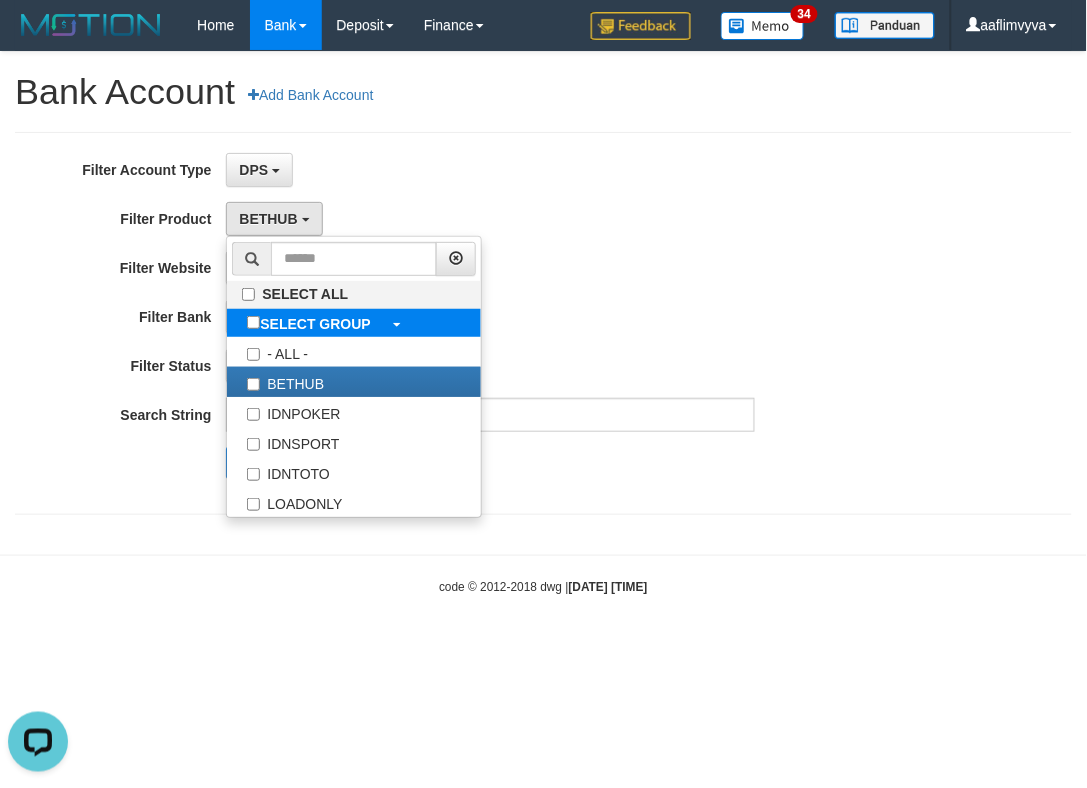 scroll, scrollTop: 17, scrollLeft: 0, axis: vertical 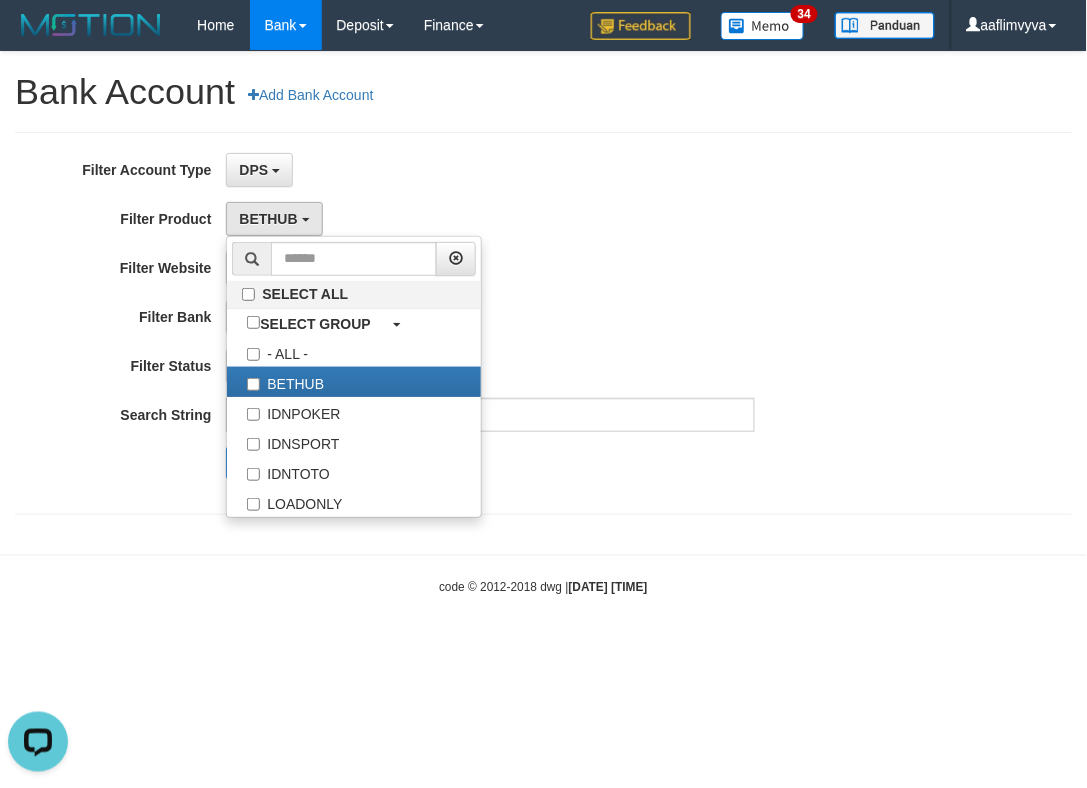 click on "**********" at bounding box center [453, 323] 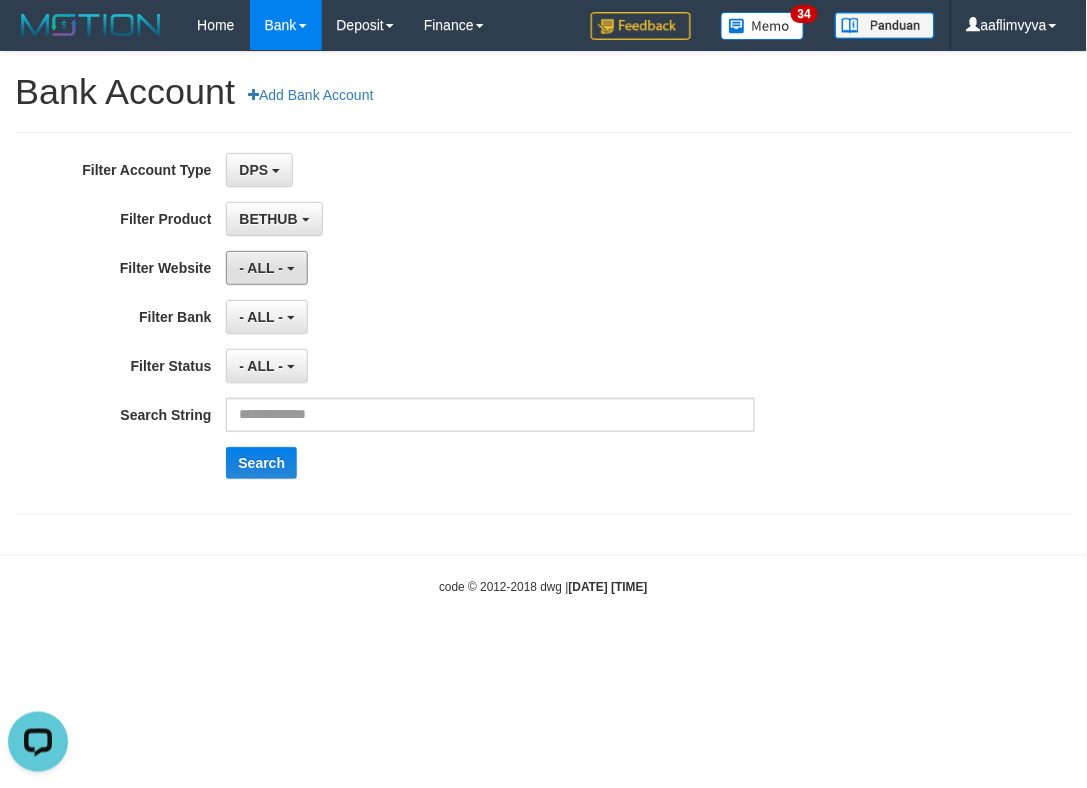 drag, startPoint x: 285, startPoint y: 271, endPoint x: 326, endPoint y: 343, distance: 82.85529 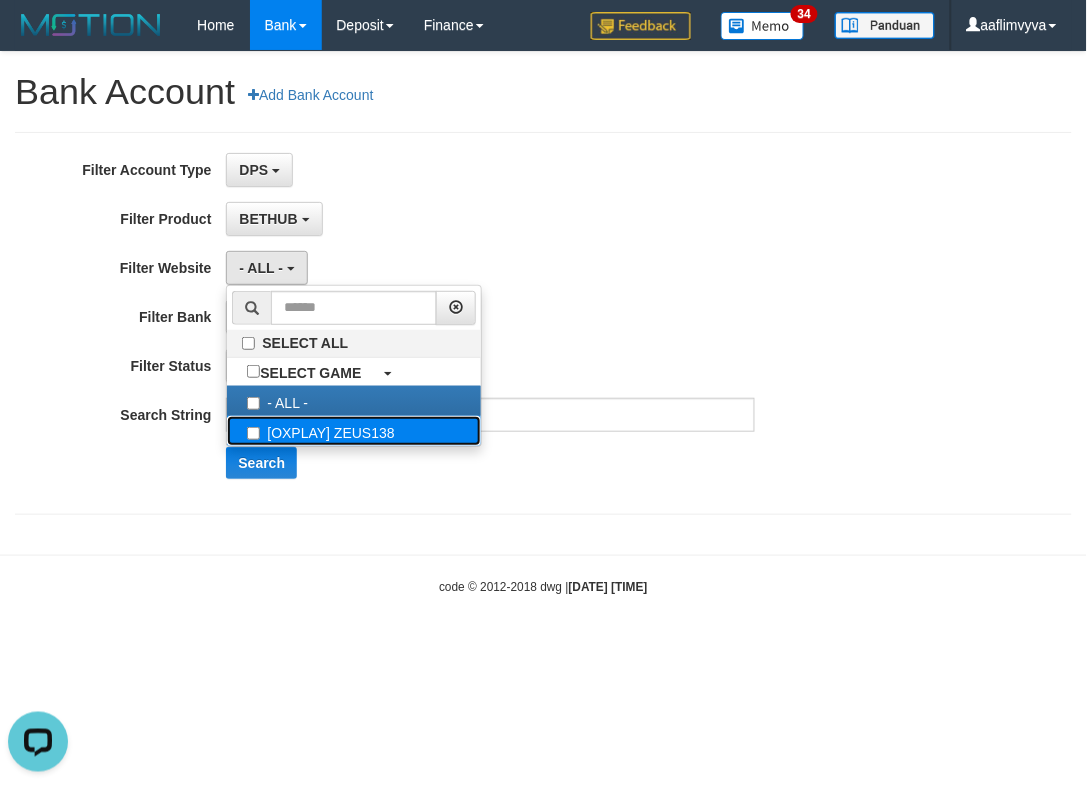 click on "[OXPLAY] ZEUS138" at bounding box center [354, 431] 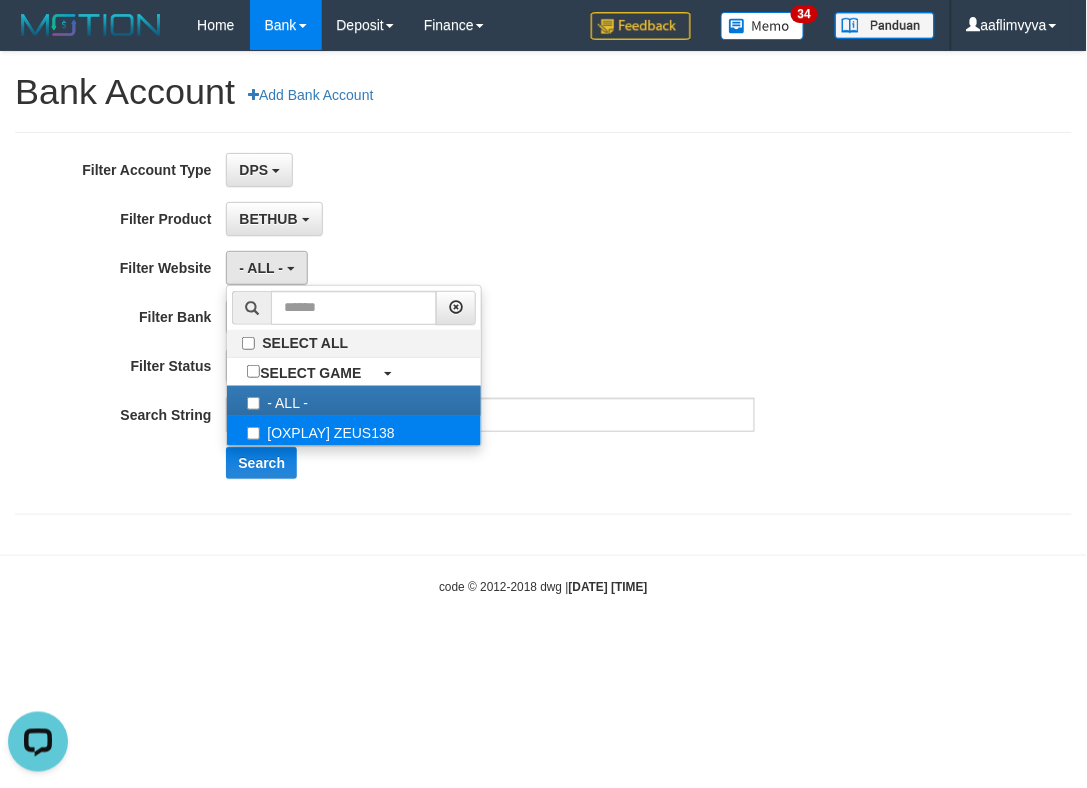 select on "***" 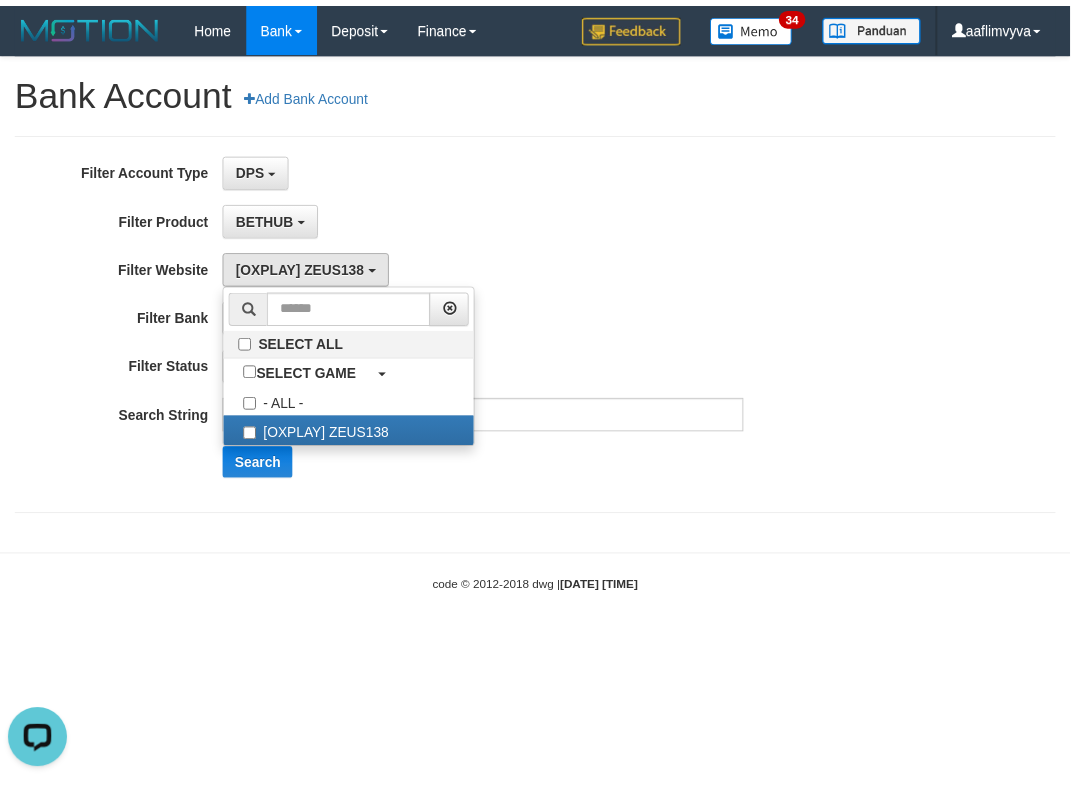 scroll, scrollTop: 17, scrollLeft: 0, axis: vertical 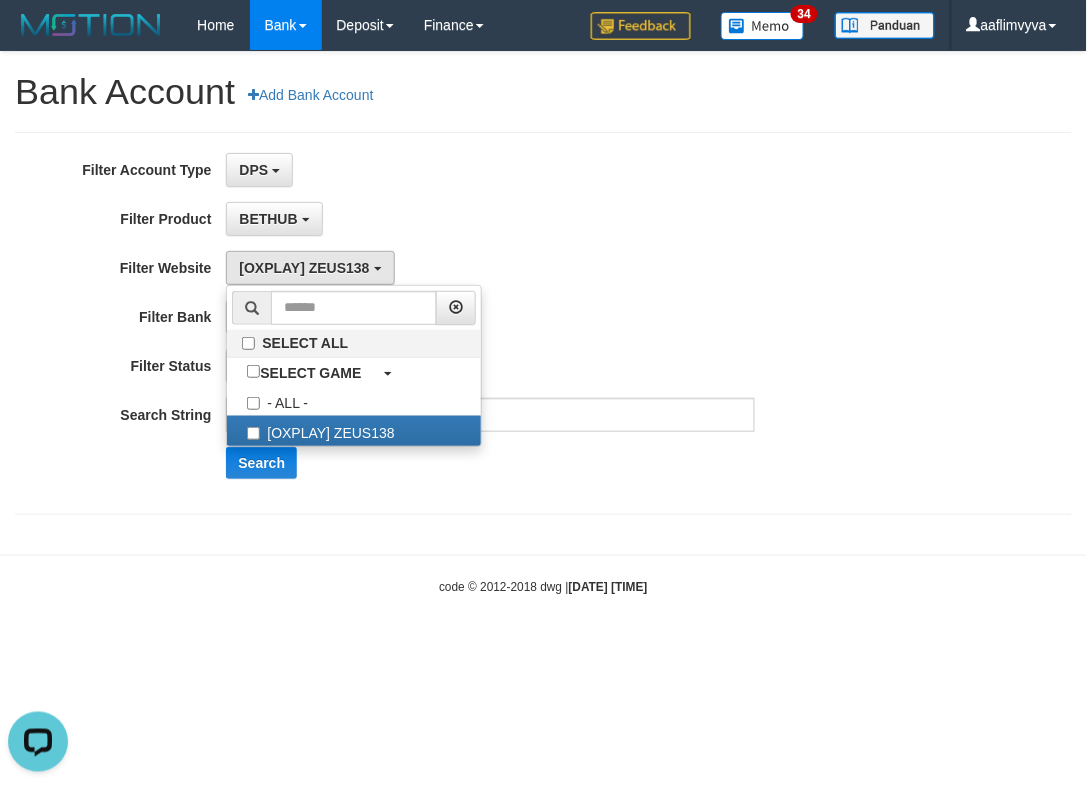 click on "BETHUB
SELECT ALL  SELECT GROUP  - ALL -
BETHUB
IDNPOKER
IDNSPORT
IDNTOTO
LOADONLY" at bounding box center (490, 219) 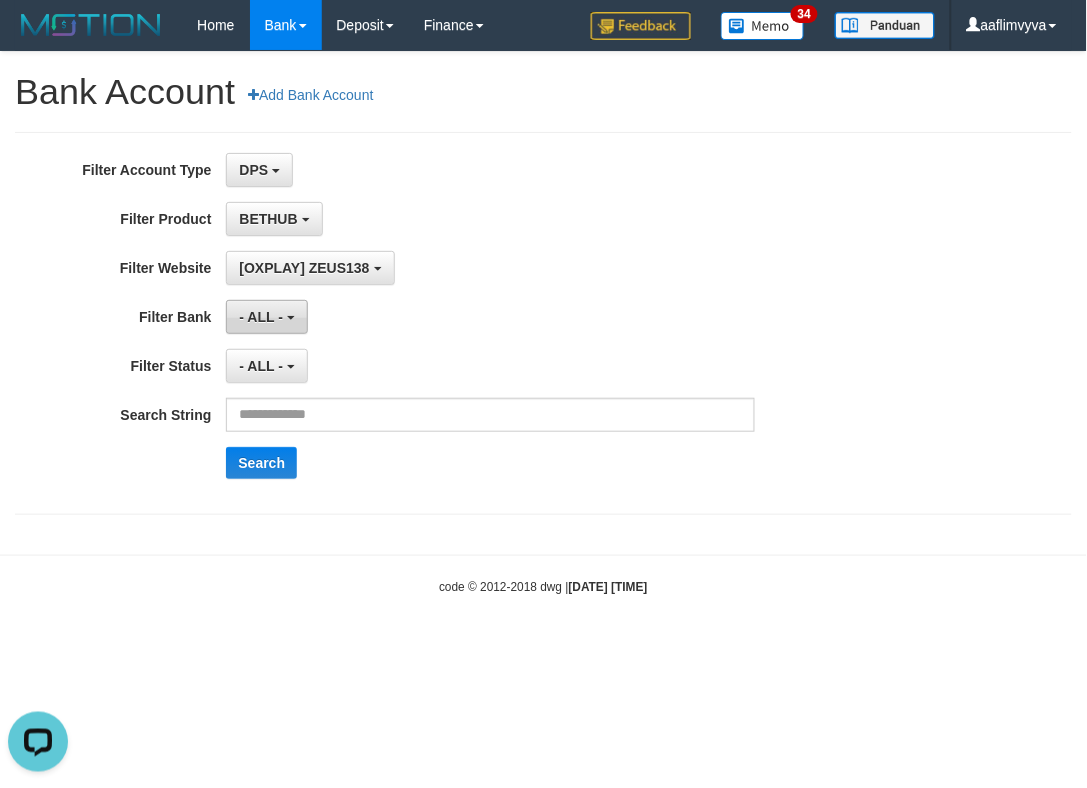 click on "- ALL -" at bounding box center (266, 317) 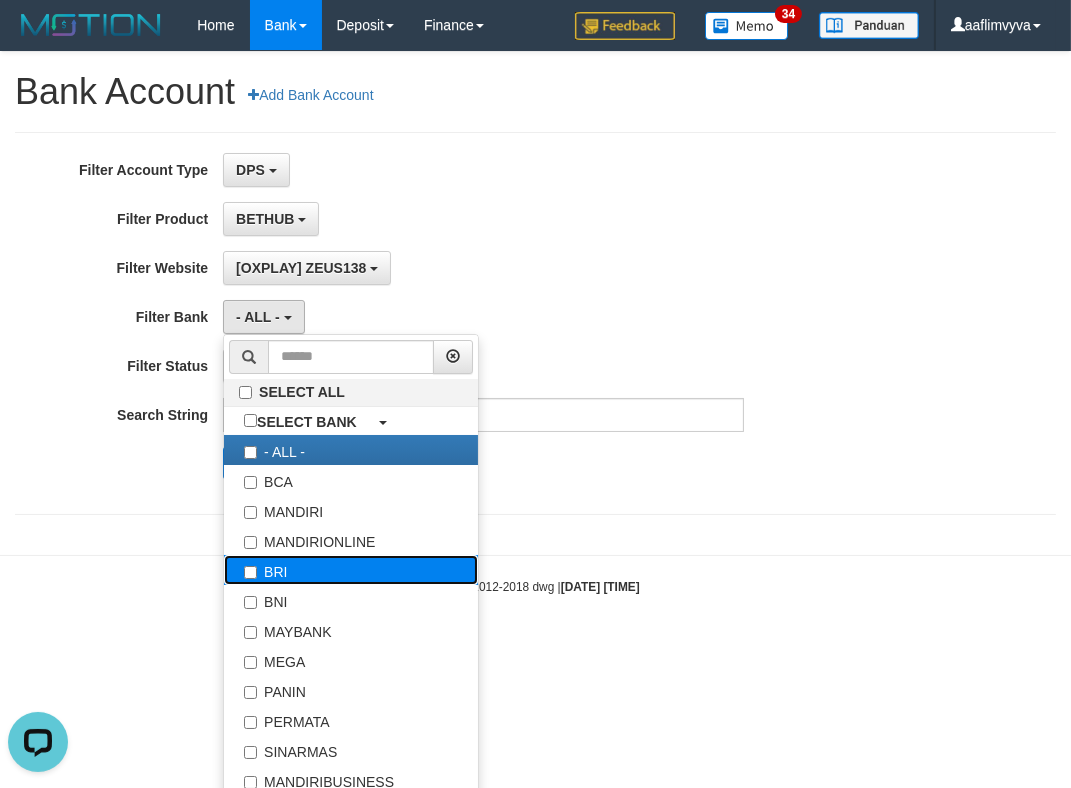 click on "BRI" at bounding box center (351, 570) 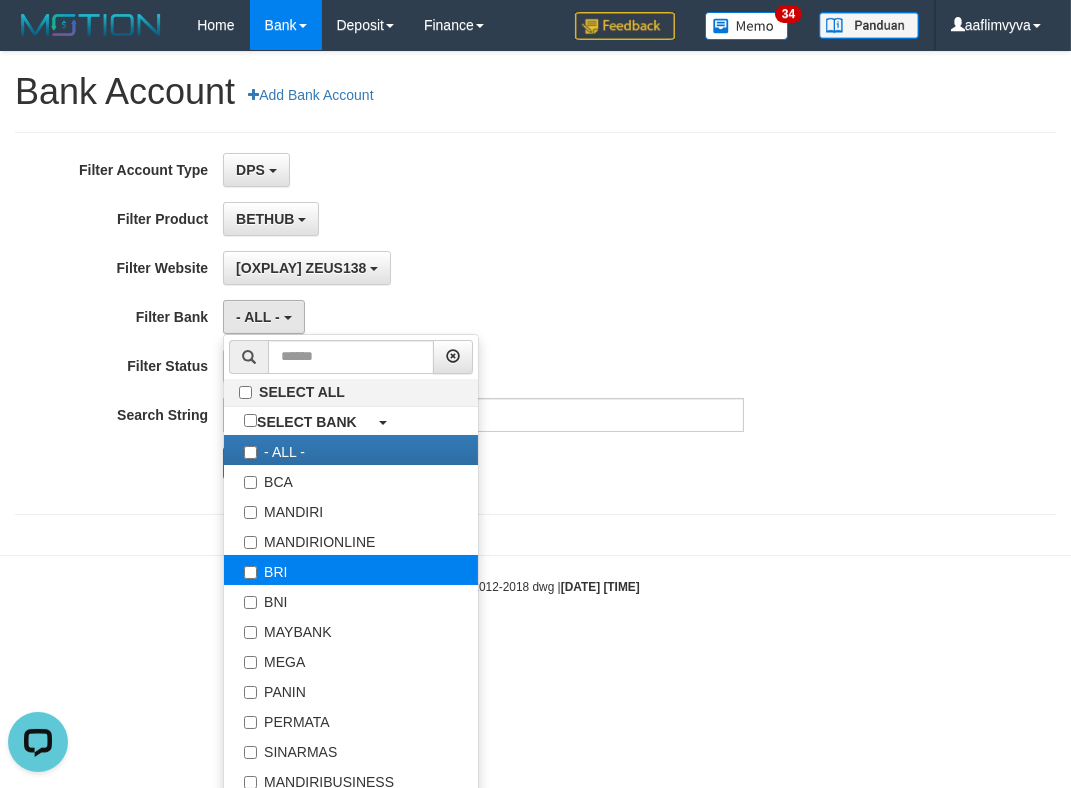 select on "***" 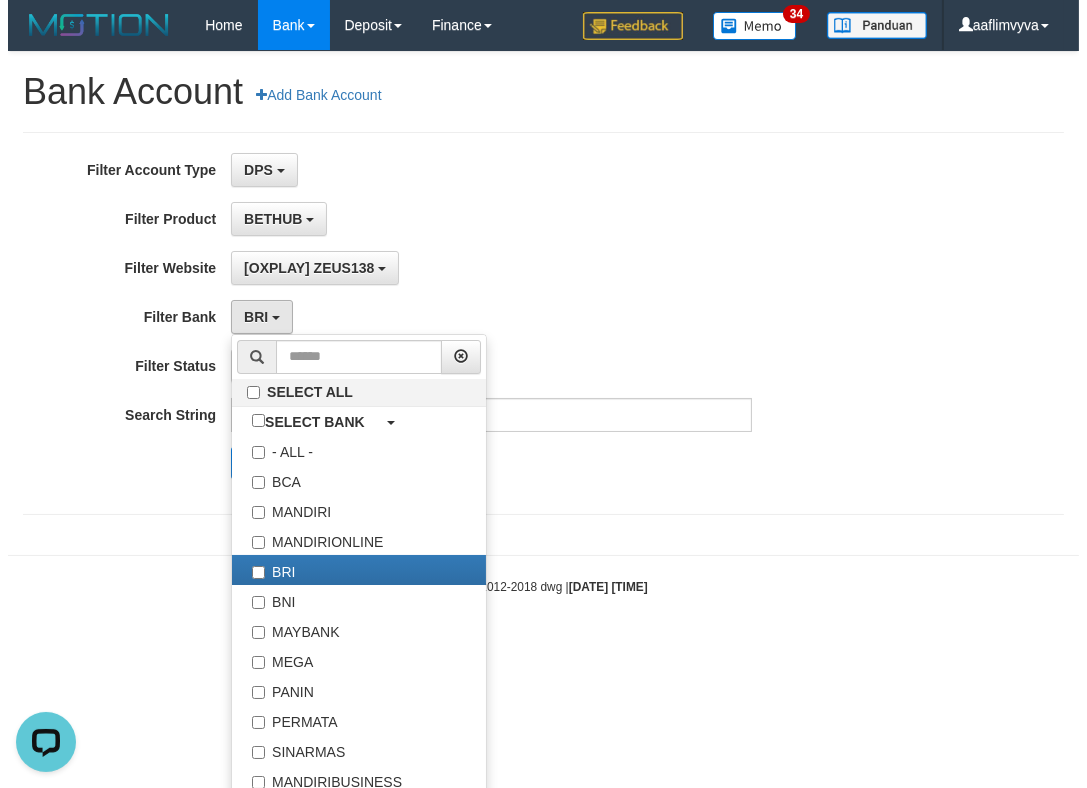 scroll, scrollTop: 17, scrollLeft: 0, axis: vertical 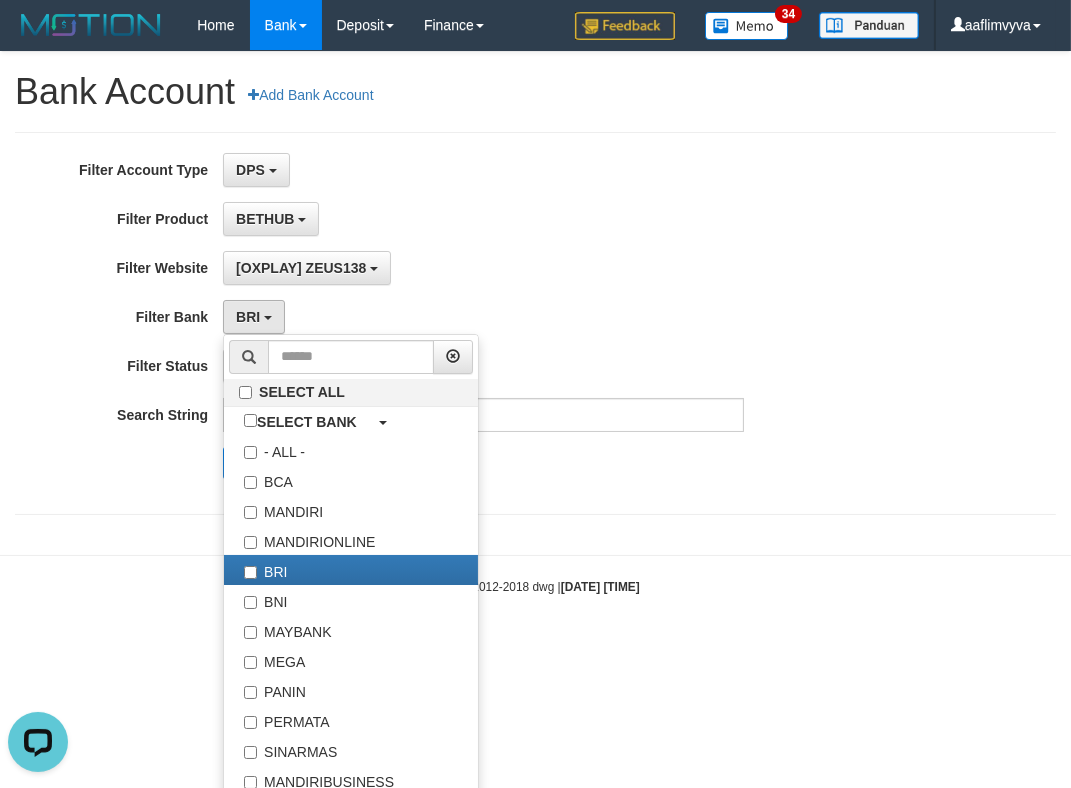 click on "[OXPLAY] ZEUS138
SELECT ALL  SELECT GAME  - ALL -
[OXPLAY] ZEUS138" at bounding box center (483, 268) 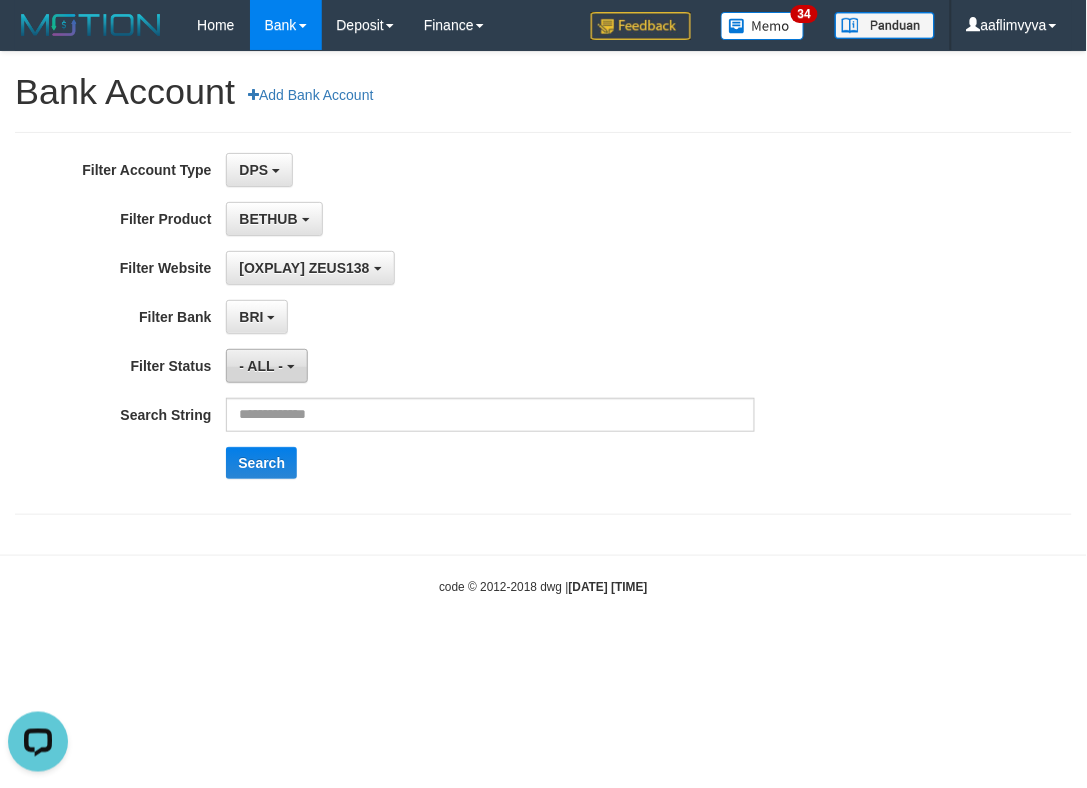 click on "- ALL -" at bounding box center [266, 366] 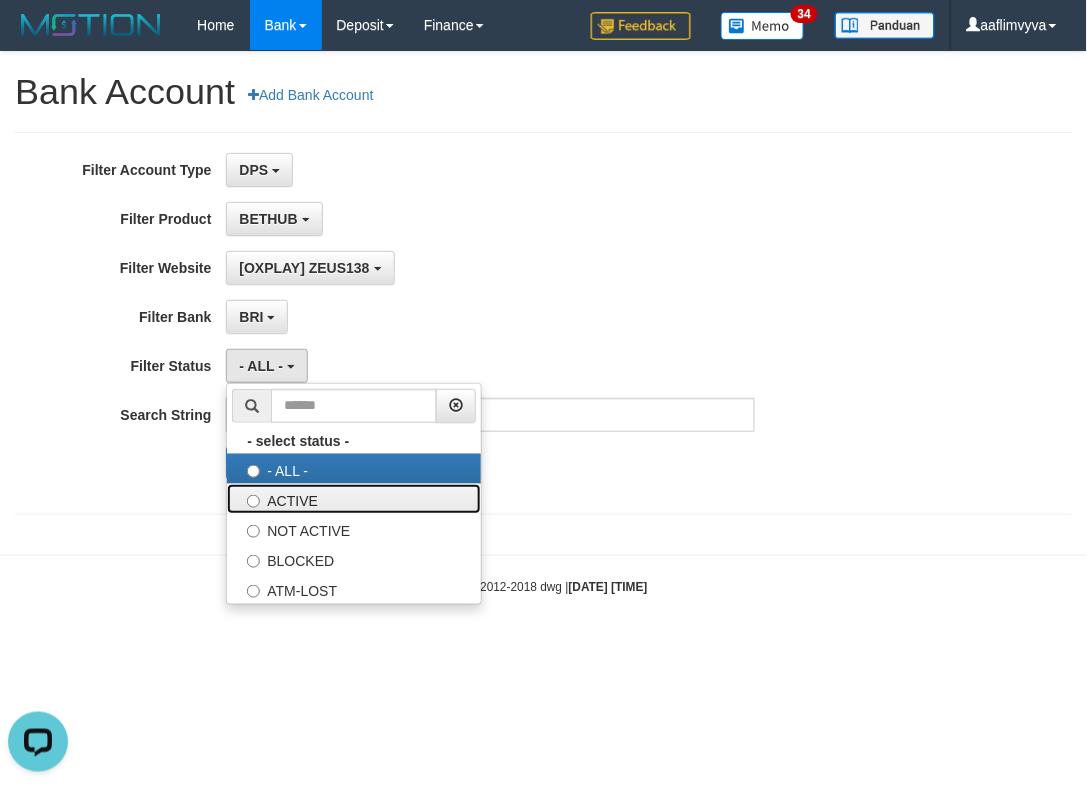drag, startPoint x: 311, startPoint y: 495, endPoint x: 327, endPoint y: 496, distance: 16.03122 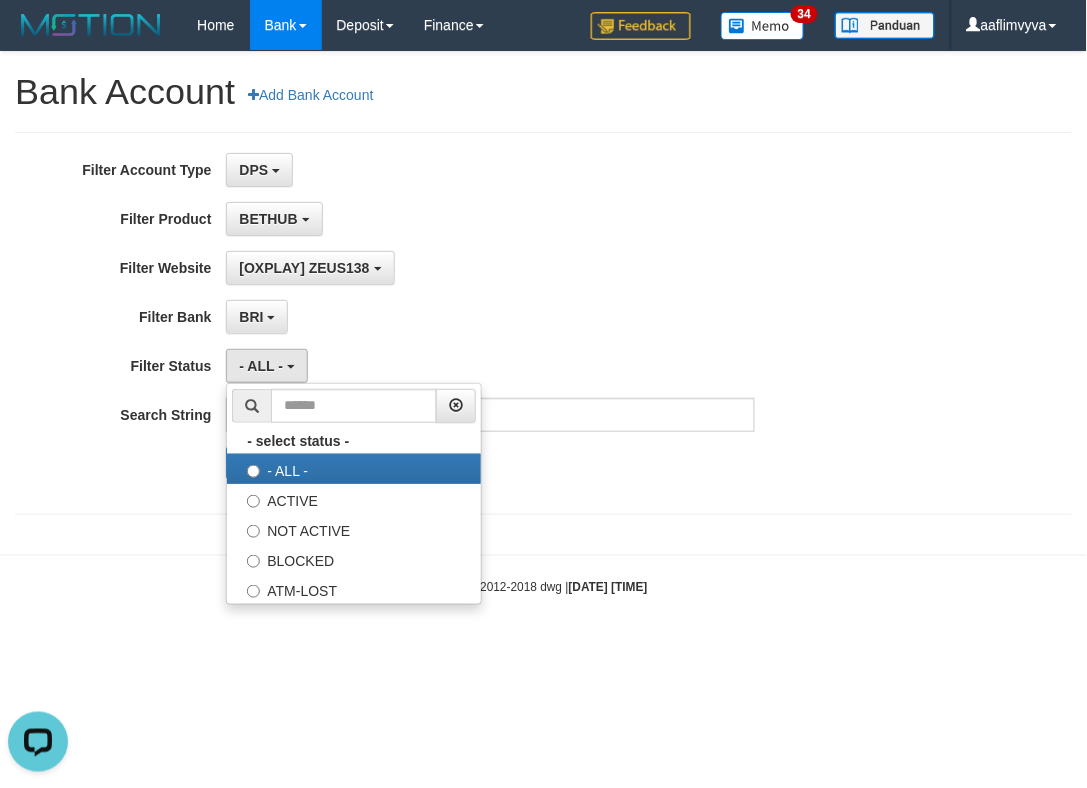 select on "*" 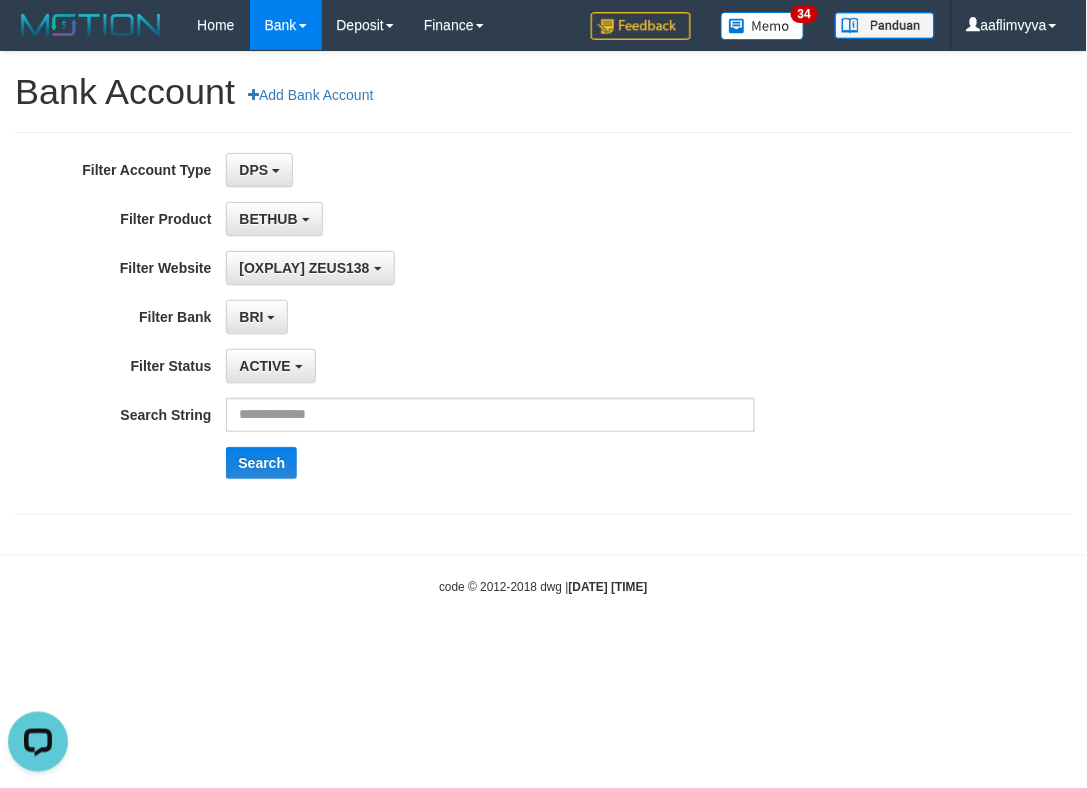 click on "BRI
SELECT ALL  SELECT BANK  - ALL -
BCA
MANDIRI
MANDIRIONLINE
BRI
BNI
MAYBANK
MEGA
PANIN
PERMATA
SINARMAS
MANDIRIBUSINESS
OVO
GOPAY
LINKAJA
DANA
SHOPEEPAY
SAKUKU
OCBC
JENIUS
BSI
DANAMON
CIMB
JAGO
SEABANK
PAPUA
NEO
BRIMOBILE
MANDIRIMOBILE
BNIMOBILE
PANINMOBILE
SINARMASMOBILE
PERMATAMOBILE
WONDERMOBILE
JAGOMOBILE
SEABANKMOBILE" at bounding box center (490, 317) 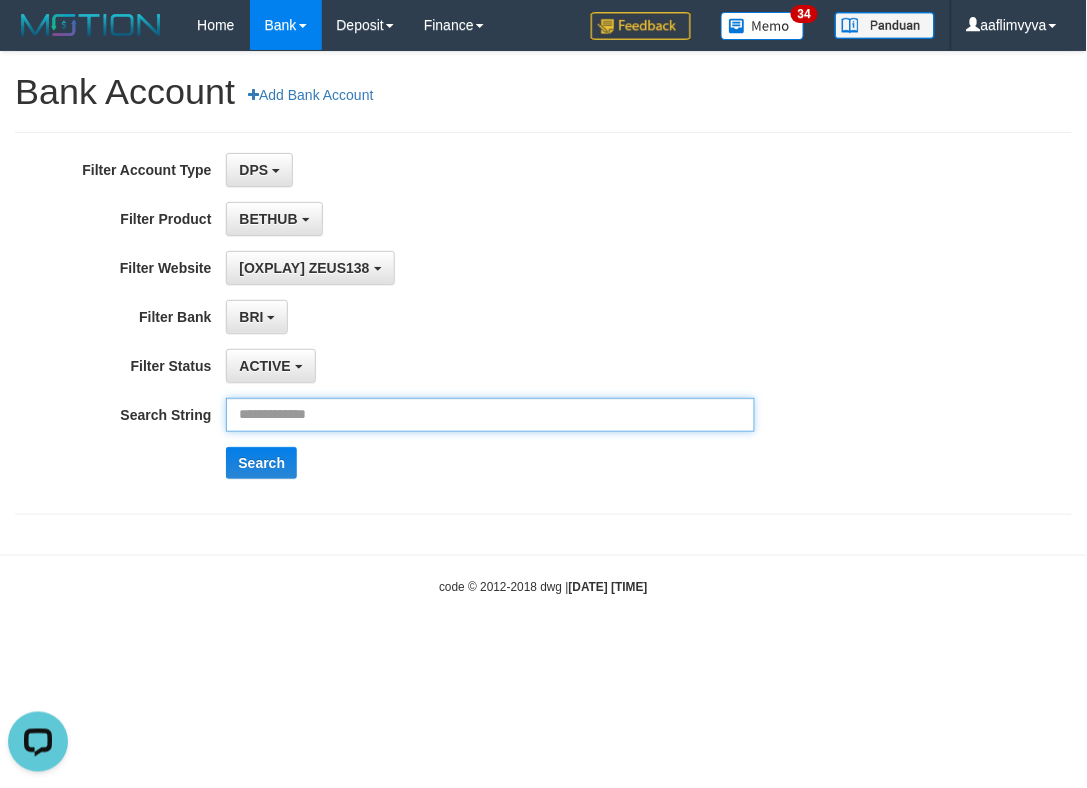drag, startPoint x: 361, startPoint y: 407, endPoint x: 372, endPoint y: 367, distance: 41.484936 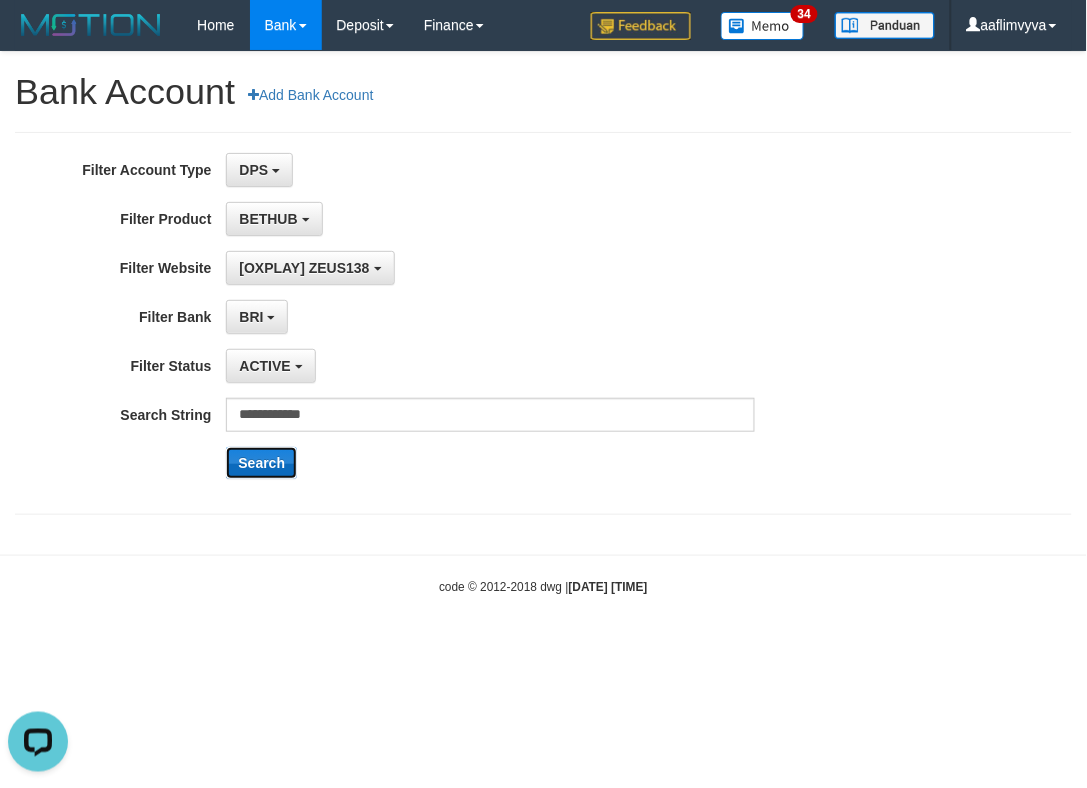 click on "Search" at bounding box center [261, 463] 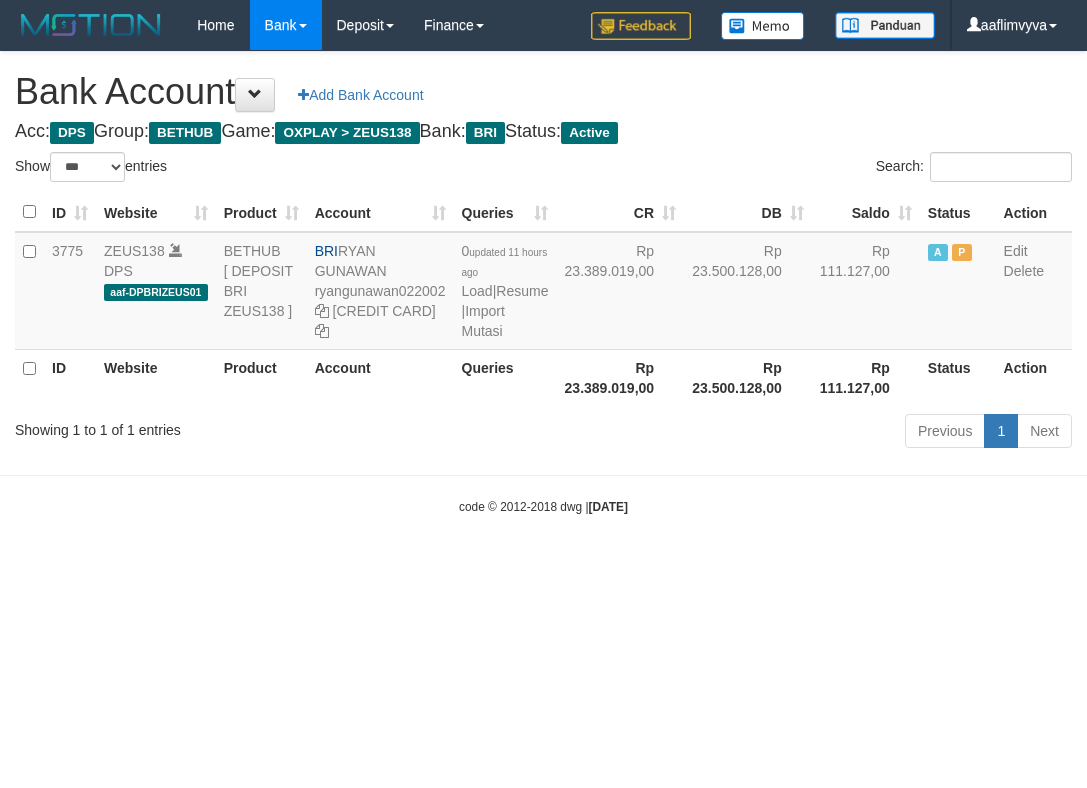 select on "***" 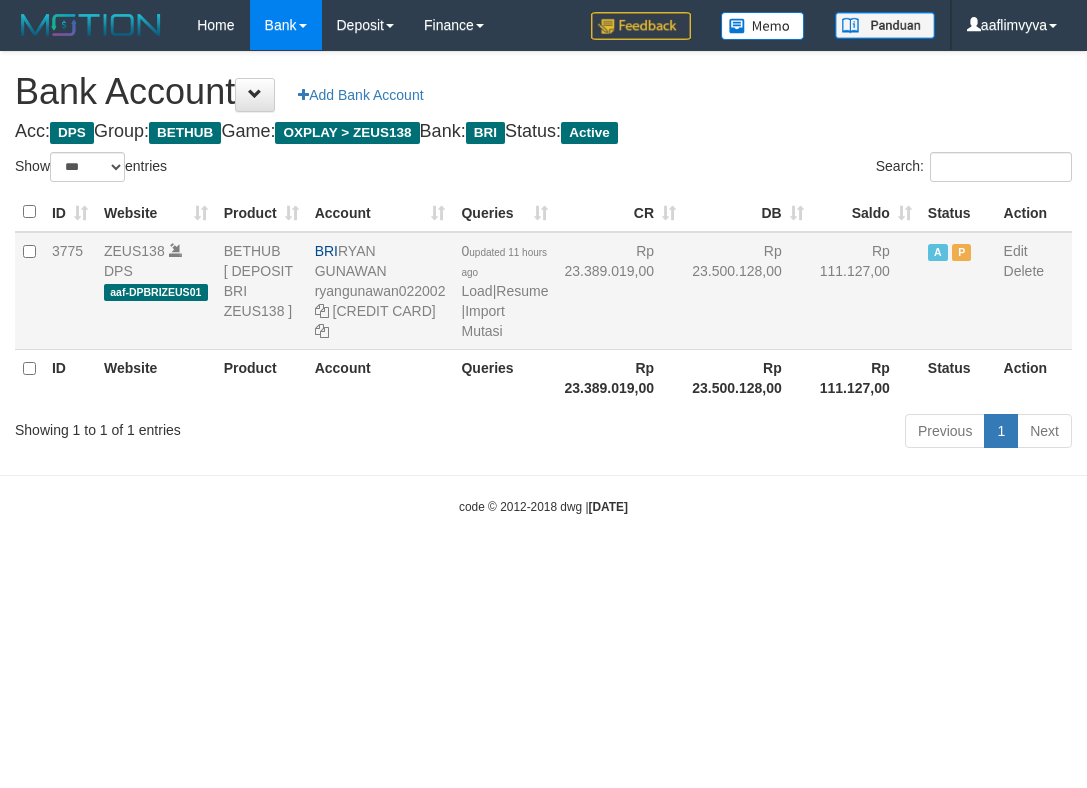 scroll, scrollTop: 0, scrollLeft: 0, axis: both 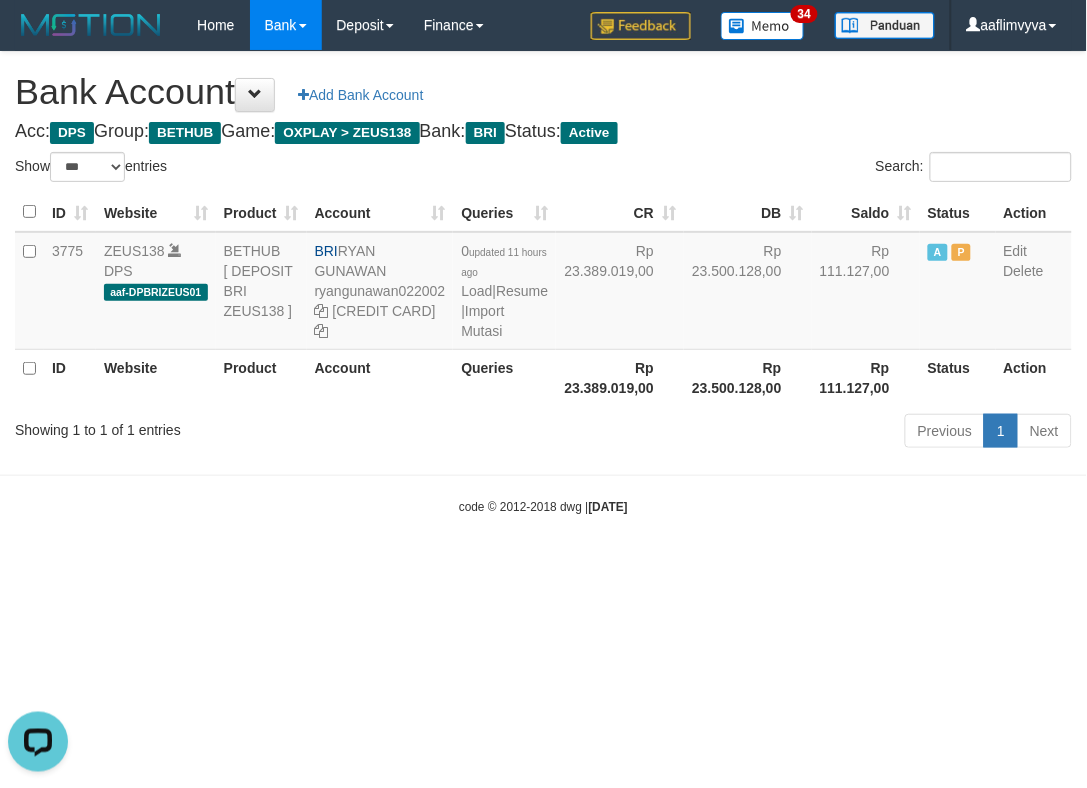 drag, startPoint x: 537, startPoint y: 601, endPoint x: 537, endPoint y: 587, distance: 14 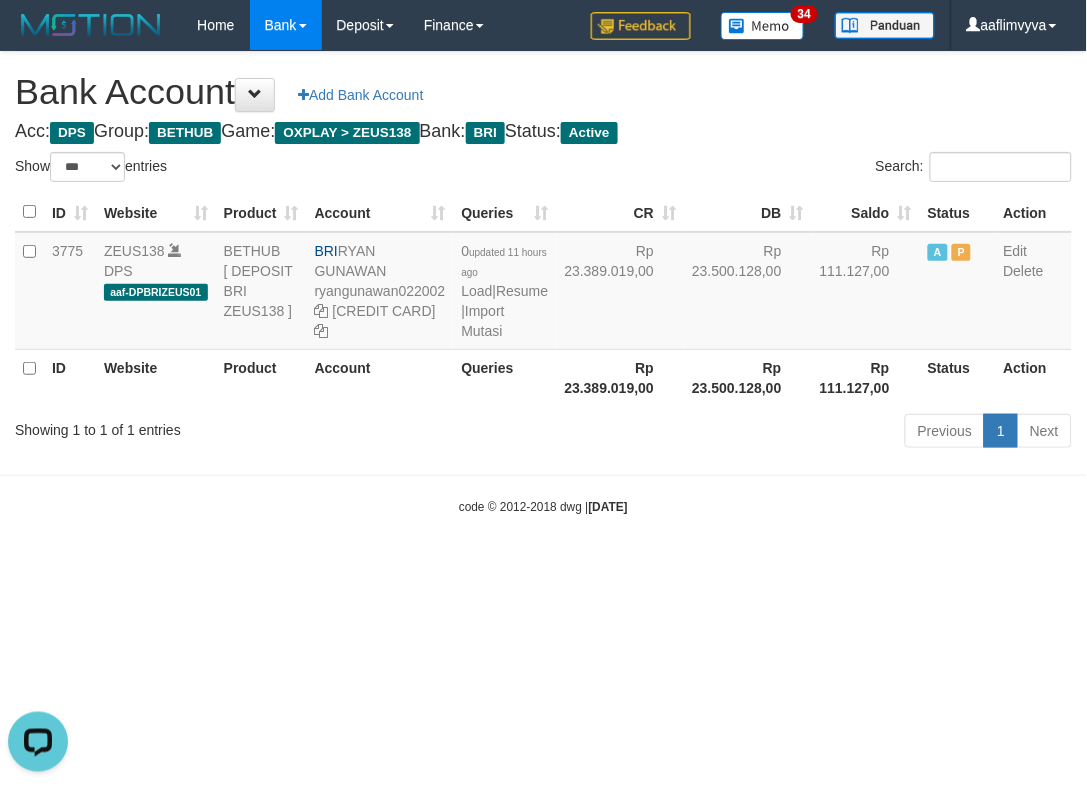 click on "Toggle navigation
Home
Bank
Account List
Load
By Website
Group
[OXPLAY]													ZEUS138
By Load Group (DPS)" at bounding box center [543, 283] 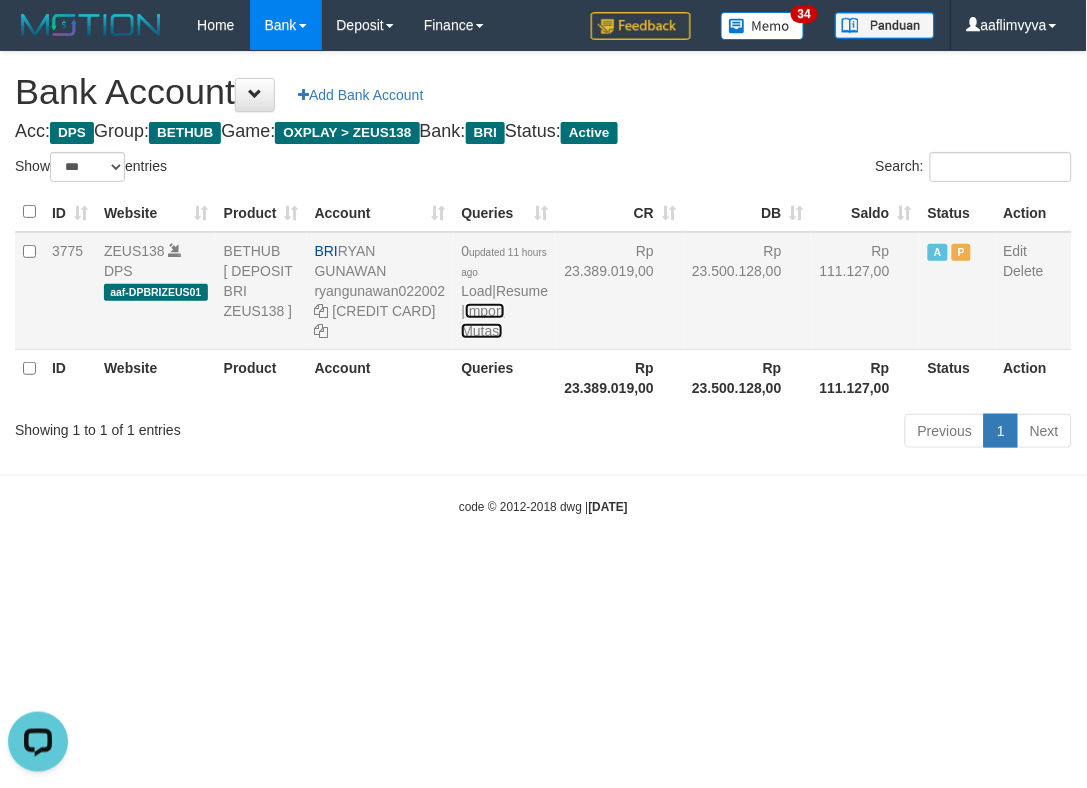 click on "Import Mutasi" at bounding box center (482, 321) 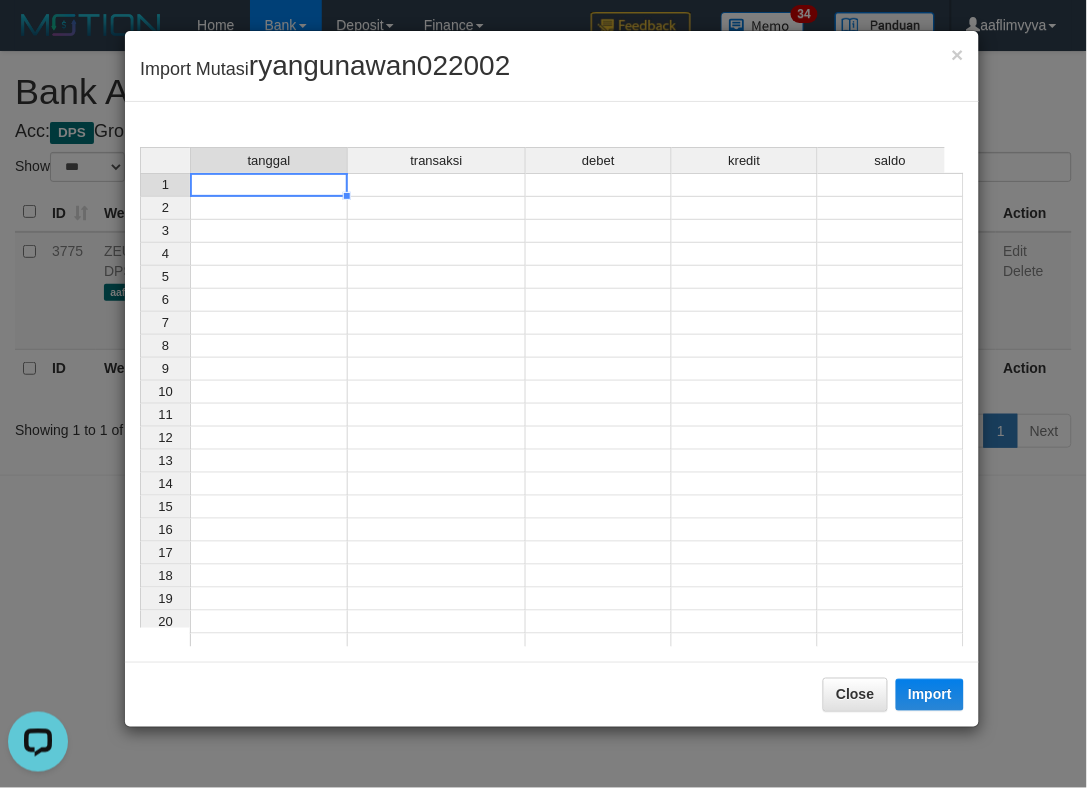 click at bounding box center [269, 185] 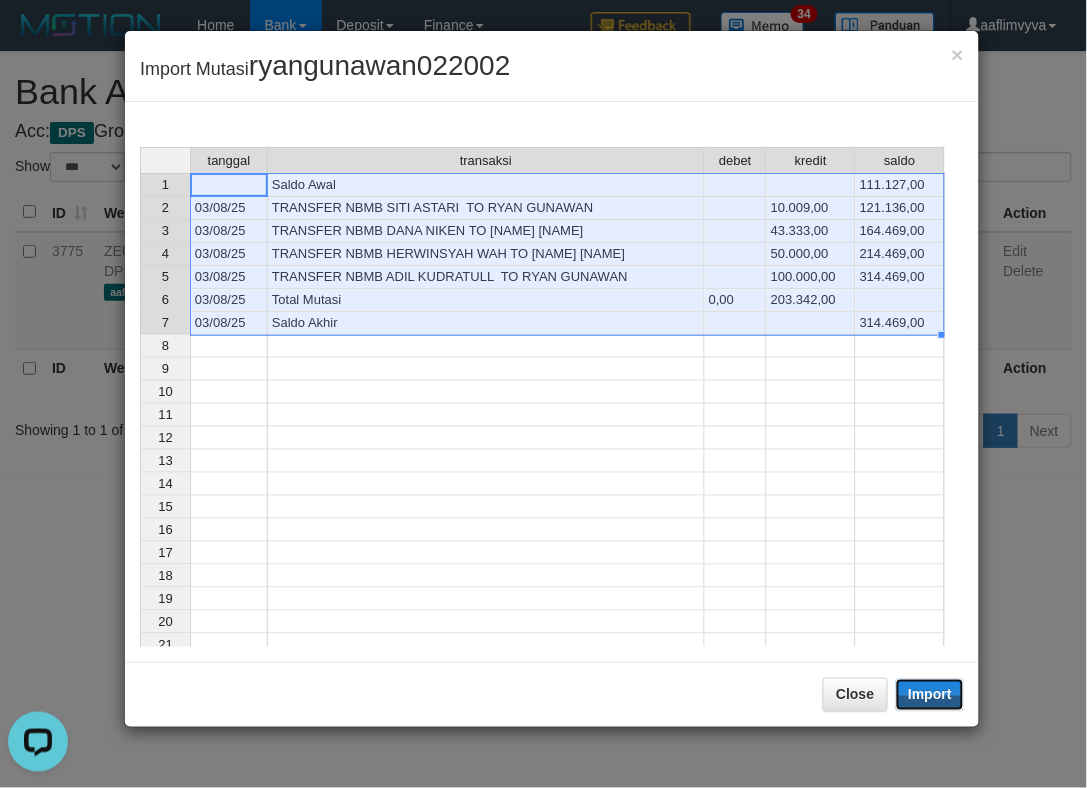 drag, startPoint x: 942, startPoint y: 701, endPoint x: 783, endPoint y: 590, distance: 193.91235 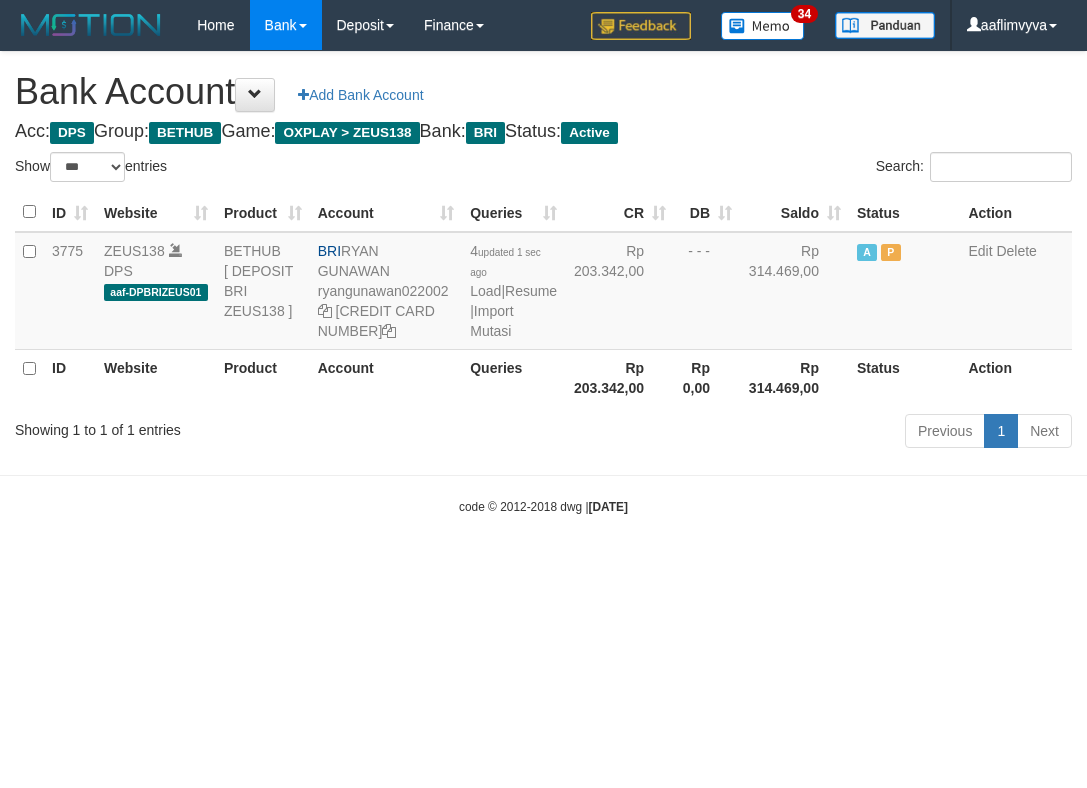 select on "***" 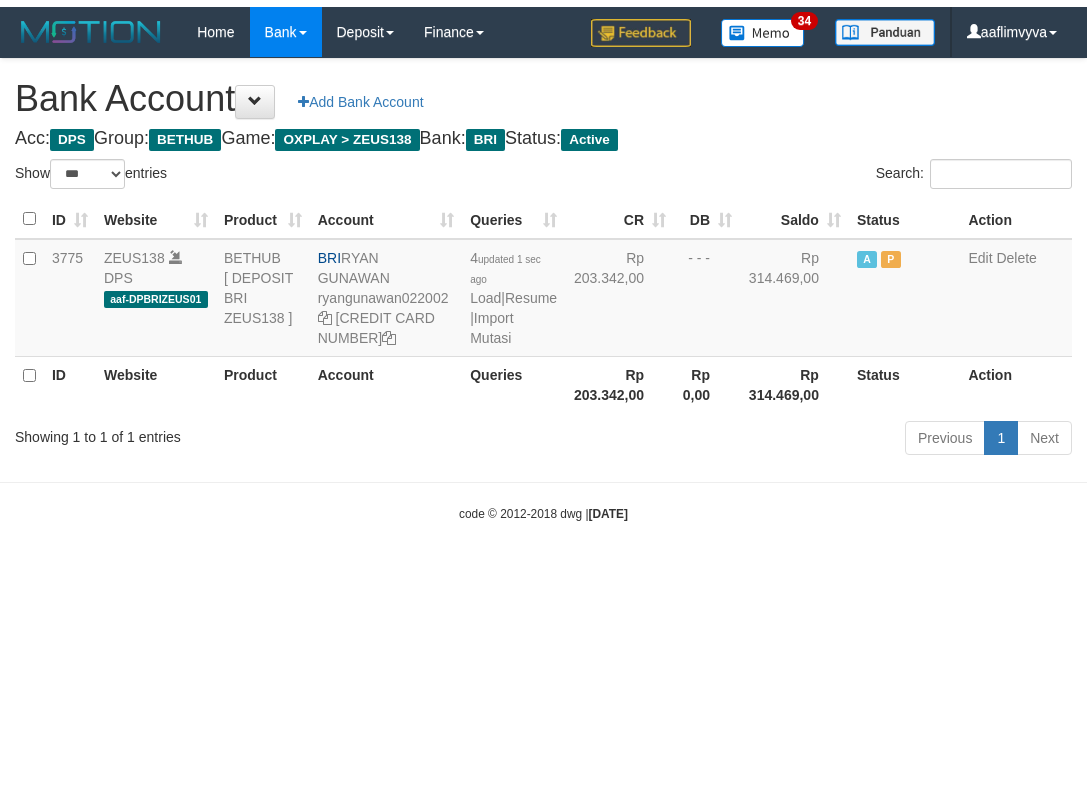 scroll, scrollTop: 0, scrollLeft: 0, axis: both 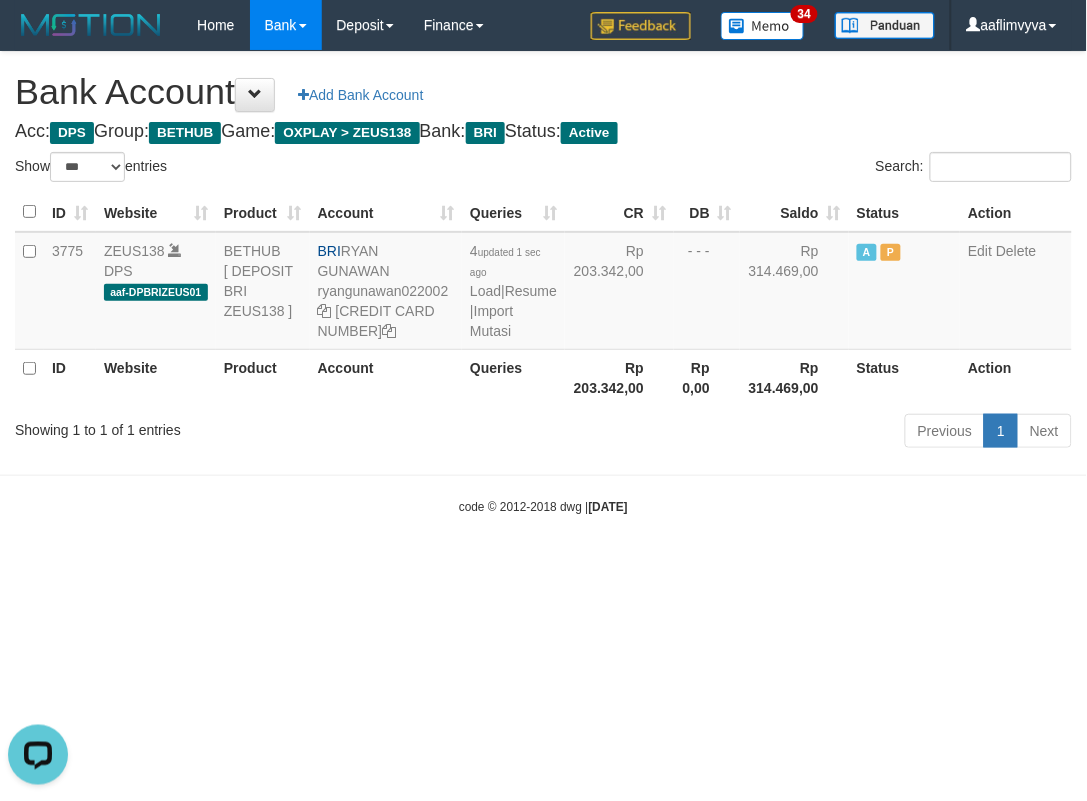 click on "Toggle navigation
Home
Bank
Account List
Load
By Website
Group
[OXPLAY]													ZEUS138
By Load Group (DPS)" at bounding box center (543, 283) 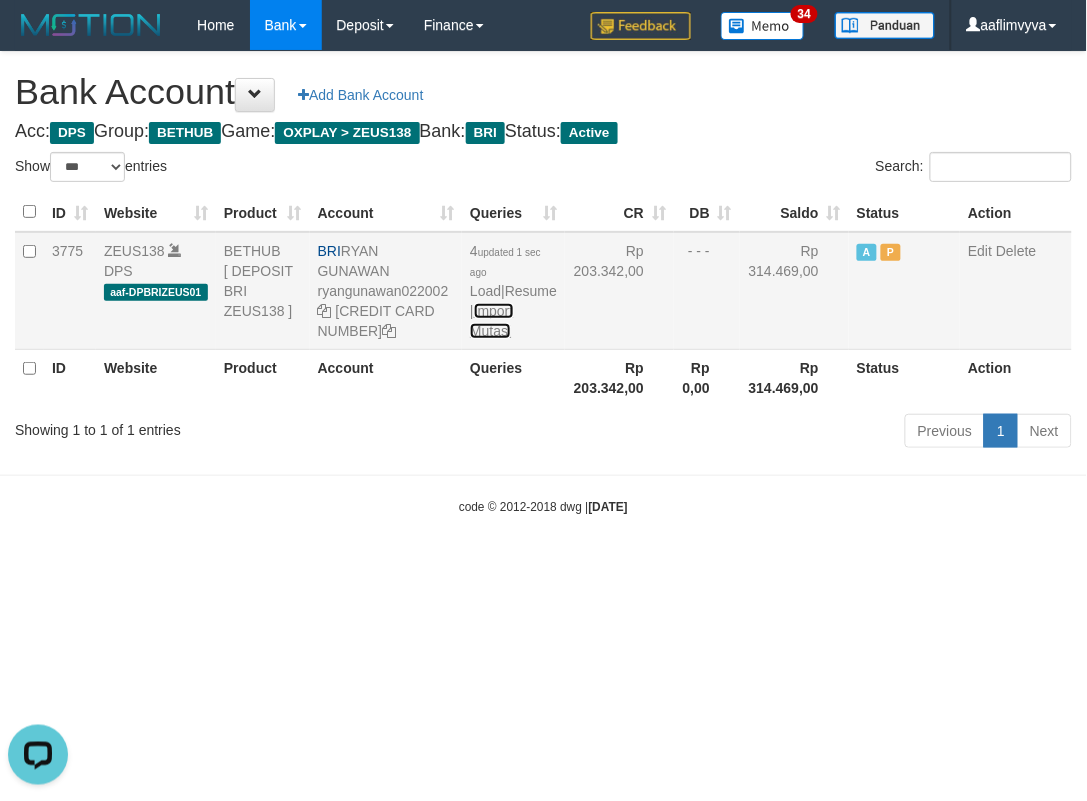 click on "Import Mutasi" at bounding box center [491, 321] 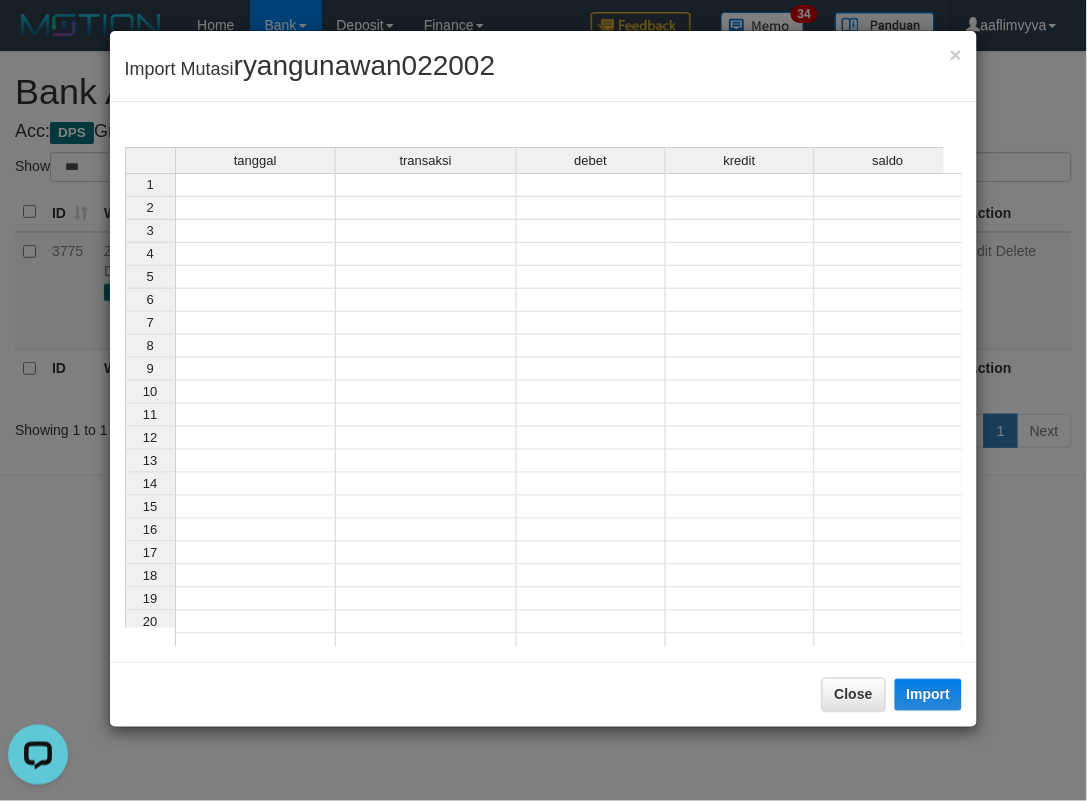 click at bounding box center [255, 185] 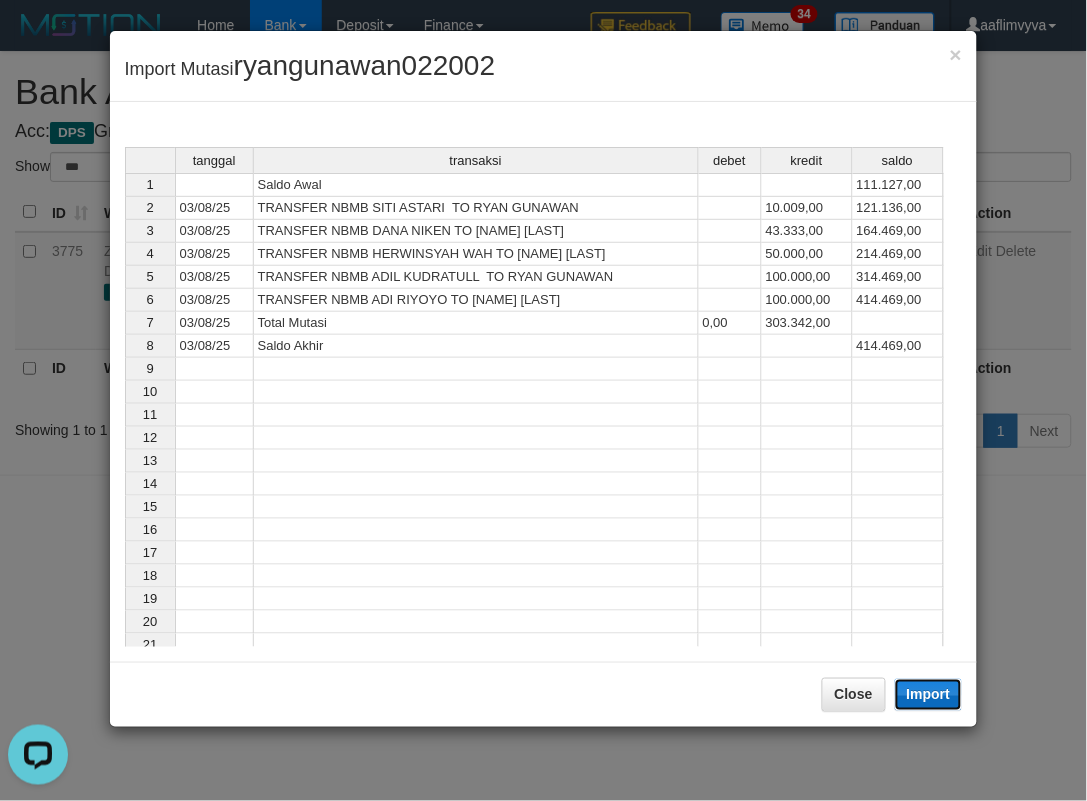click on "Import" at bounding box center (929, 695) 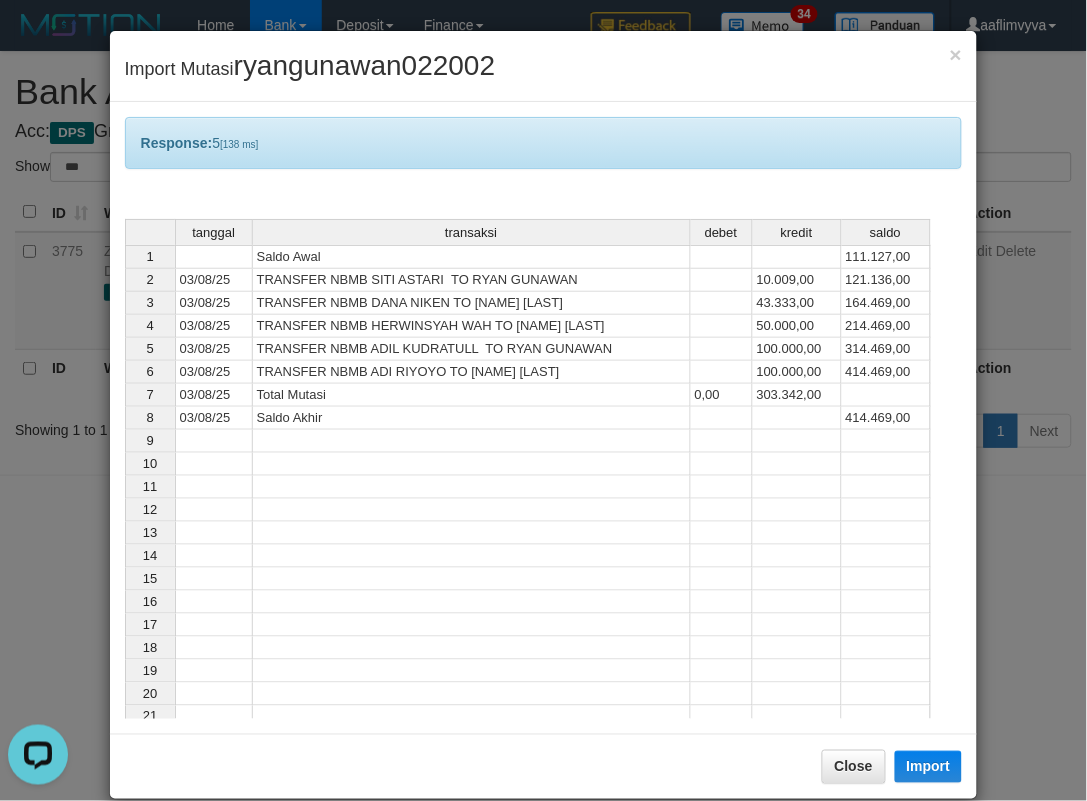 click on "Import Mutasi [EMAIL]" at bounding box center [544, 66] 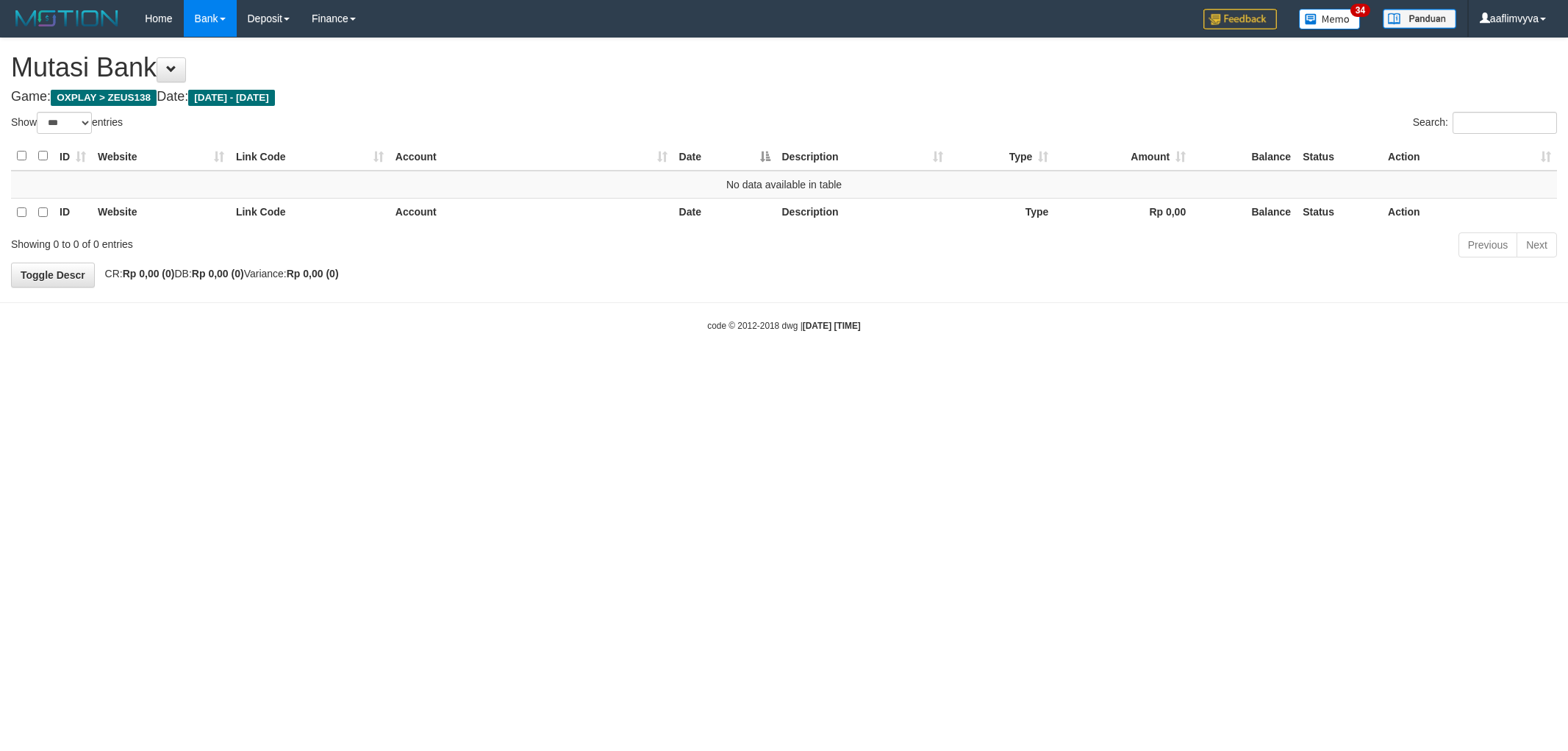 select on "***" 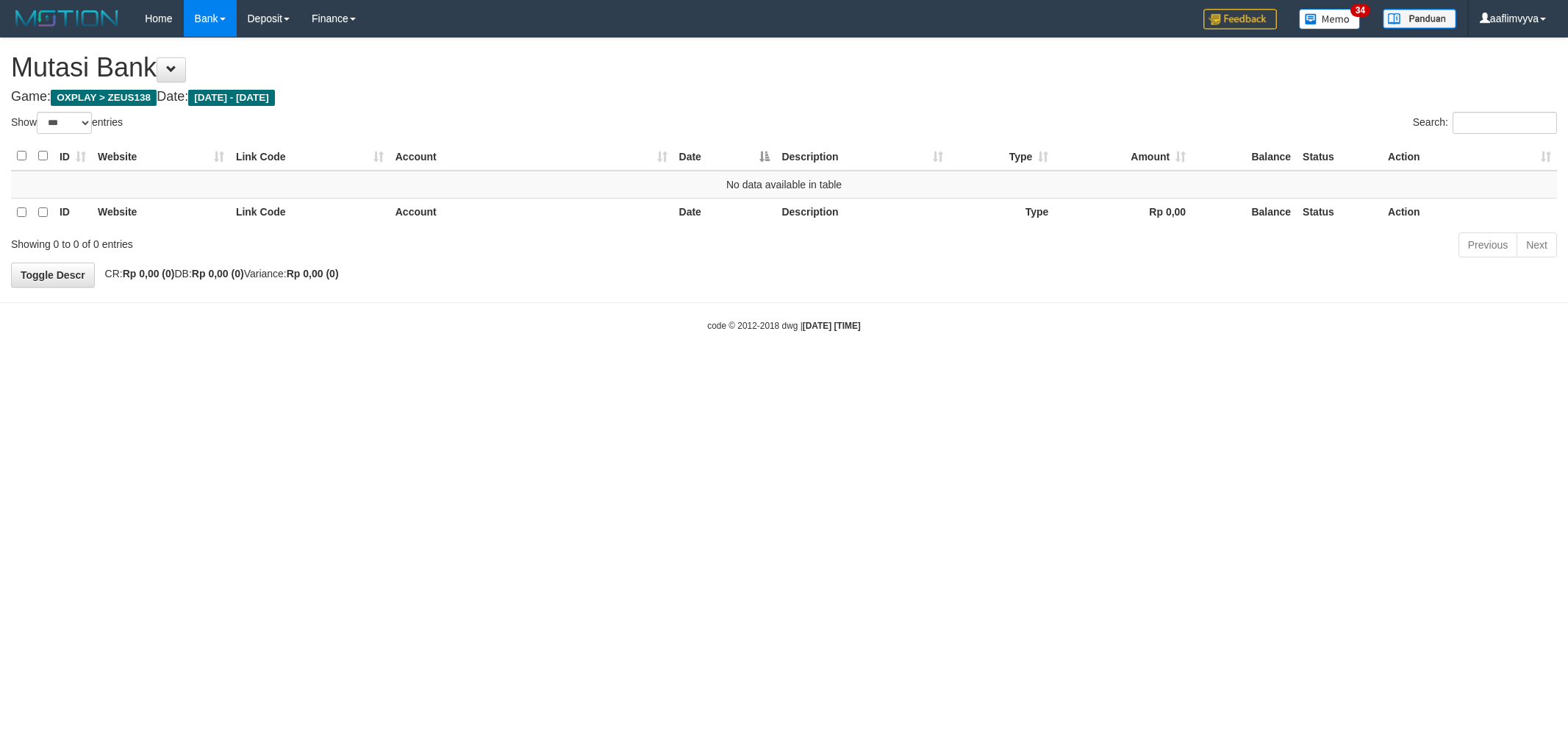 scroll, scrollTop: 0, scrollLeft: 0, axis: both 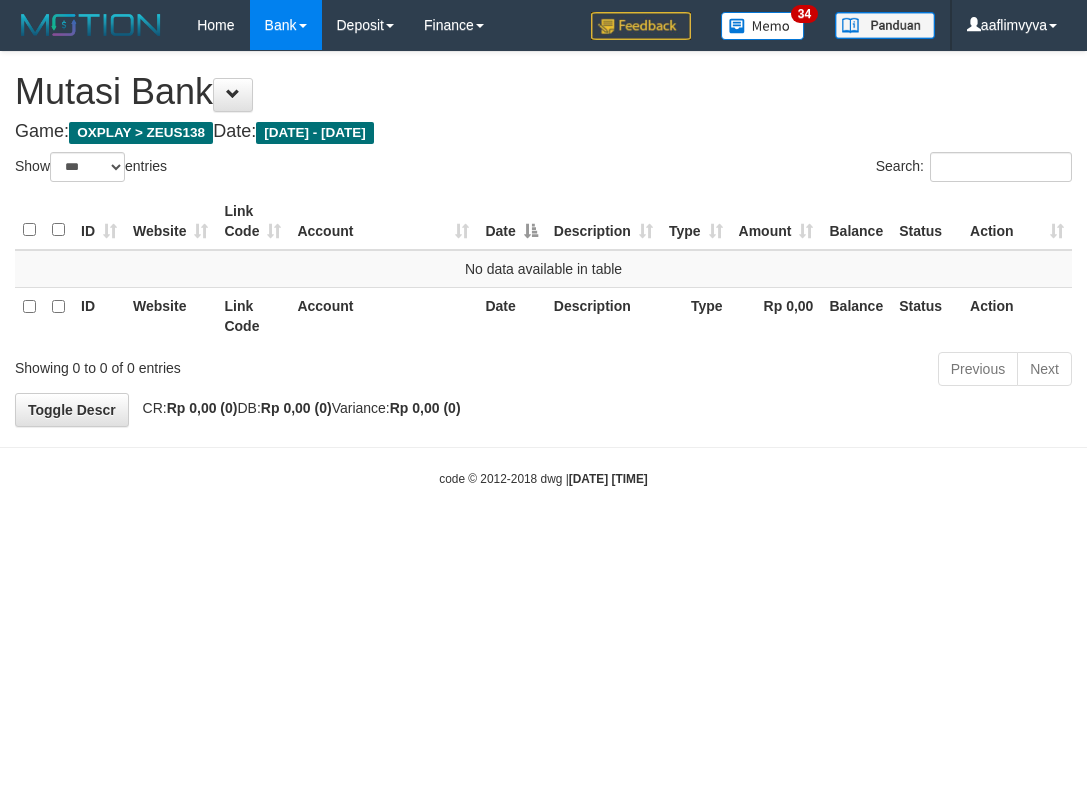 select on "***" 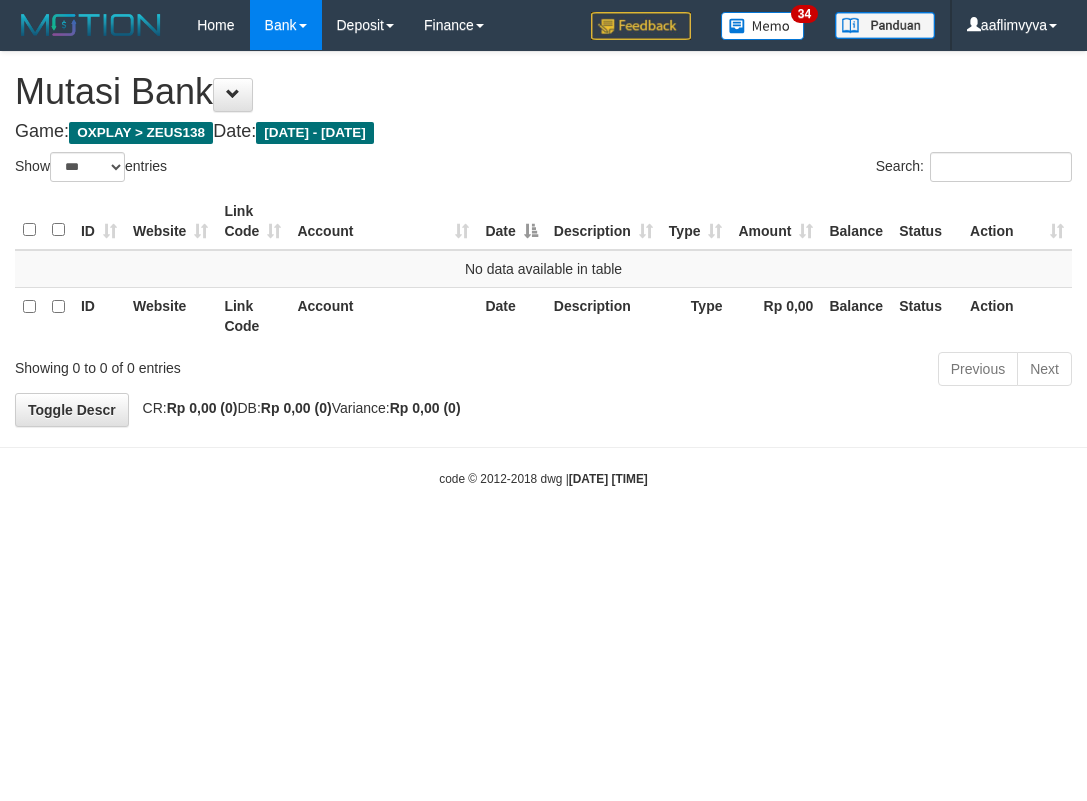 scroll, scrollTop: 0, scrollLeft: 0, axis: both 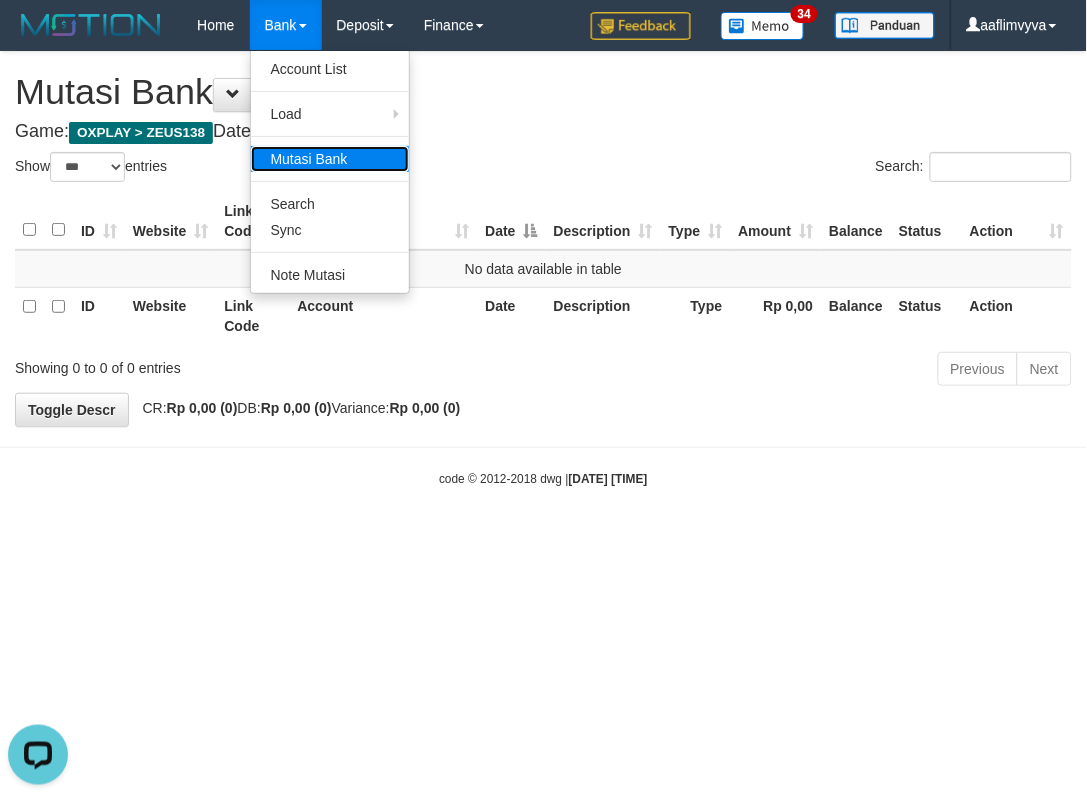 click on "Mutasi Bank" at bounding box center (330, 159) 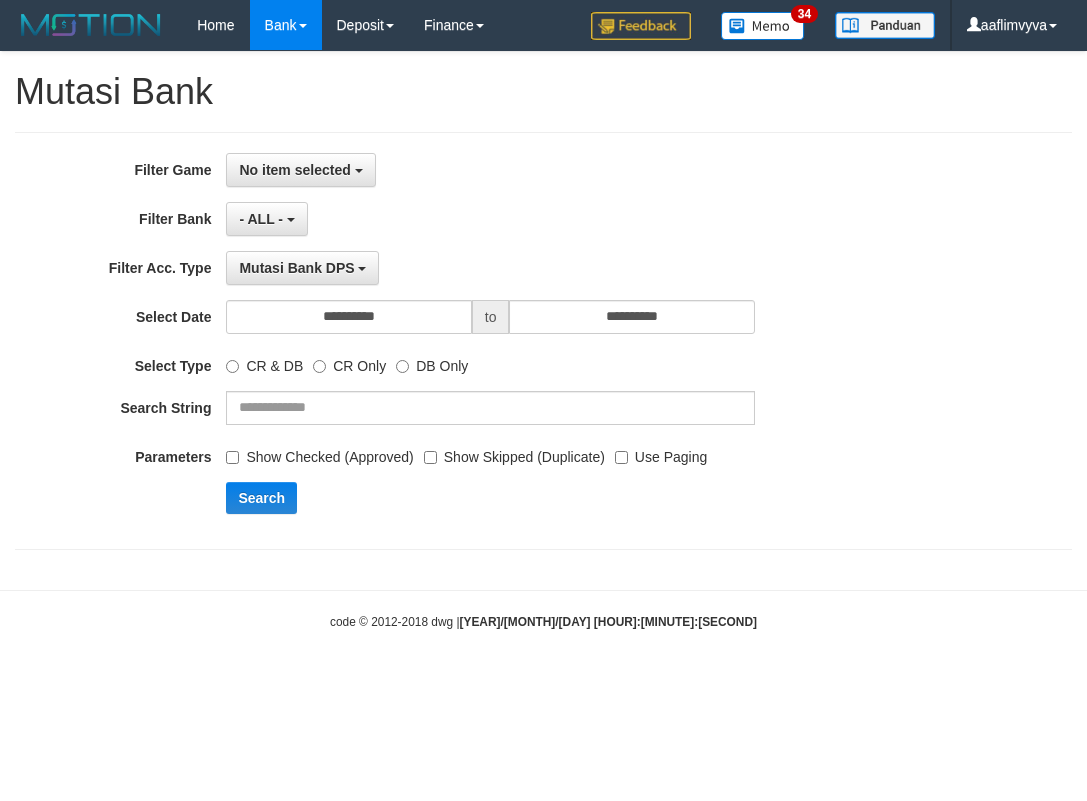 scroll, scrollTop: 0, scrollLeft: 0, axis: both 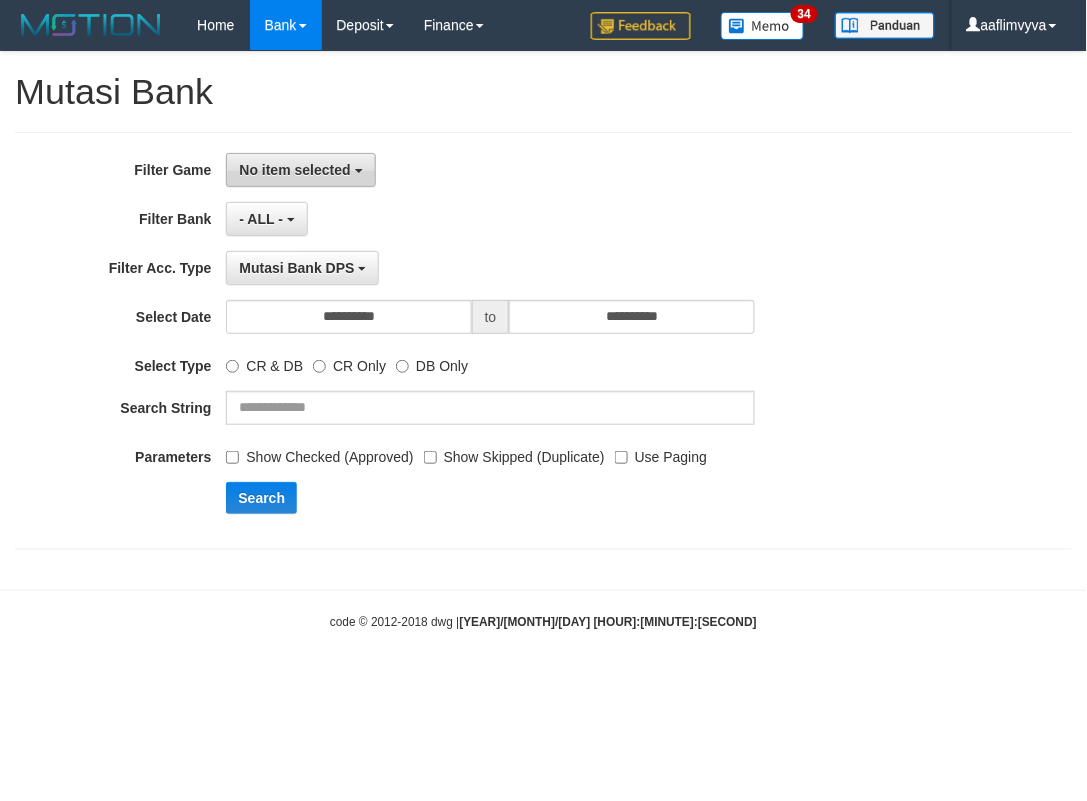 click on "No item selected" at bounding box center (294, 170) 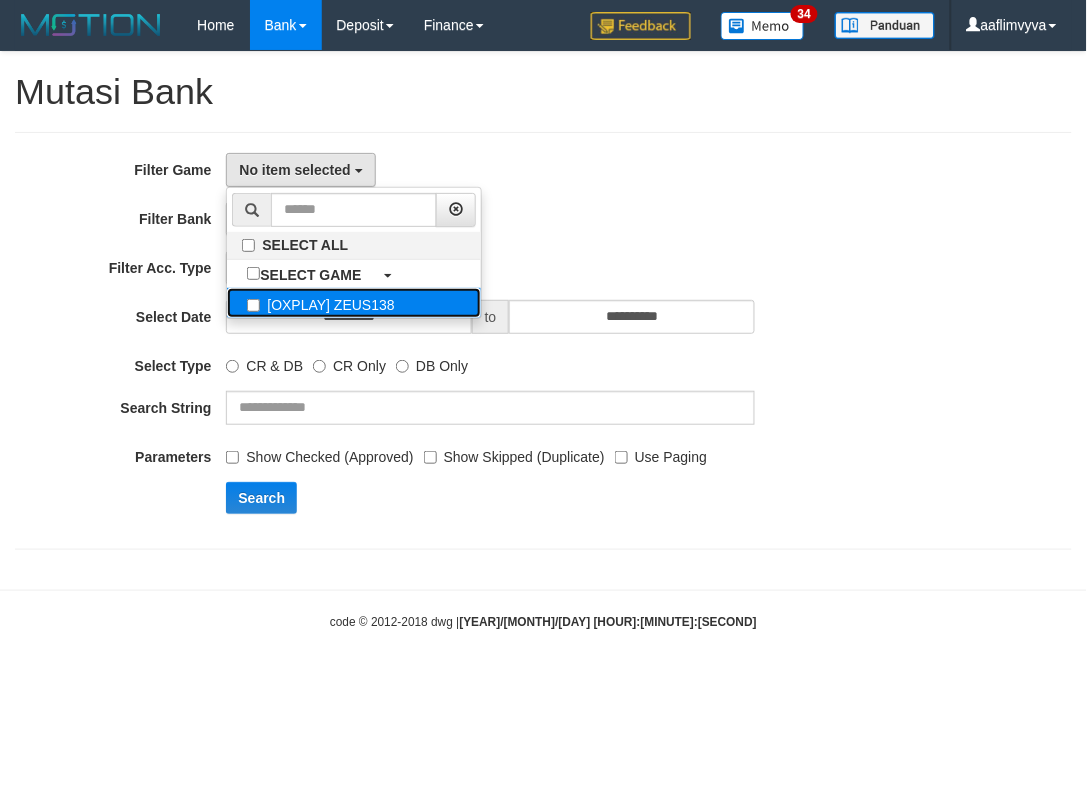 click on "[OXPLAY] ZEUS138" at bounding box center [354, 303] 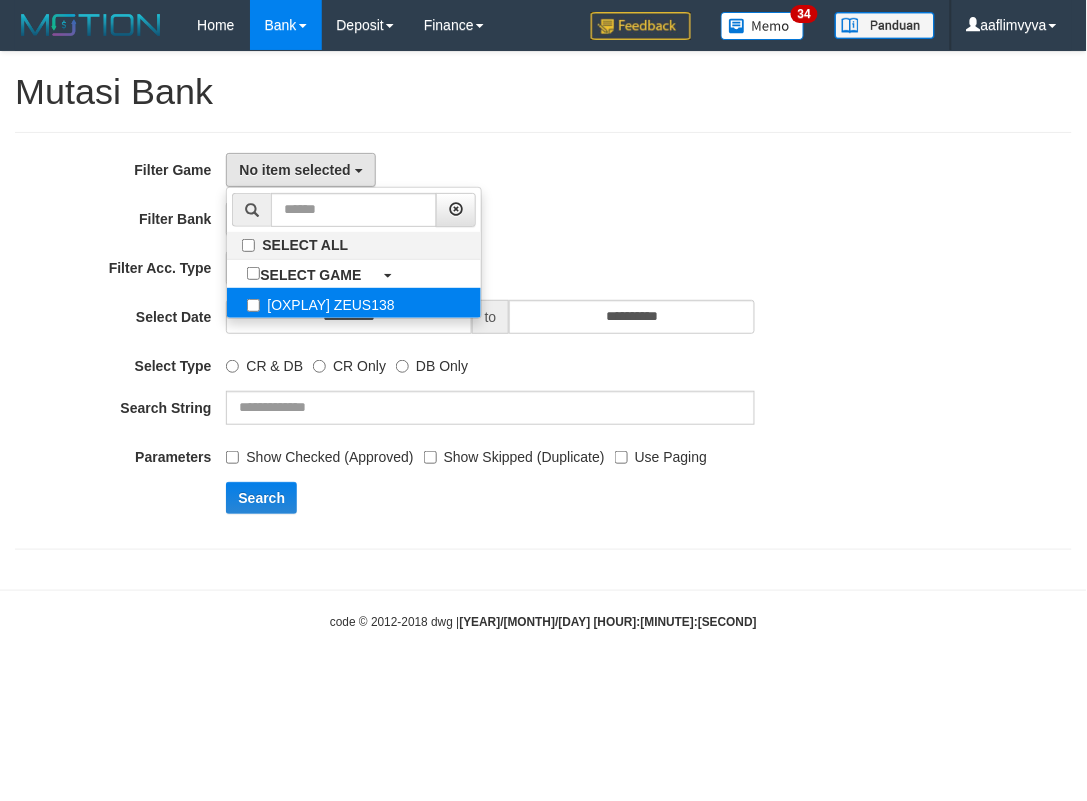 select on "***" 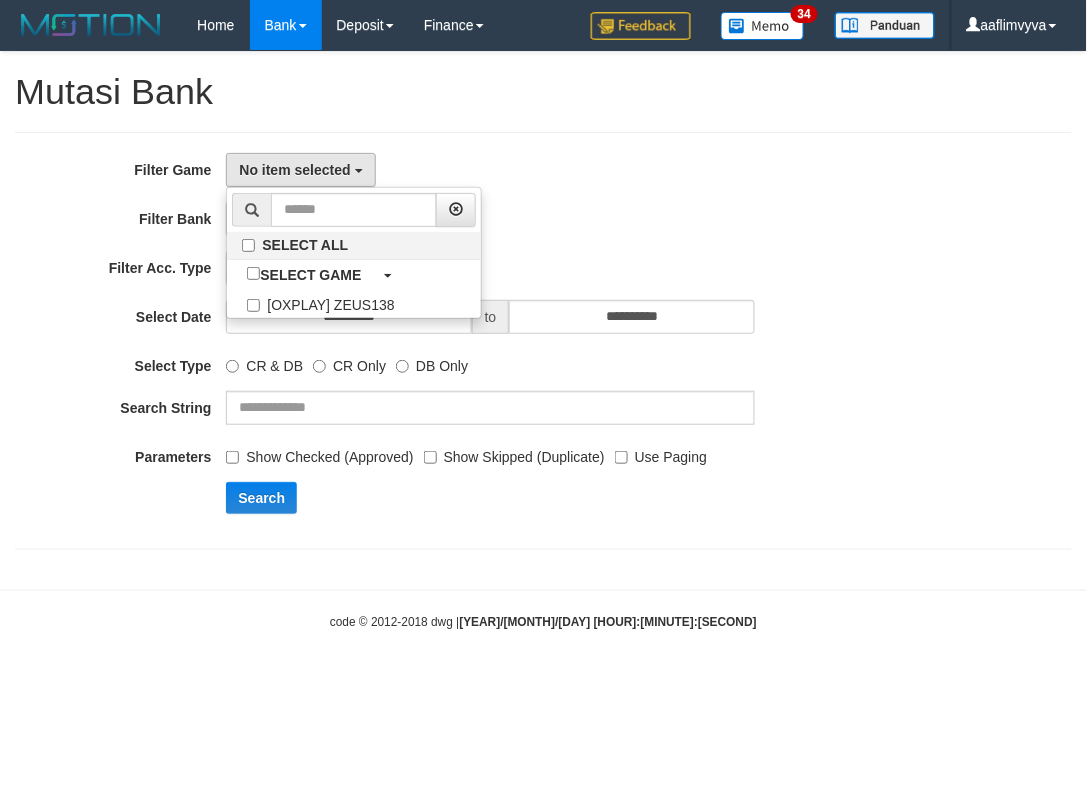 scroll, scrollTop: 17, scrollLeft: 0, axis: vertical 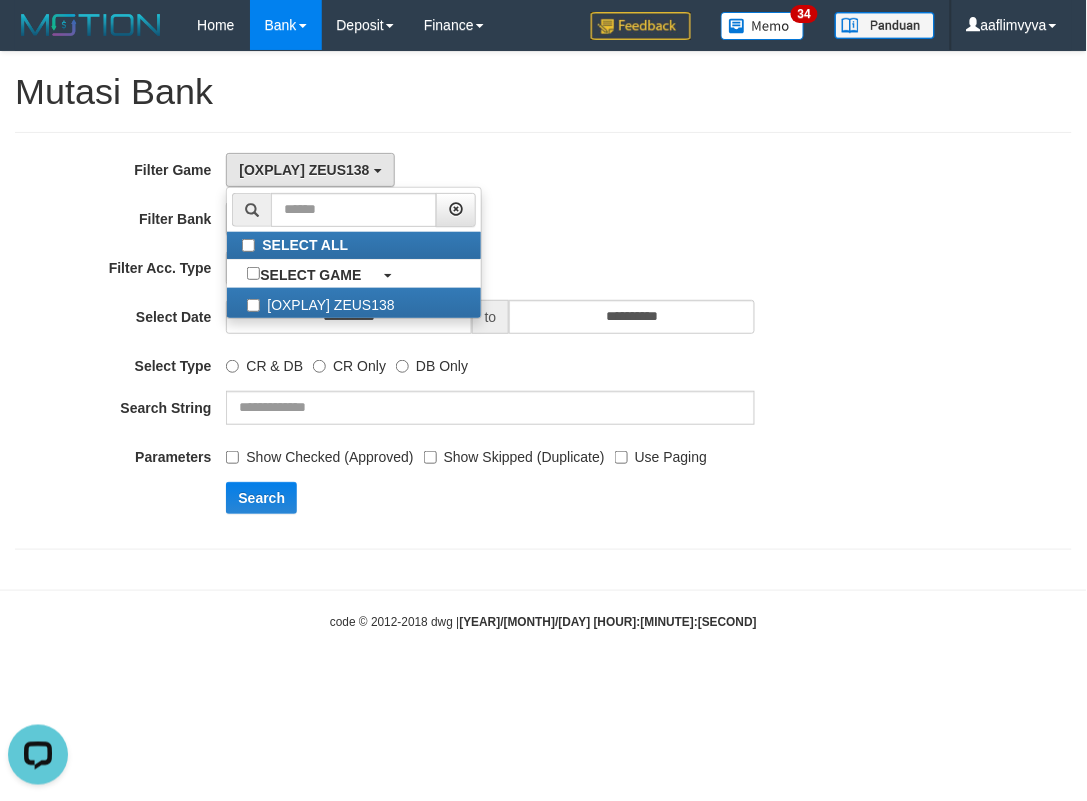 click on "Mutasi Bank DPS
SELECT TYPE  - ALL -
Mutasi Bank DPS
Mutasi Bank WD
Mutasi Bank TMP" at bounding box center (490, 268) 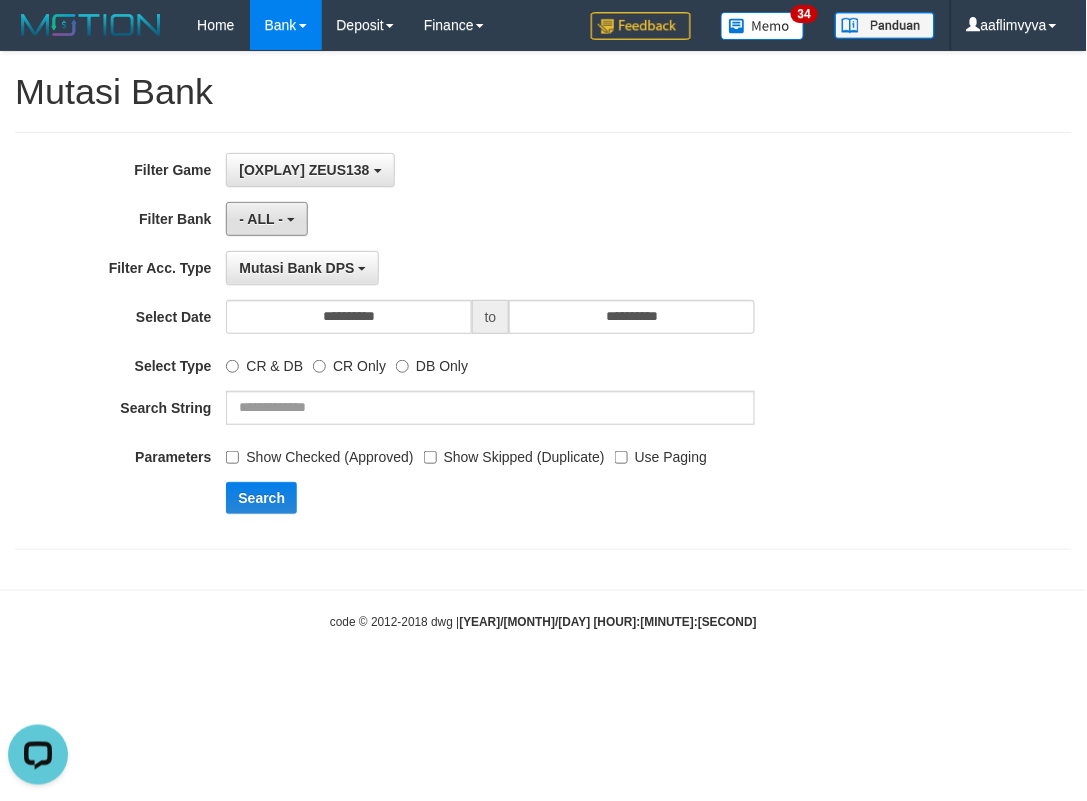 drag, startPoint x: 270, startPoint y: 221, endPoint x: 305, endPoint y: 304, distance: 90.07774 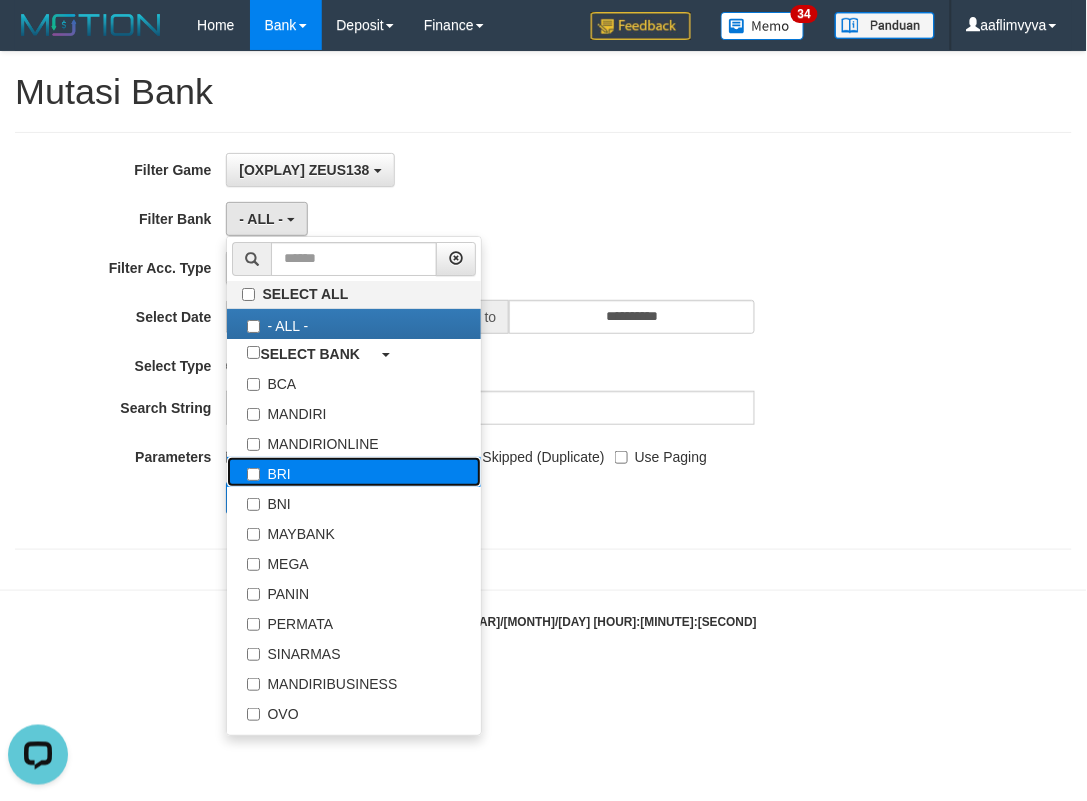 click on "BRI" at bounding box center (354, 472) 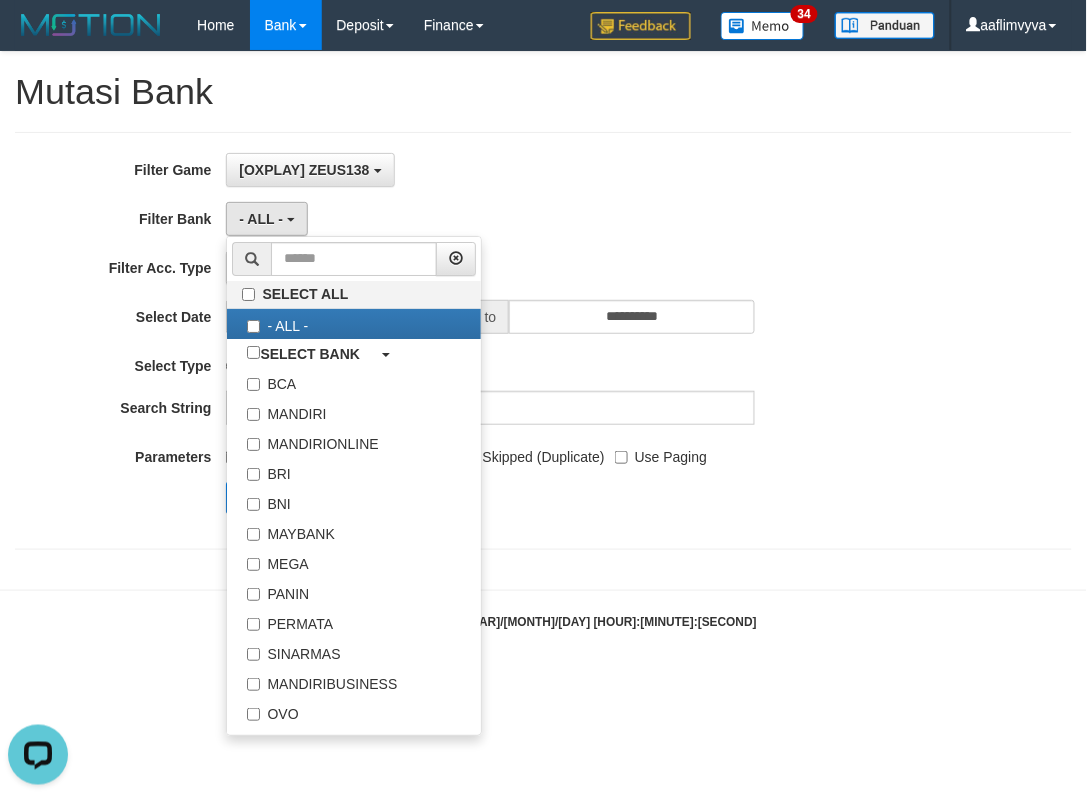 select on "***" 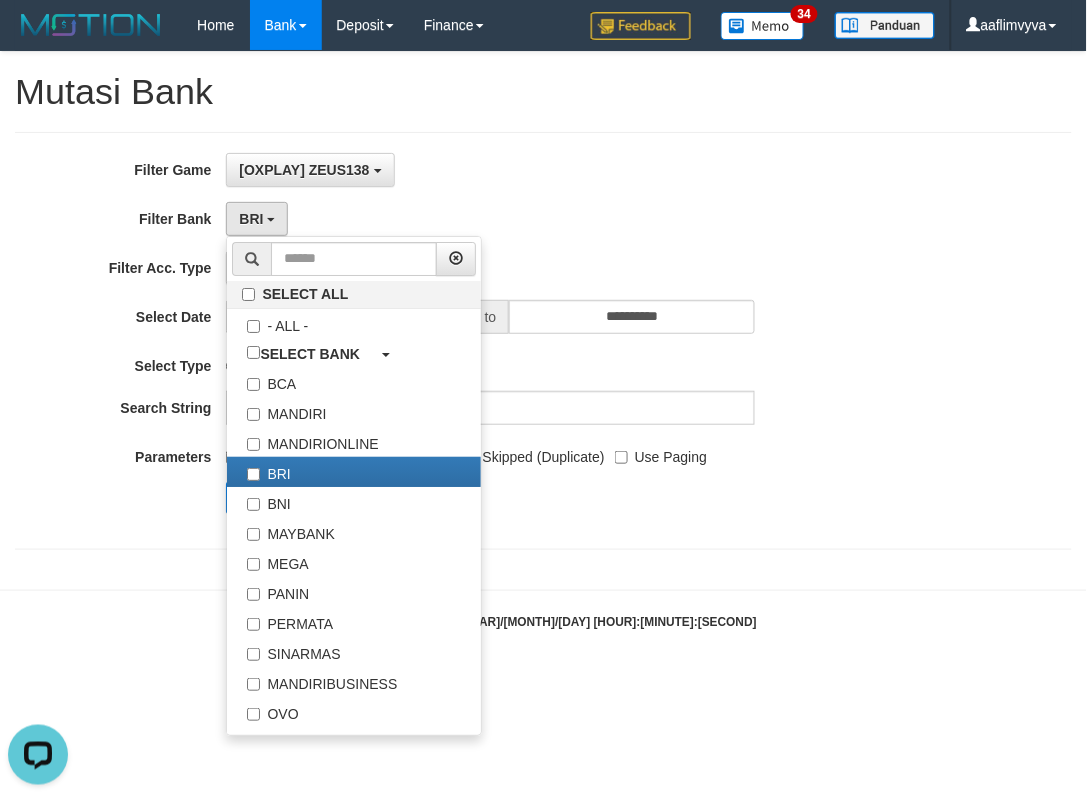 drag, startPoint x: 631, startPoint y: 137, endPoint x: 390, endPoint y: 274, distance: 277.21832 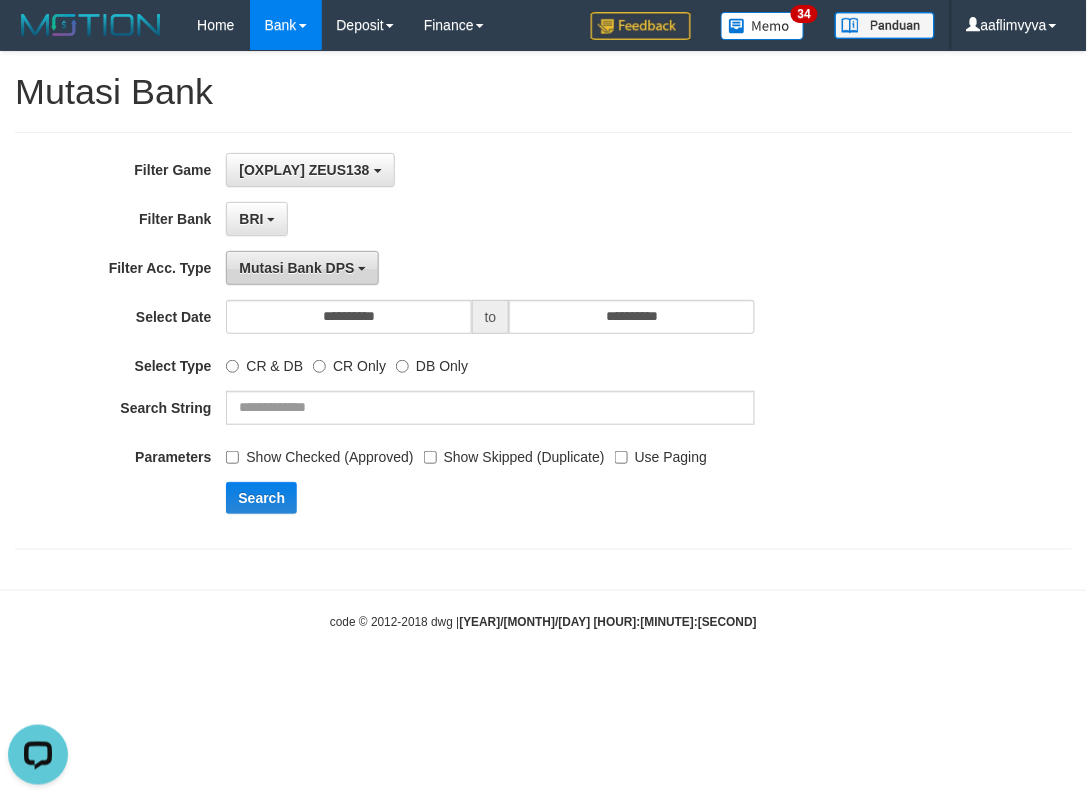 drag, startPoint x: 310, startPoint y: 273, endPoint x: 325, endPoint y: 372, distance: 100.12991 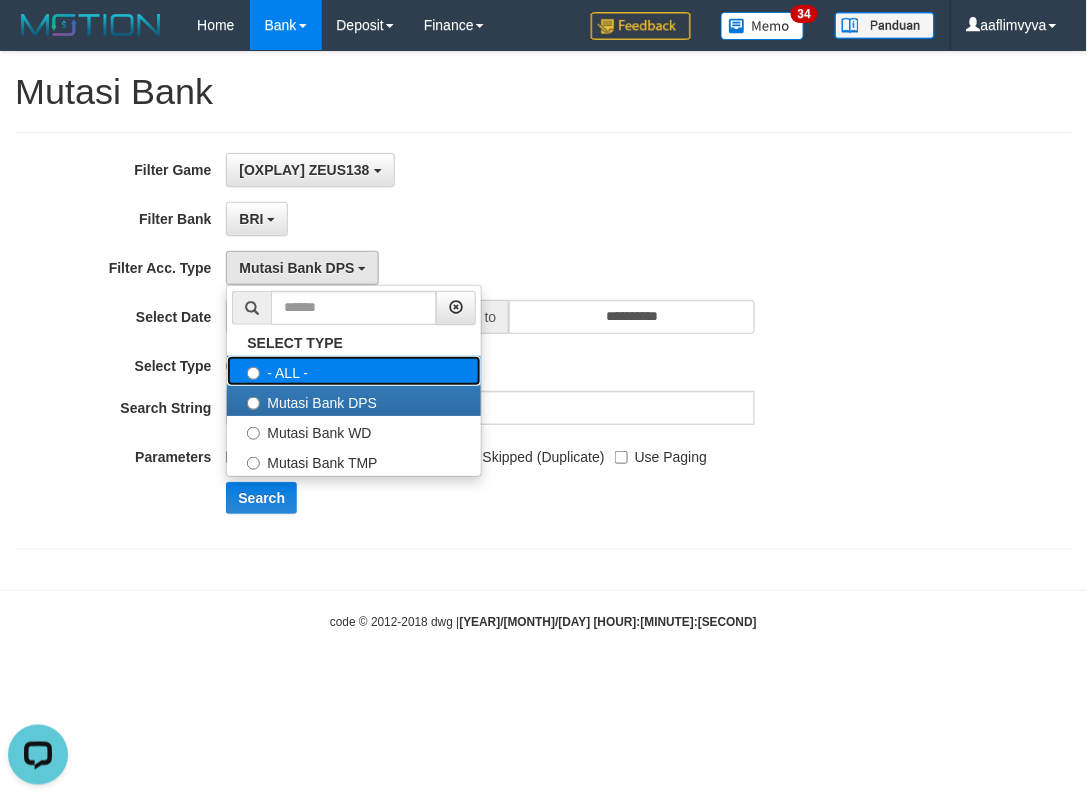 click on "- ALL -" at bounding box center [354, 371] 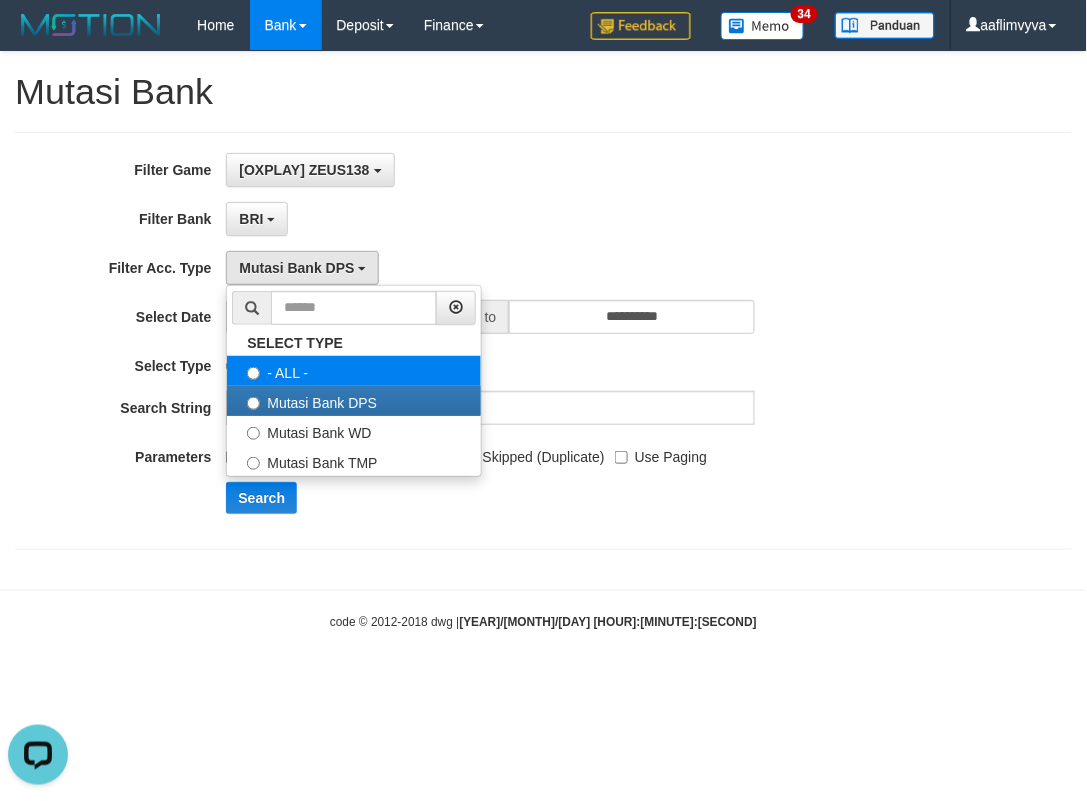 select on "***" 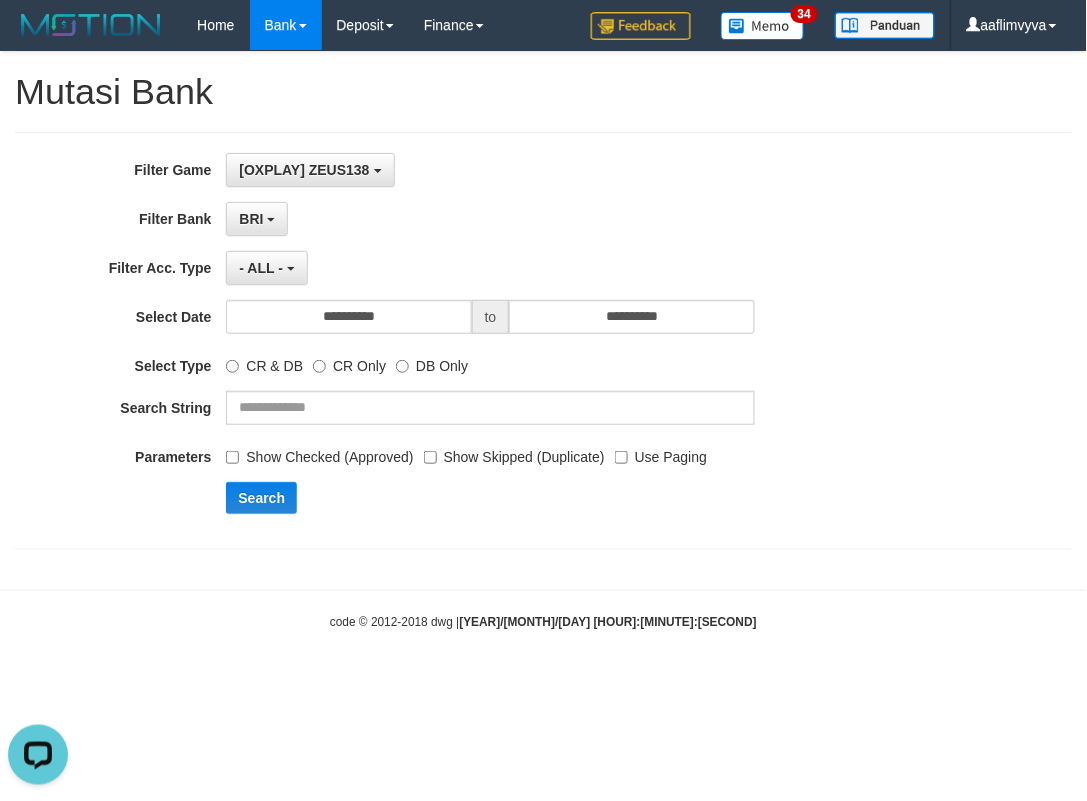 drag, startPoint x: 485, startPoint y: 236, endPoint x: 467, endPoint y: 258, distance: 28.42534 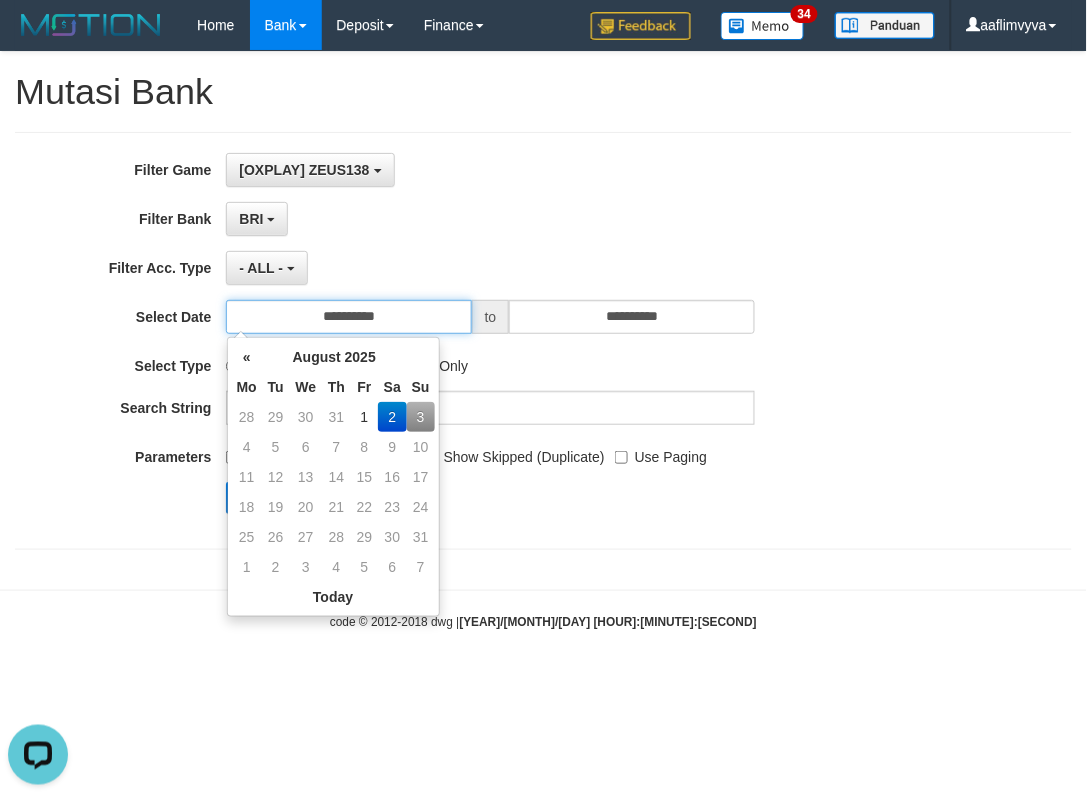 click on "**********" at bounding box center [348, 317] 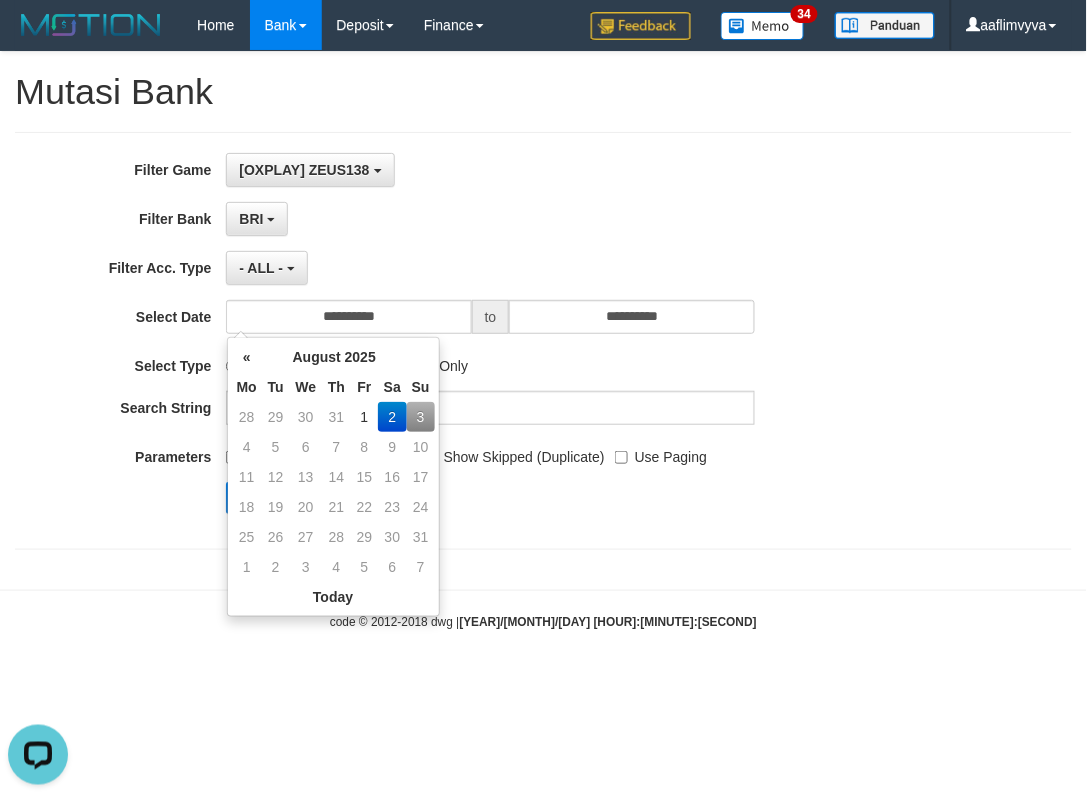 drag, startPoint x: 411, startPoint y: 413, endPoint x: 505, endPoint y: 466, distance: 107.912 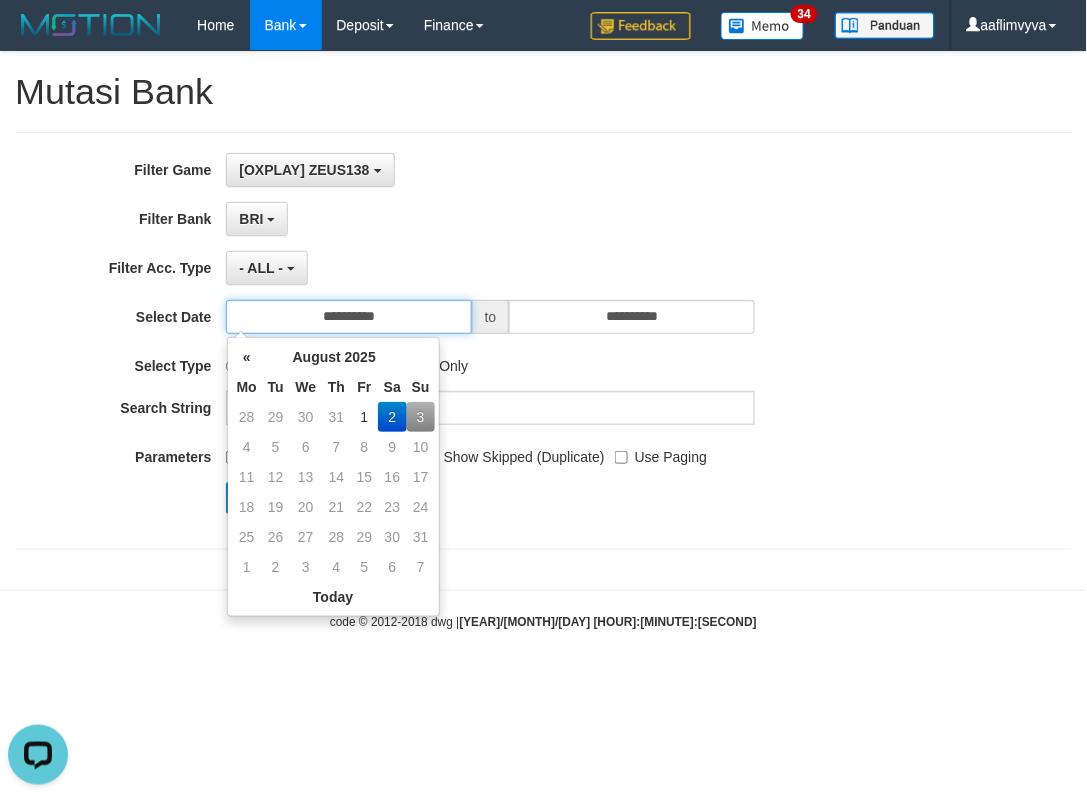 type on "**********" 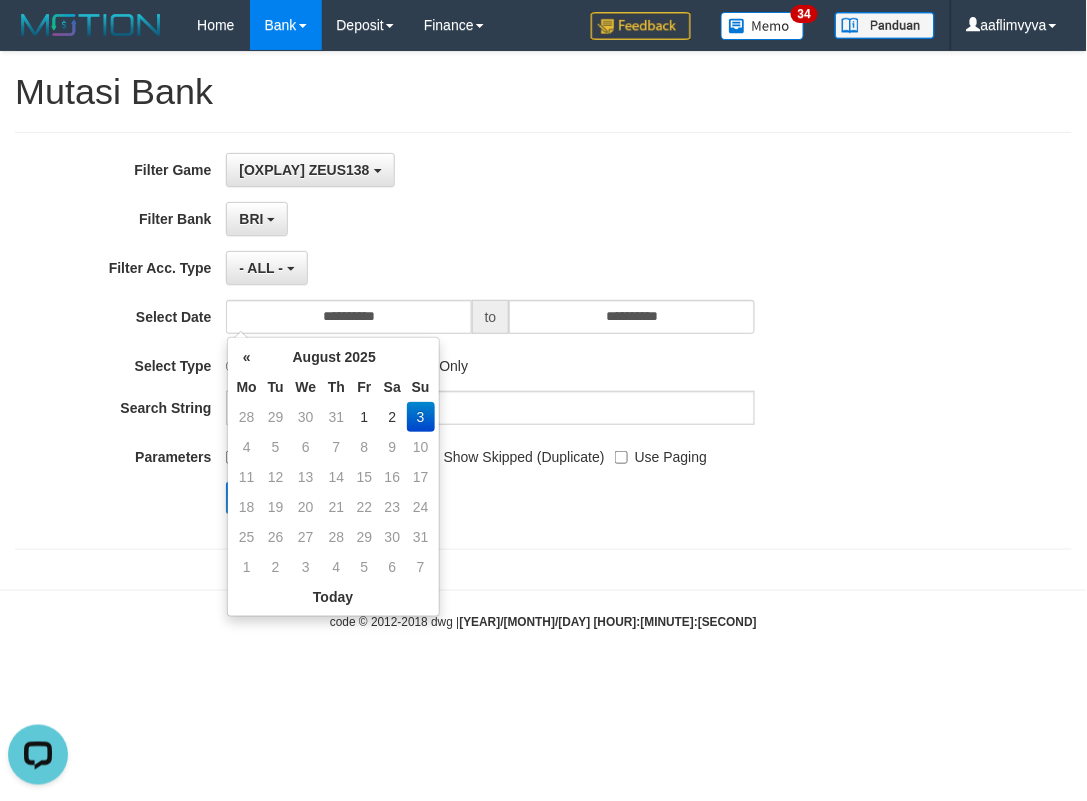 click on "Search" at bounding box center (565, 498) 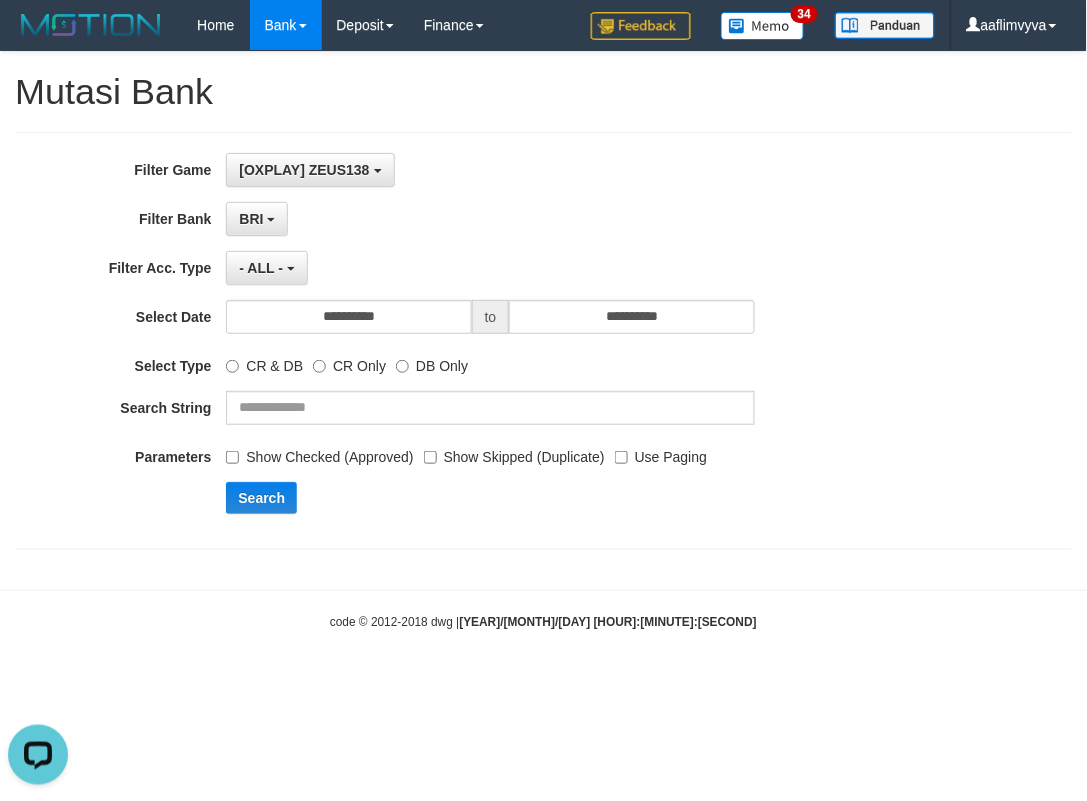 click on "Show Skipped (Duplicate)" at bounding box center (514, 453) 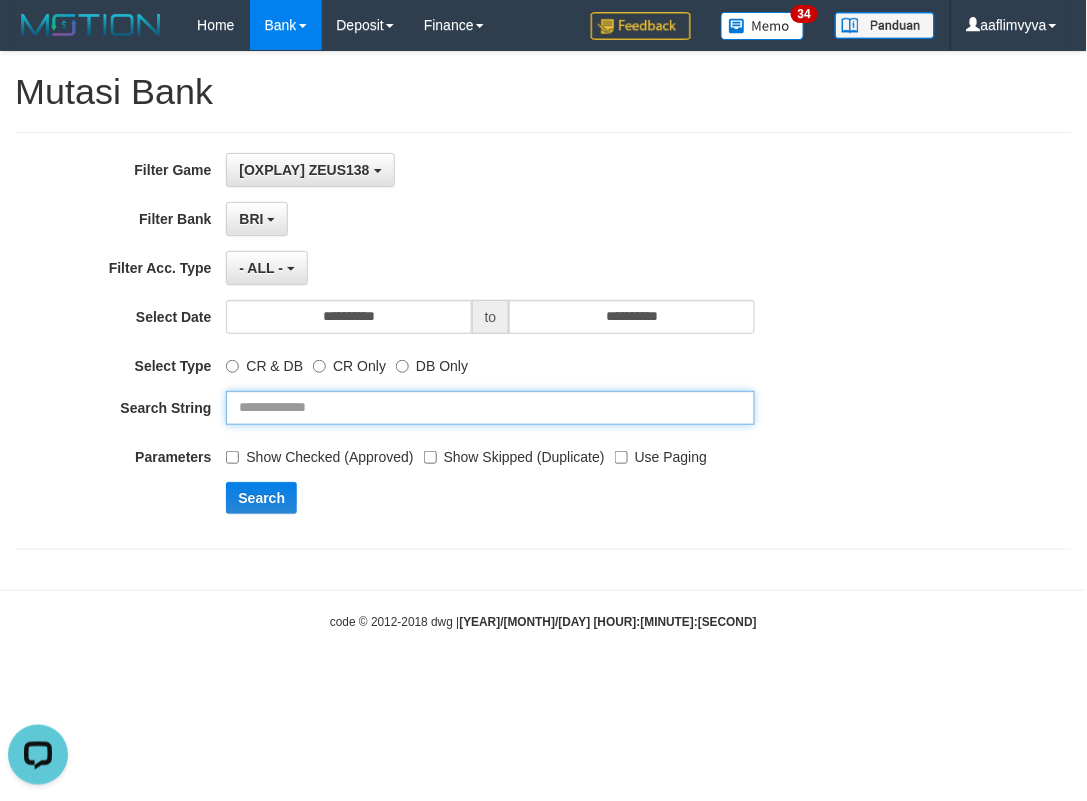 click at bounding box center [490, 408] 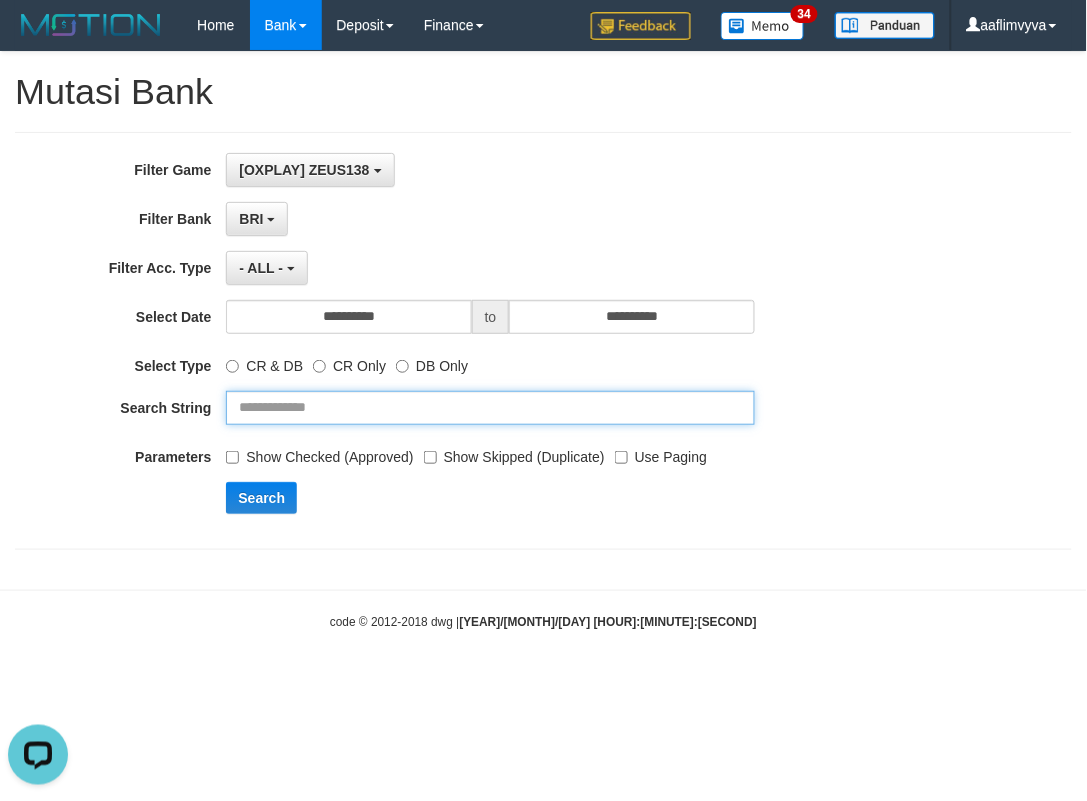 type on "**********" 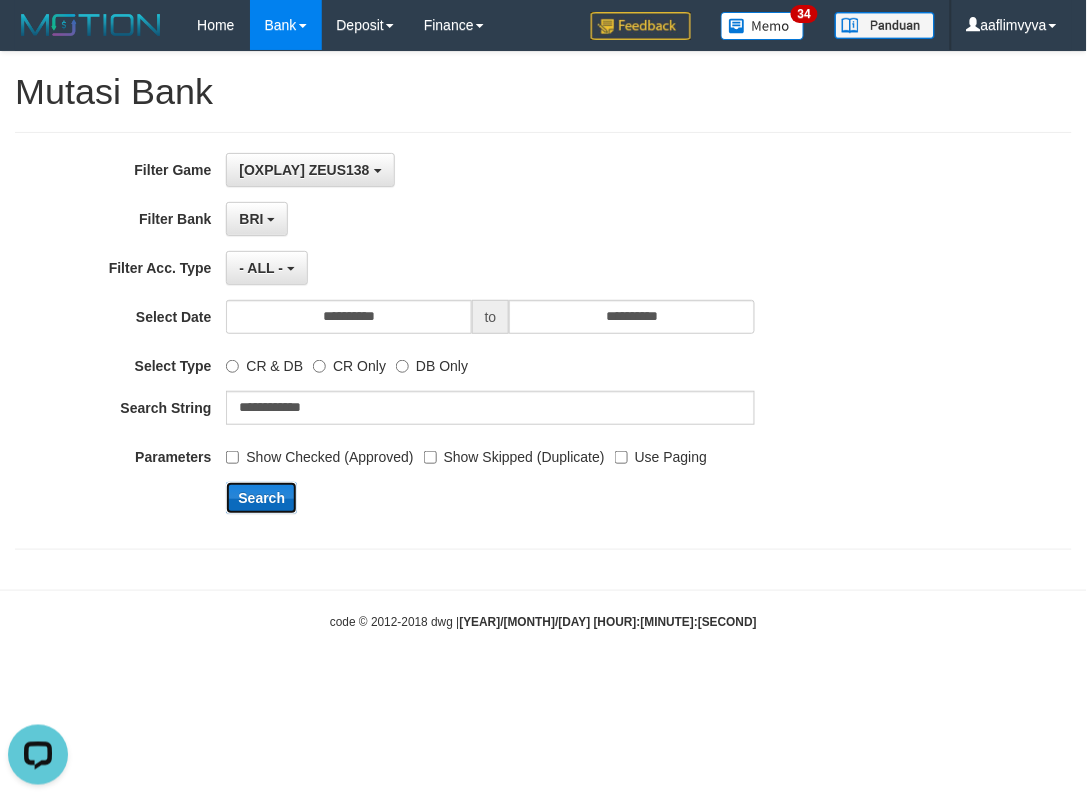 click on "Search" at bounding box center [261, 498] 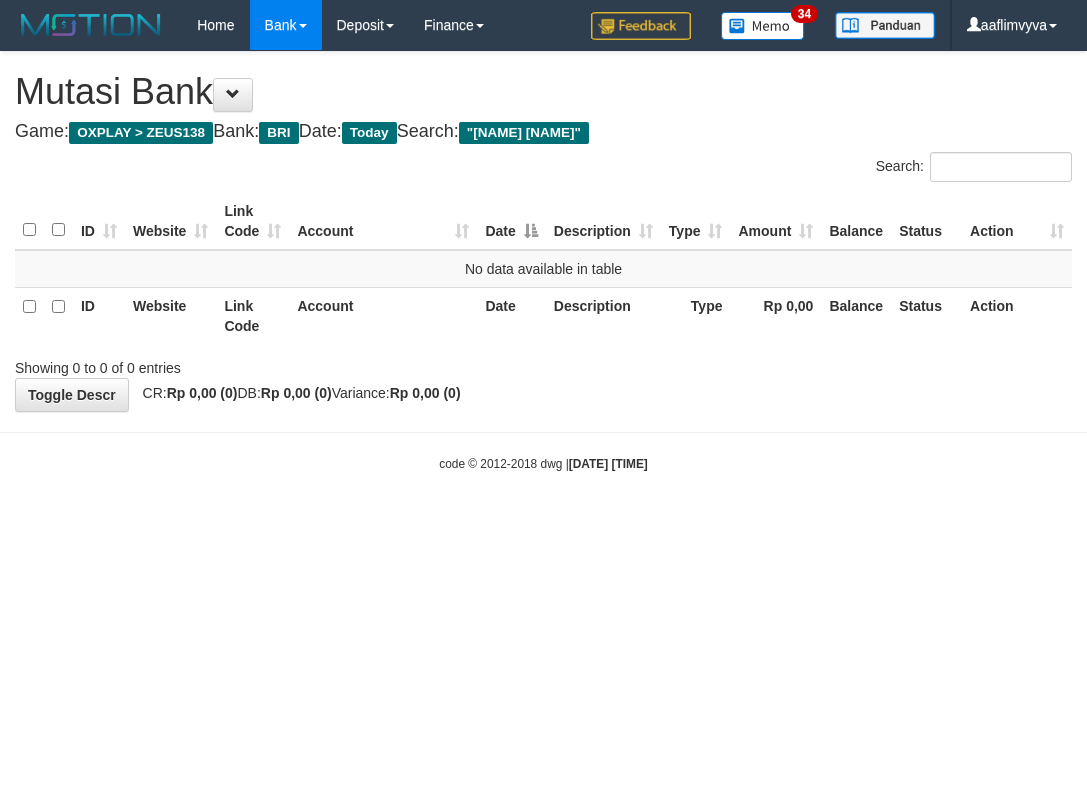 scroll, scrollTop: 0, scrollLeft: 0, axis: both 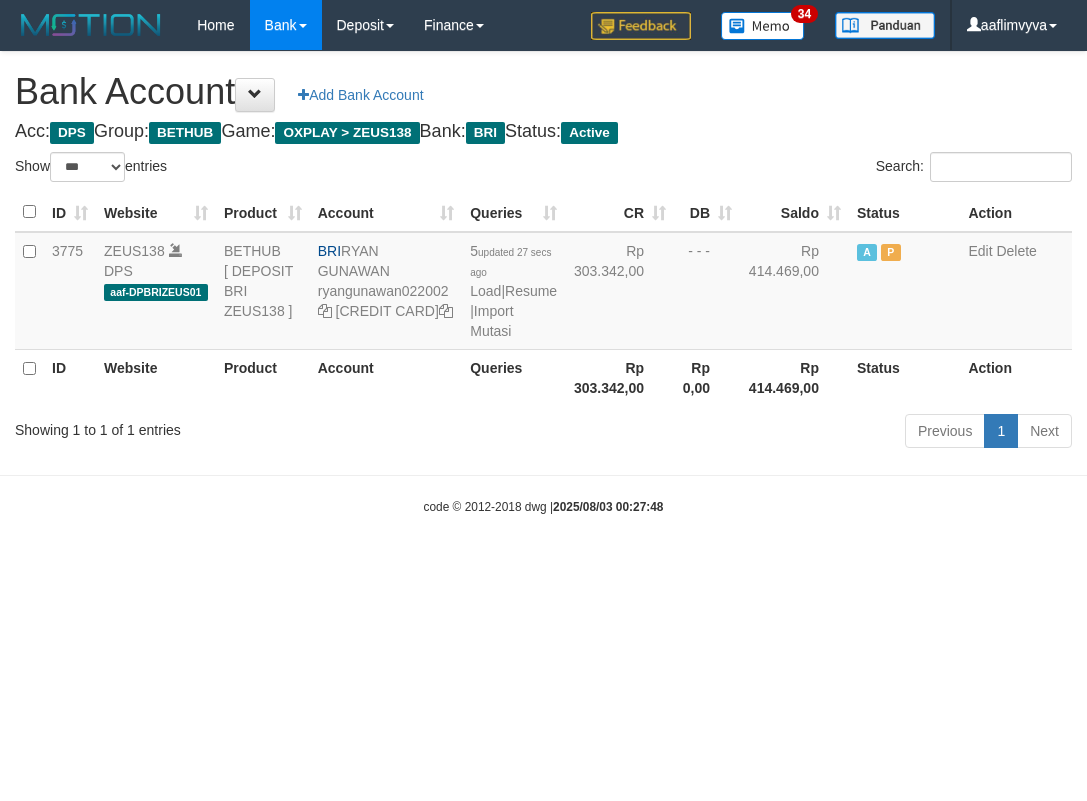 select on "***" 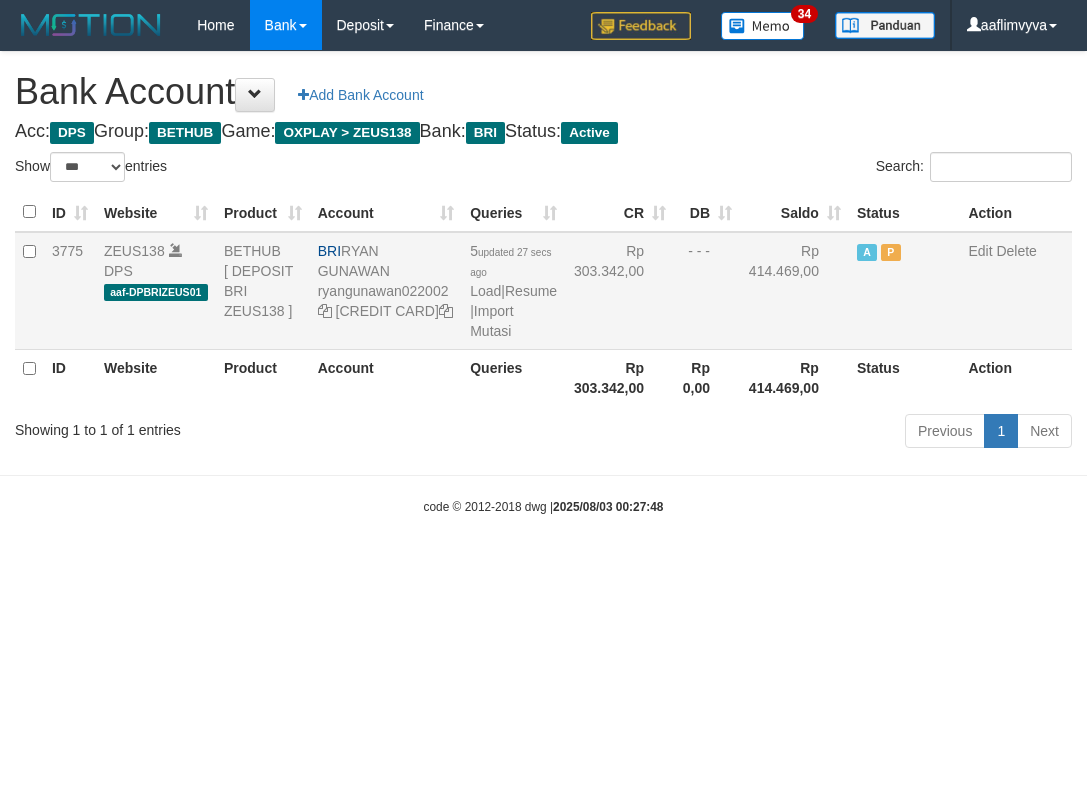 scroll, scrollTop: 0, scrollLeft: 0, axis: both 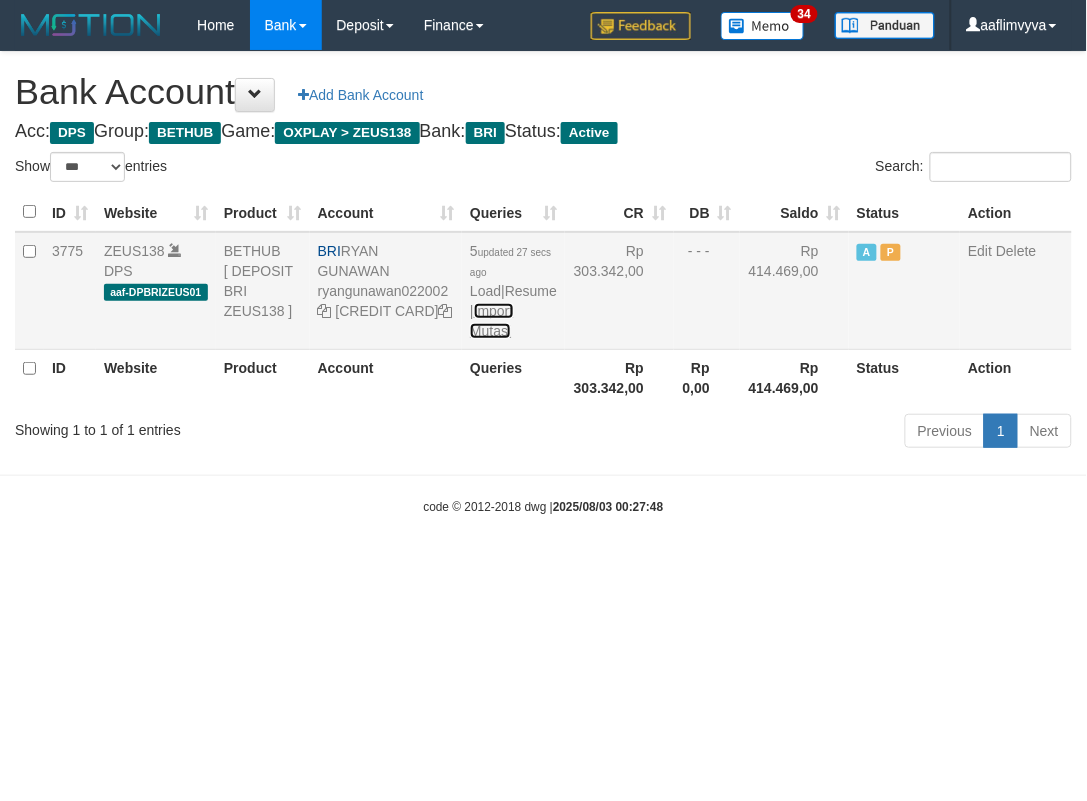 click on "Import Mutasi" at bounding box center [491, 321] 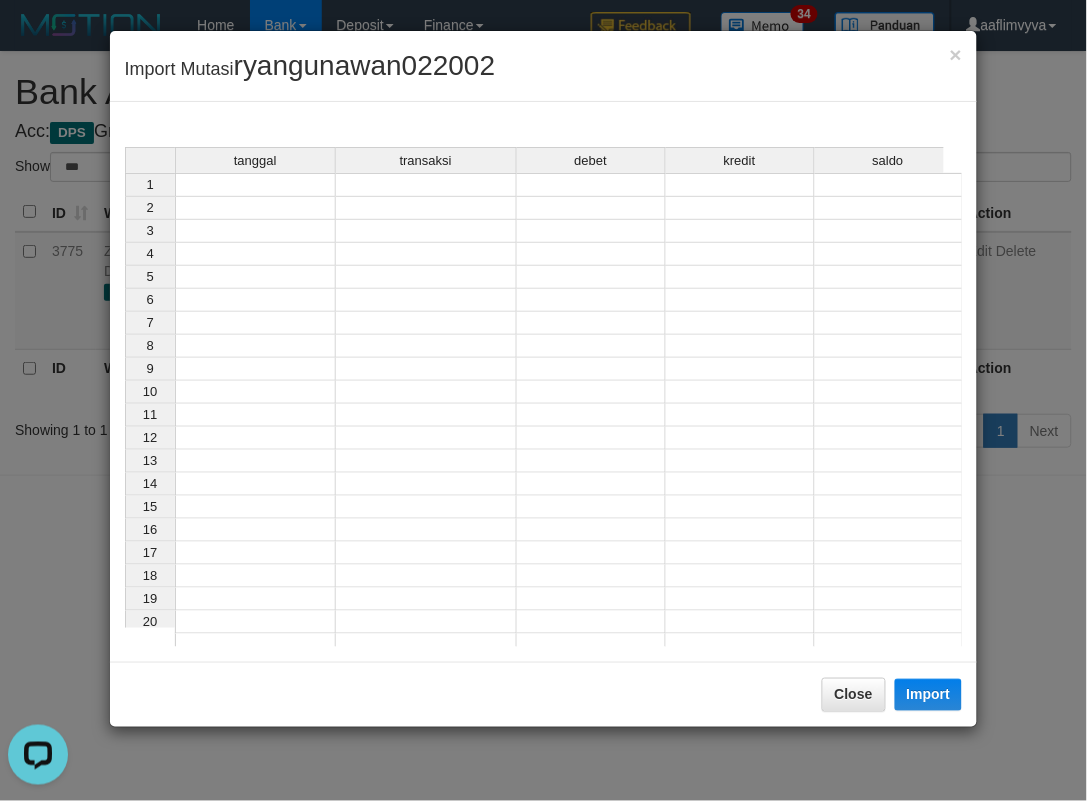 scroll, scrollTop: 0, scrollLeft: 0, axis: both 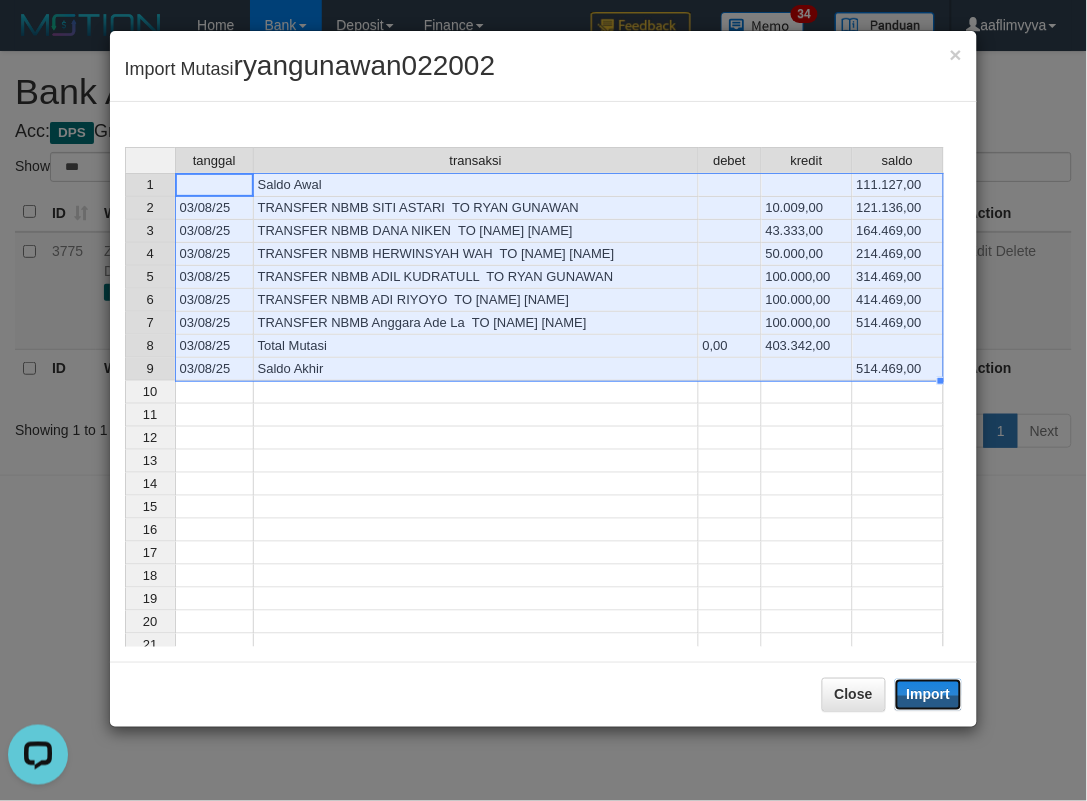 drag, startPoint x: 914, startPoint y: 693, endPoint x: 646, endPoint y: 600, distance: 283.67764 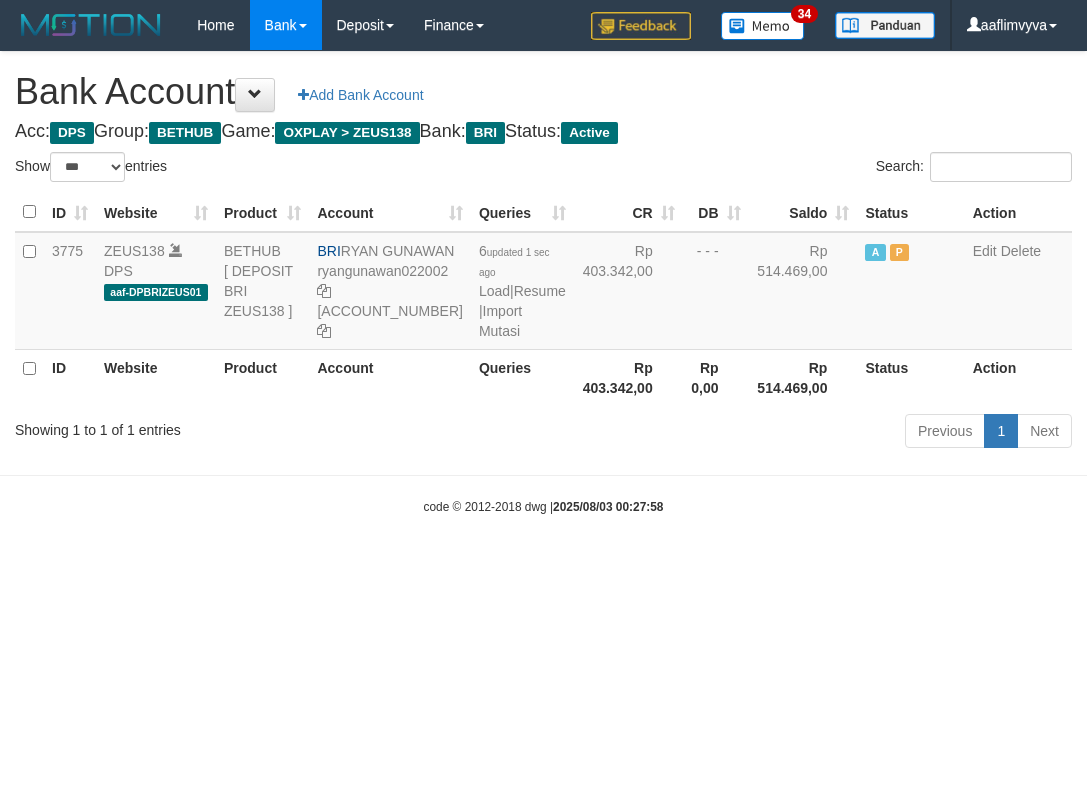 select on "***" 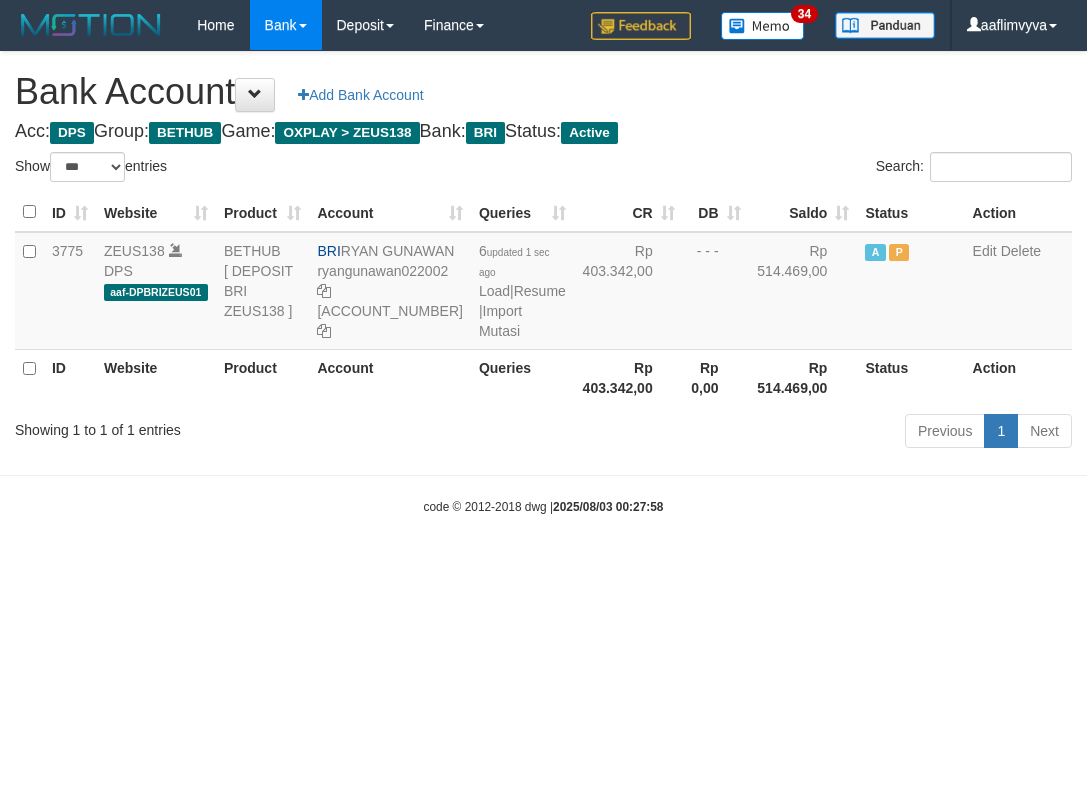 scroll, scrollTop: 0, scrollLeft: 0, axis: both 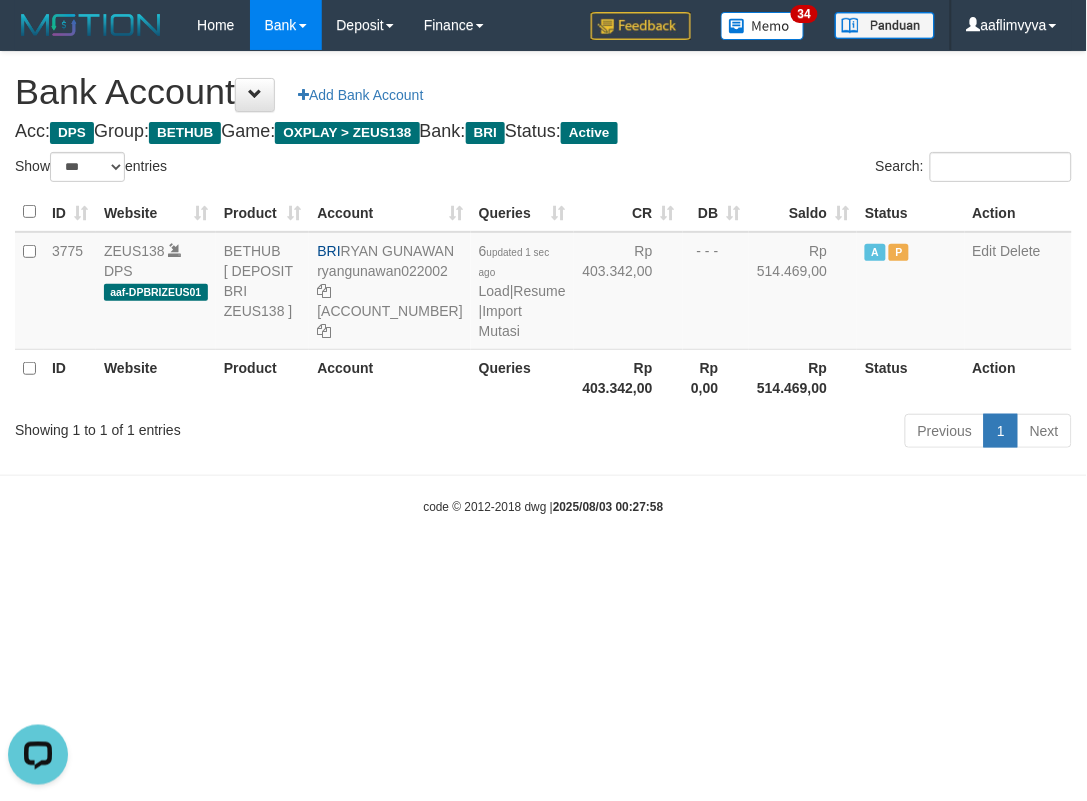 click on "Toggle navigation
Home
Bank
Account List
Load
By Website
Group
[OXPLAY]													ZEUS138
By Load Group (DPS)
Sync" at bounding box center [543, 283] 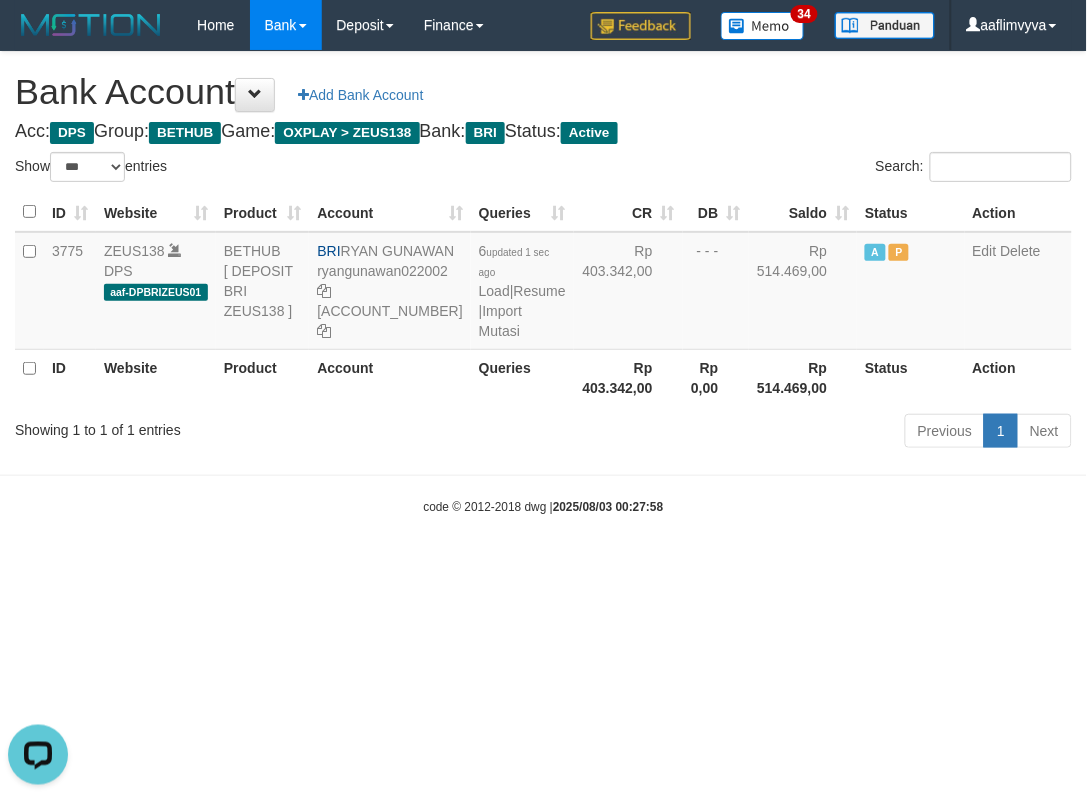 click on "ID Website Product Account Queries CR DB Saldo Status Action
3775
ZEUS138
DPS
aaf-DPBRIZEUS01
BETHUB
[ DEPOSIT BRI ZEUS138 ]
BRI
[FIRST] [LAST]
[USERNAME]
[ACCOUNT_NUMBER]
6  updated 1 sec ago
Load
|
Resume
|
Import Mutasi
Rp 403.342,00
- - -
Rp 514.469,00
A
P
Edit
Delete
ID Website Product Account Queries Rp 403.342,00 Rp 0,00 Rp 514.469,00 Status Action" at bounding box center [543, 299] 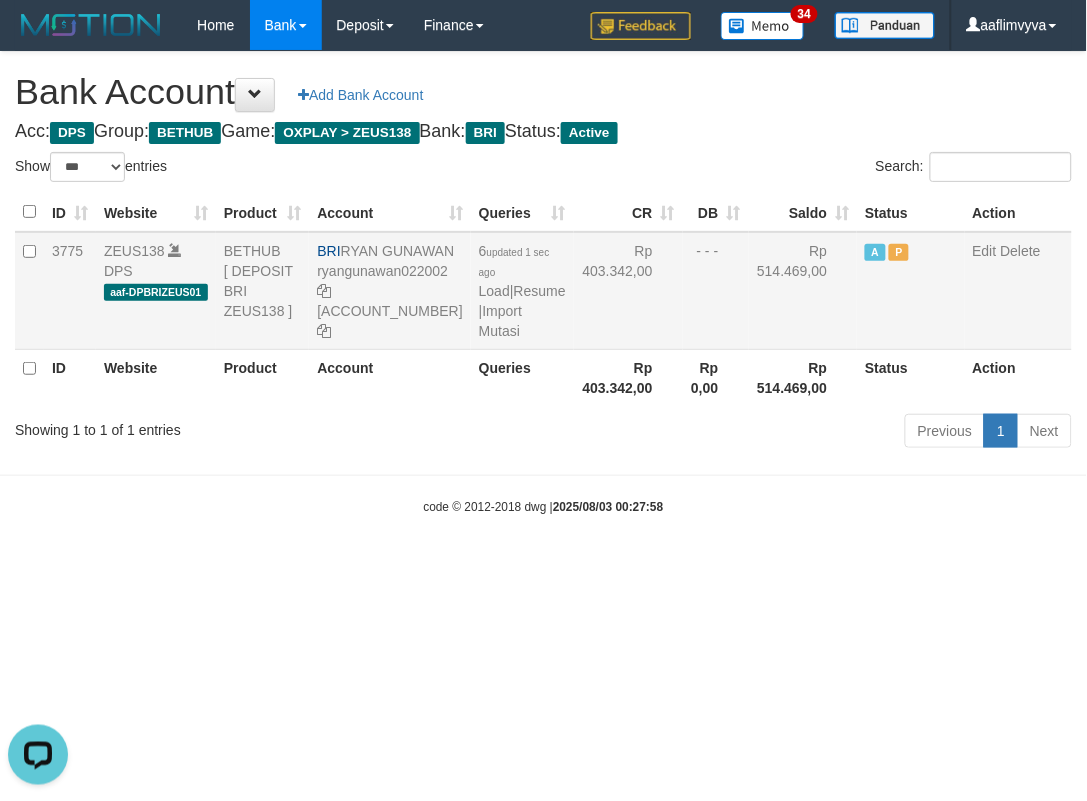click on "6  updated 1 sec ago
Load
|
Resume
|
Import Mutasi" at bounding box center [522, 291] 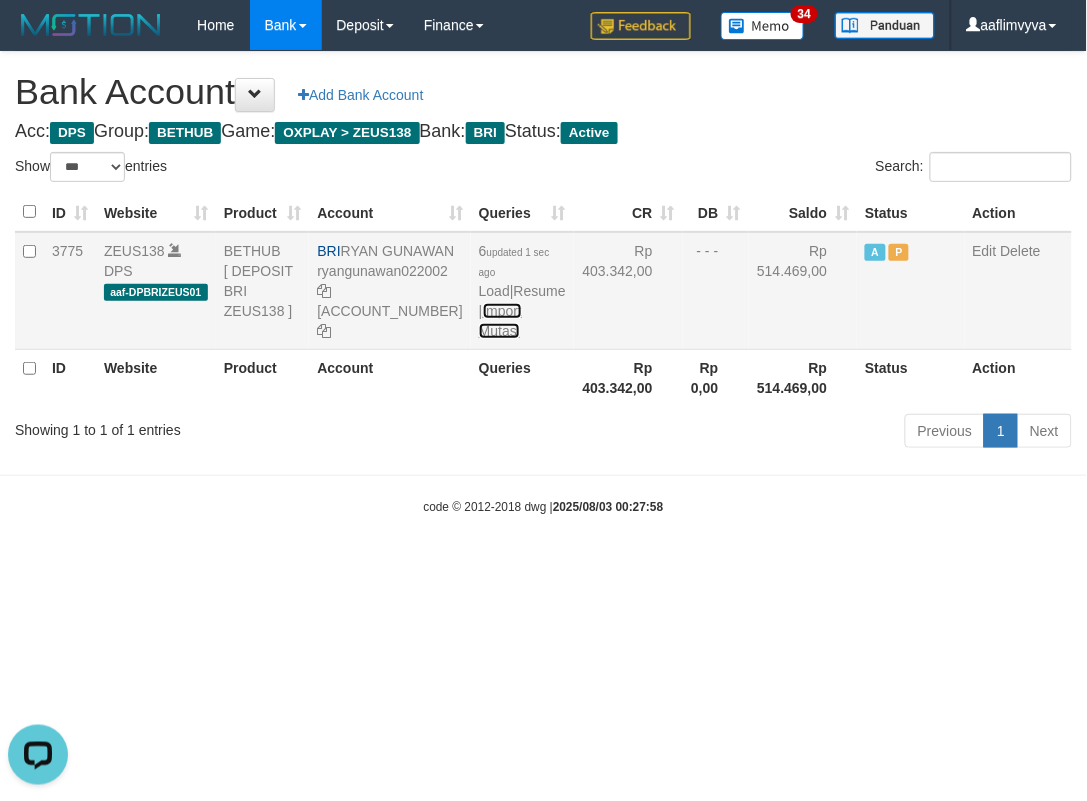 click on "Import Mutasi" at bounding box center (500, 321) 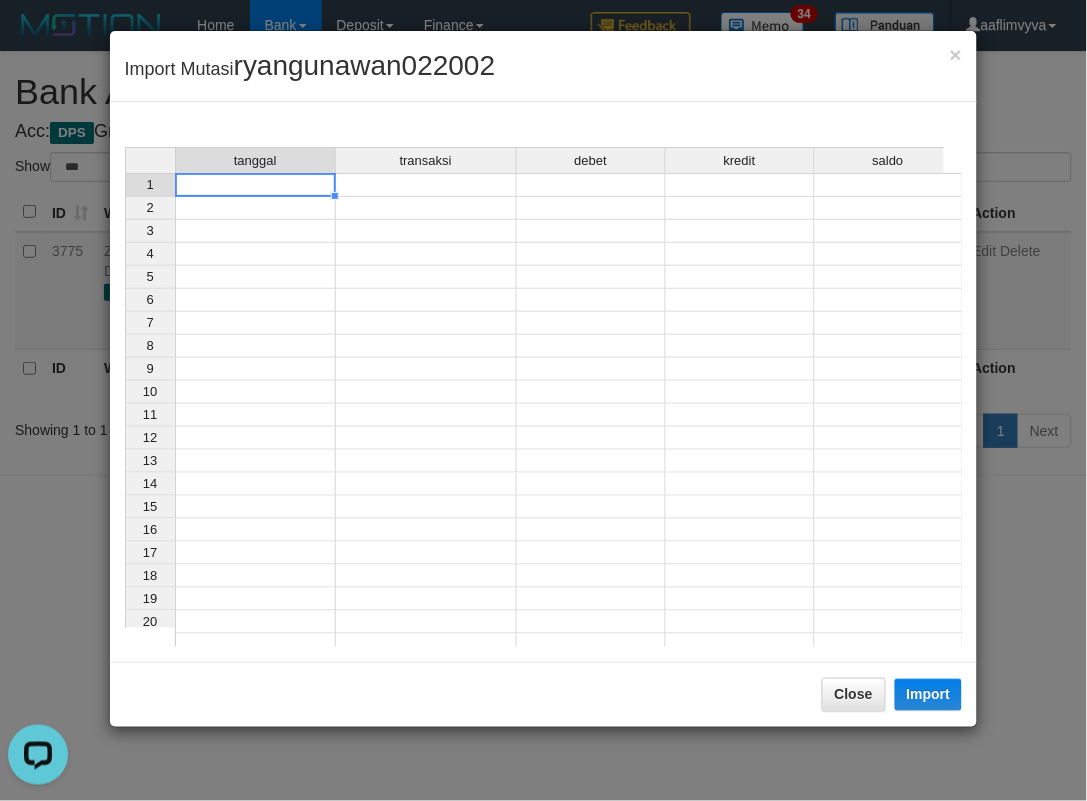 click at bounding box center (255, 185) 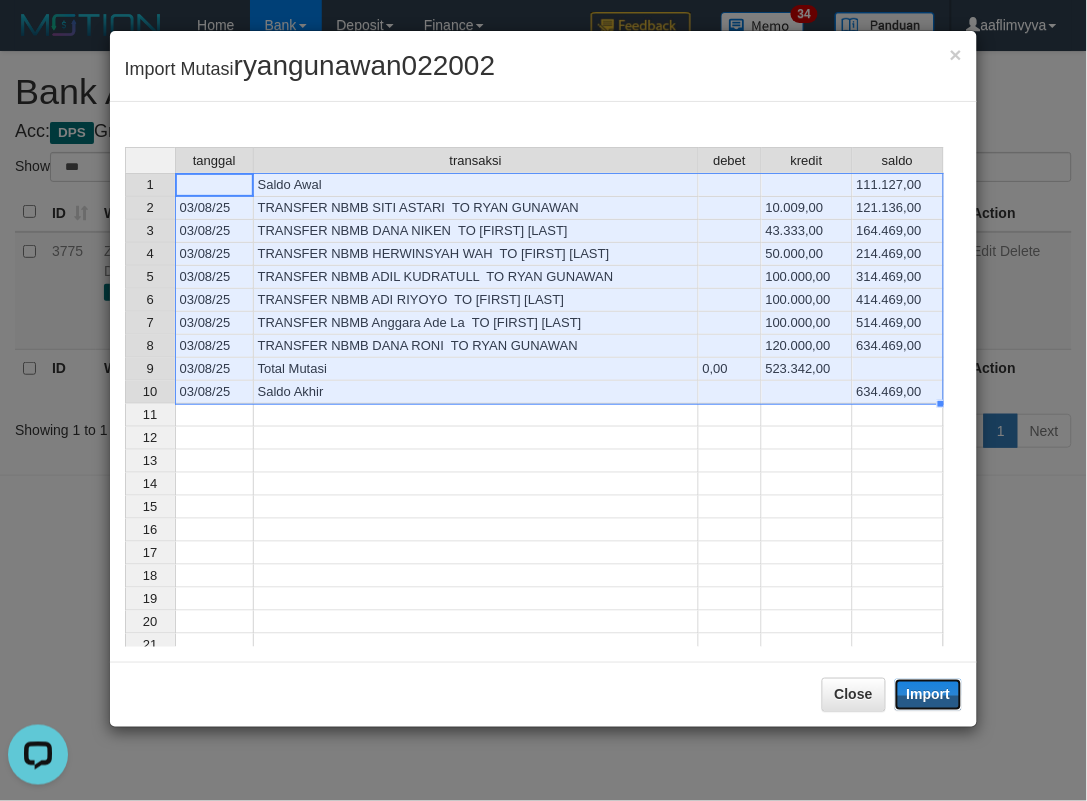 drag, startPoint x: 932, startPoint y: 700, endPoint x: 905, endPoint y: 677, distance: 35.468296 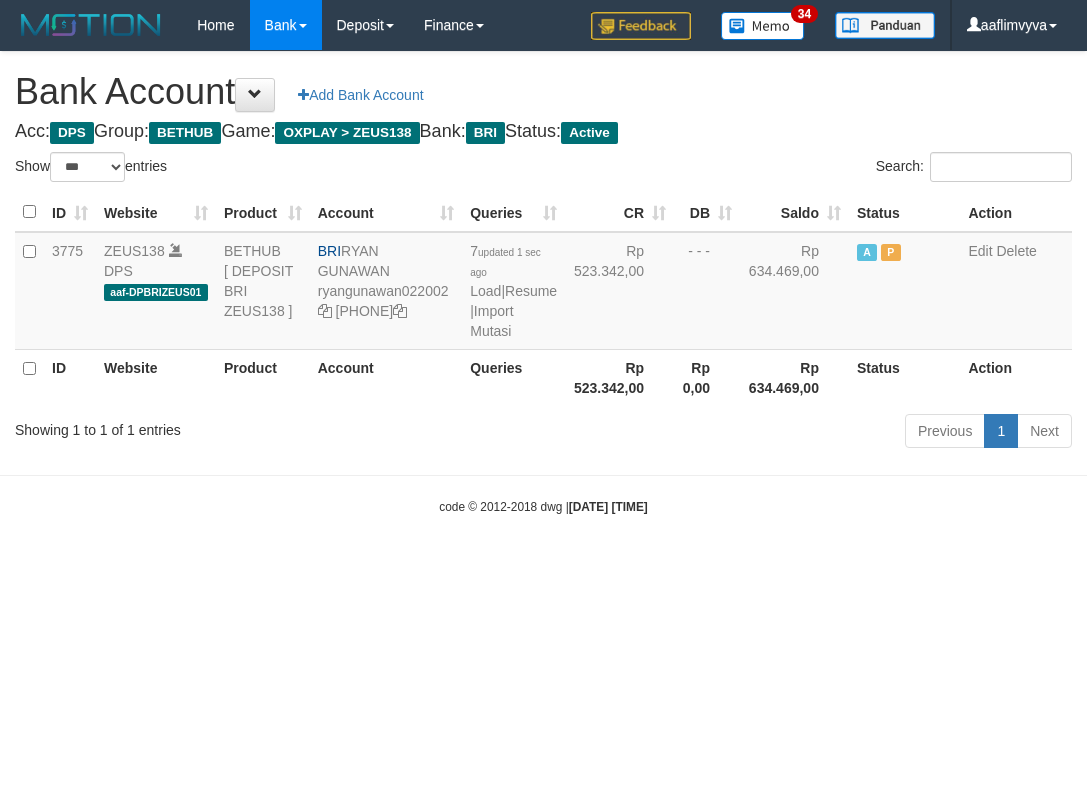 select on "***" 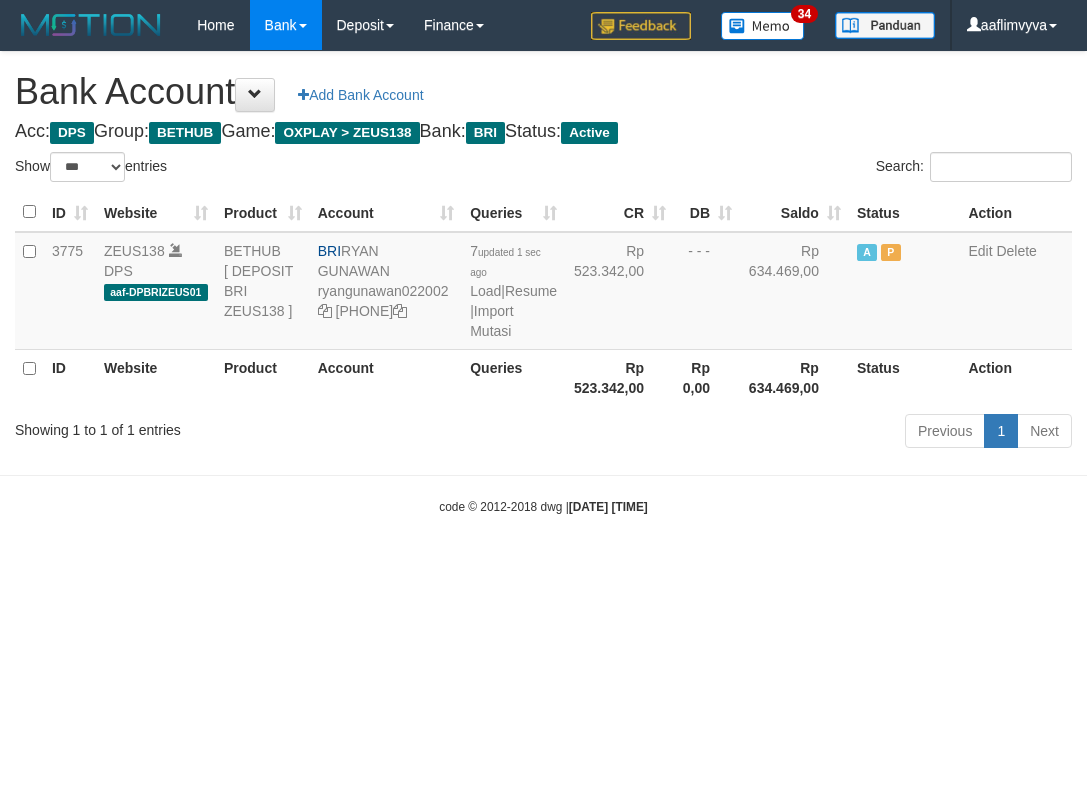 scroll, scrollTop: 0, scrollLeft: 0, axis: both 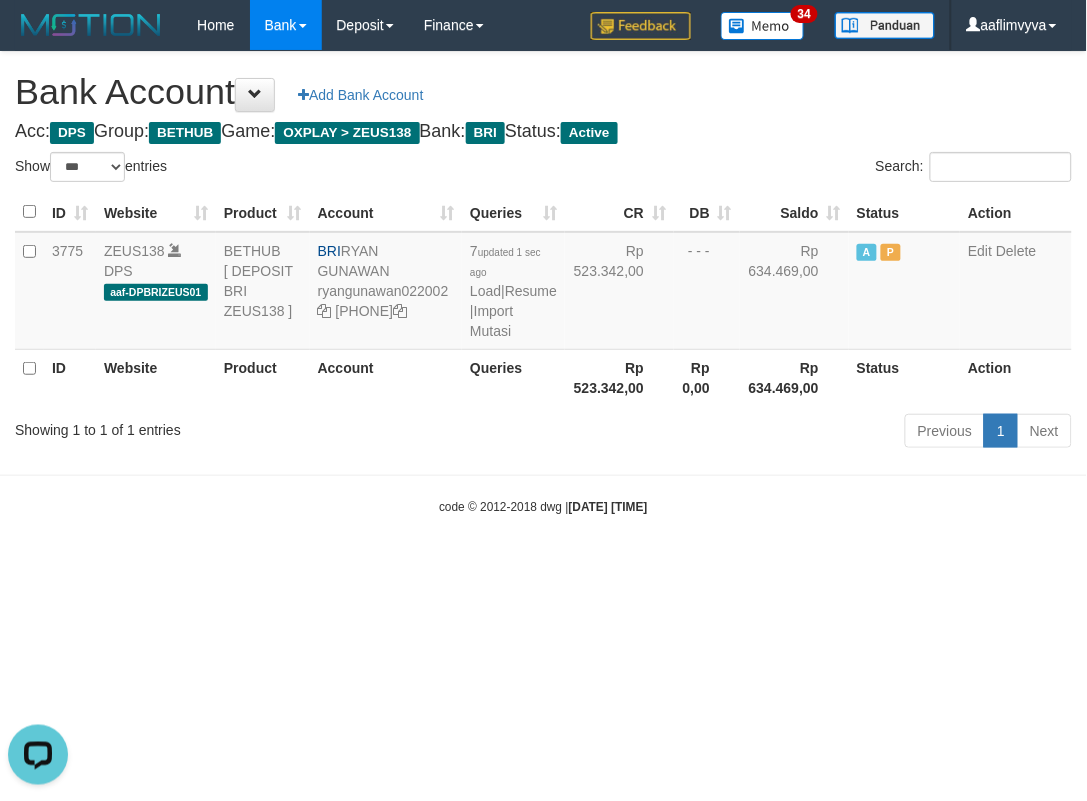 click on "code © 2012-2018 dwg |  [DATE] [TIME]" at bounding box center (543, 506) 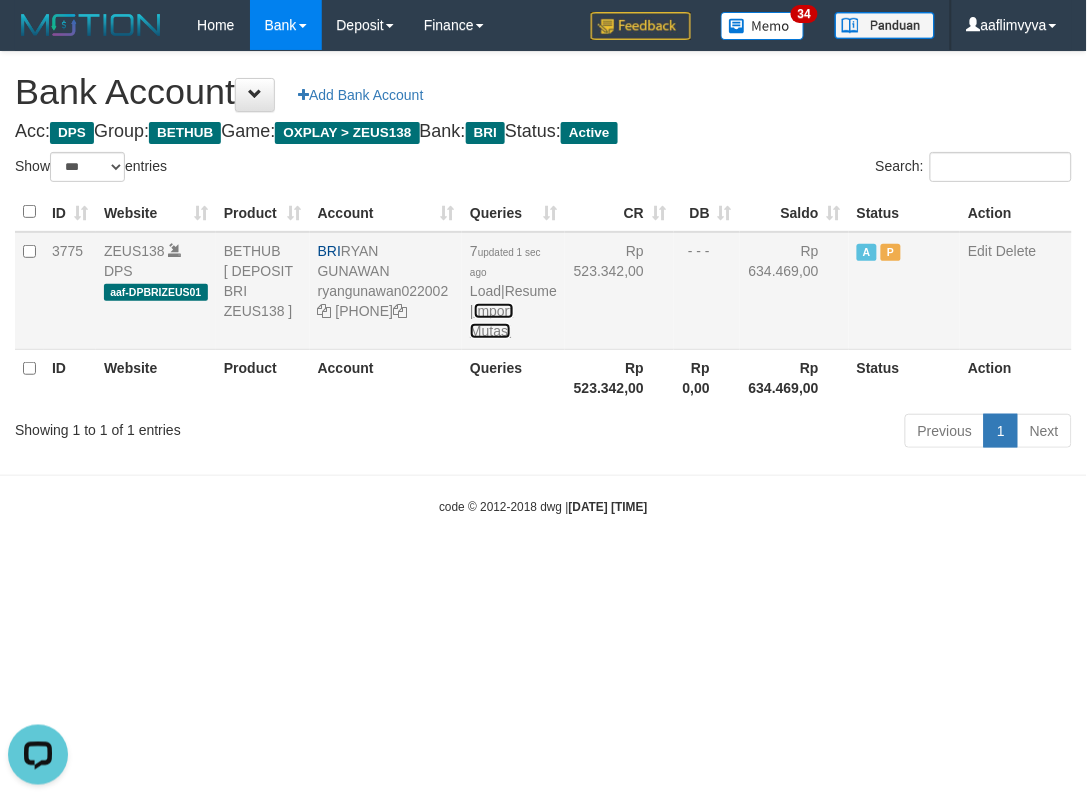 click on "Import Mutasi" at bounding box center (491, 321) 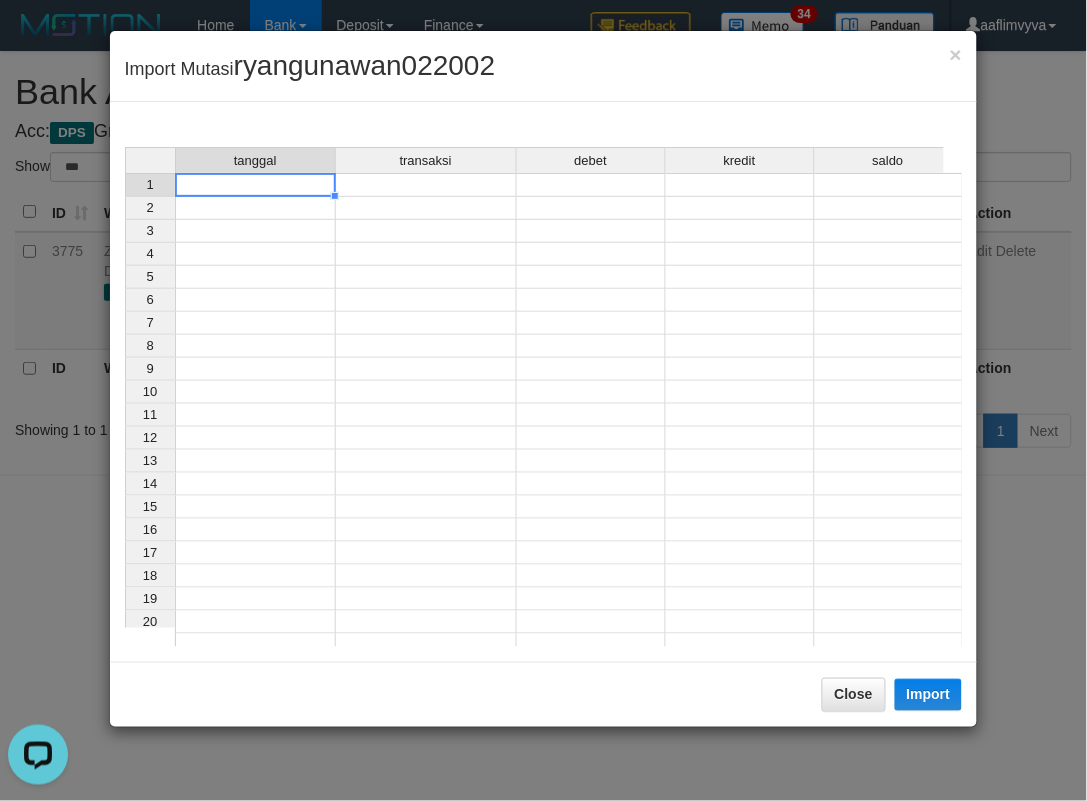 click at bounding box center (255, 185) 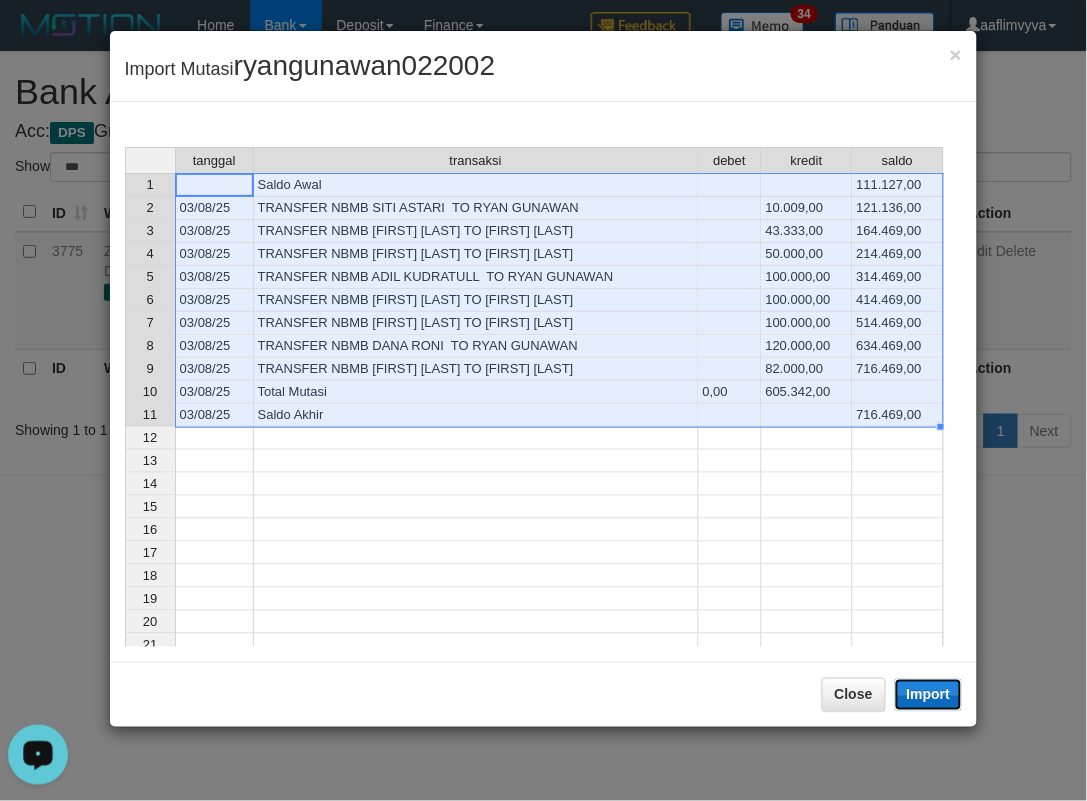 click on "Import" at bounding box center [929, 695] 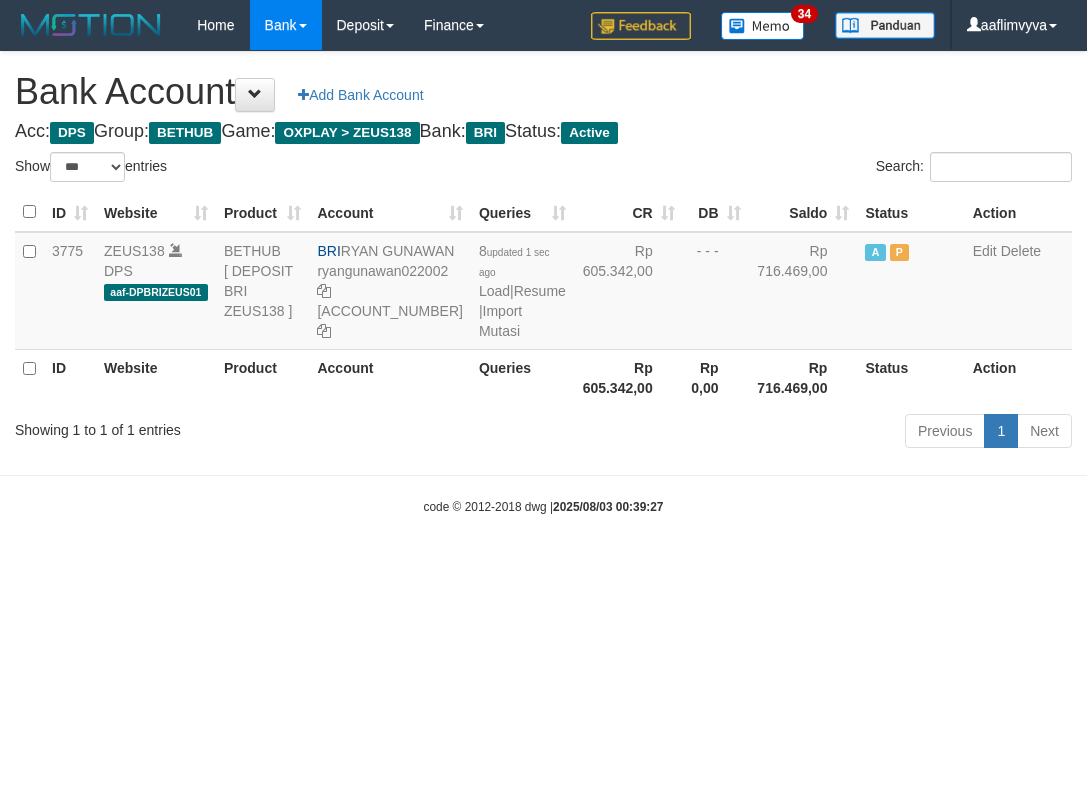 select on "***" 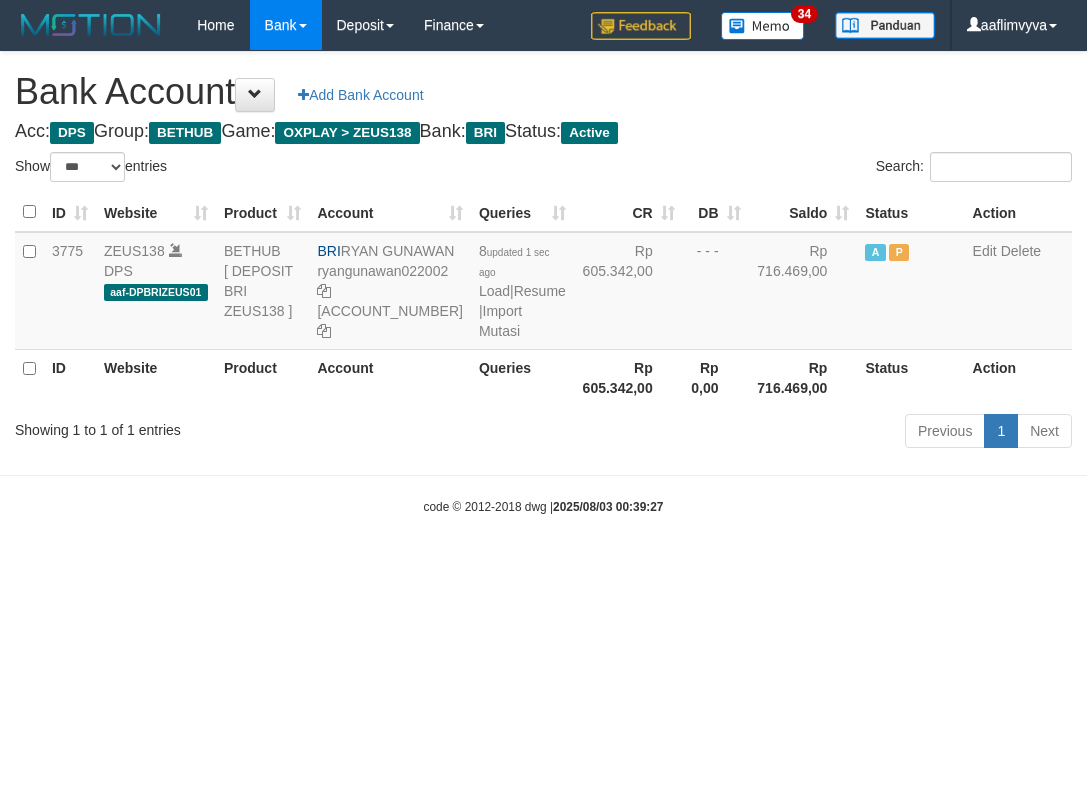 scroll, scrollTop: 0, scrollLeft: 0, axis: both 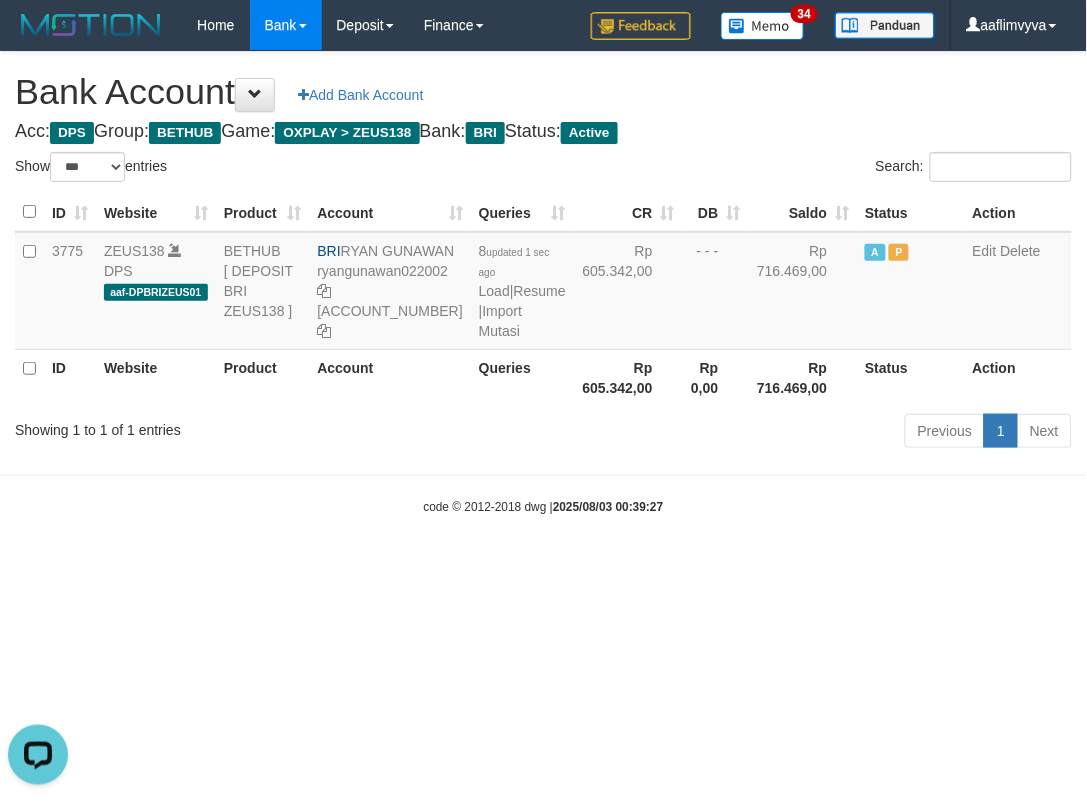 click on "2025/08/03 00:39:27" at bounding box center (608, 507) 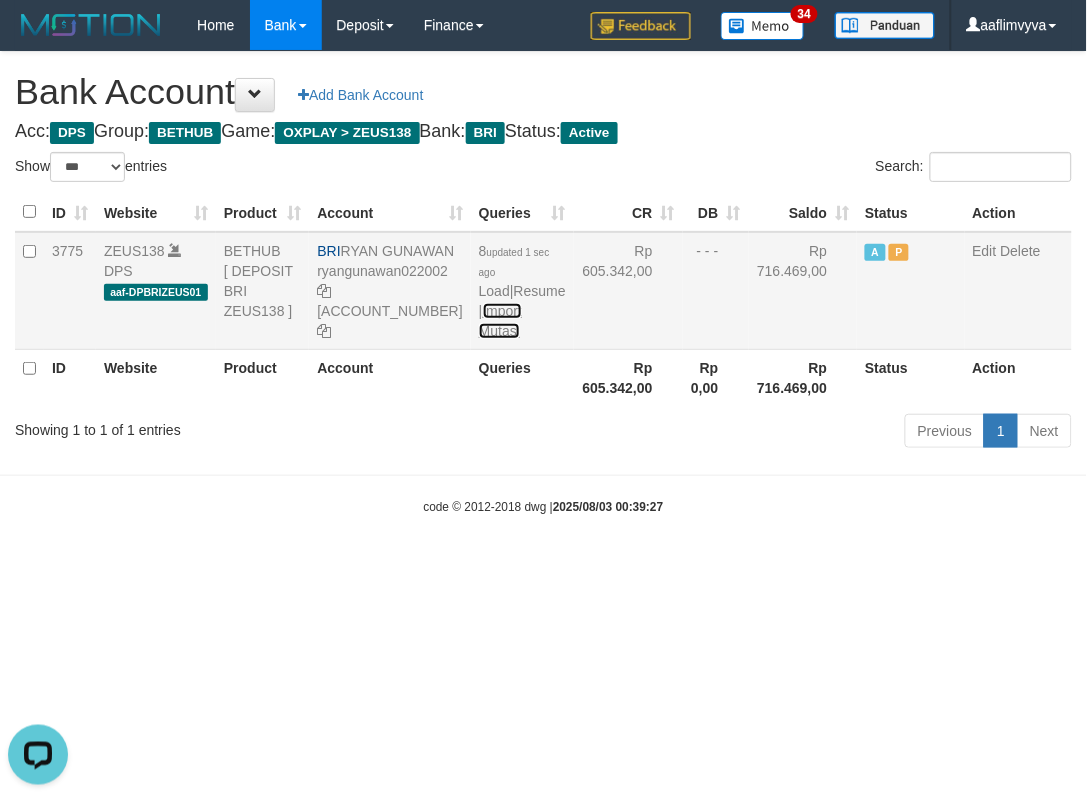 click on "Import Mutasi" at bounding box center [500, 321] 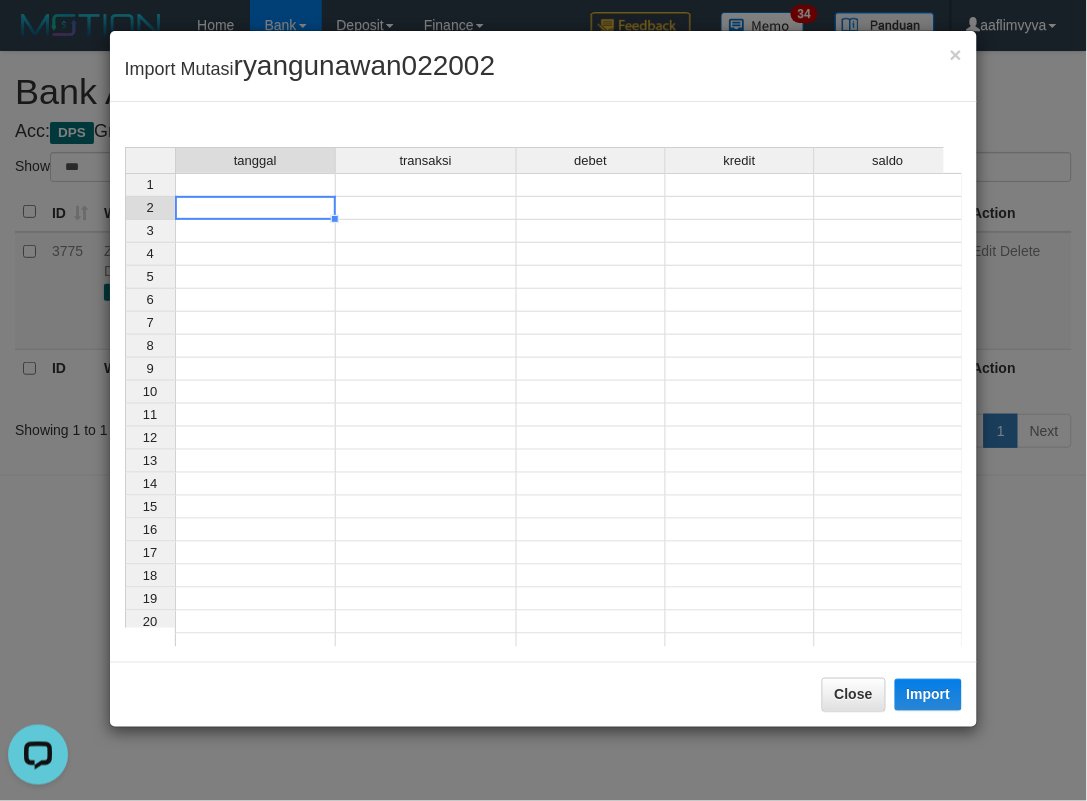 click on "tanggal transaksi debet kredit saldo 1 2 3 4 5 6 7 8 9 10 11 12 13 14 15 16 17 18 19 20 21" at bounding box center [125, 402] 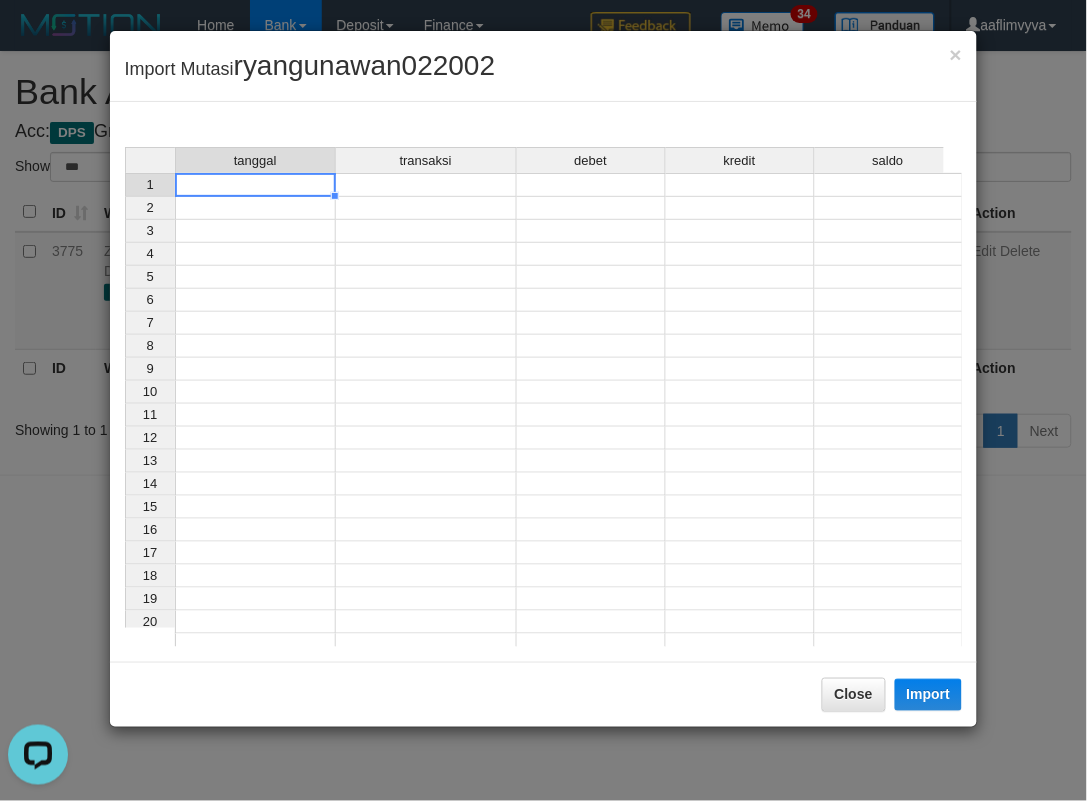 click at bounding box center (255, 185) 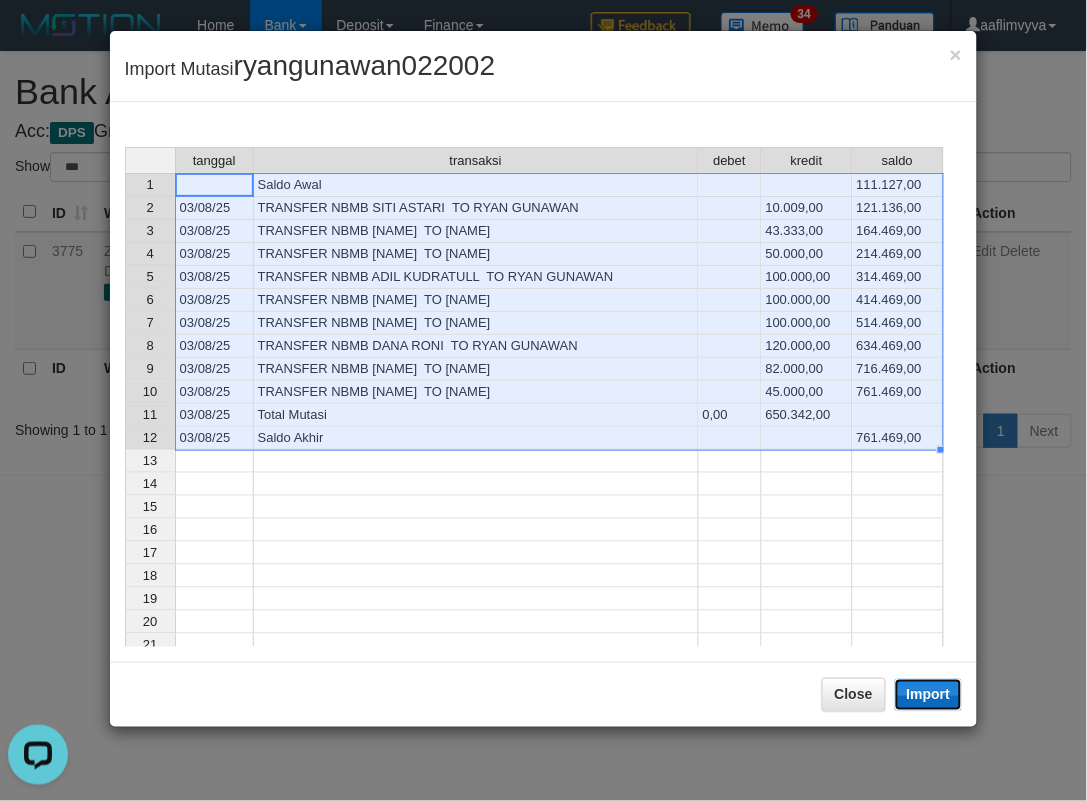 click on "Import" at bounding box center (929, 695) 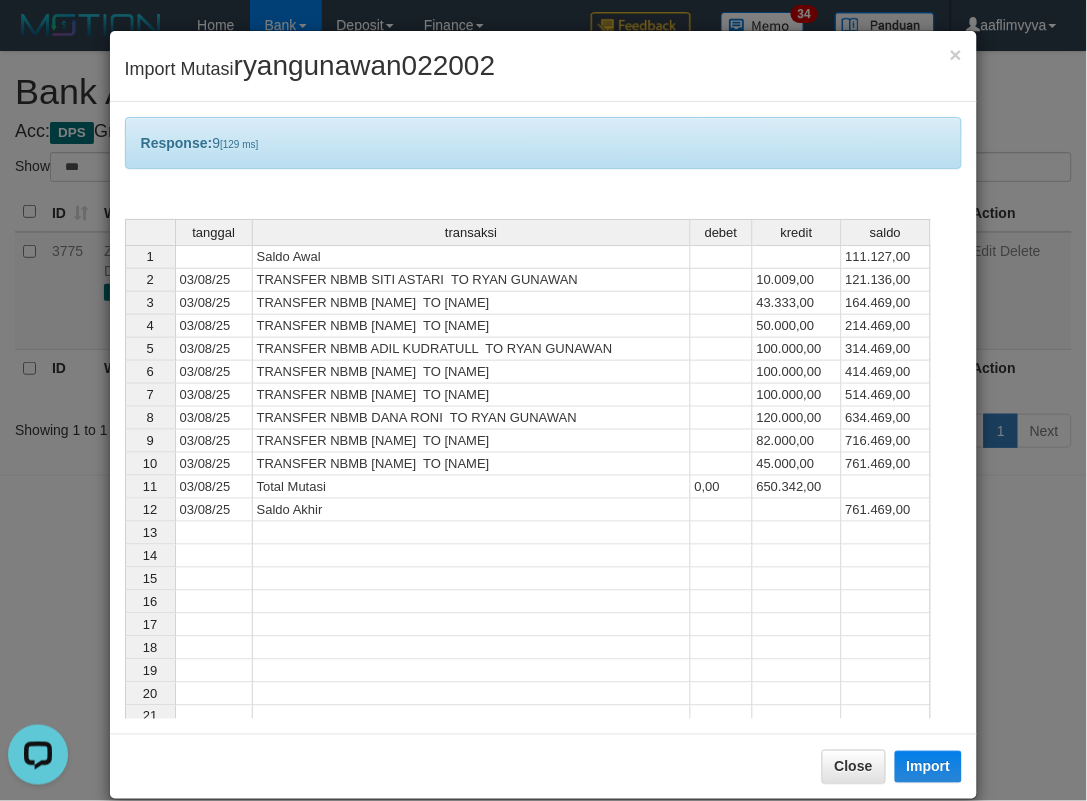 click on "Response:  9  [129 ms]" at bounding box center [544, 143] 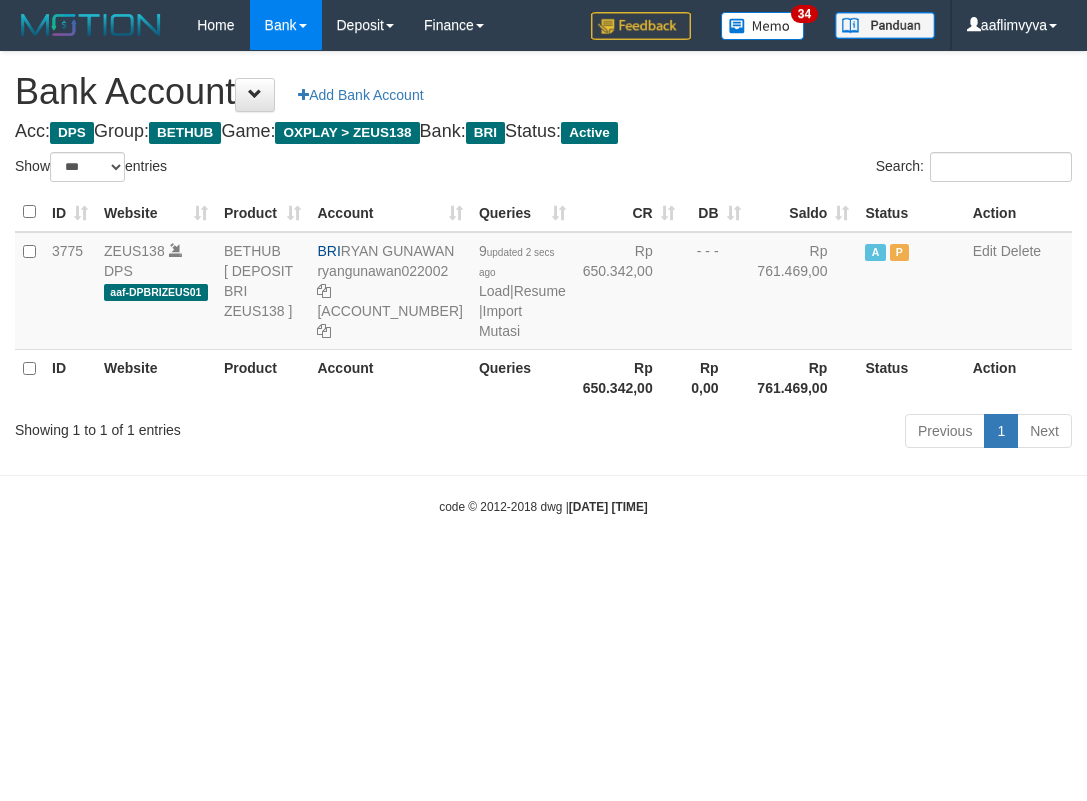 select on "***" 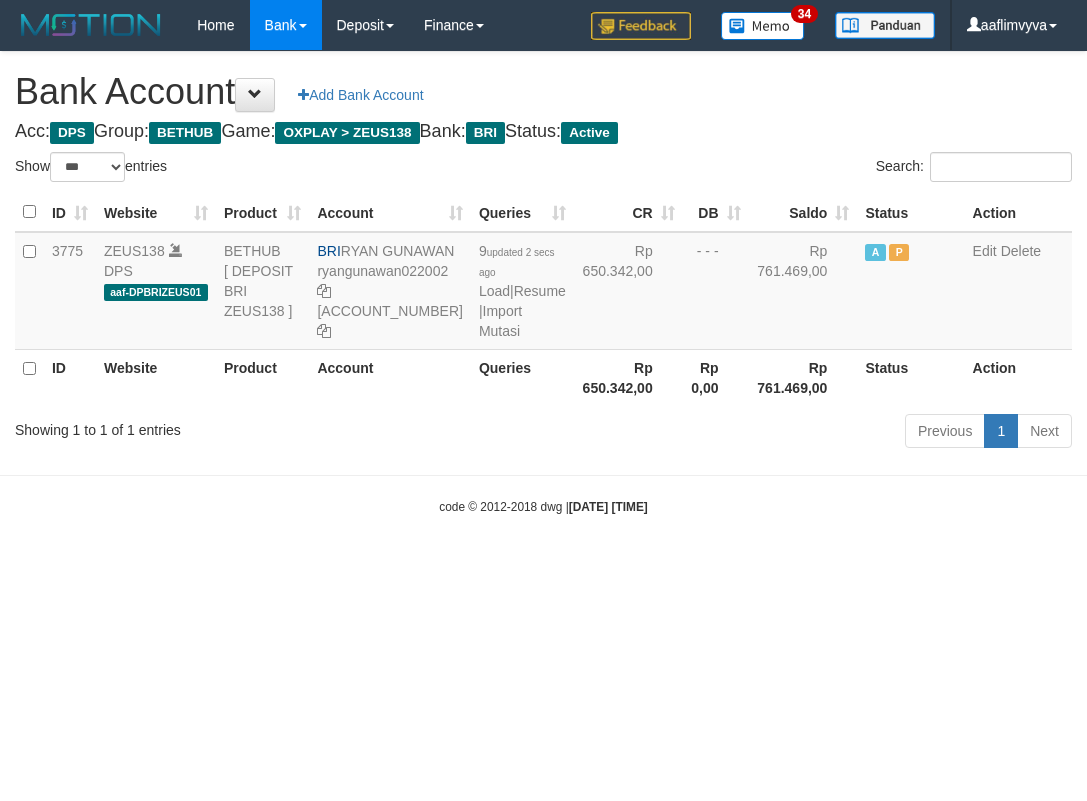 scroll, scrollTop: 0, scrollLeft: 0, axis: both 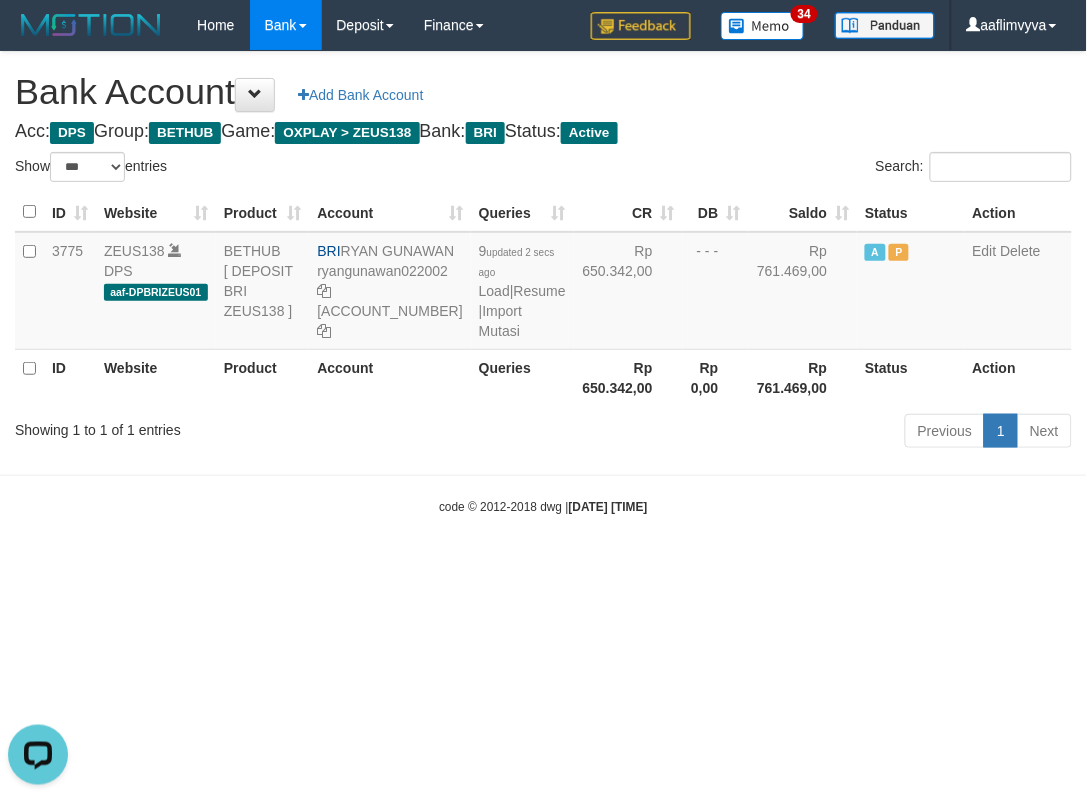 drag, startPoint x: 881, startPoint y: 714, endPoint x: 735, endPoint y: 511, distance: 250.04999 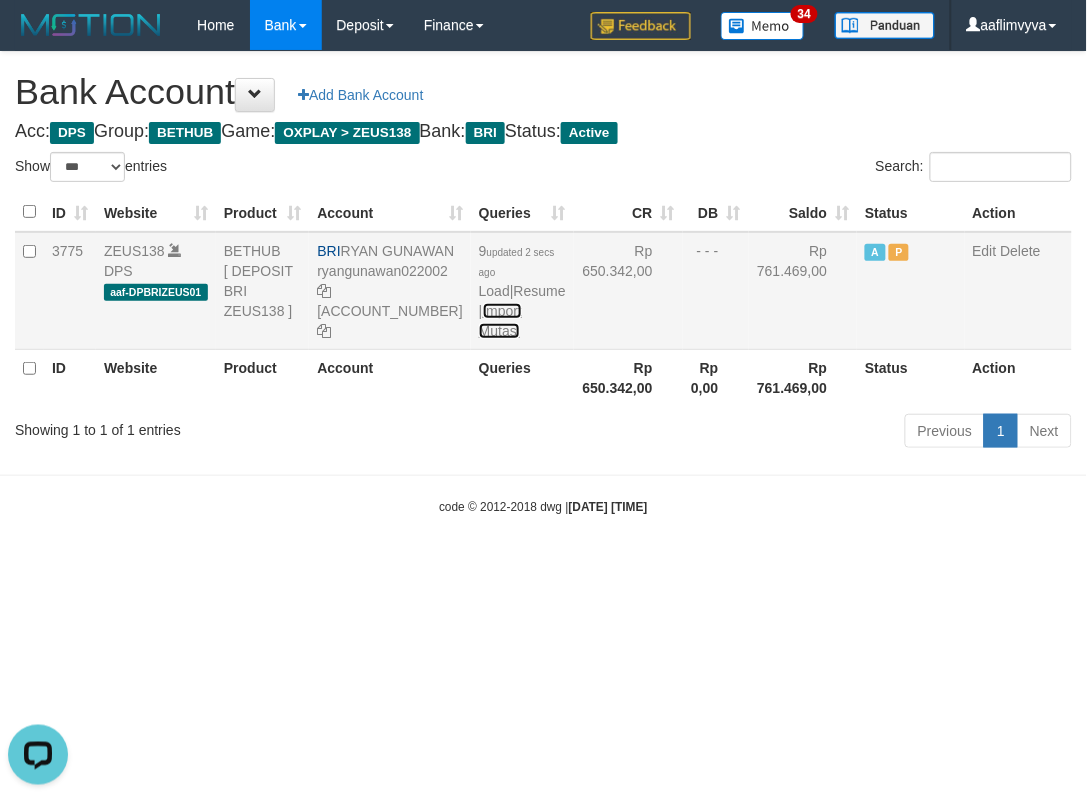 click on "Import Mutasi" at bounding box center (500, 321) 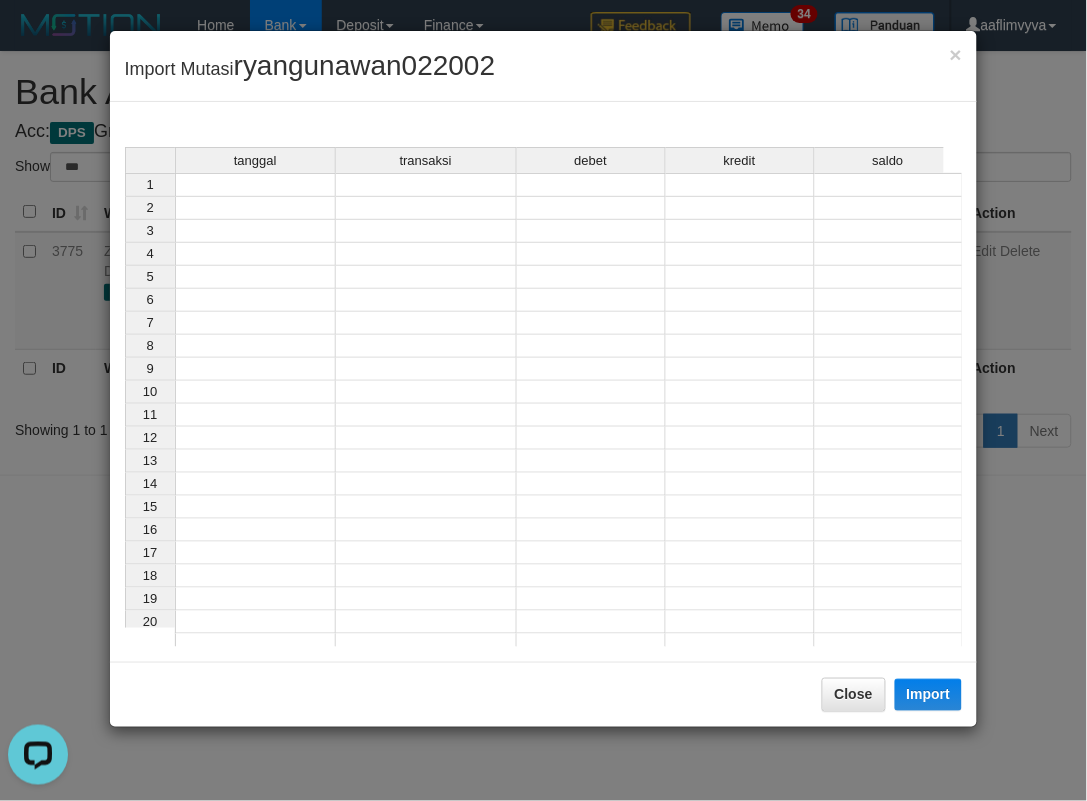 click at bounding box center (255, 185) 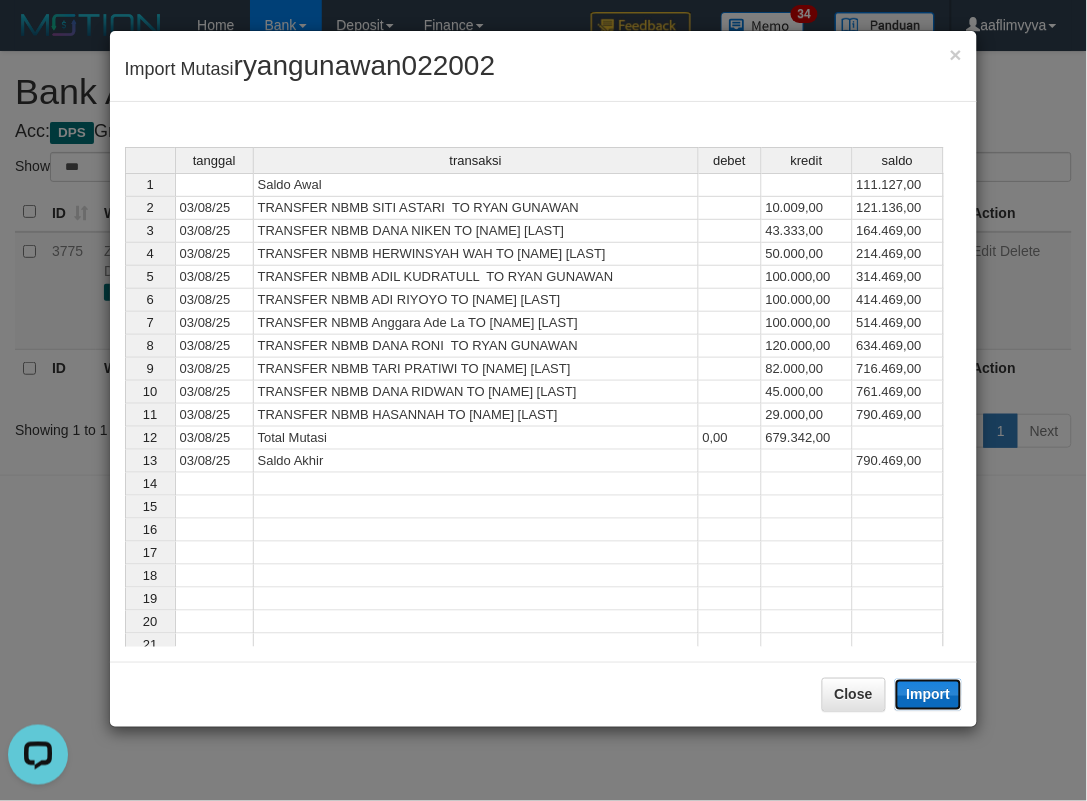 drag, startPoint x: 927, startPoint y: 686, endPoint x: 857, endPoint y: 640, distance: 83.761566 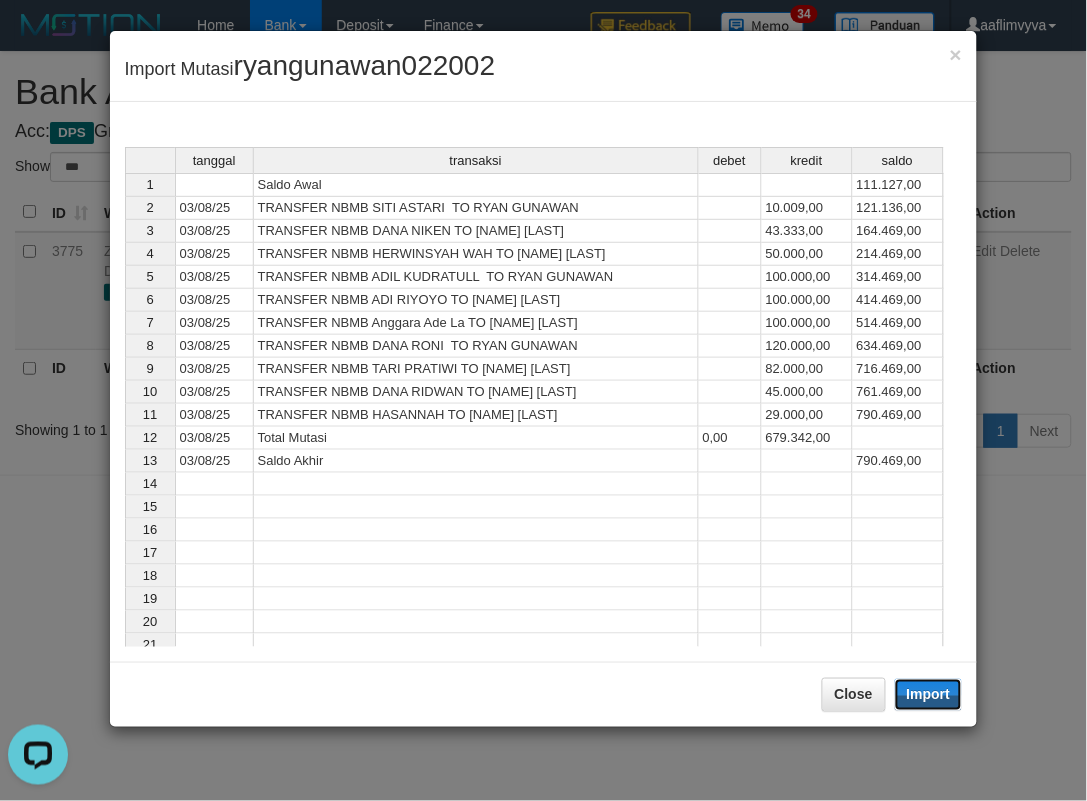 click on "Import" at bounding box center [929, 695] 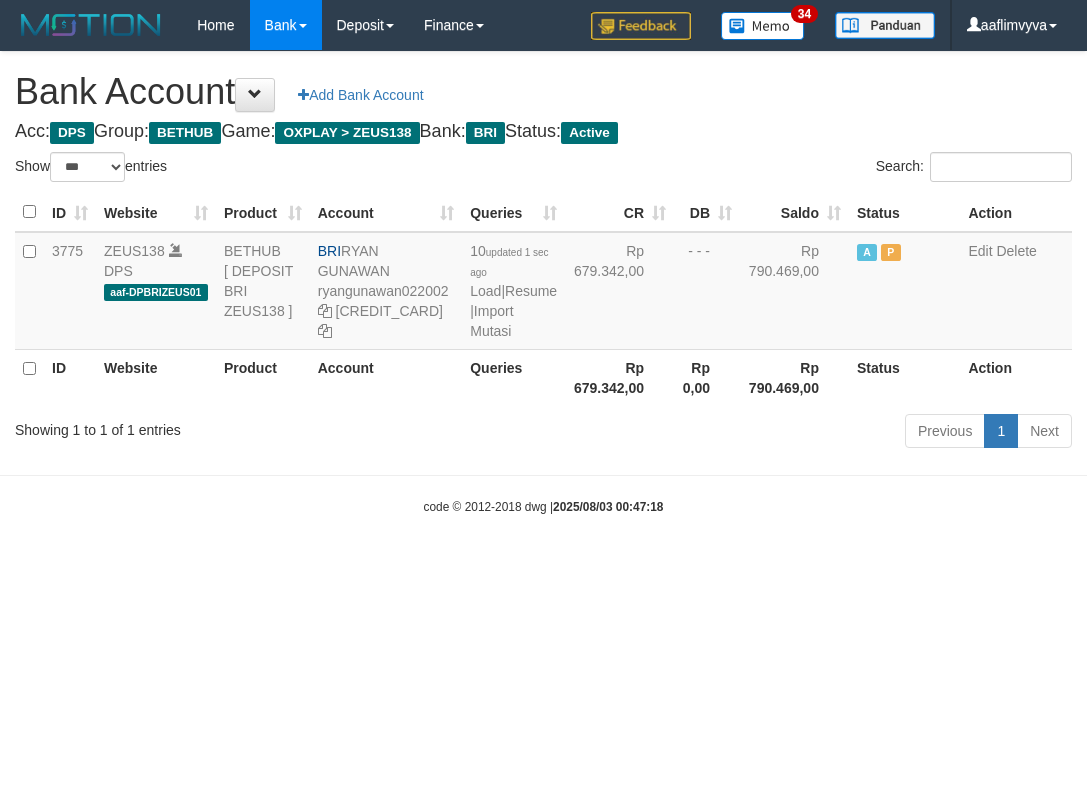 select on "***" 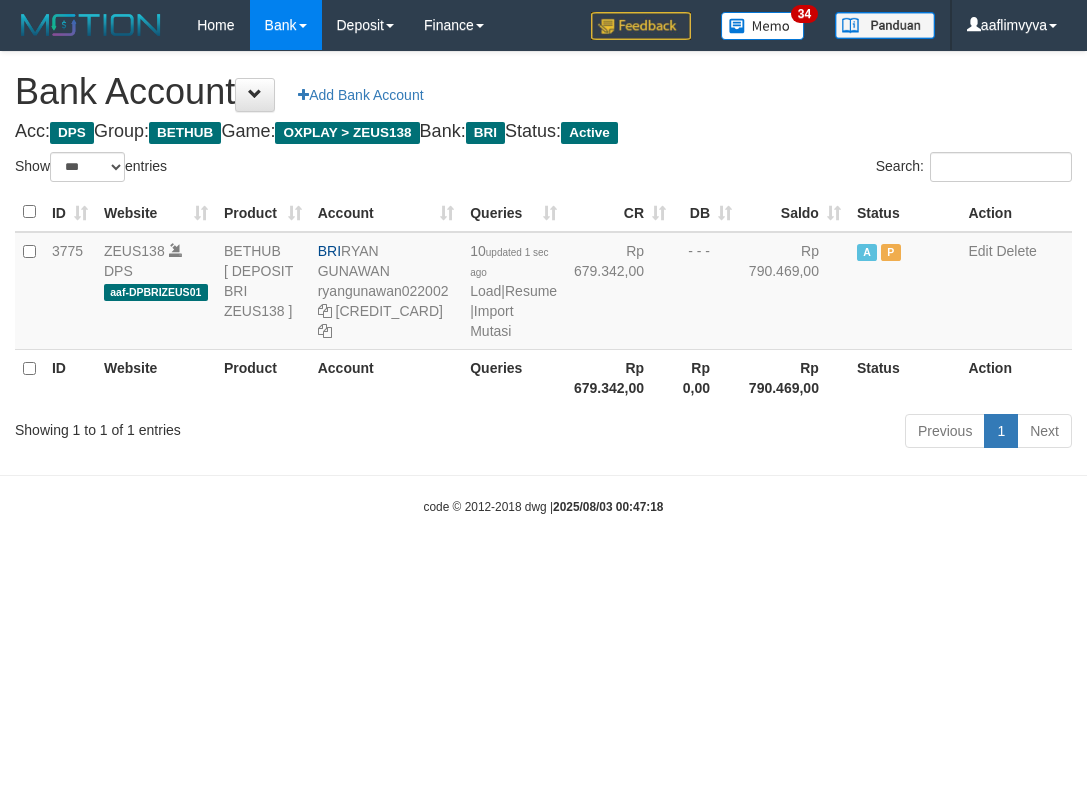 scroll, scrollTop: 0, scrollLeft: 0, axis: both 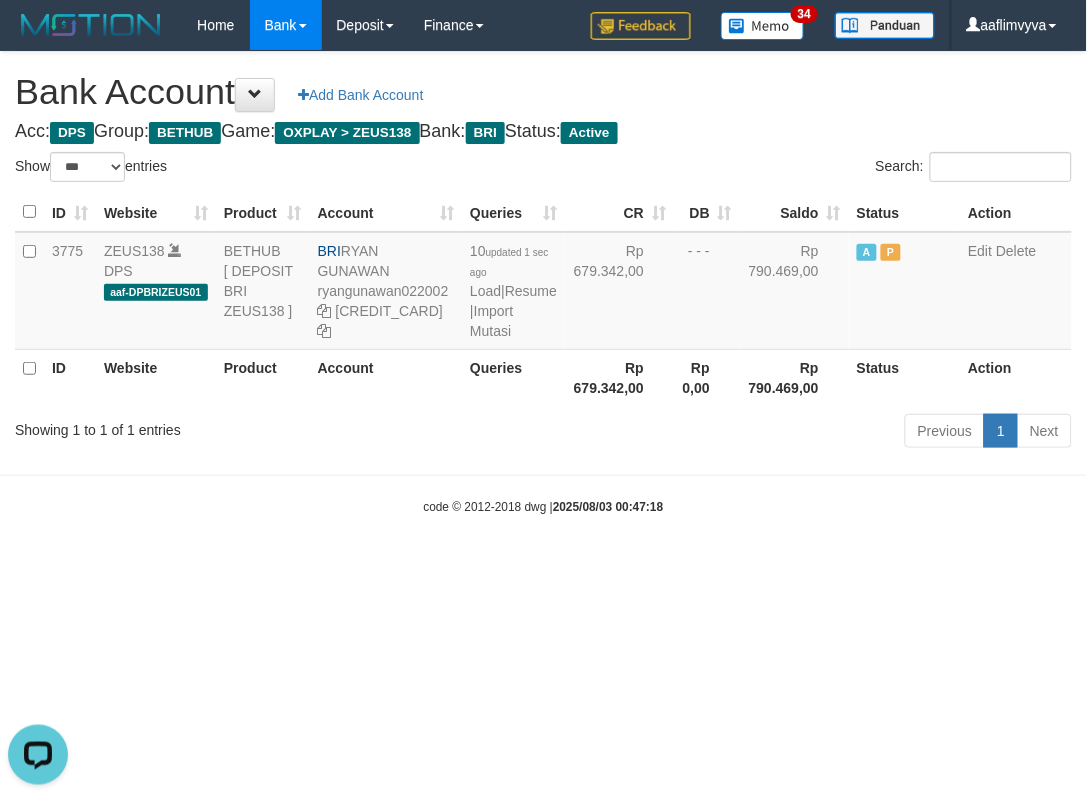 drag, startPoint x: 778, startPoint y: 591, endPoint x: 558, endPoint y: 472, distance: 250.12196 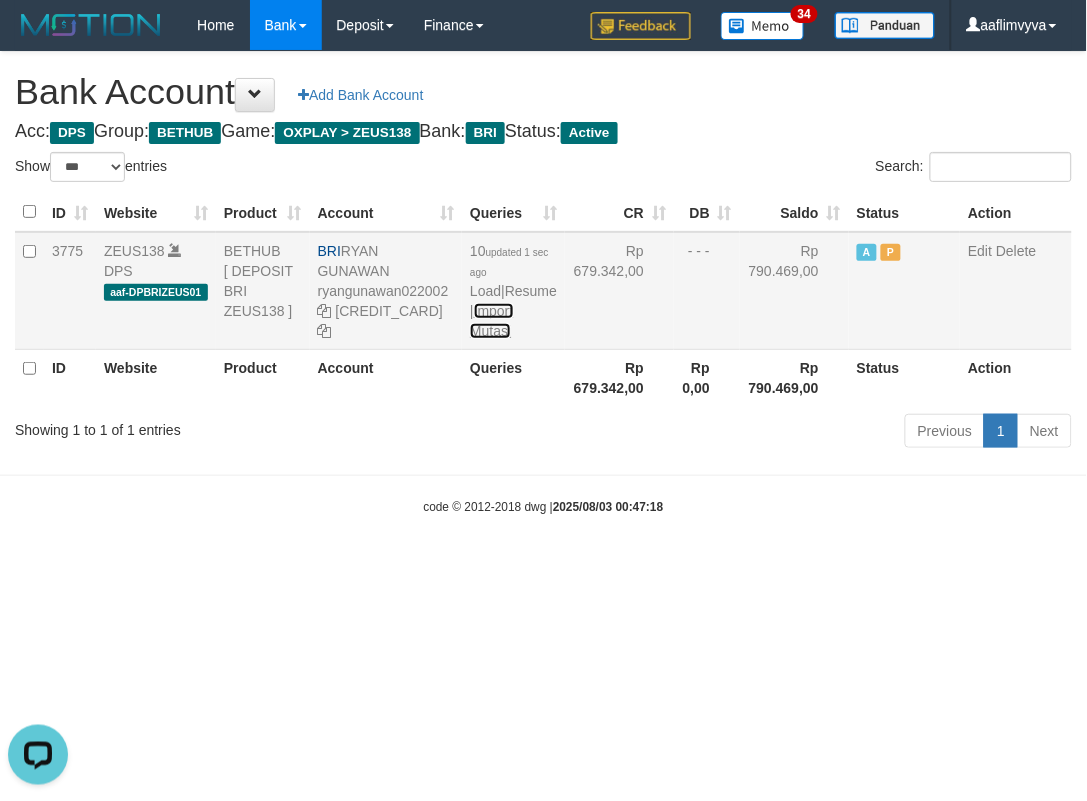 click on "Import Mutasi" at bounding box center (491, 321) 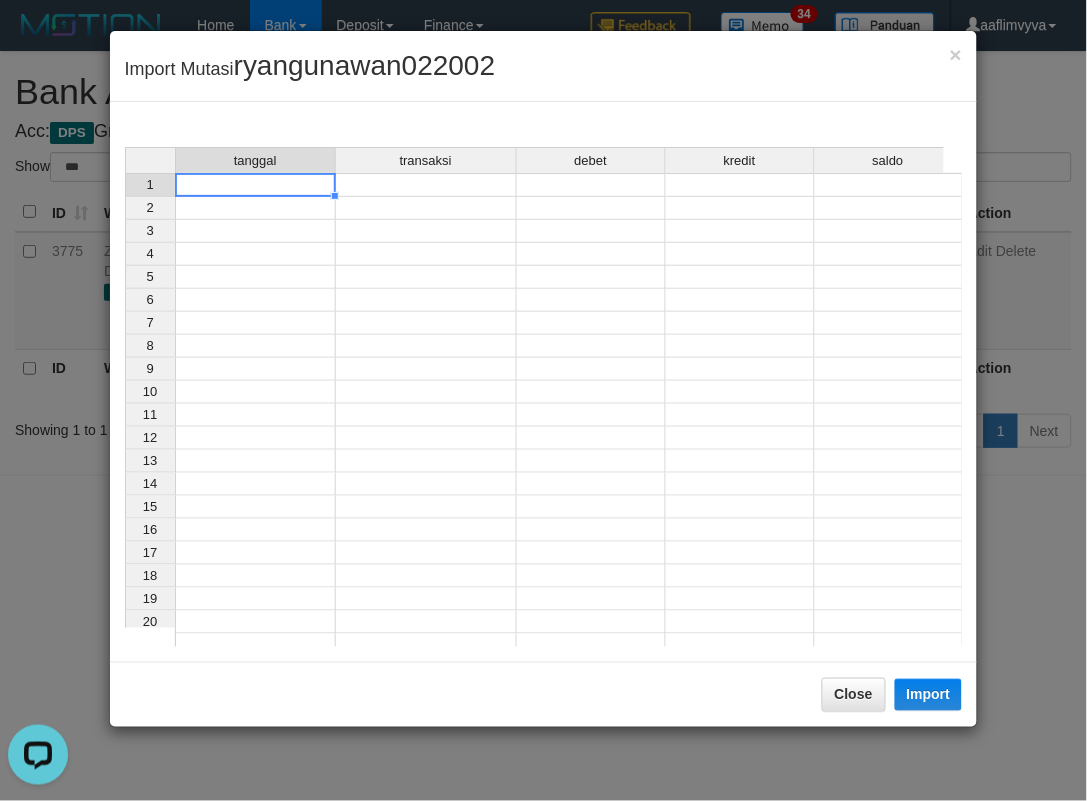 click at bounding box center (255, 185) 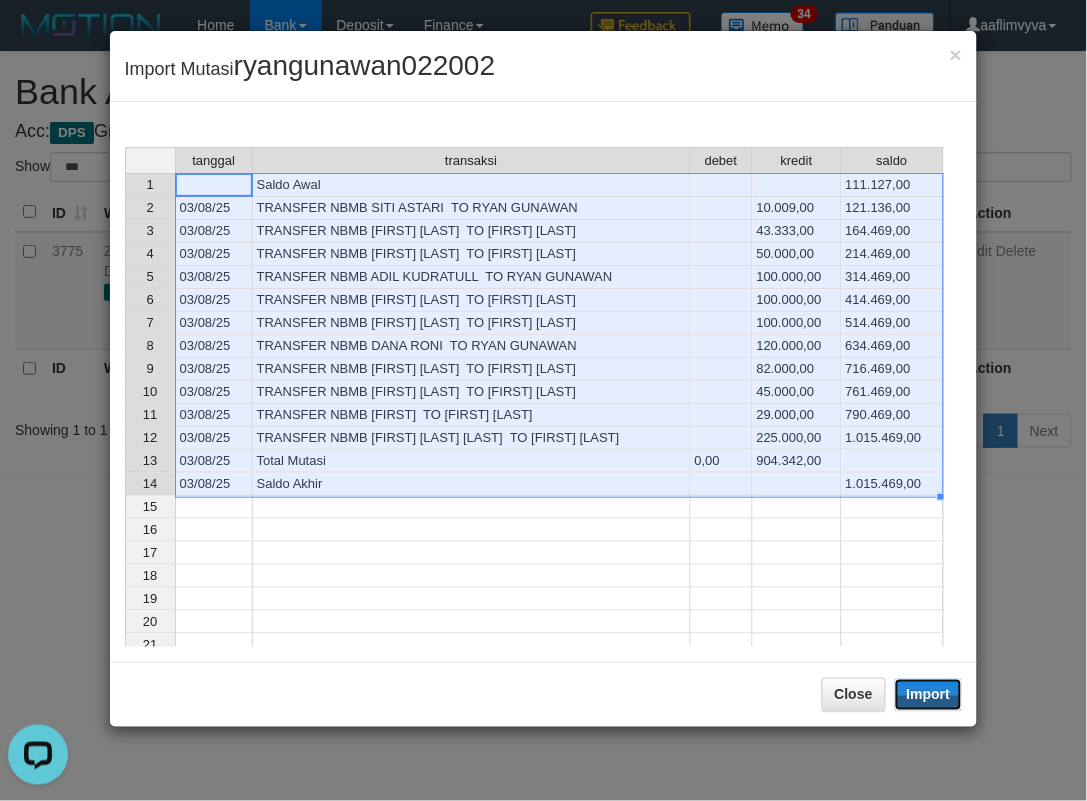 drag, startPoint x: 937, startPoint y: 696, endPoint x: 325, endPoint y: 376, distance: 690.6113 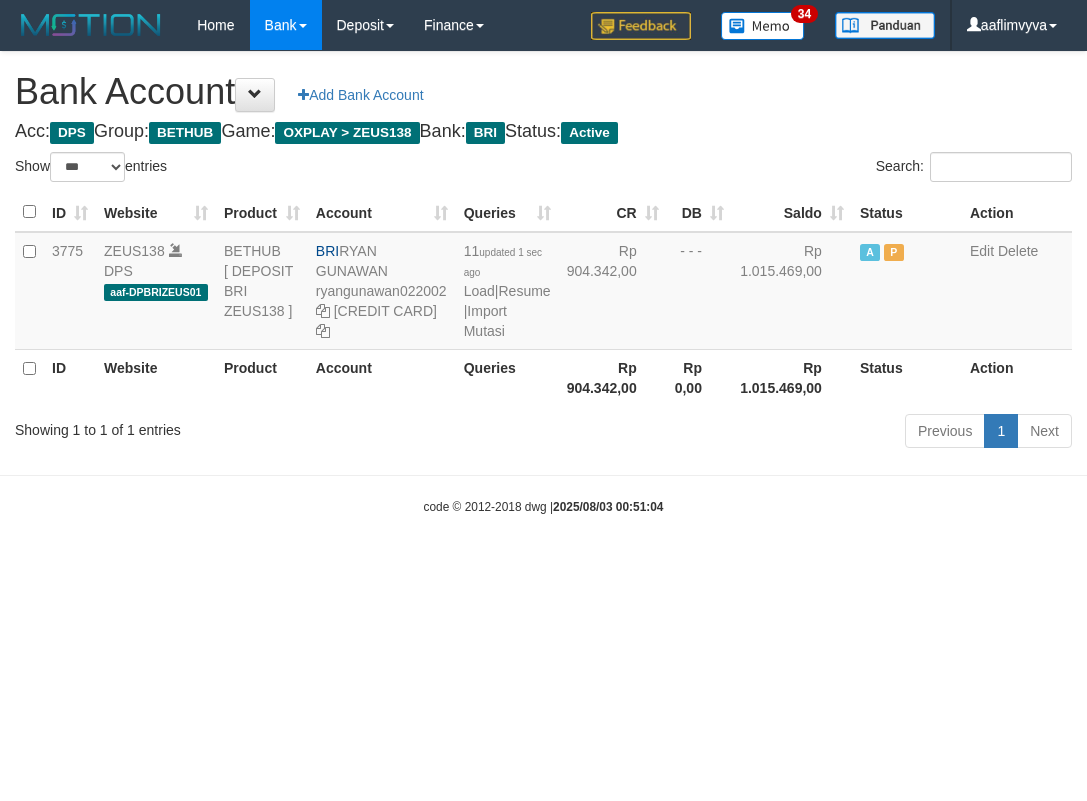 select on "***" 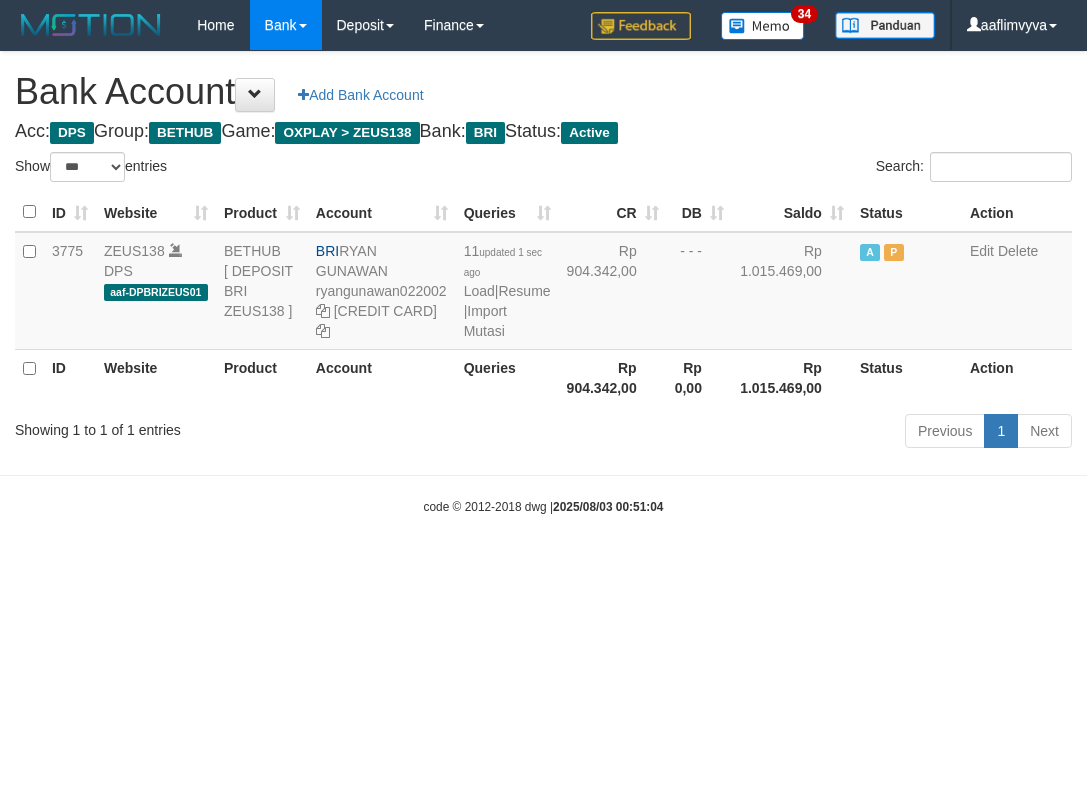 scroll, scrollTop: 0, scrollLeft: 0, axis: both 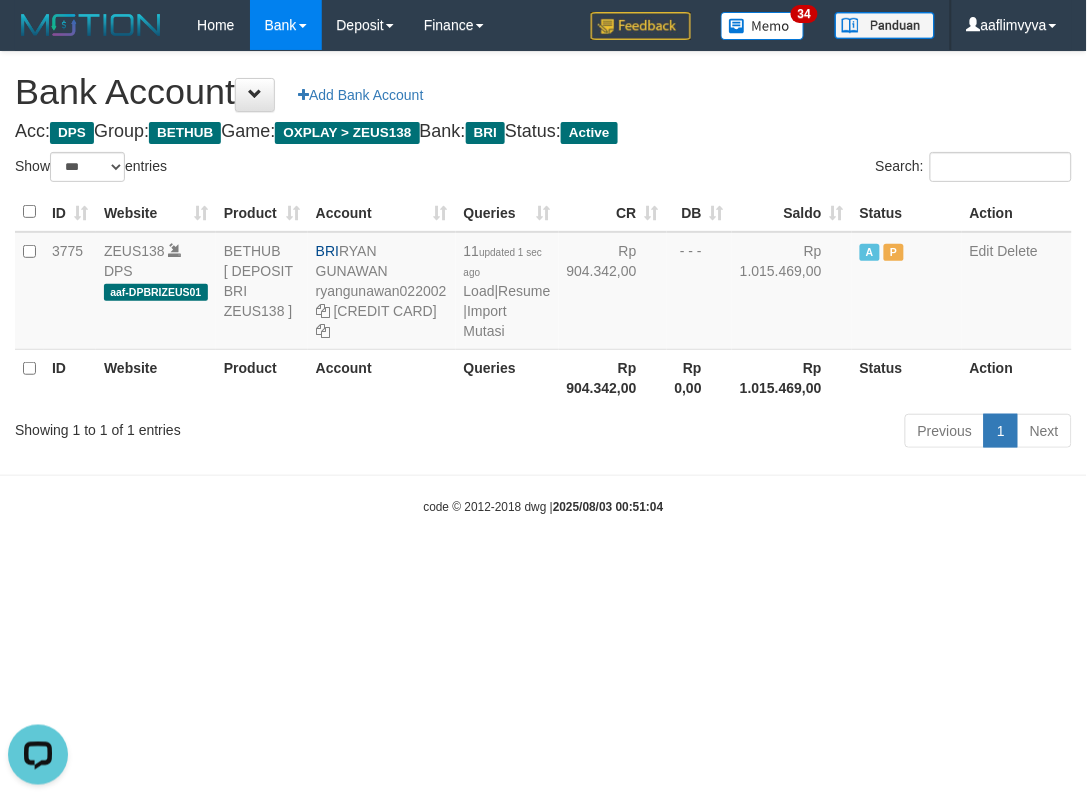 drag, startPoint x: 768, startPoint y: 578, endPoint x: 700, endPoint y: 522, distance: 88.09086 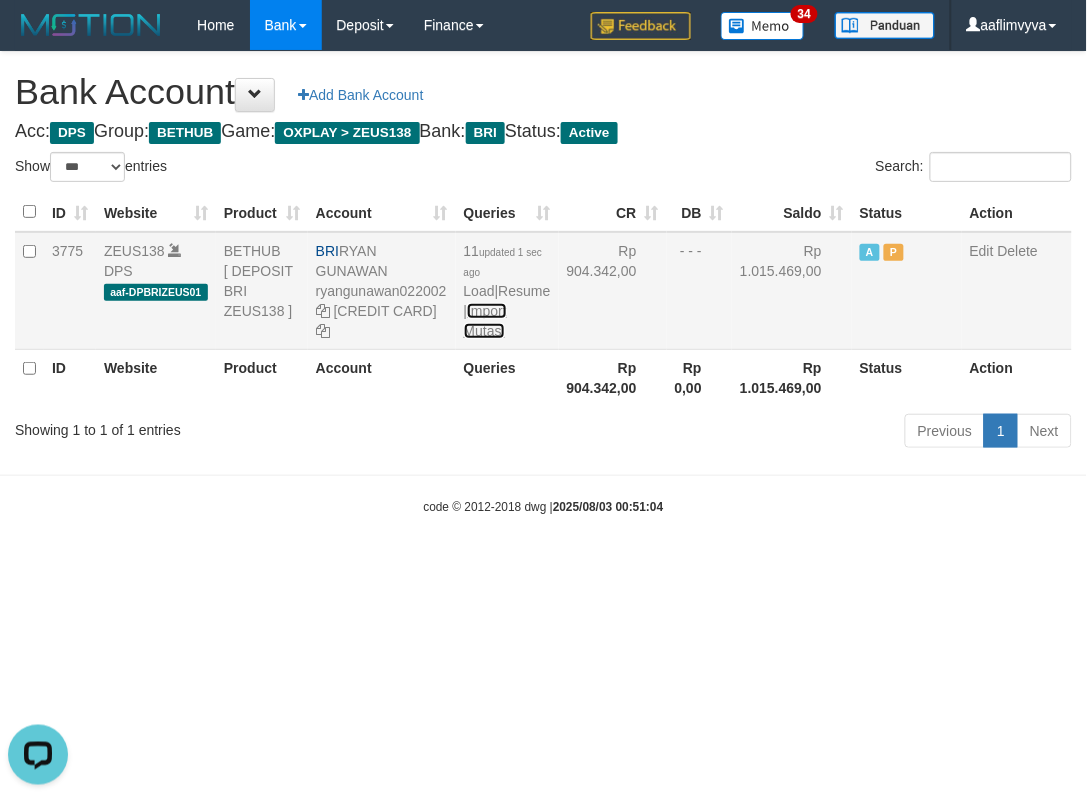click on "Import Mutasi" at bounding box center (485, 321) 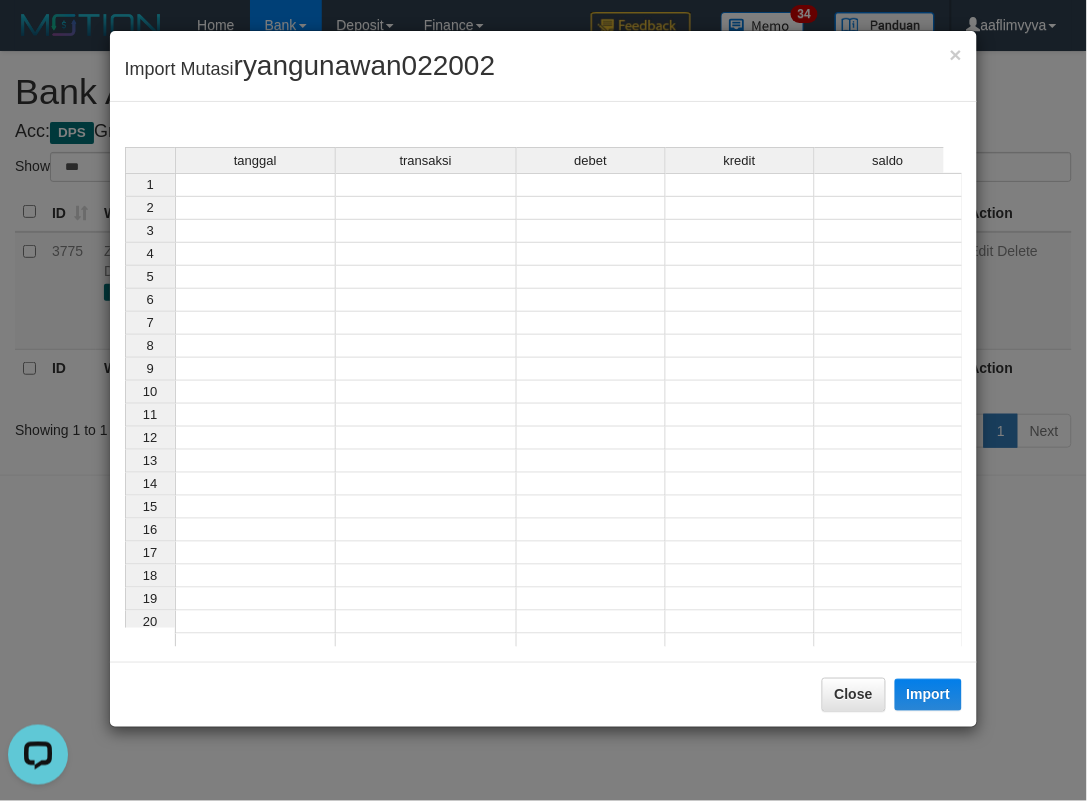 click at bounding box center (255, 185) 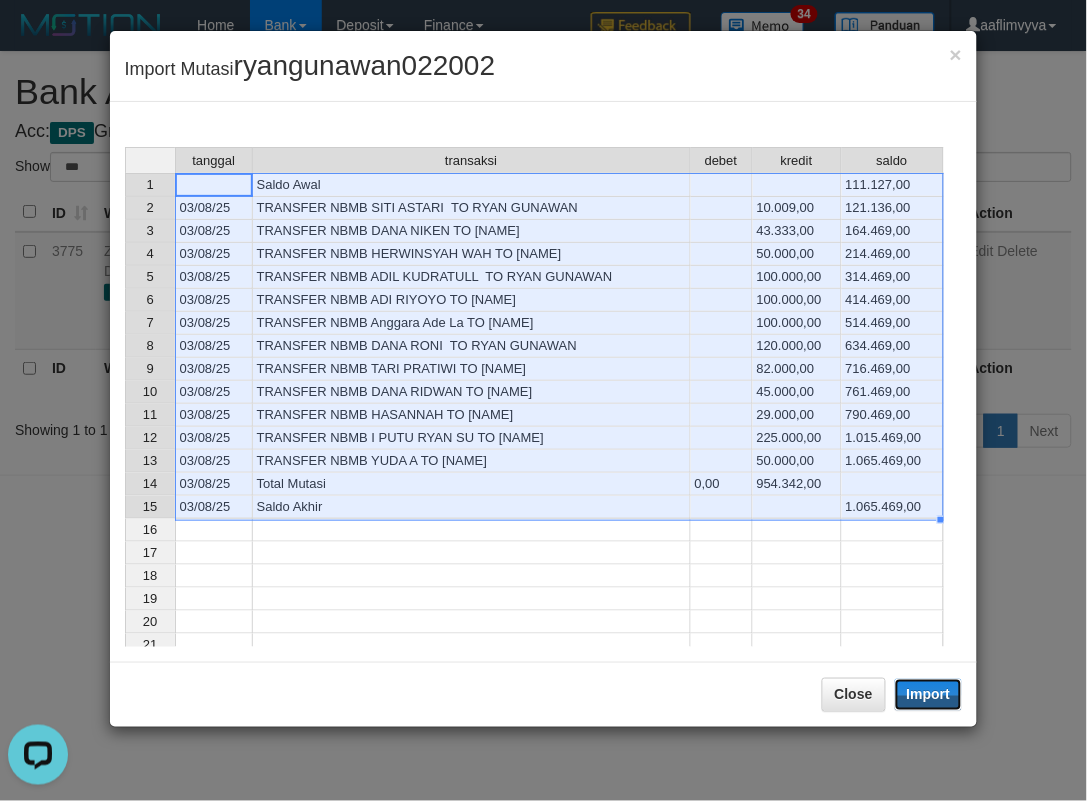 drag, startPoint x: 924, startPoint y: 691, endPoint x: 868, endPoint y: 648, distance: 70.60453 